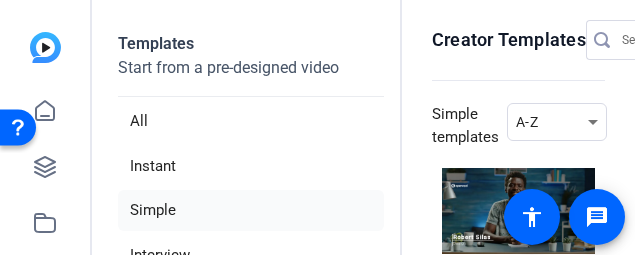 scroll, scrollTop: 0, scrollLeft: 0, axis: both 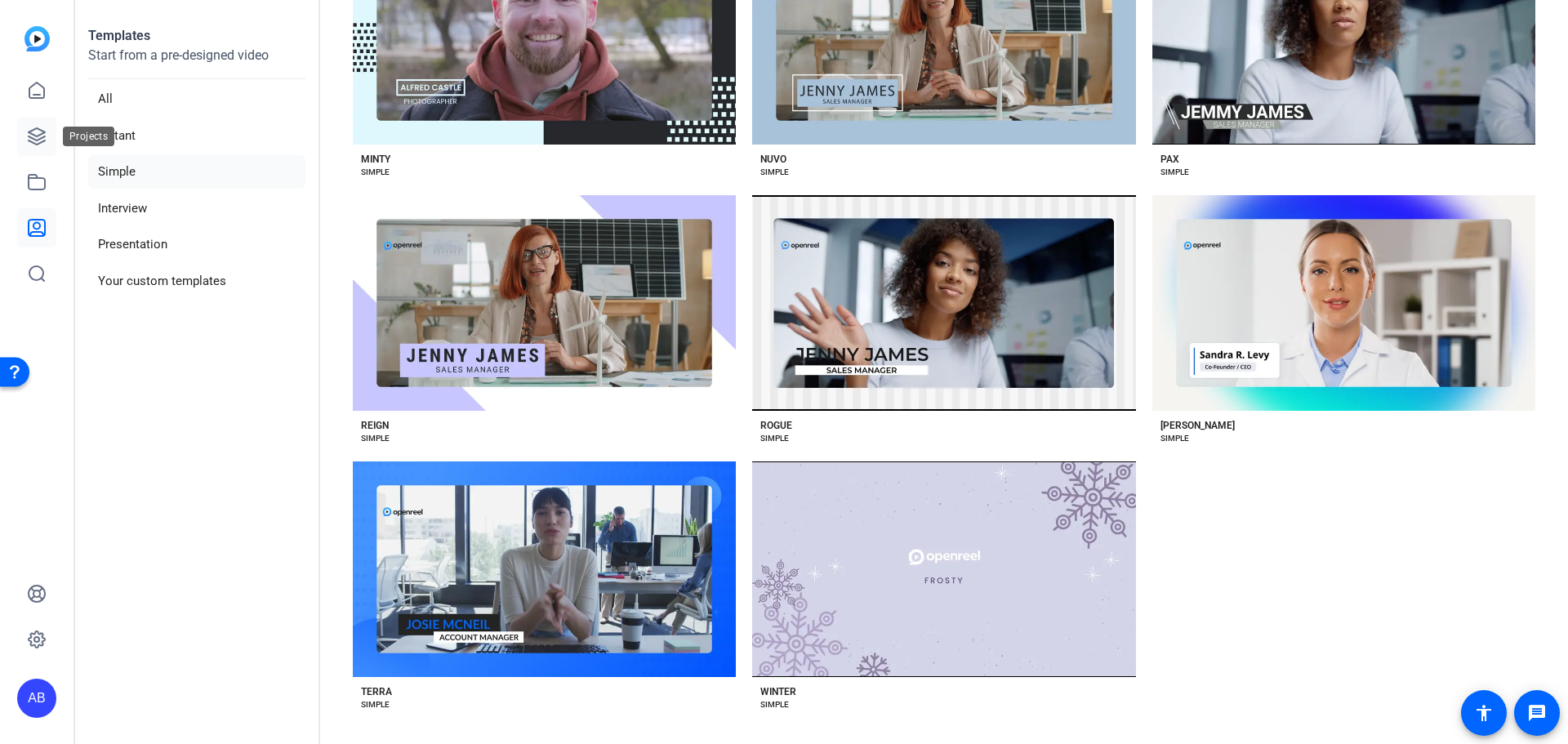 click 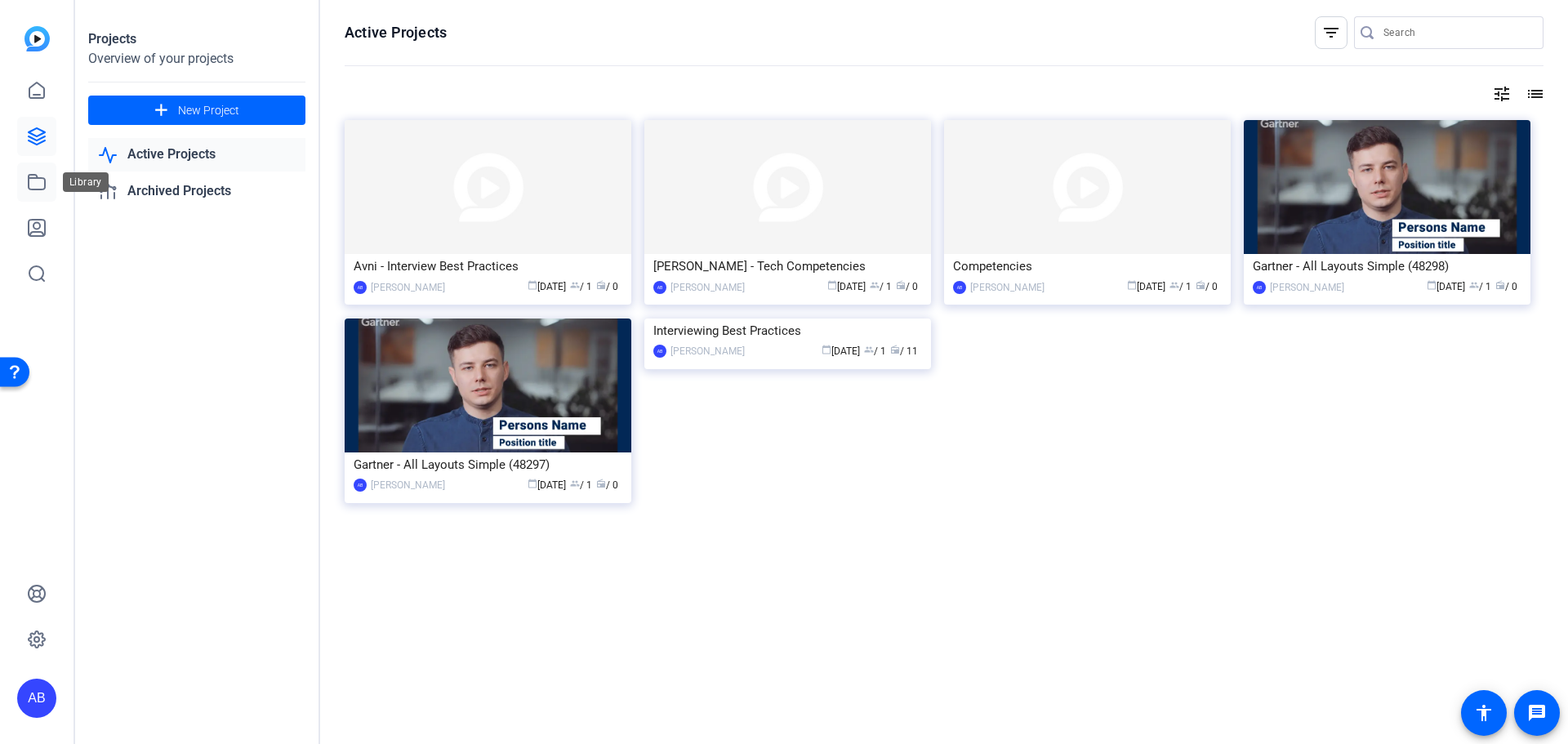 click 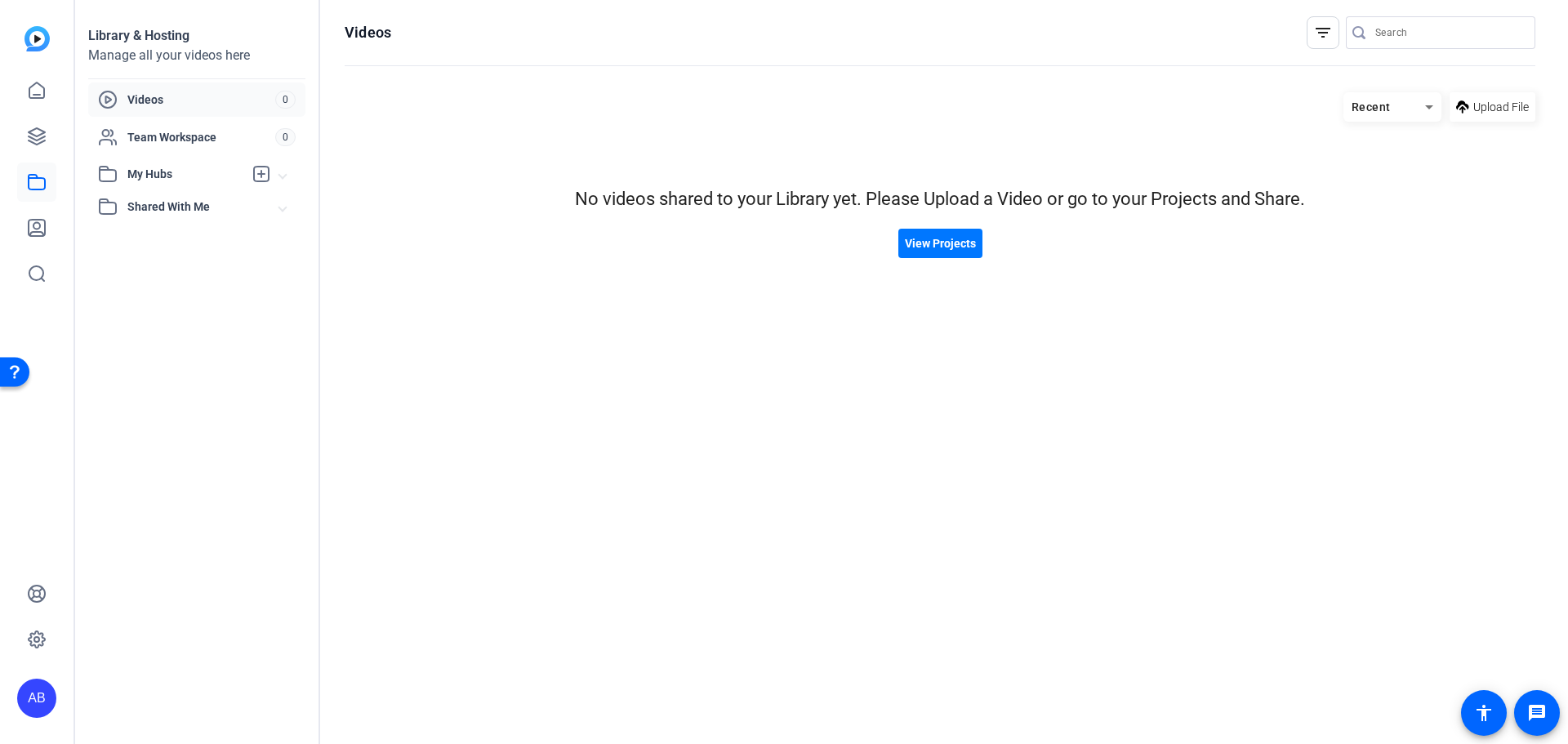 click on "Videos" 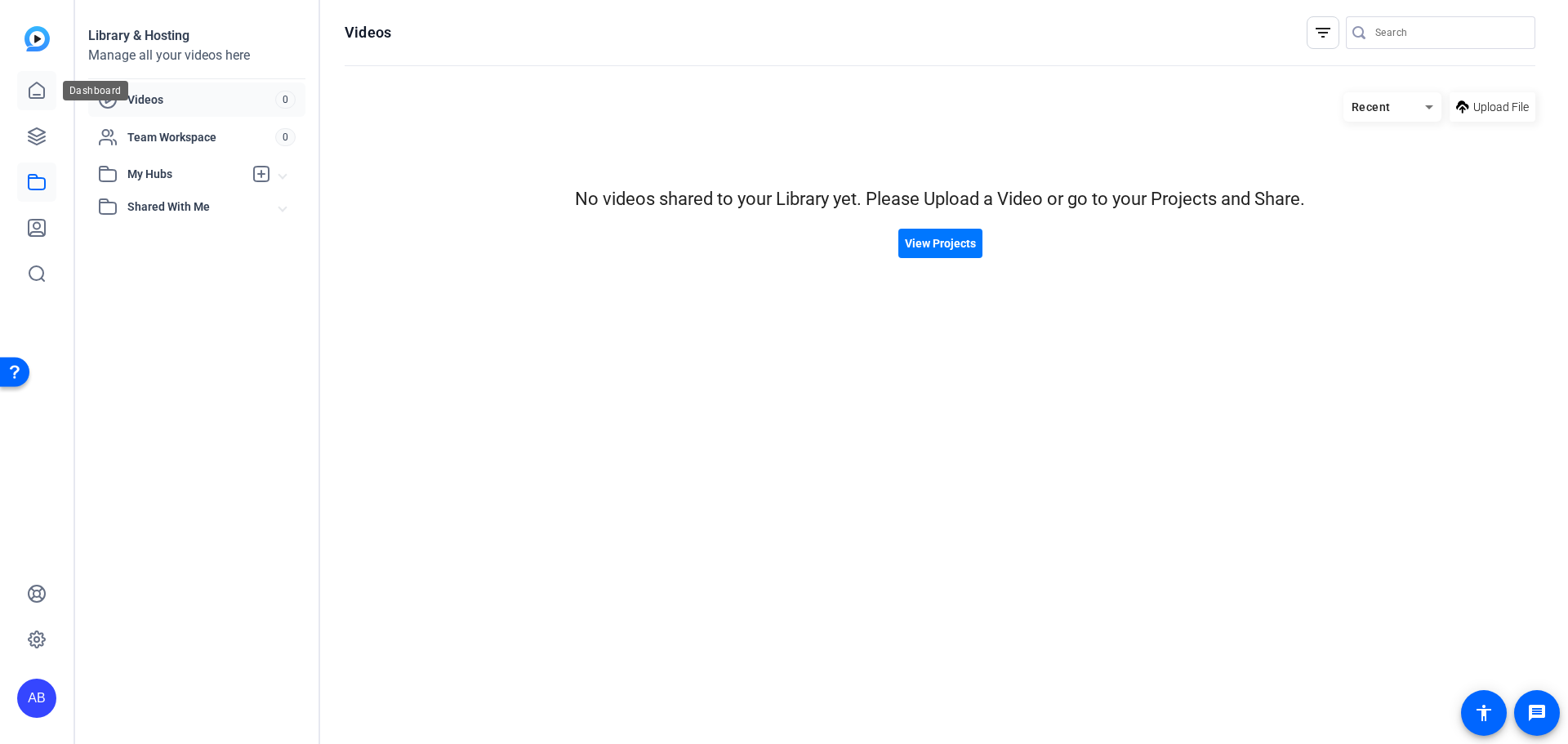 click 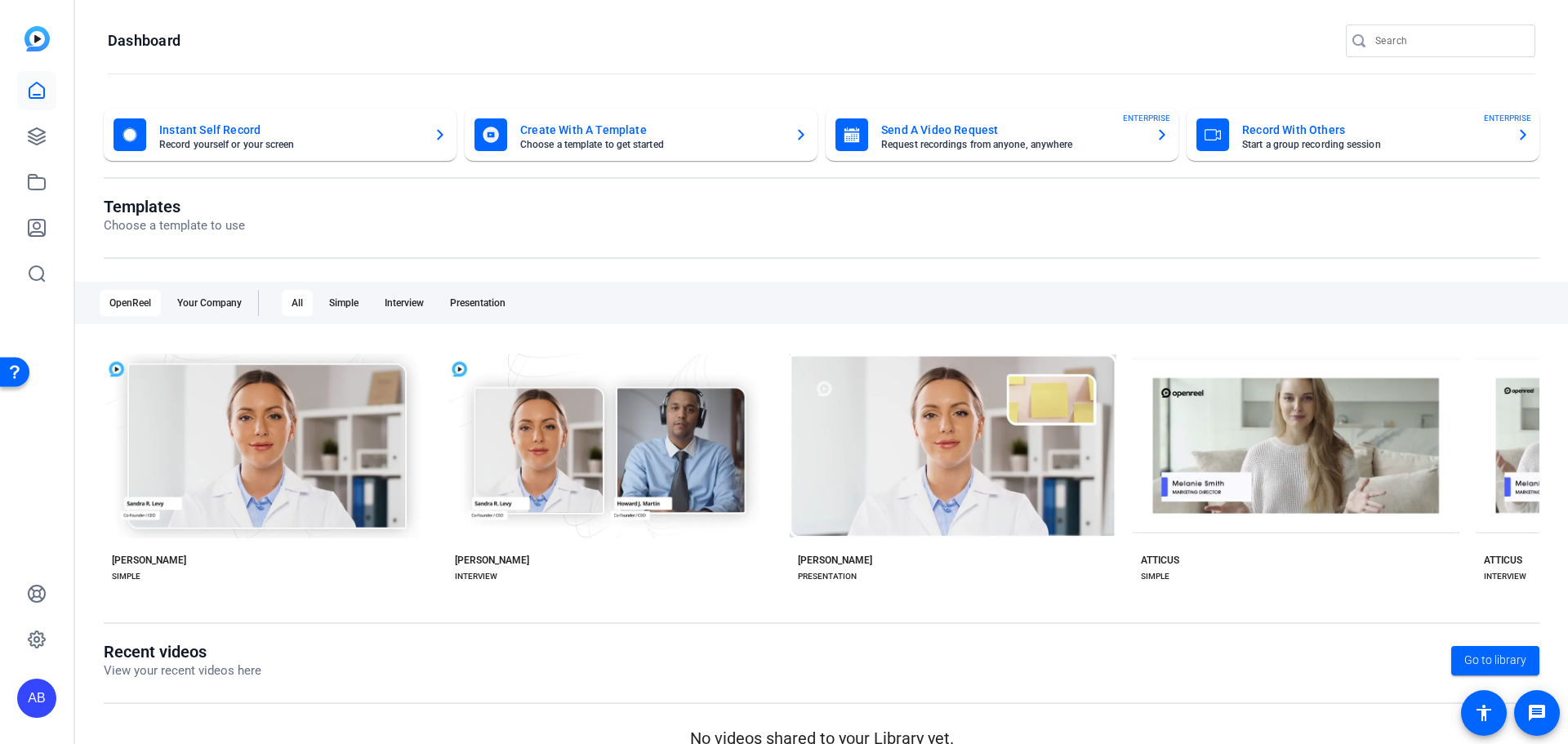 click on "Create With A Template" 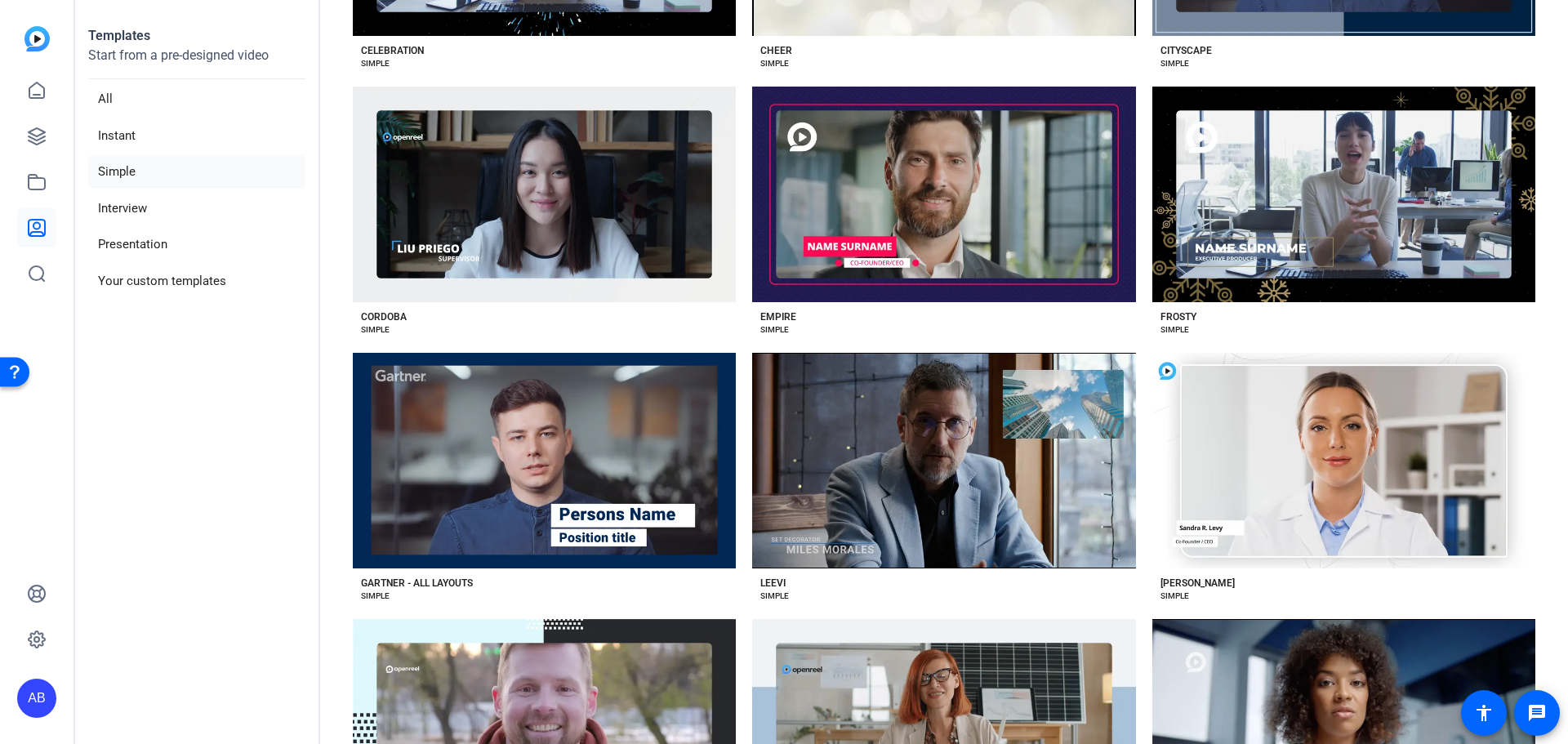 scroll, scrollTop: 844, scrollLeft: 0, axis: vertical 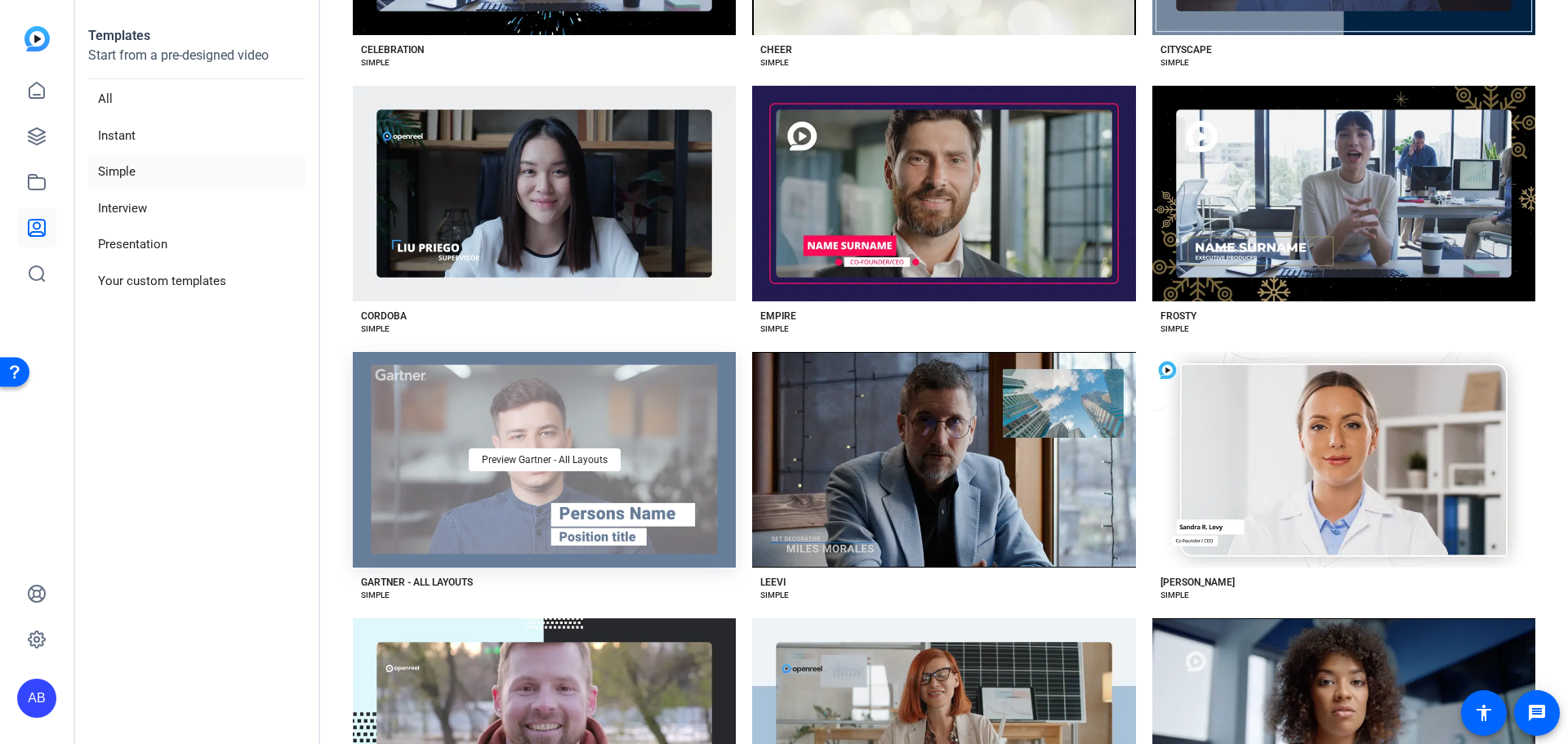 click on "Preview Gartner - All Layouts" 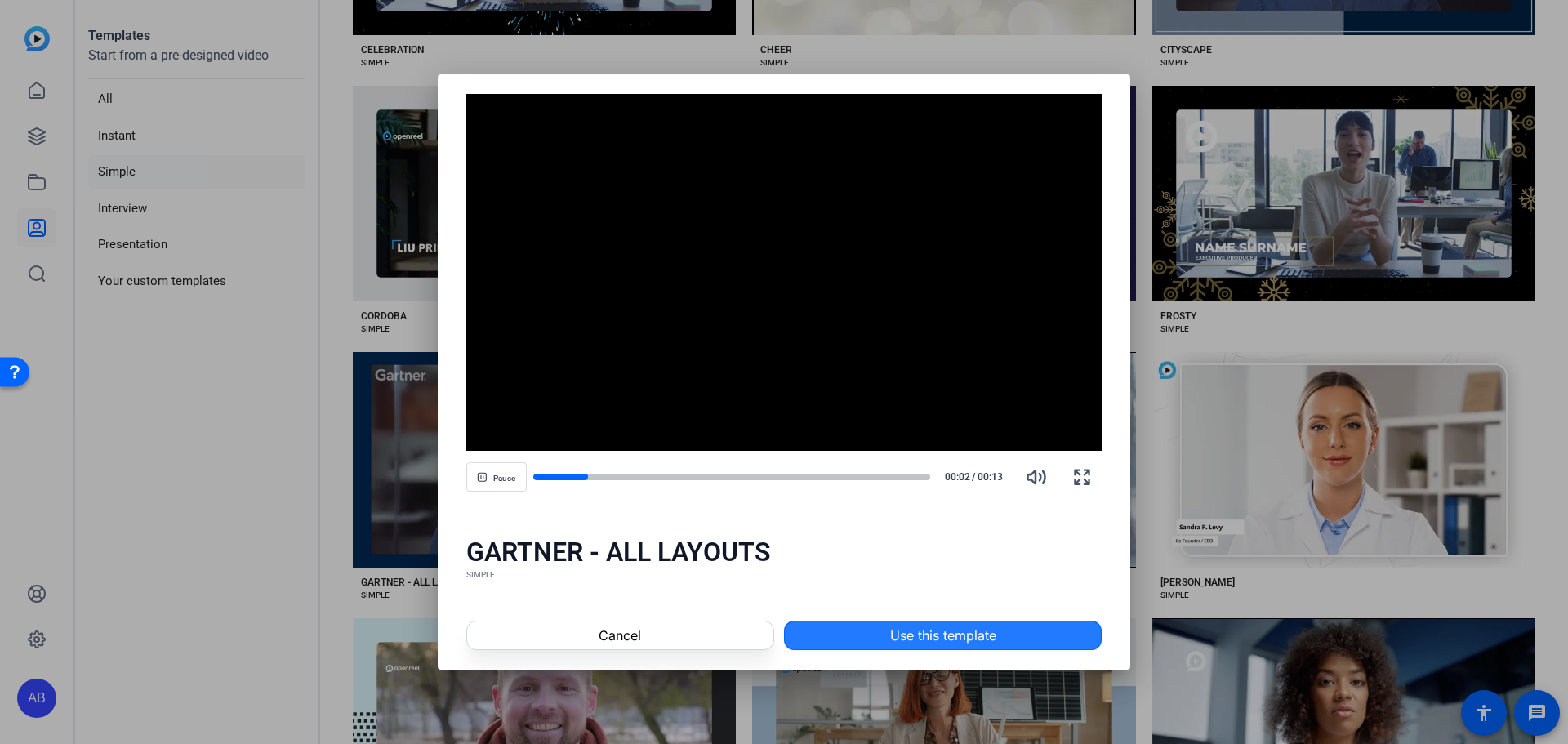 click at bounding box center [942, 635] 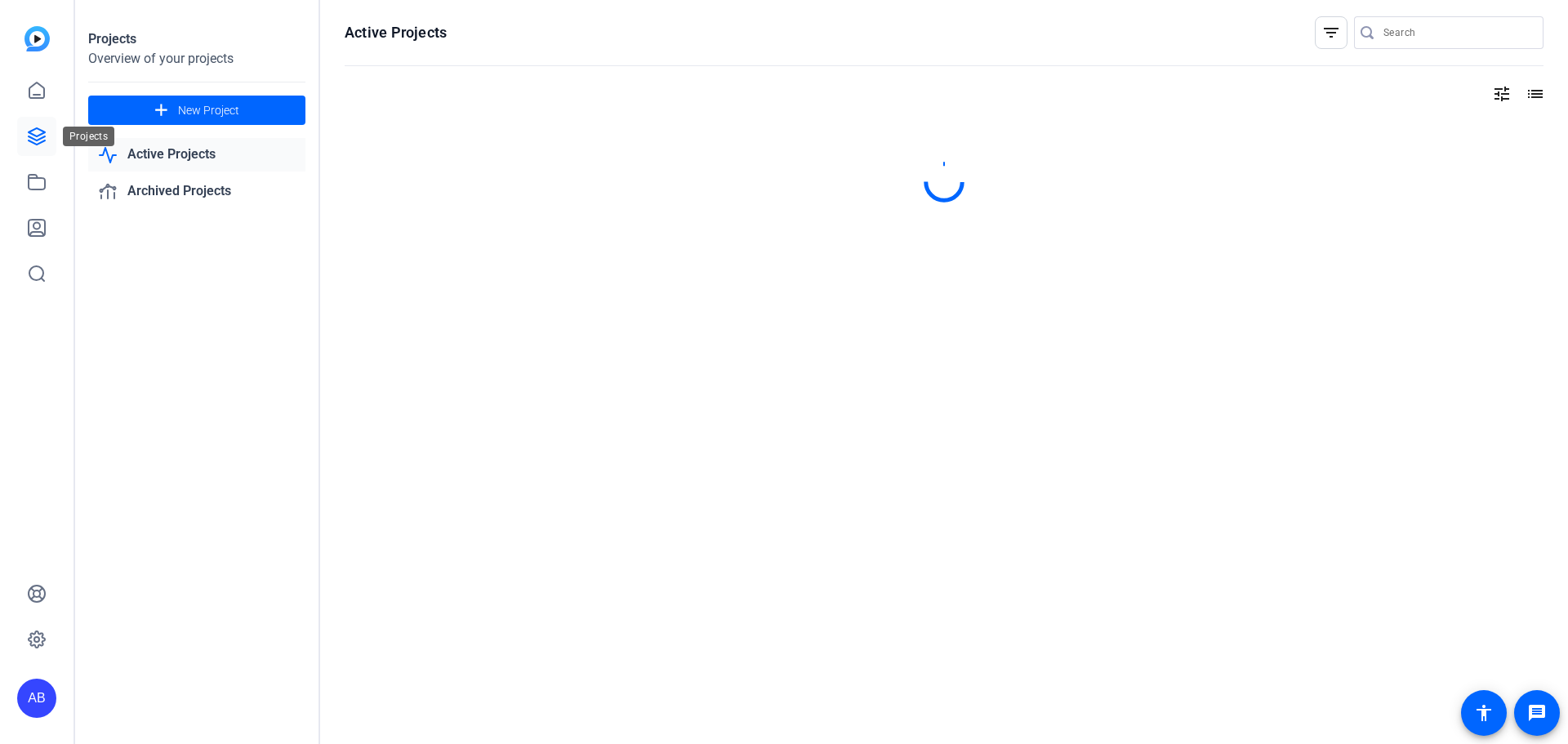 scroll, scrollTop: 0, scrollLeft: 0, axis: both 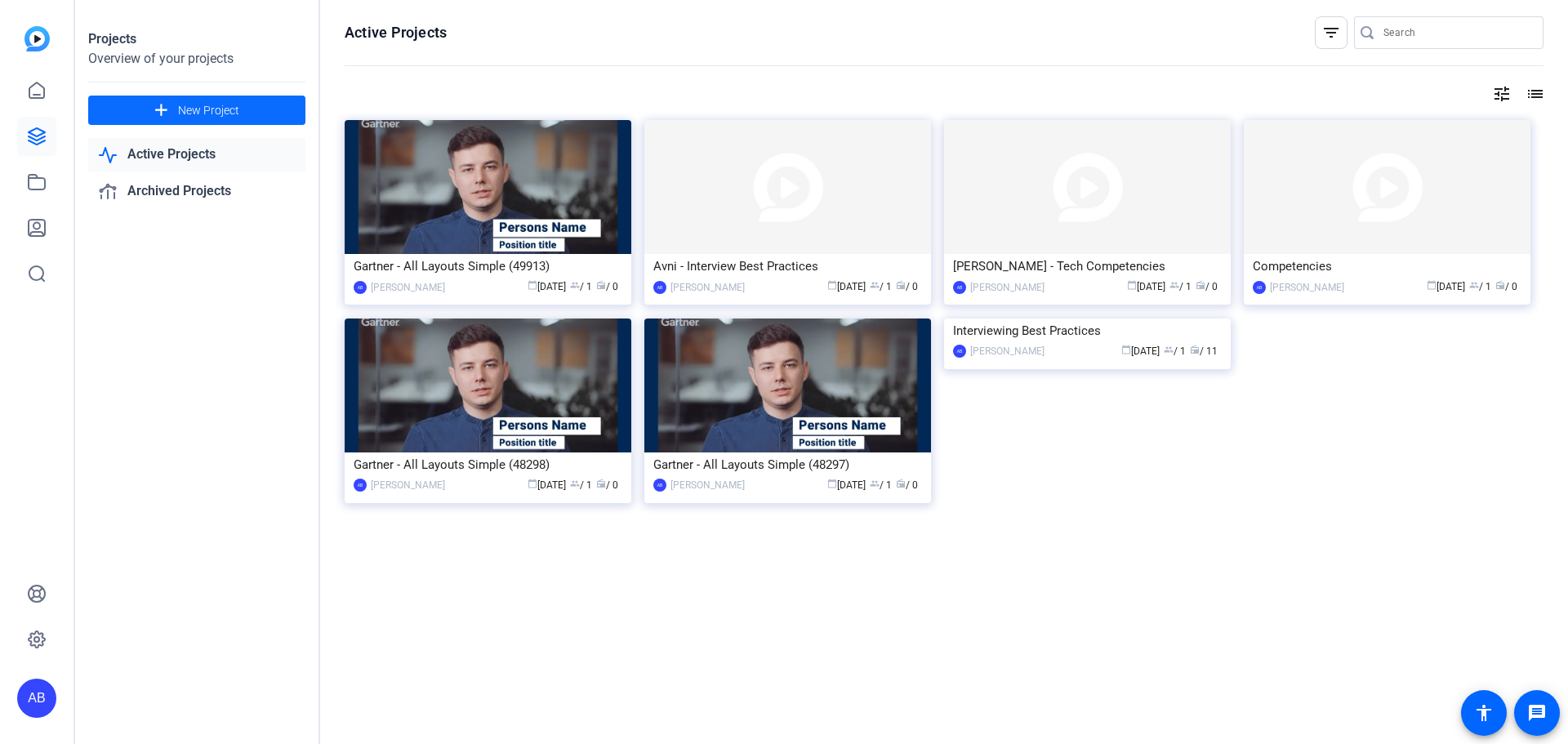 click on "New Project" 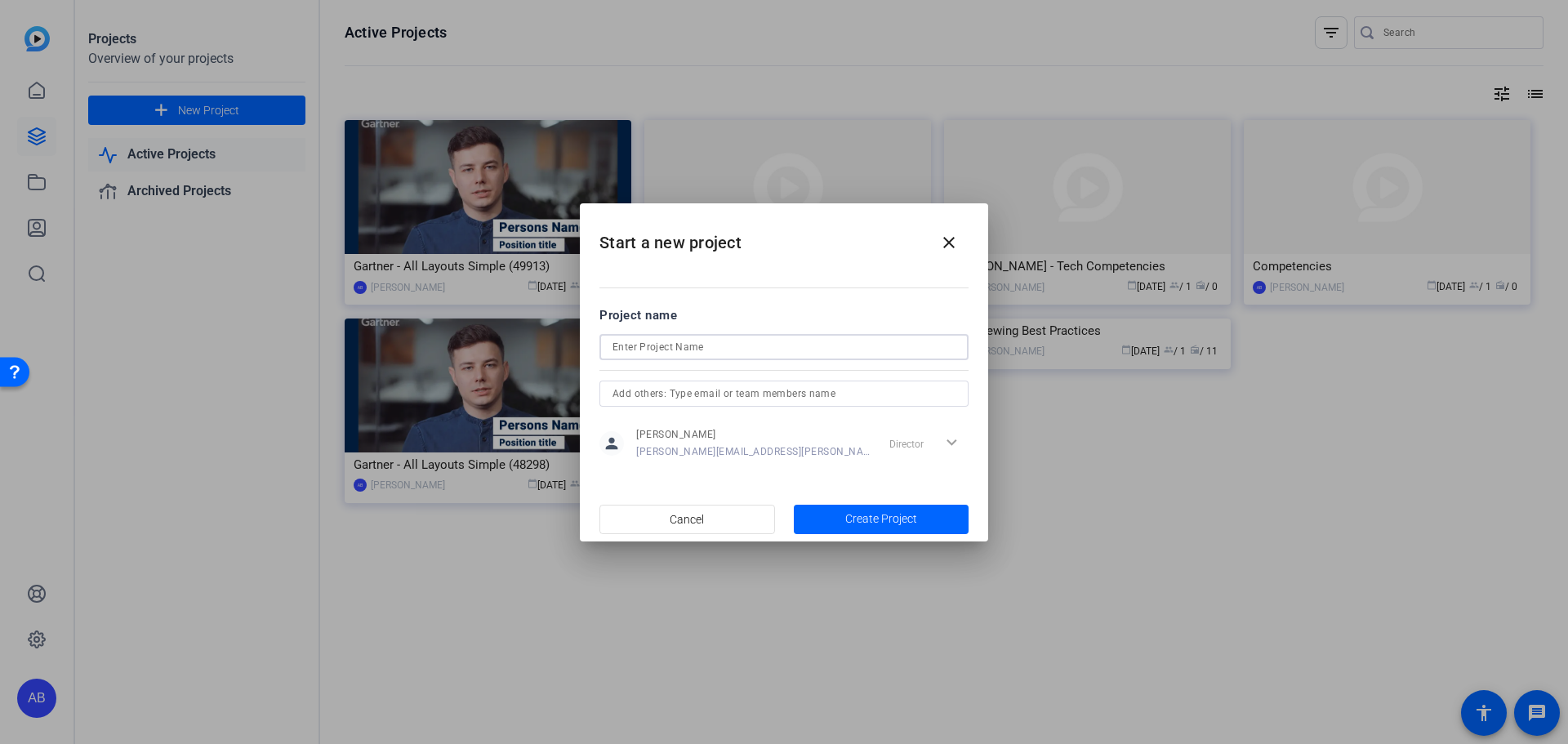 click at bounding box center [784, 347] 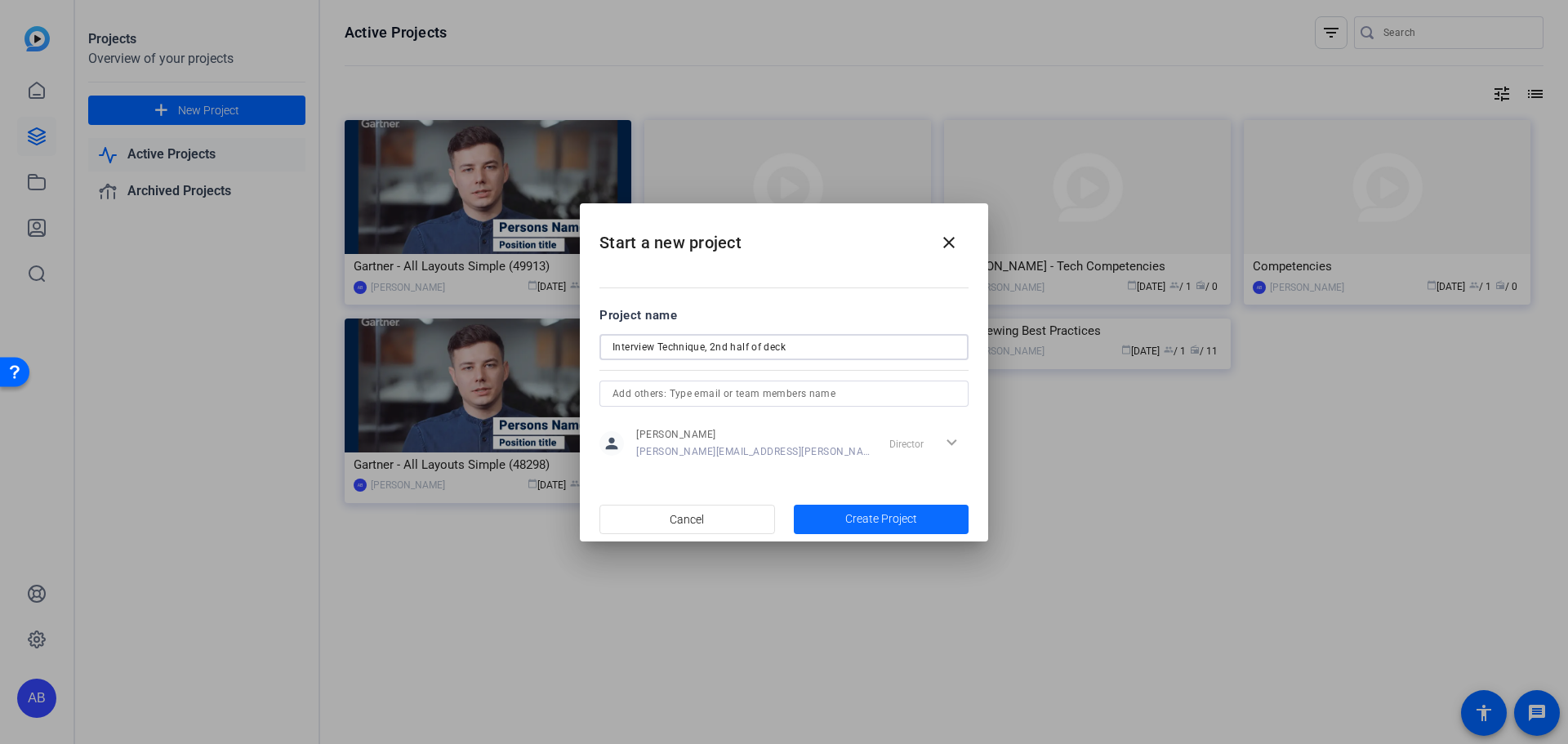 type on "Interview Technique, 2nd half of deck" 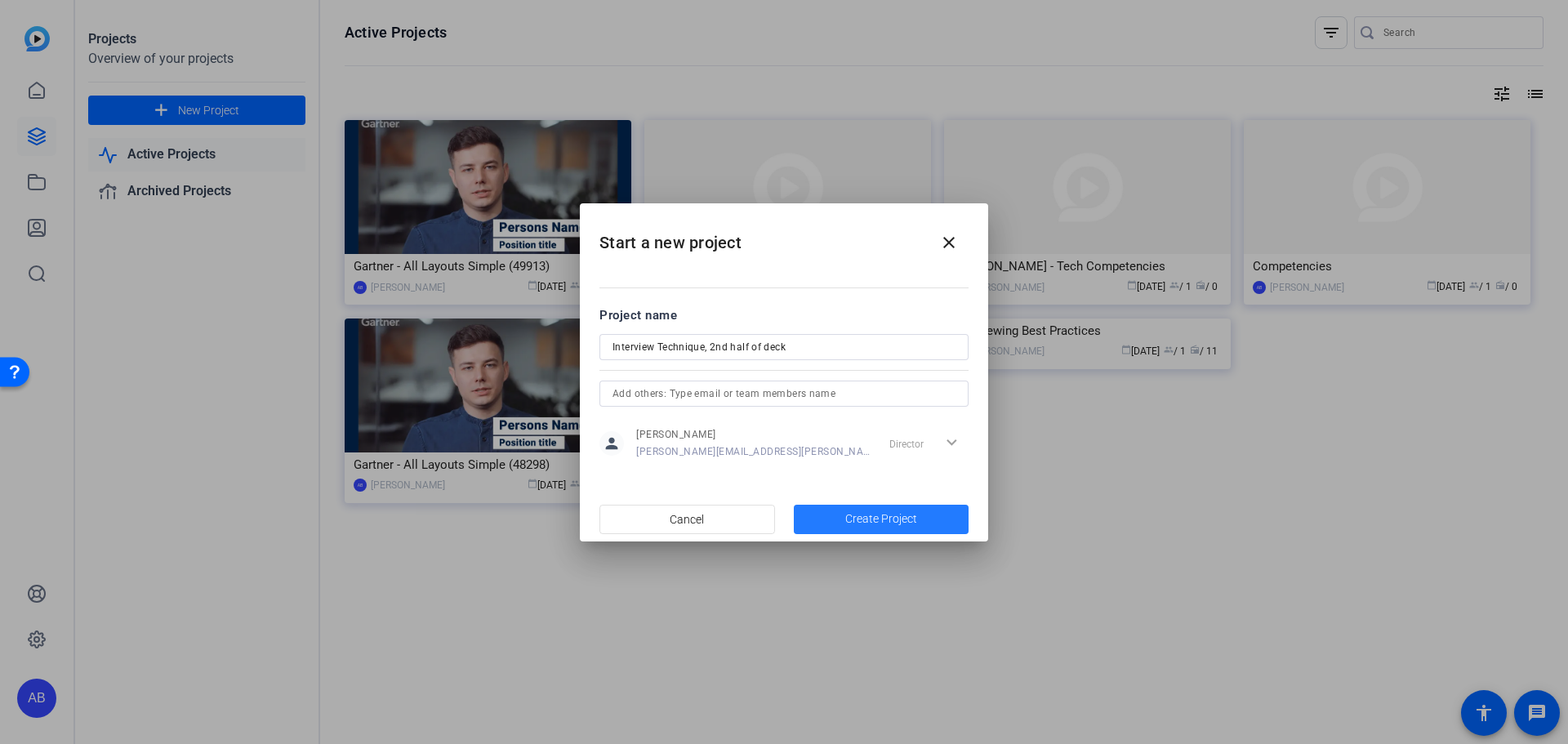 click 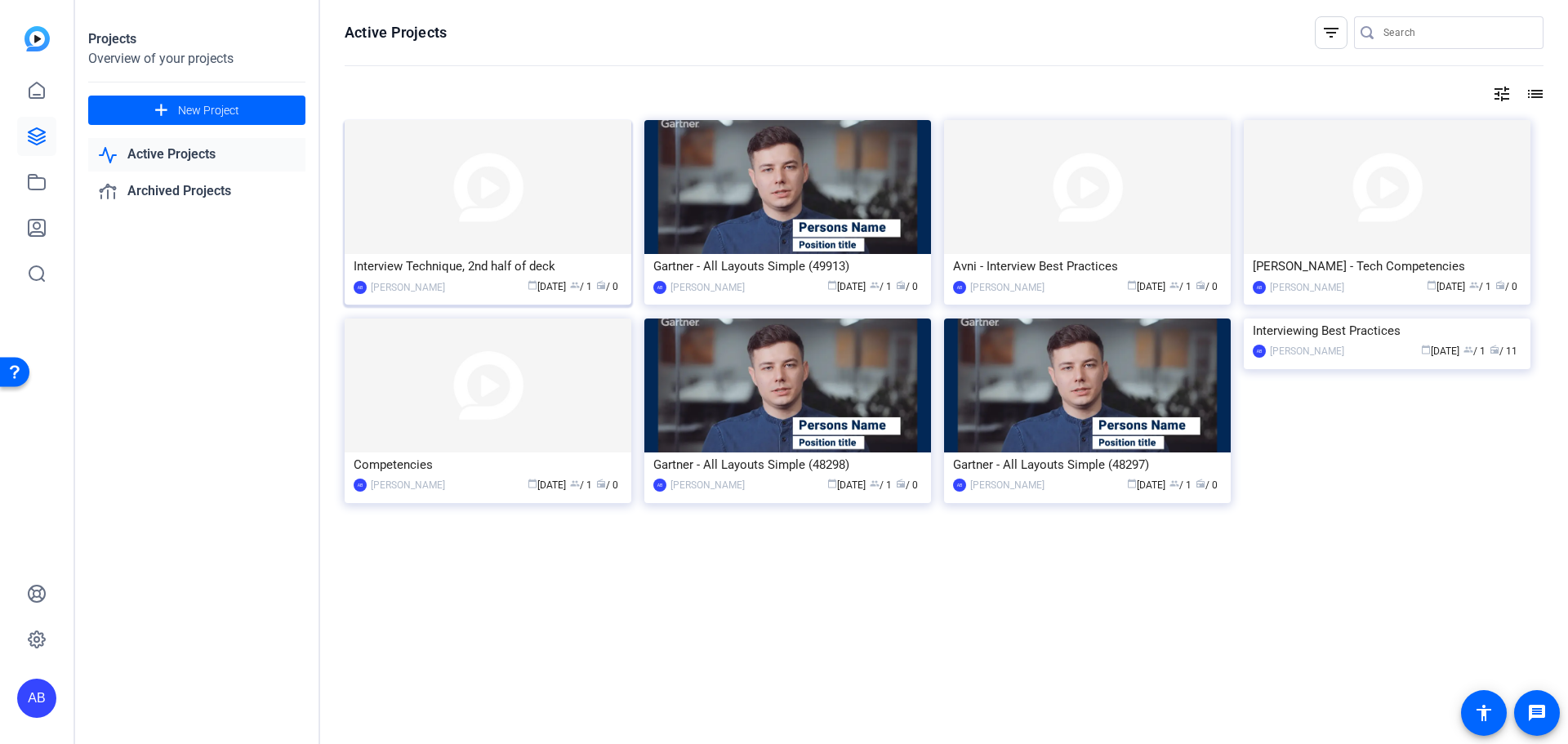 click 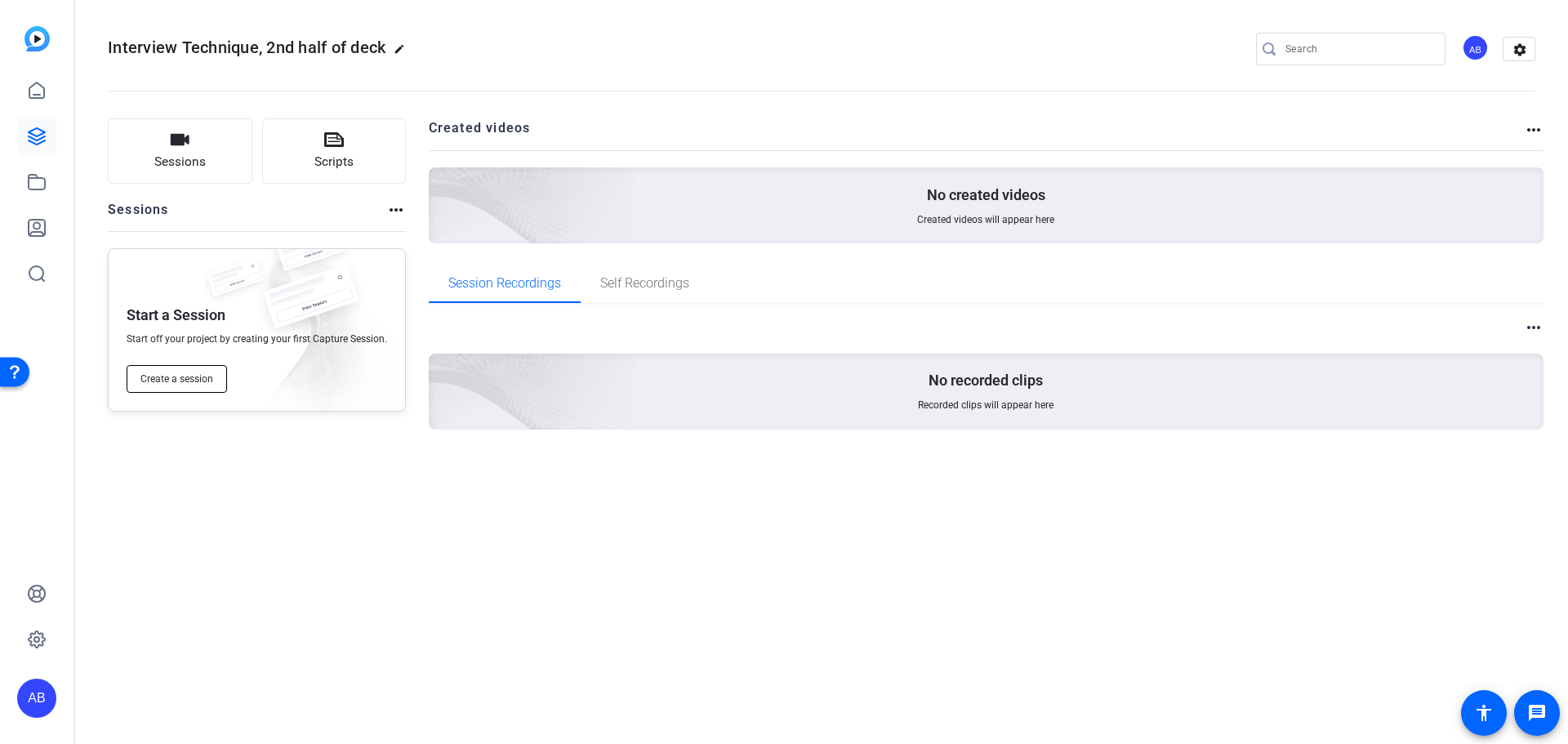 click on "Create a session" 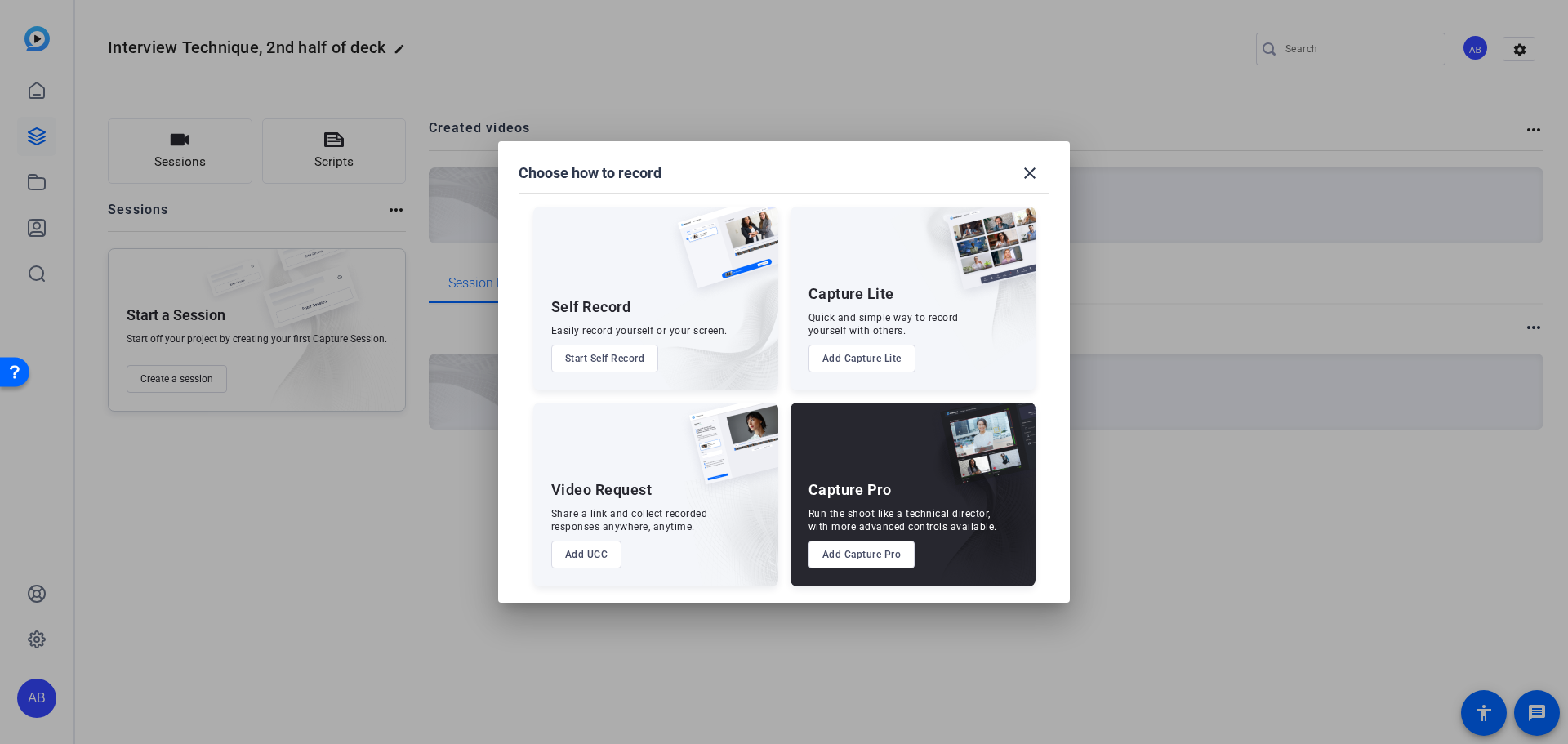 click on "Start Self Record" at bounding box center [605, 359] 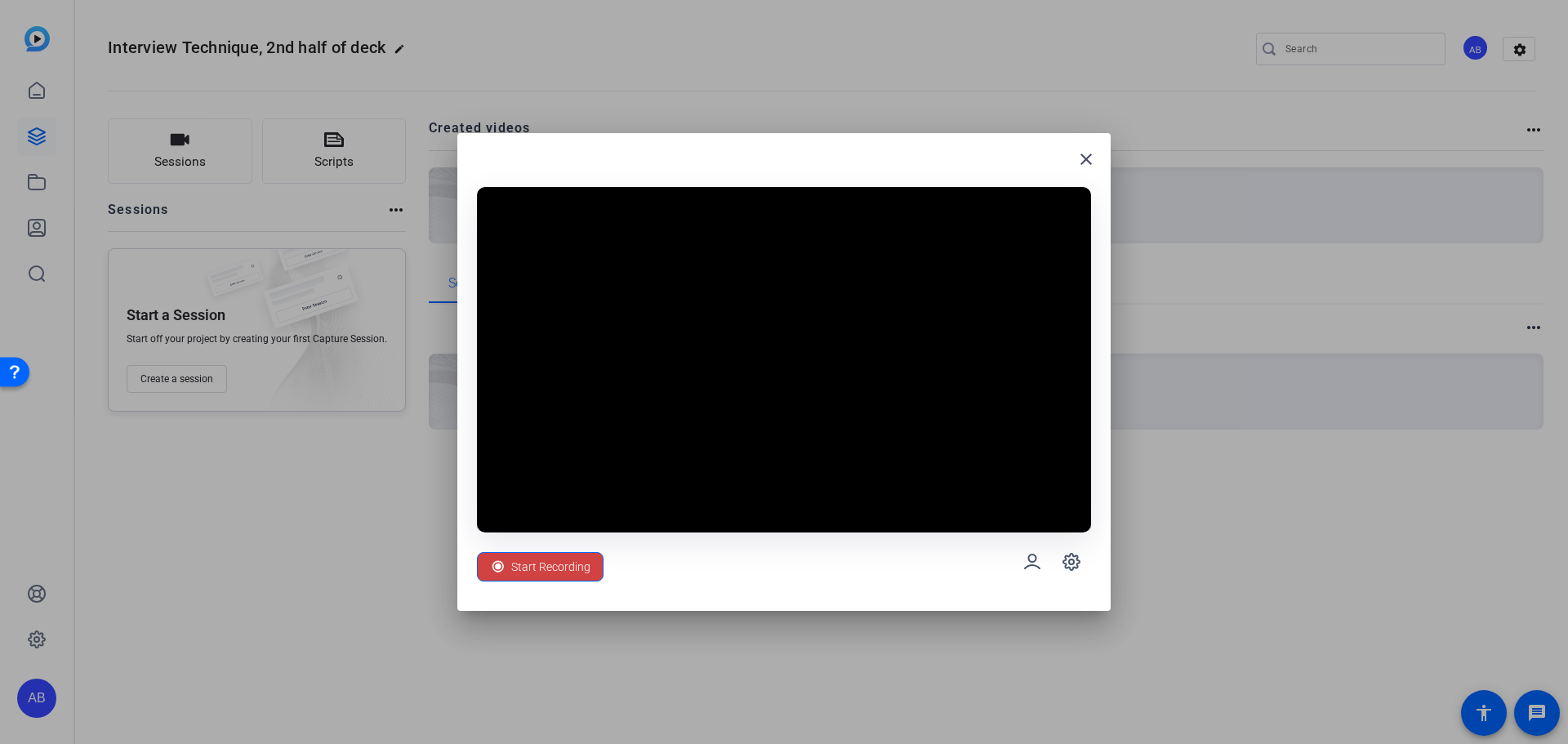 click on "close
Start Recording" at bounding box center (784, 372) 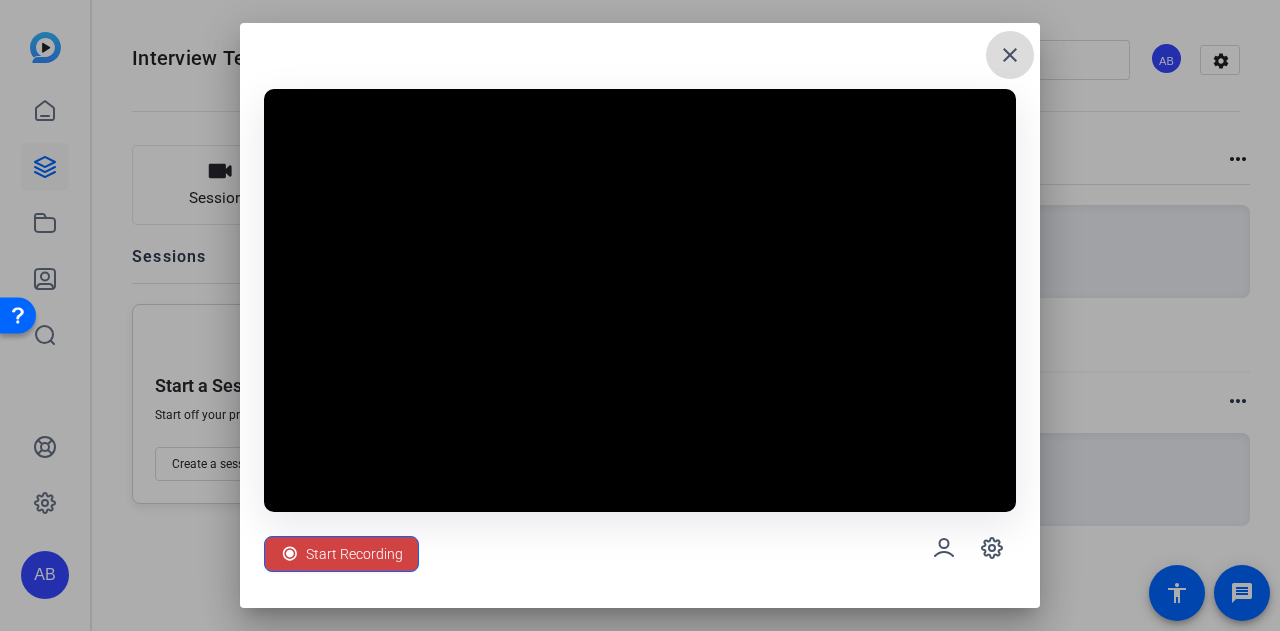 click on "close" at bounding box center (1010, 55) 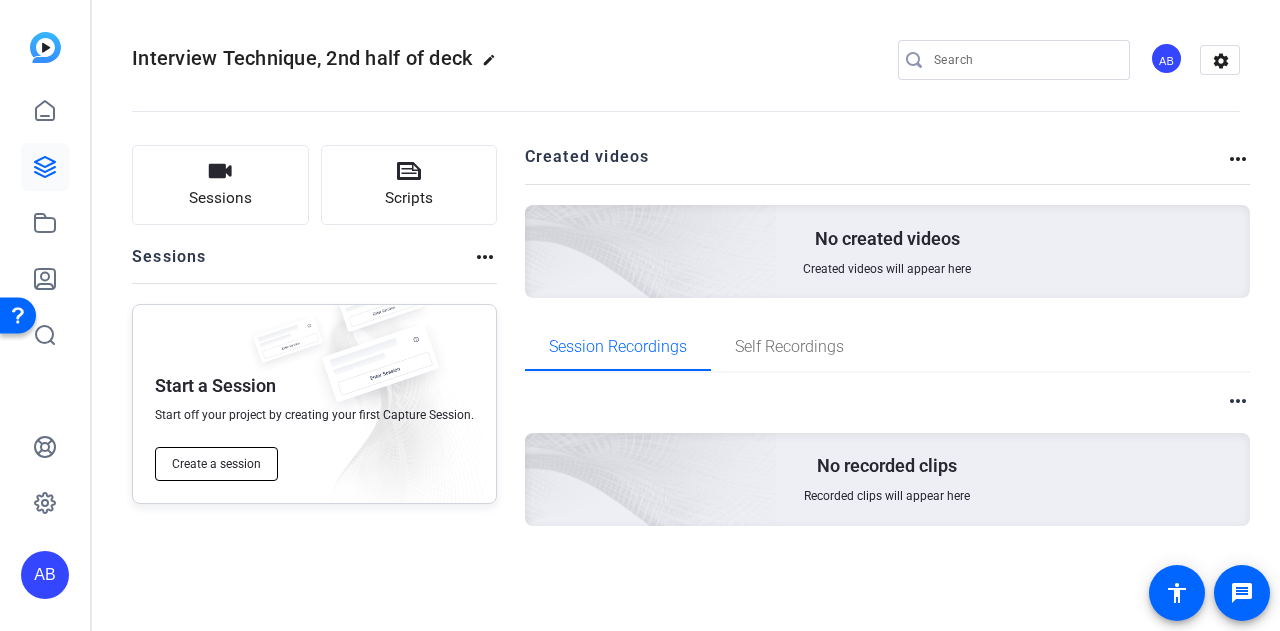 click on "Create a session" 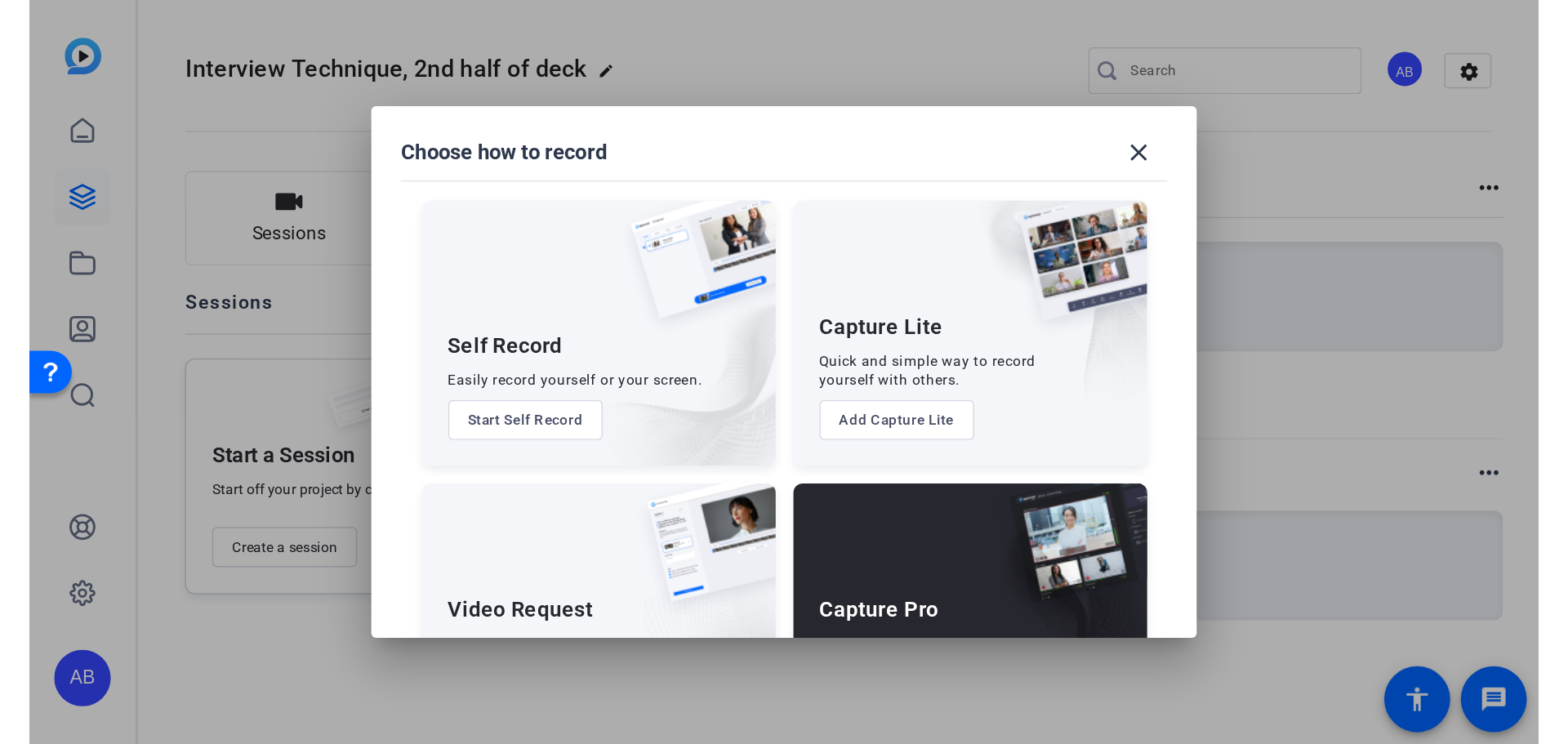 scroll, scrollTop: 93, scrollLeft: 0, axis: vertical 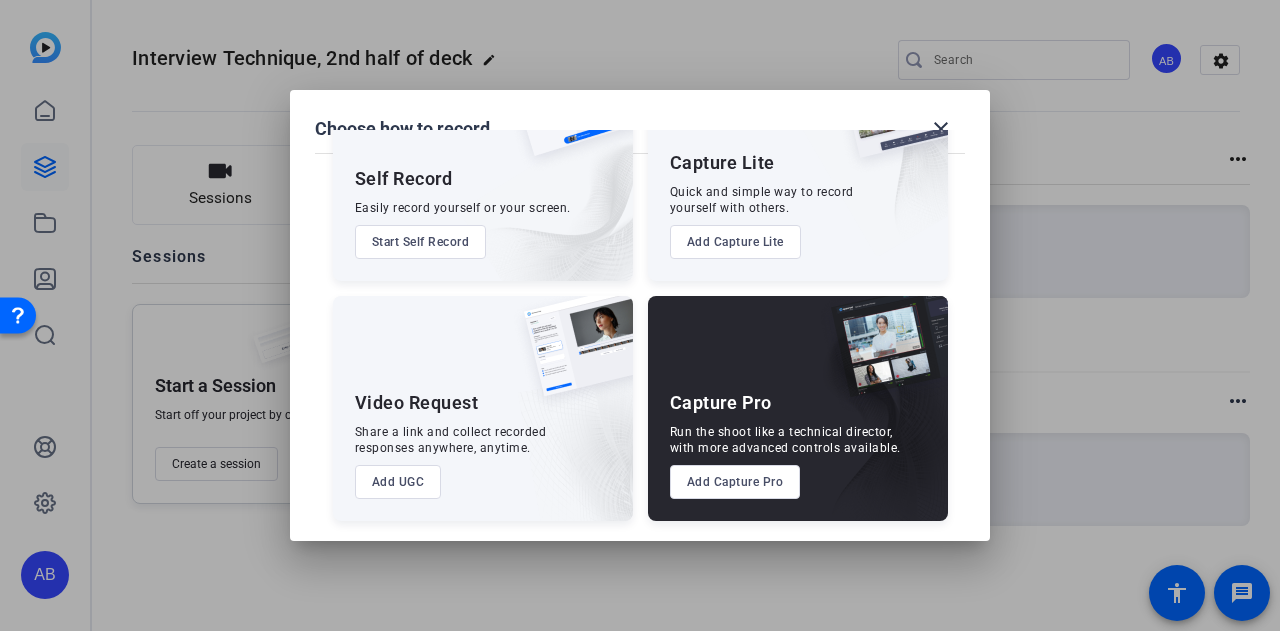 click on "Start Self Record" at bounding box center (421, 242) 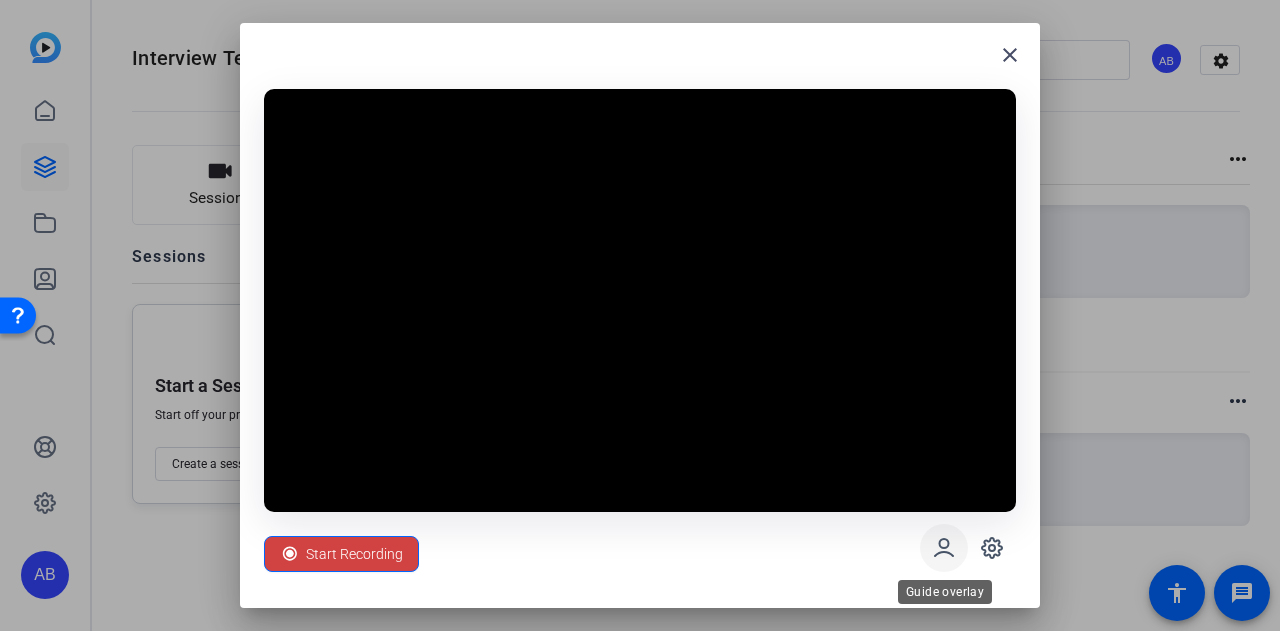 click 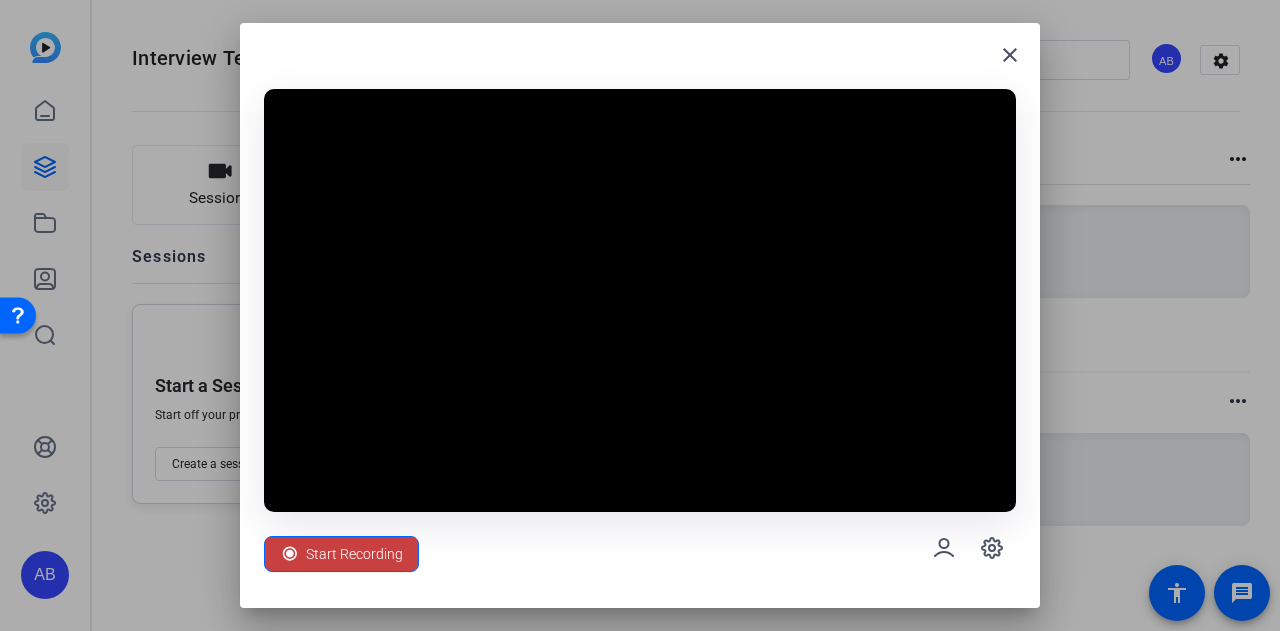click on "Start Recording" at bounding box center (354, 554) 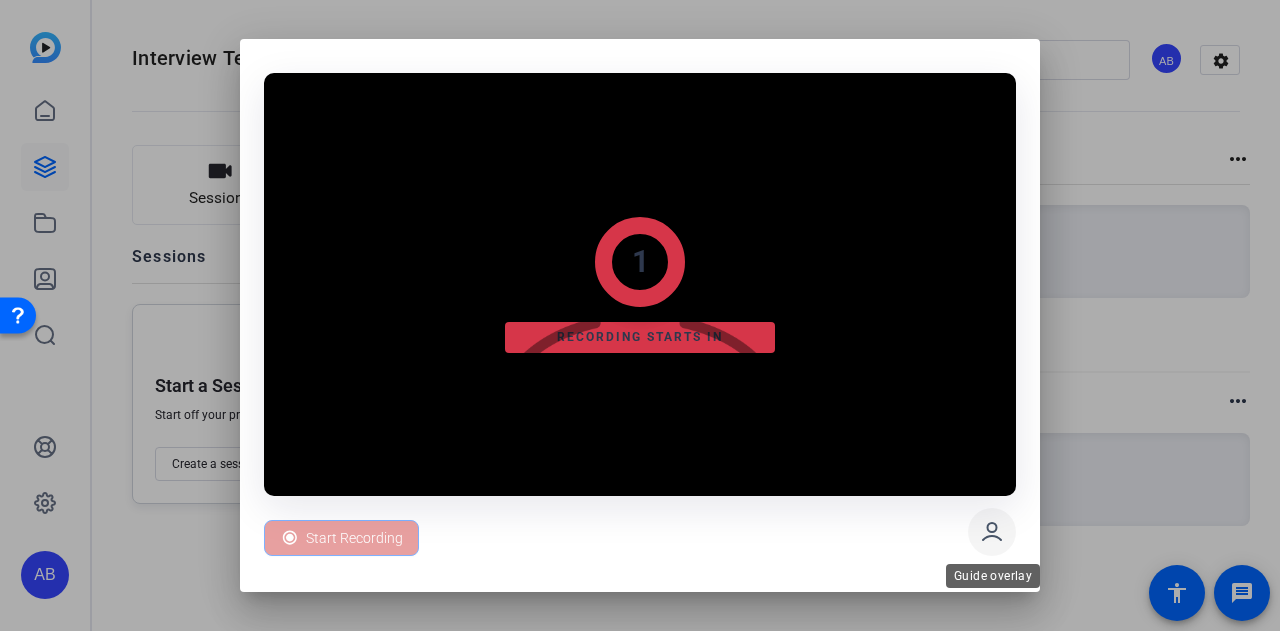 click 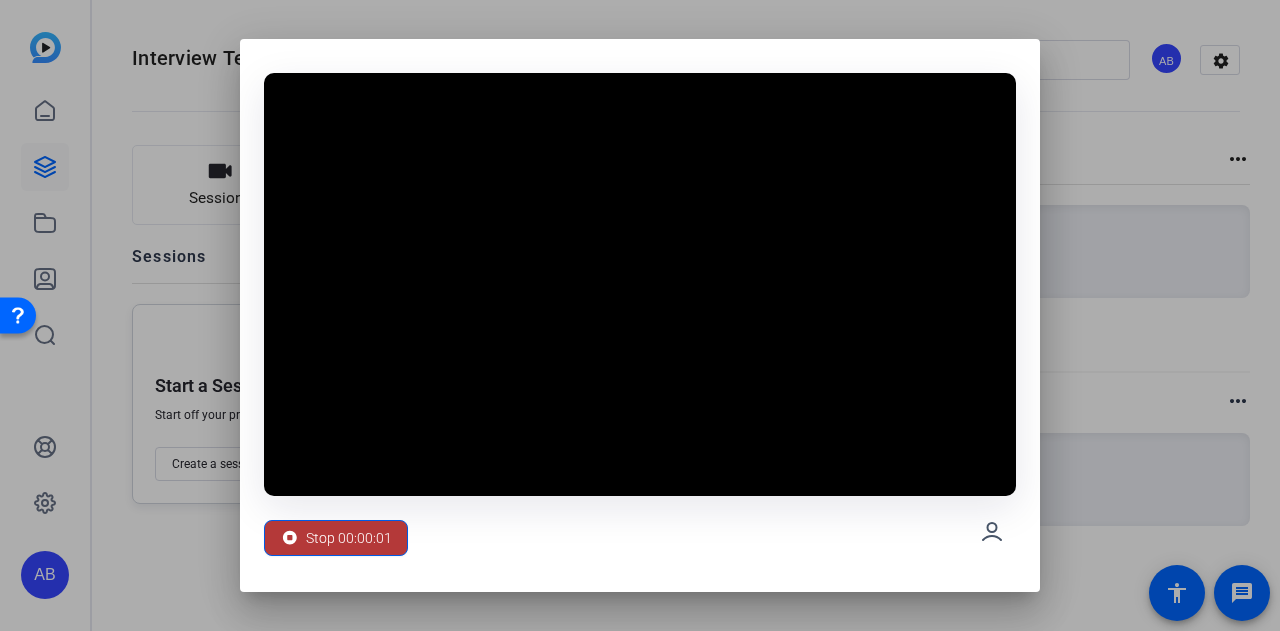 click on "Stop 00:00:01" at bounding box center (349, 538) 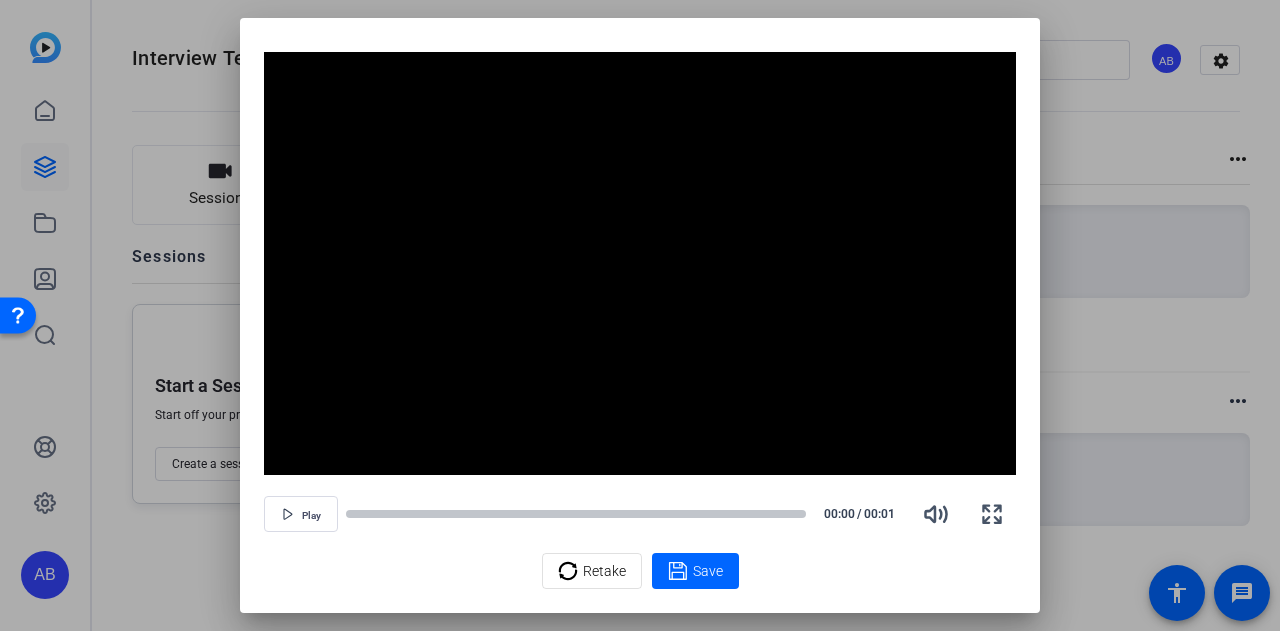 click on "Video Player is loading. Play Video Play Mute Current Time  0:00 / Duration  0:01 Loaded :  0.00% 23:44 Stream Type  LIVE Seek to live, currently behind live LIVE Remaining Time  - 0:01   1x Playback Rate Chapters Chapters Descriptions descriptions off , selected Captions captions settings , opens captions settings dialog captions off , selected Audio Track Picture-in-Picture Fullscreen This is a modal window. Beginning of dialog window. Escape will cancel and close the window. Text Color White Black Red Green Blue Yellow Magenta Cyan Transparency Opaque Semi-Transparent Background Color Black White Red Green Blue Yellow Magenta Cyan Transparency Opaque Semi-Transparent Transparent Window Color Black White Red Green Blue Yellow Magenta Cyan Transparency Transparent Semi-Transparent Opaque Font Size 50% 75% 100% 125% 150% 175% 200% 300% 400% Text Edge Style None Raised Depressed Uniform Dropshadow Font Family Proportional Sans-Serif Monospace Sans-Serif Proportional Serif Monospace Serif Casual Script" at bounding box center (640, 315) 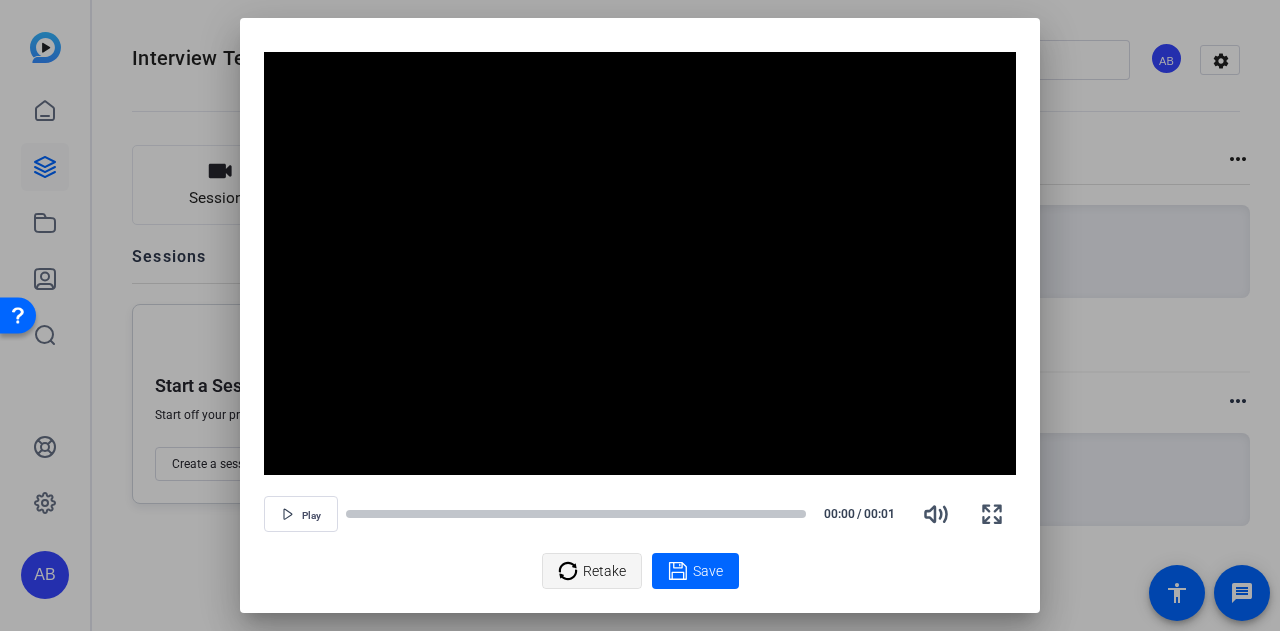 click on "Retake" at bounding box center [604, 571] 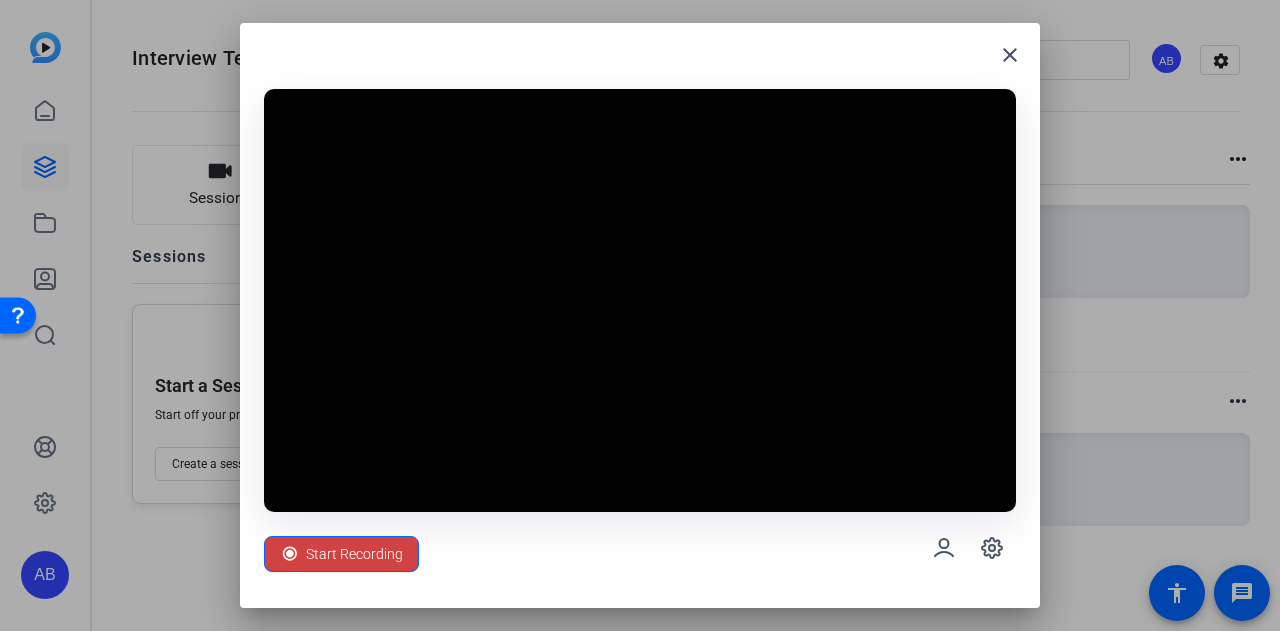 drag, startPoint x: 570, startPoint y: 46, endPoint x: 1746, endPoint y: 187, distance: 1184.4226 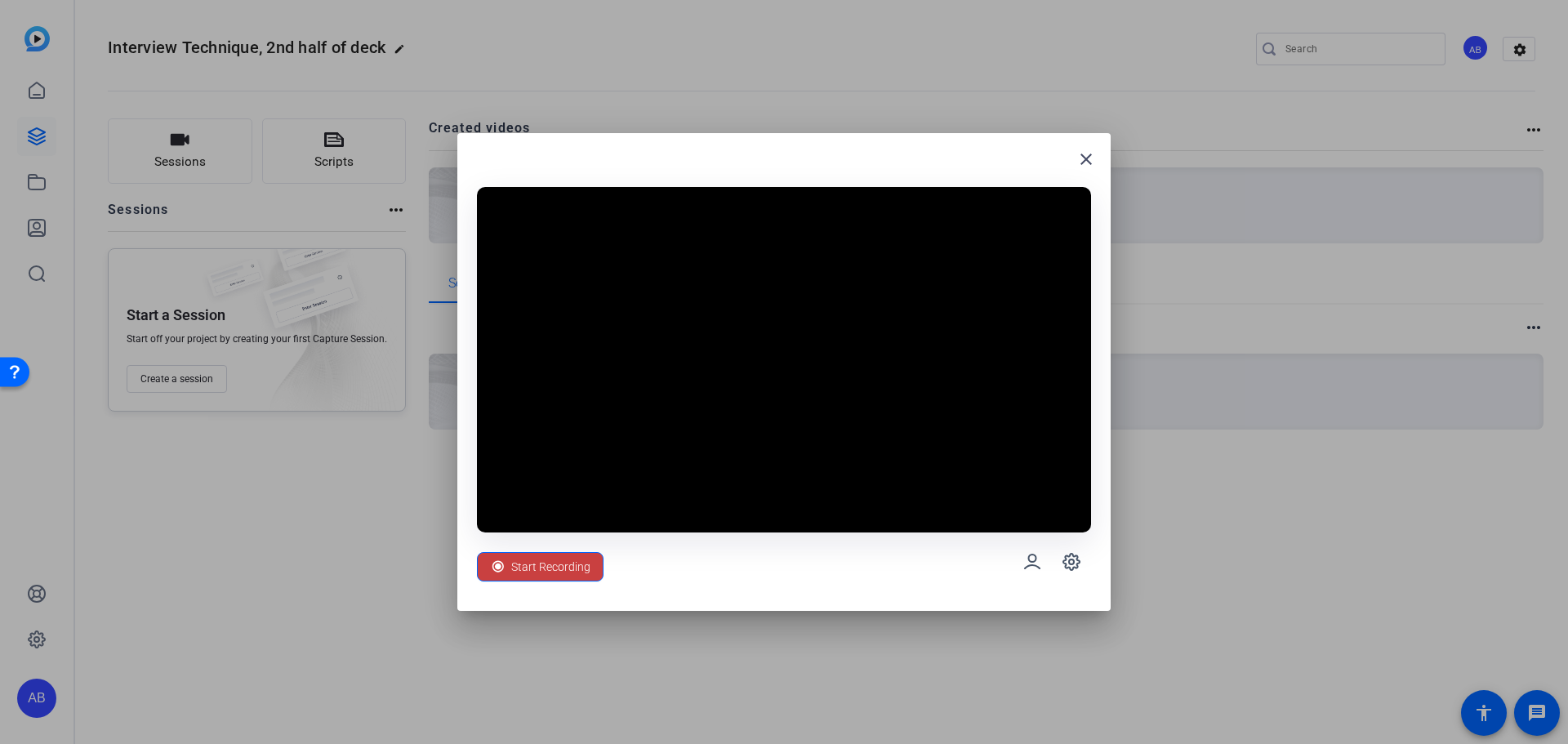 click on "Start Recording" at bounding box center [550, 567] 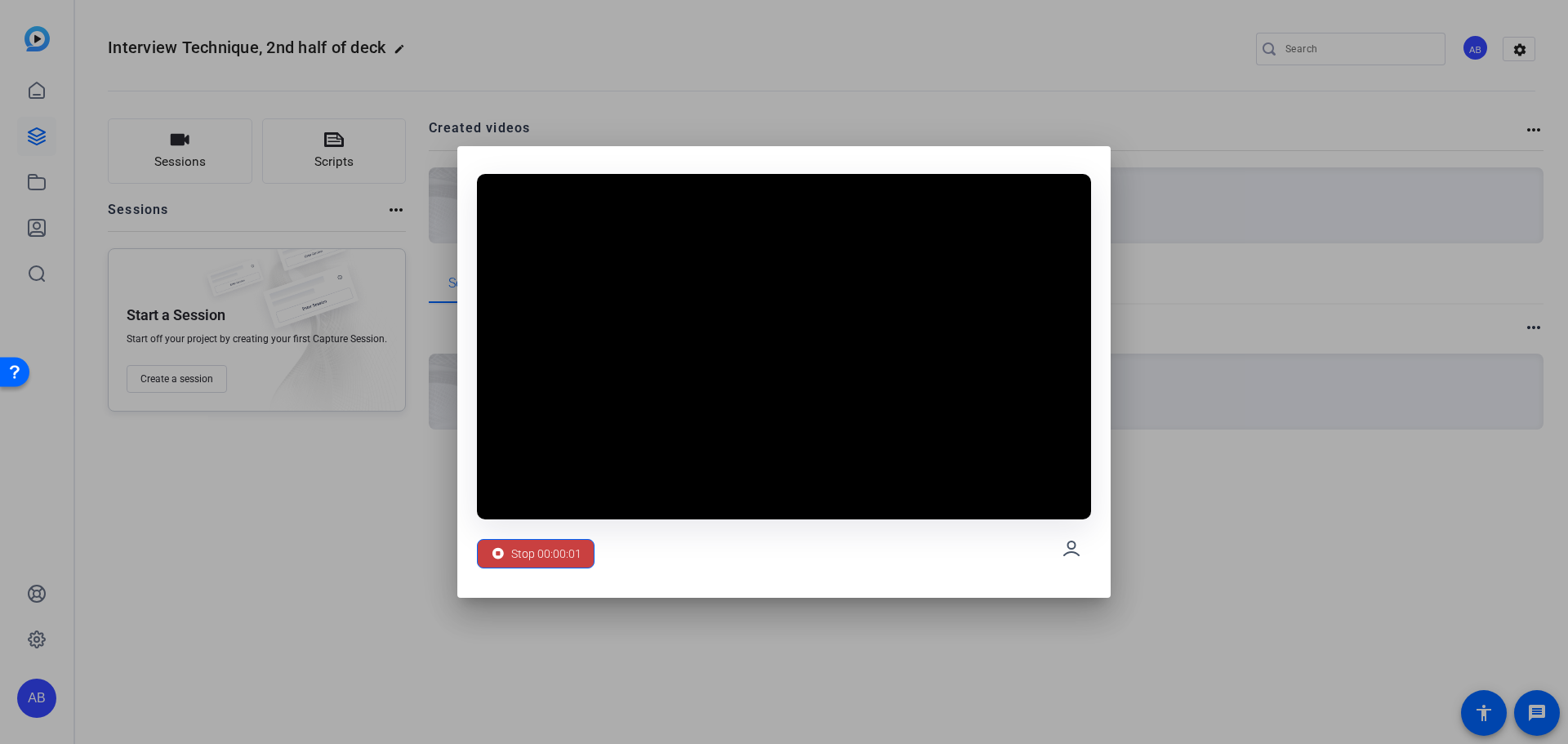 click on "Stop 00:00:01" at bounding box center [546, 554] 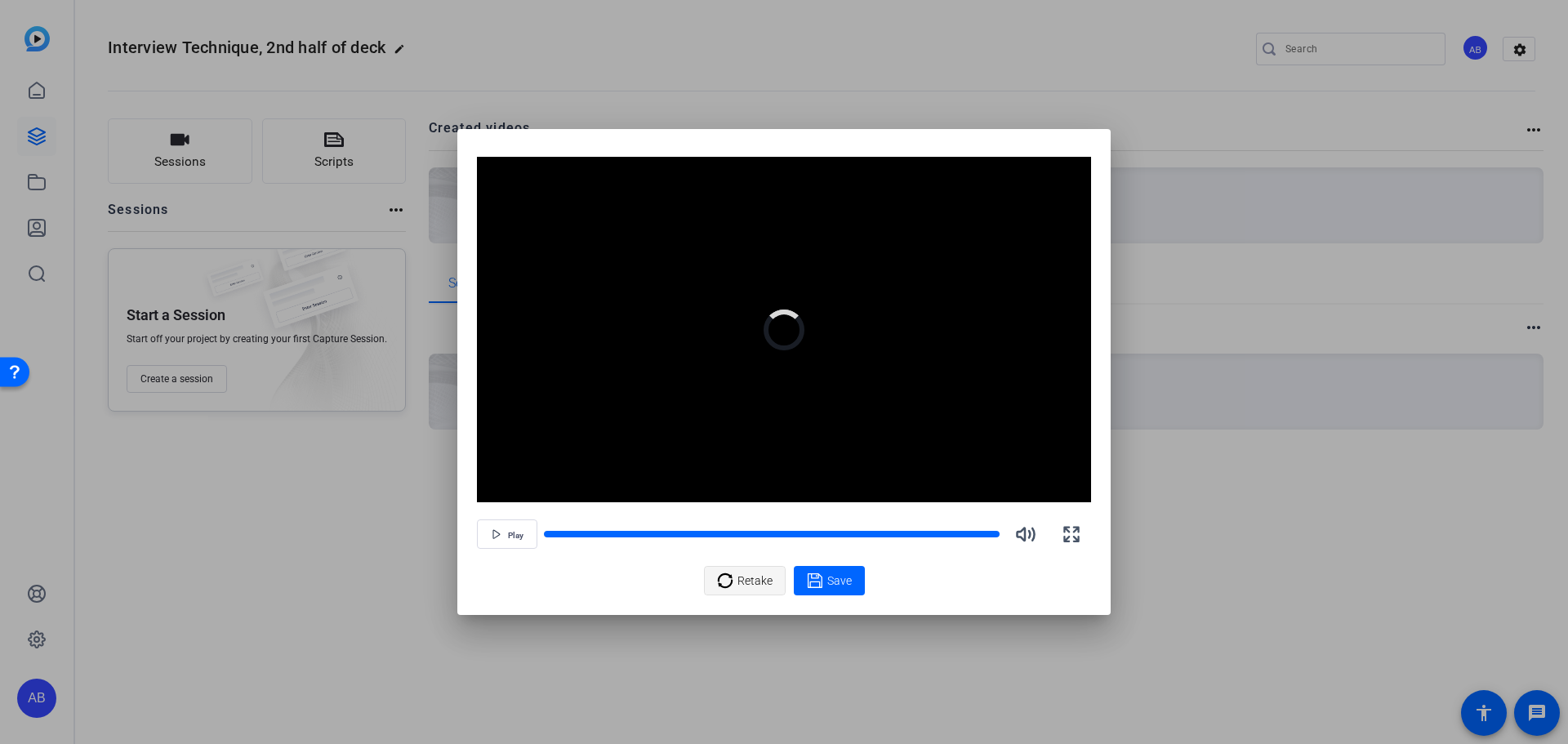 click on "Retake" at bounding box center (755, 581) 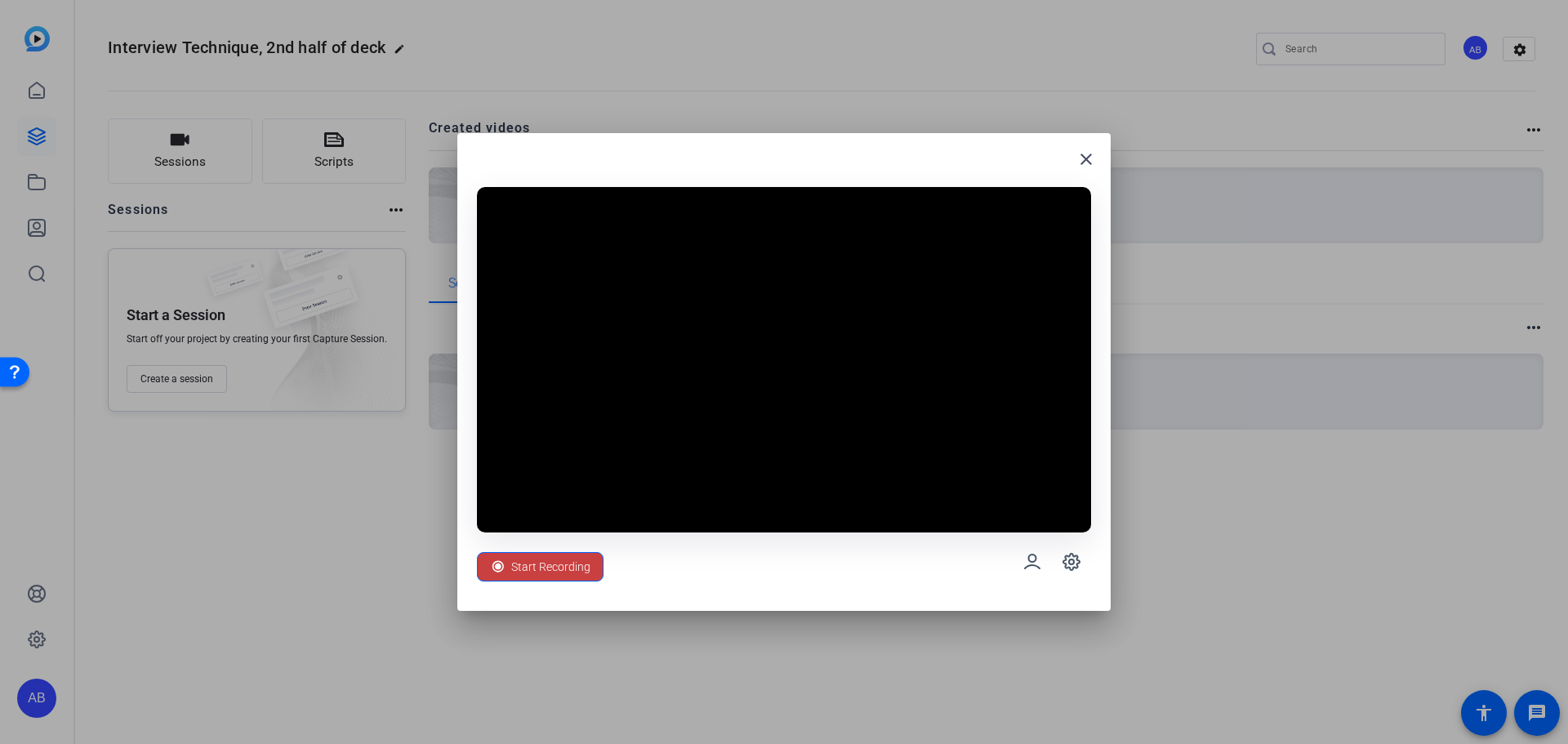 click on "Start Recording" at bounding box center (540, 567) 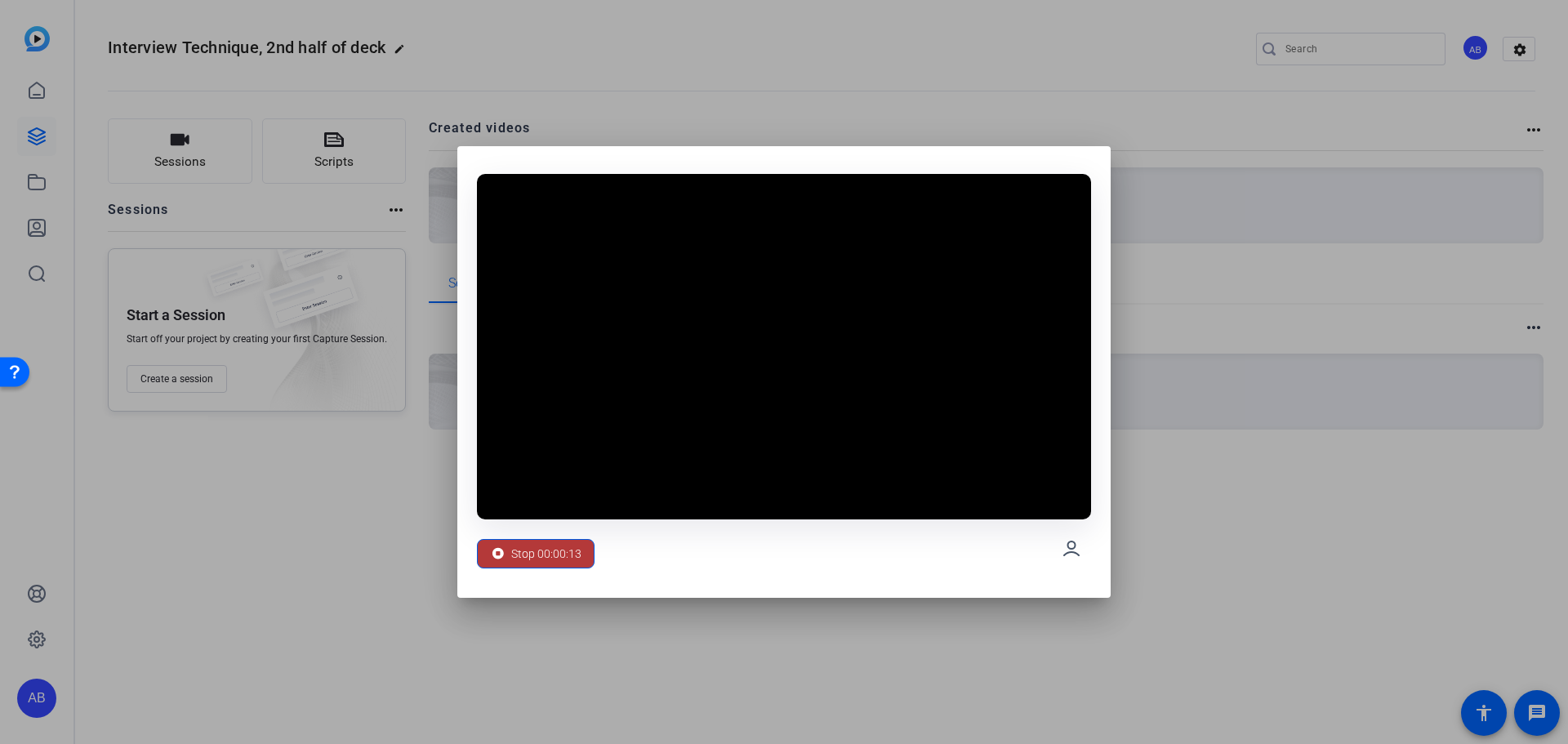 click on "Stop 00:00:13" at bounding box center (546, 554) 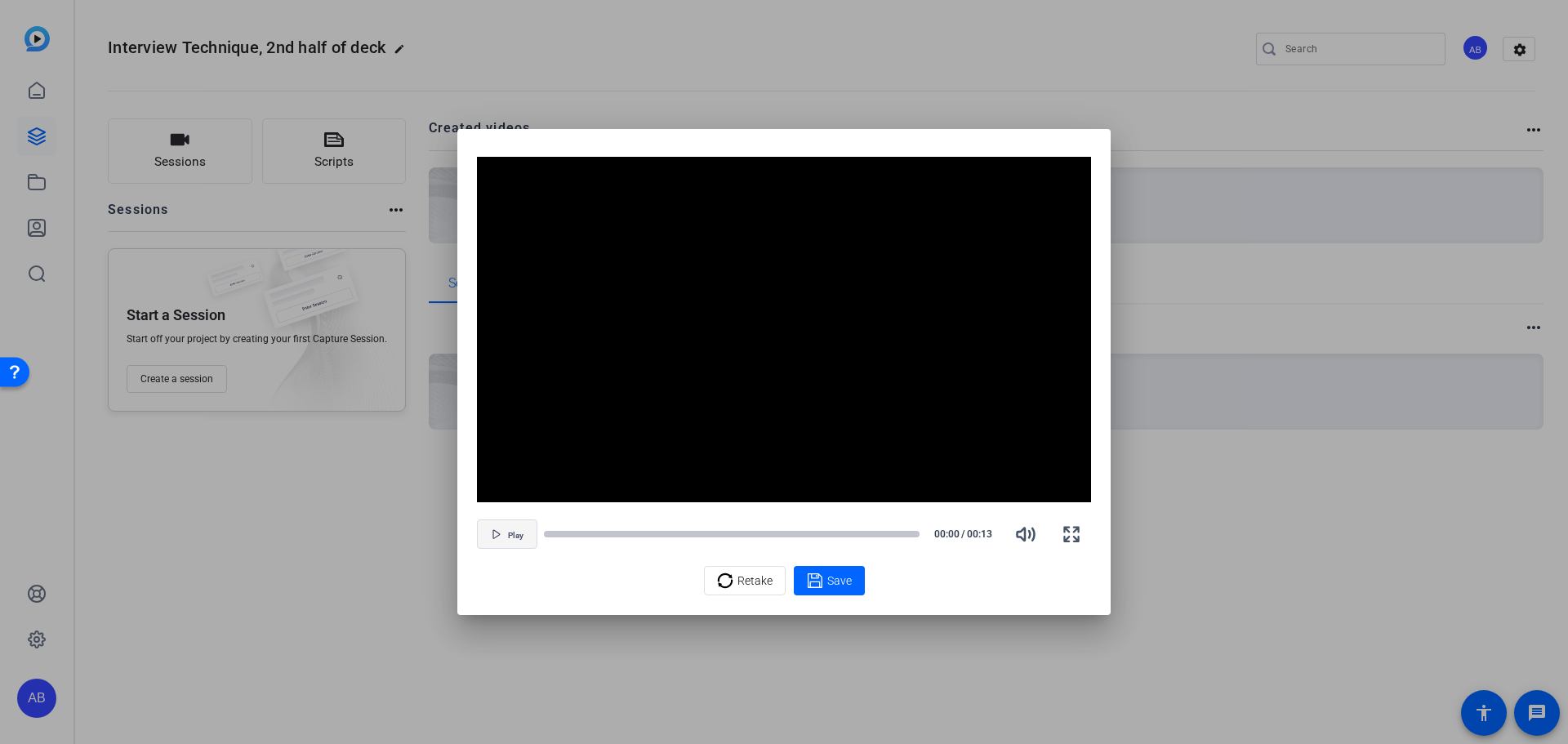 click on "Play" at bounding box center (515, 536) 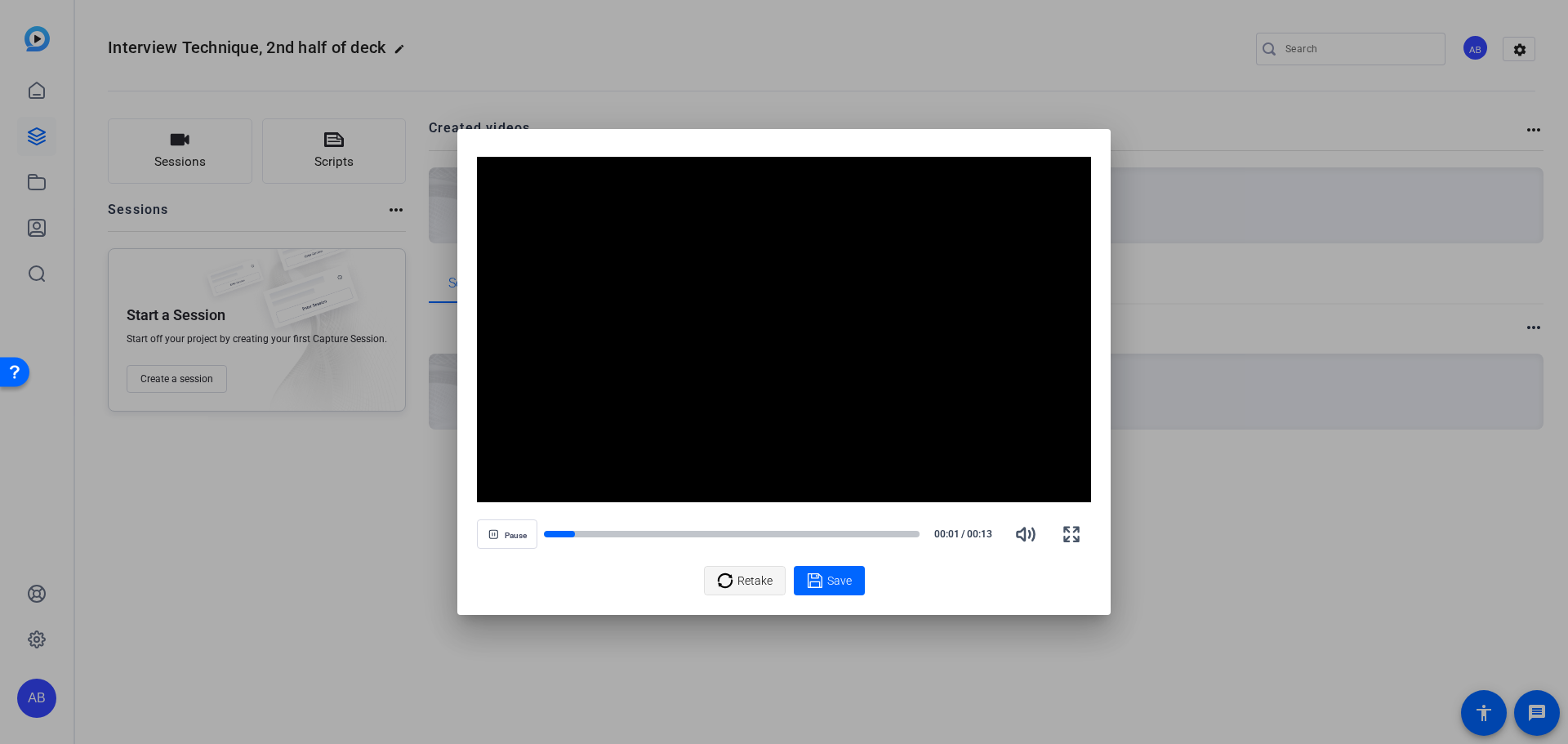click on "Retake" at bounding box center (755, 581) 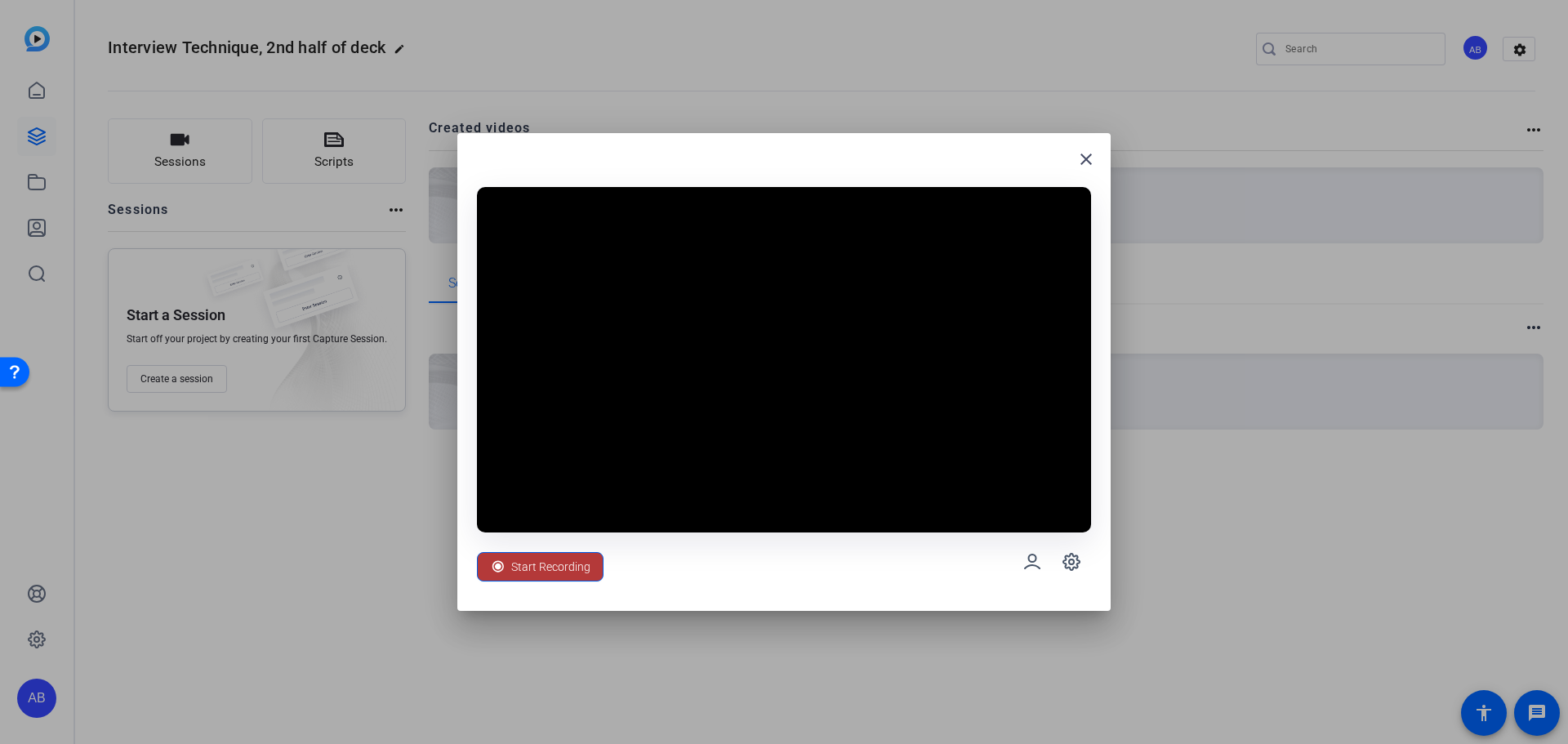 click on "Start Recording" at bounding box center [550, 567] 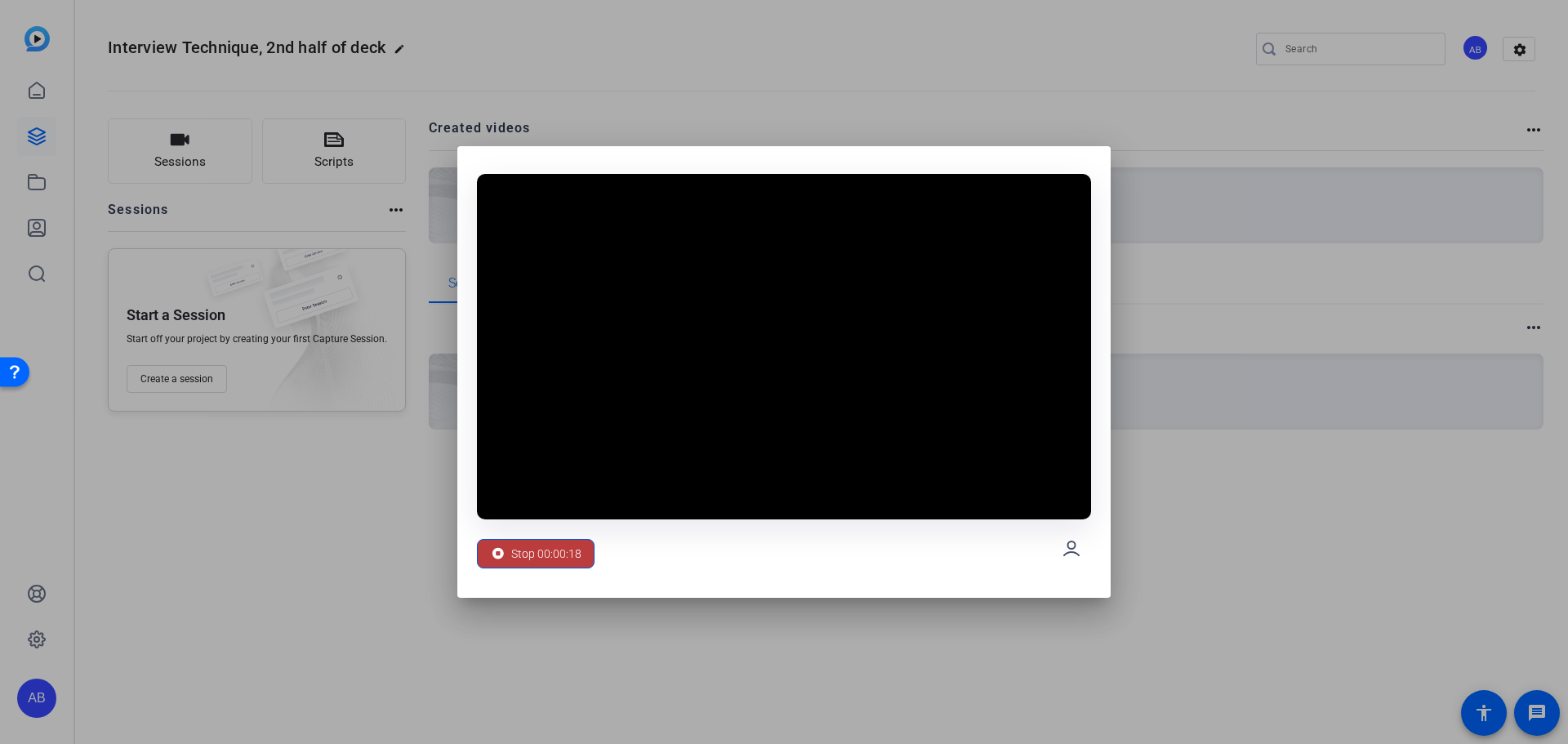 click on "Stop 00:00:18" at bounding box center (546, 554) 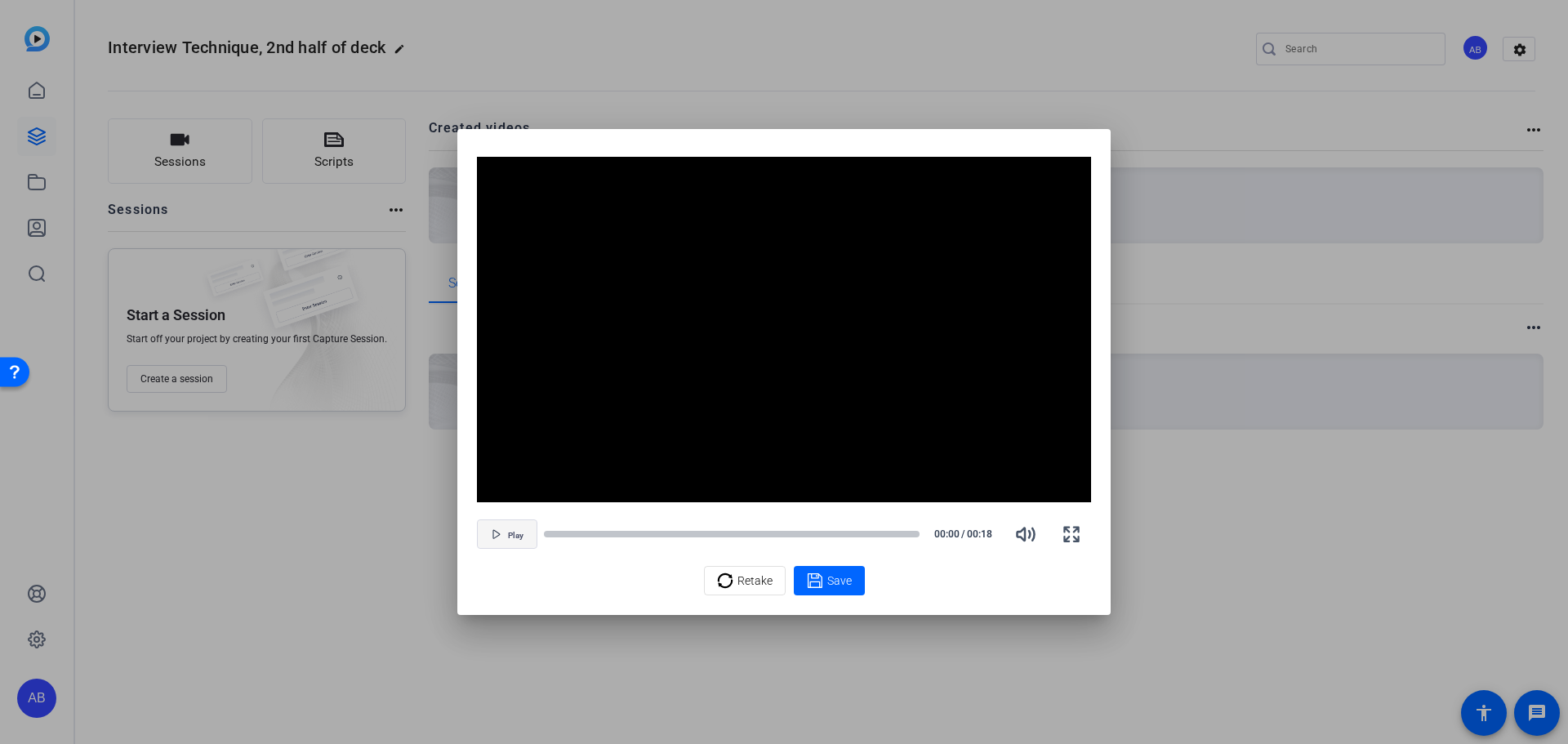 click at bounding box center (507, 534) 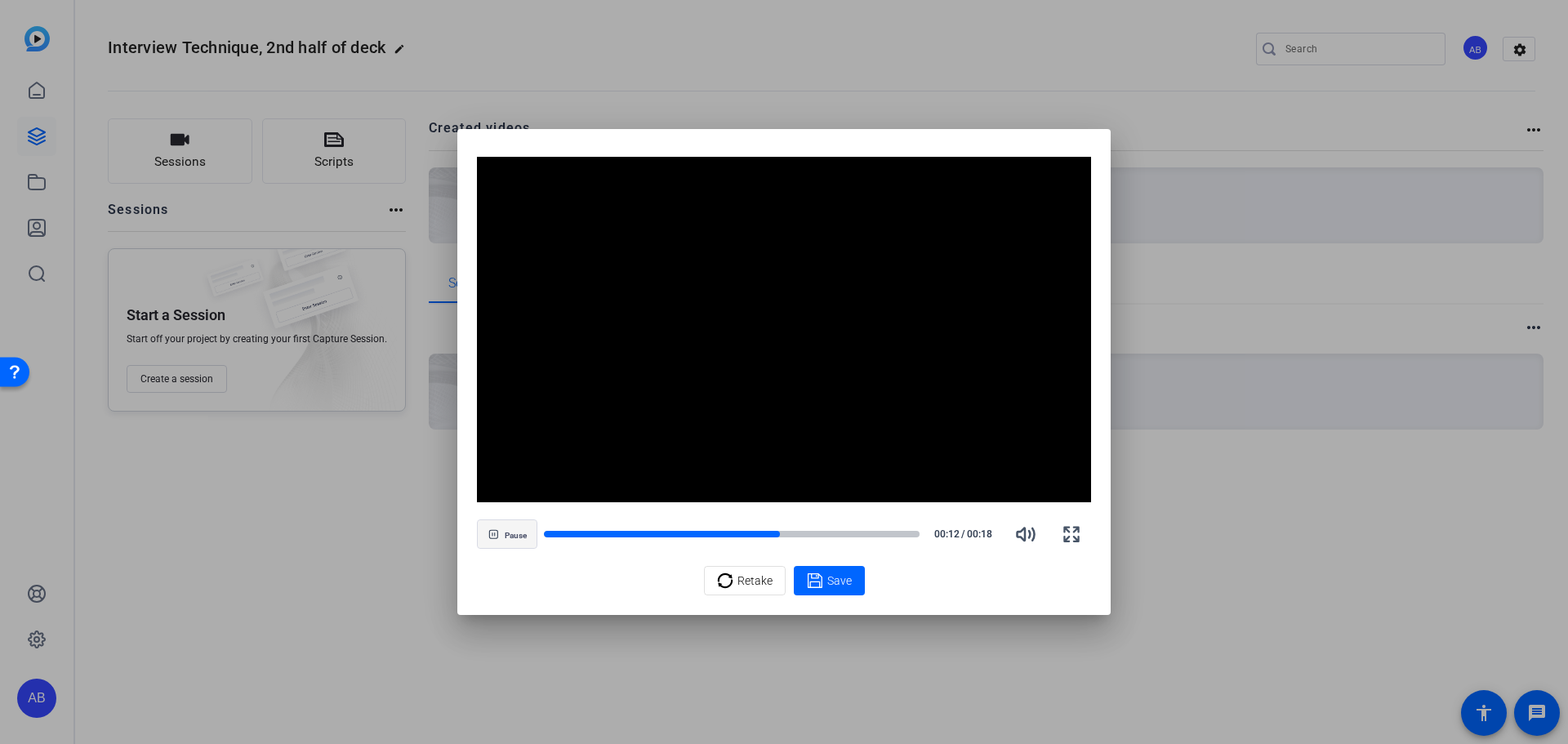 click on "Pause" at bounding box center [515, 536] 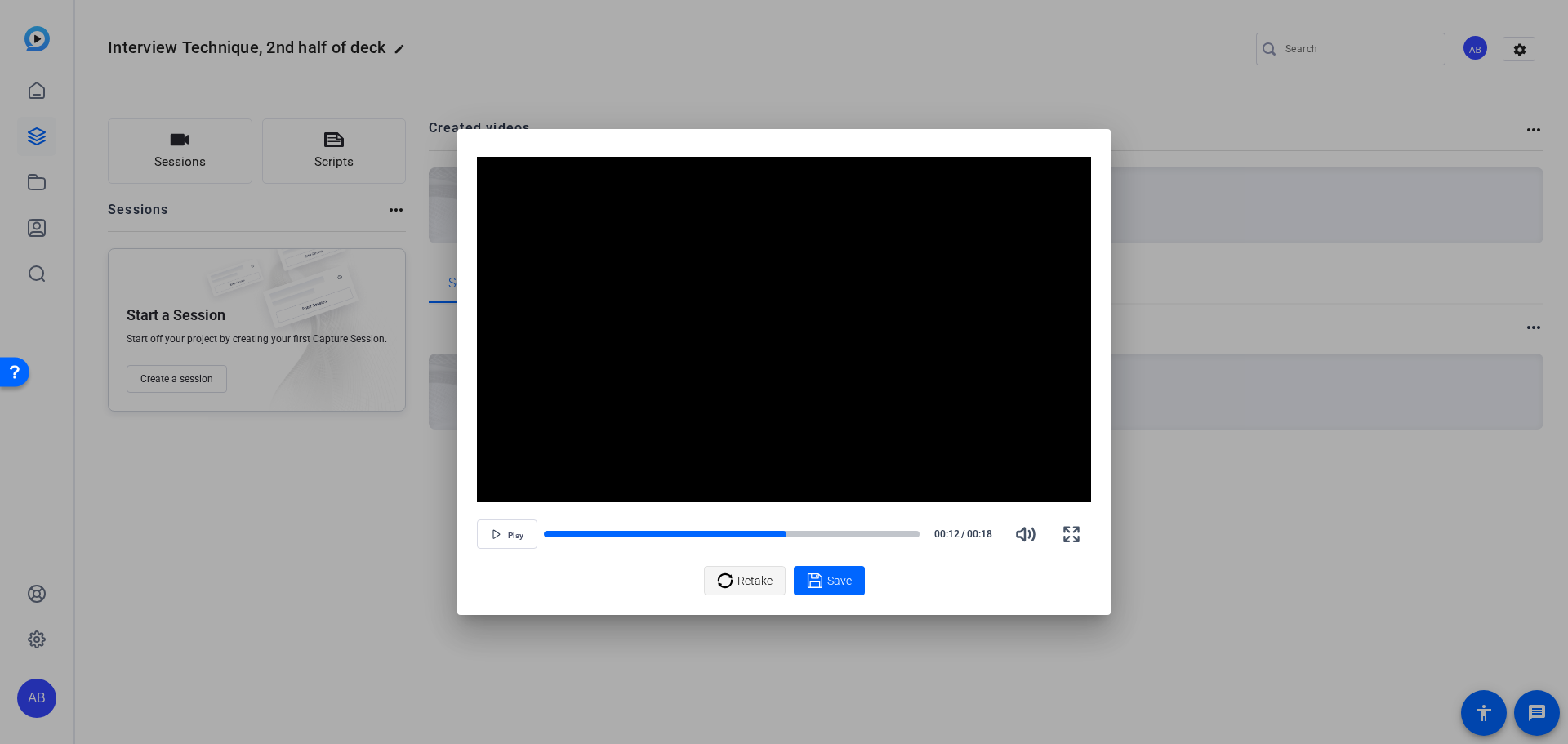 click on "Retake" at bounding box center (755, 581) 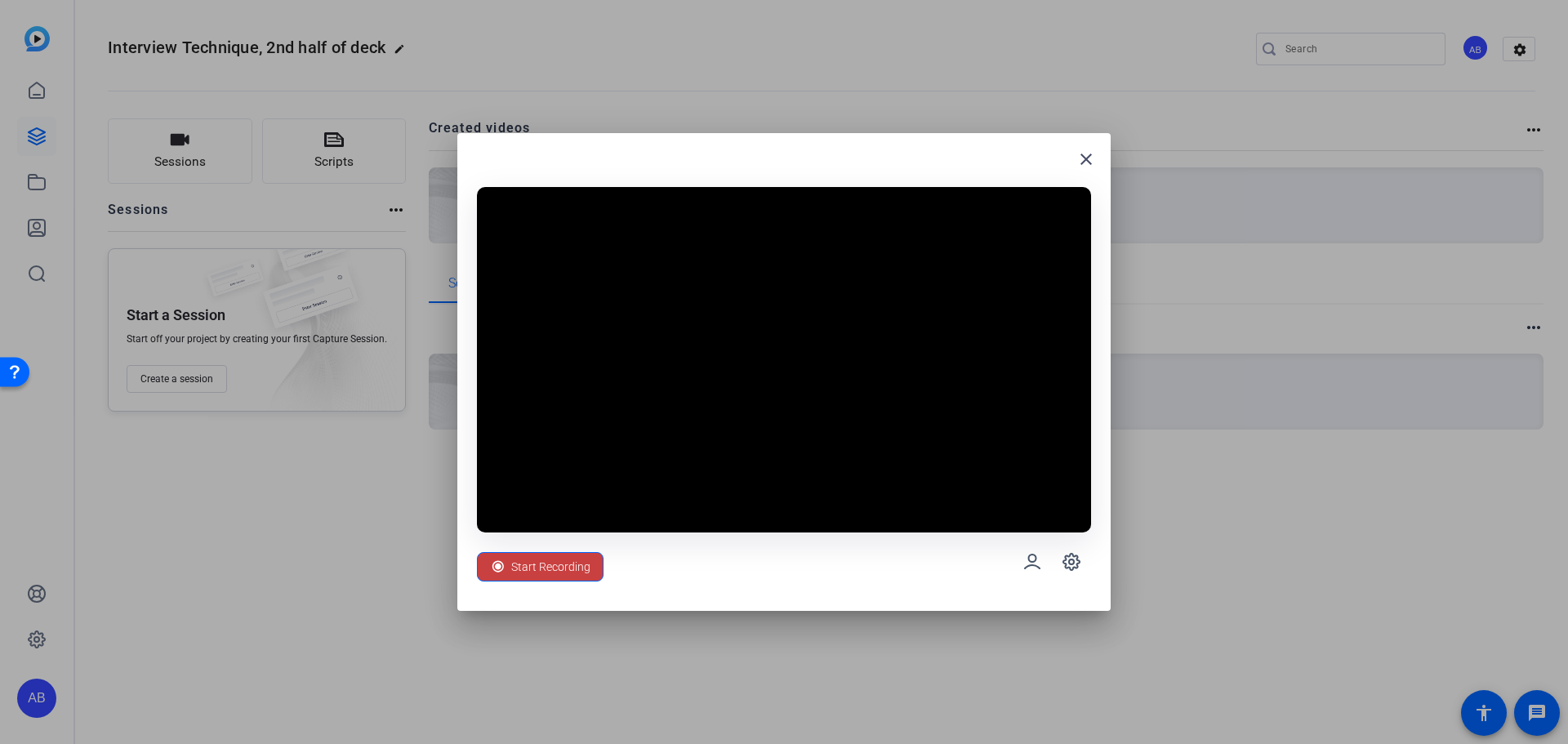 click on "Start Recording" at bounding box center [540, 567] 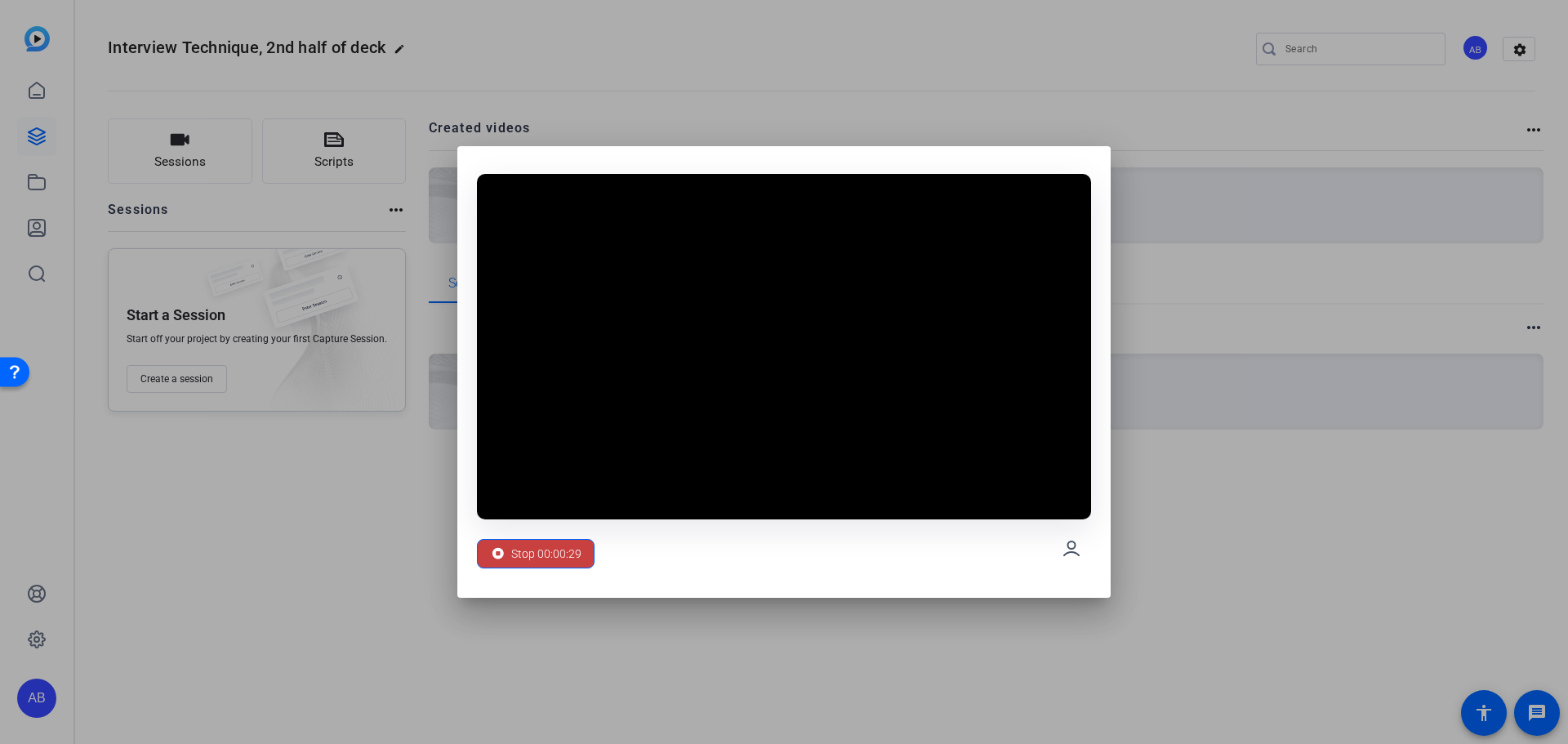 click on "Stop 00:00:29" at bounding box center (546, 554) 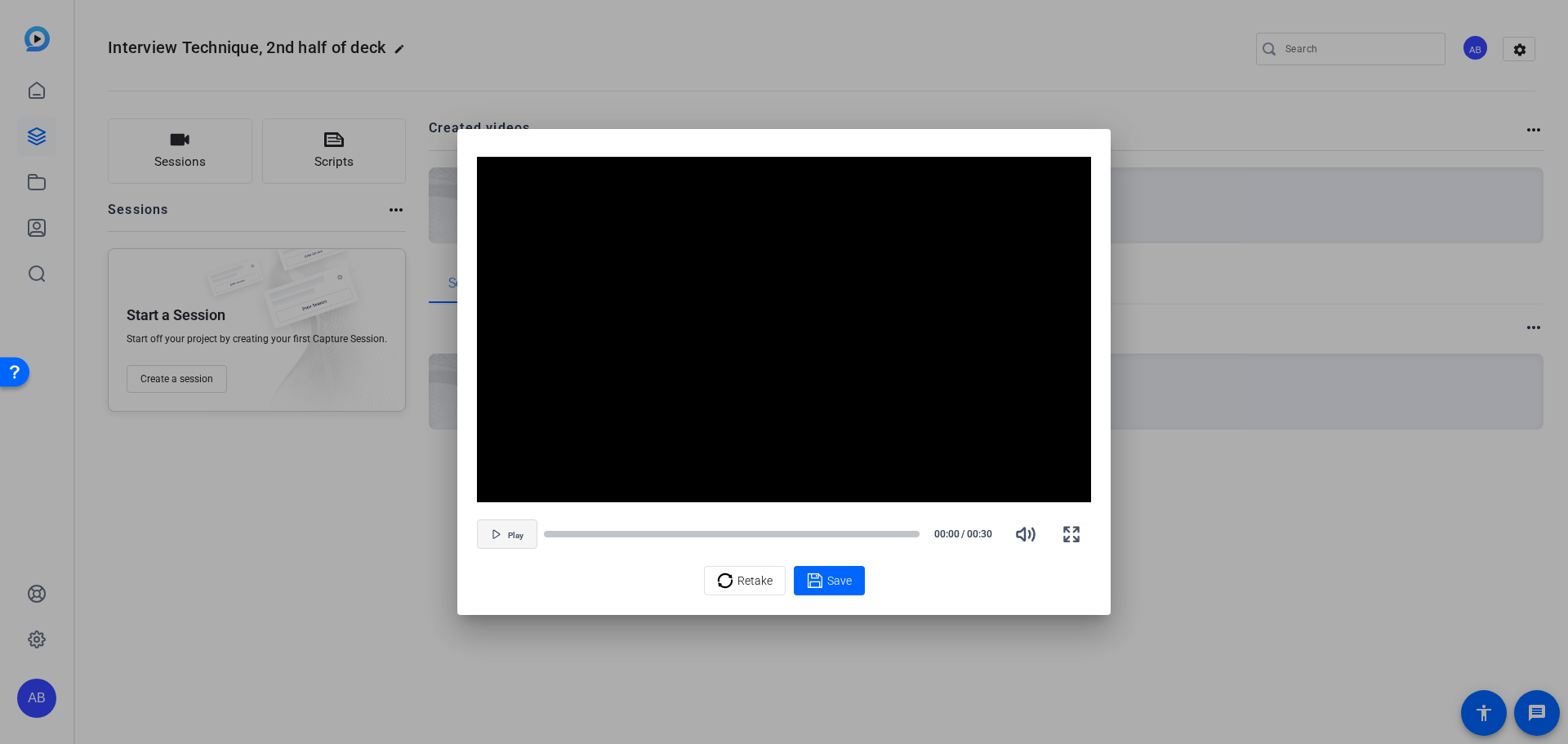 click at bounding box center [507, 534] 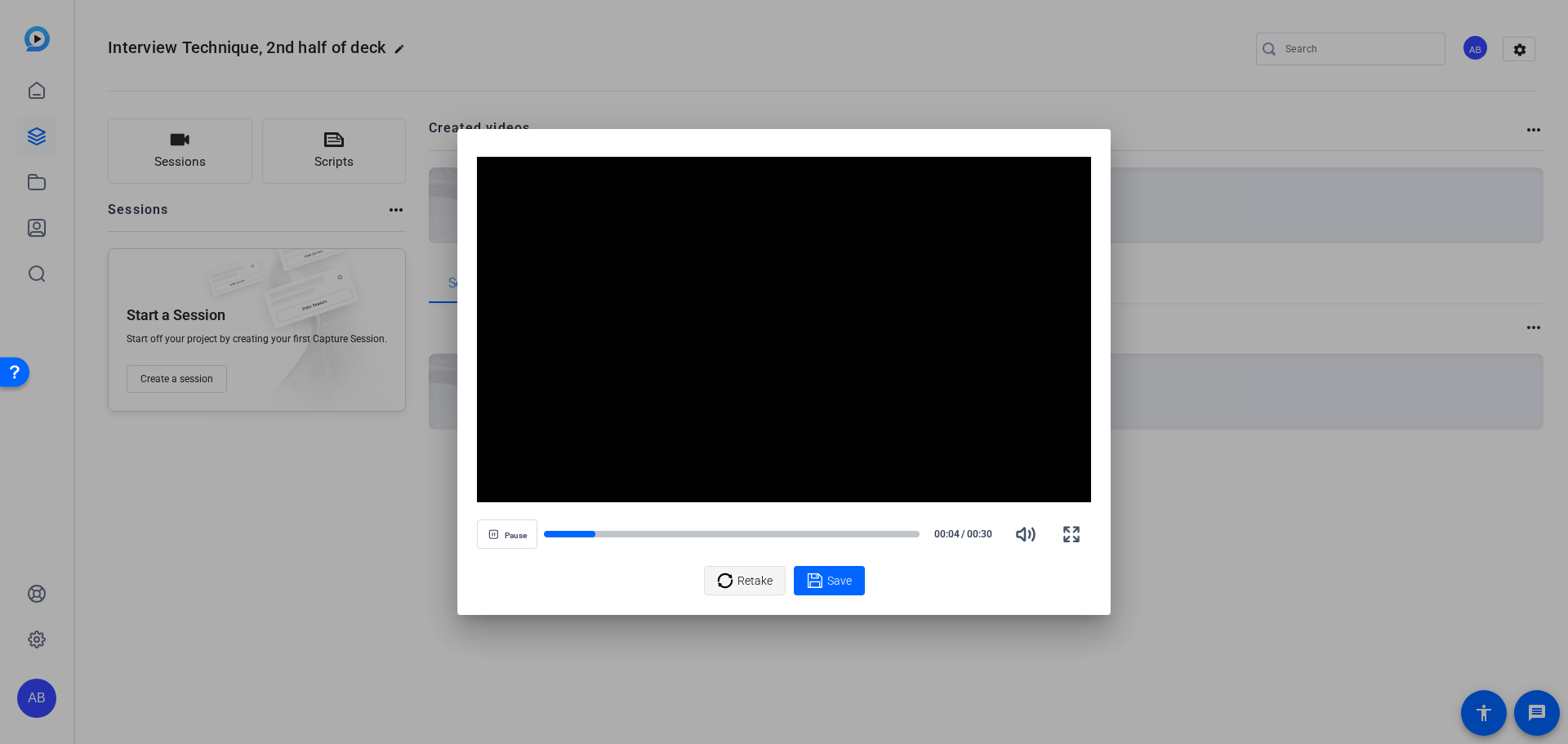 click 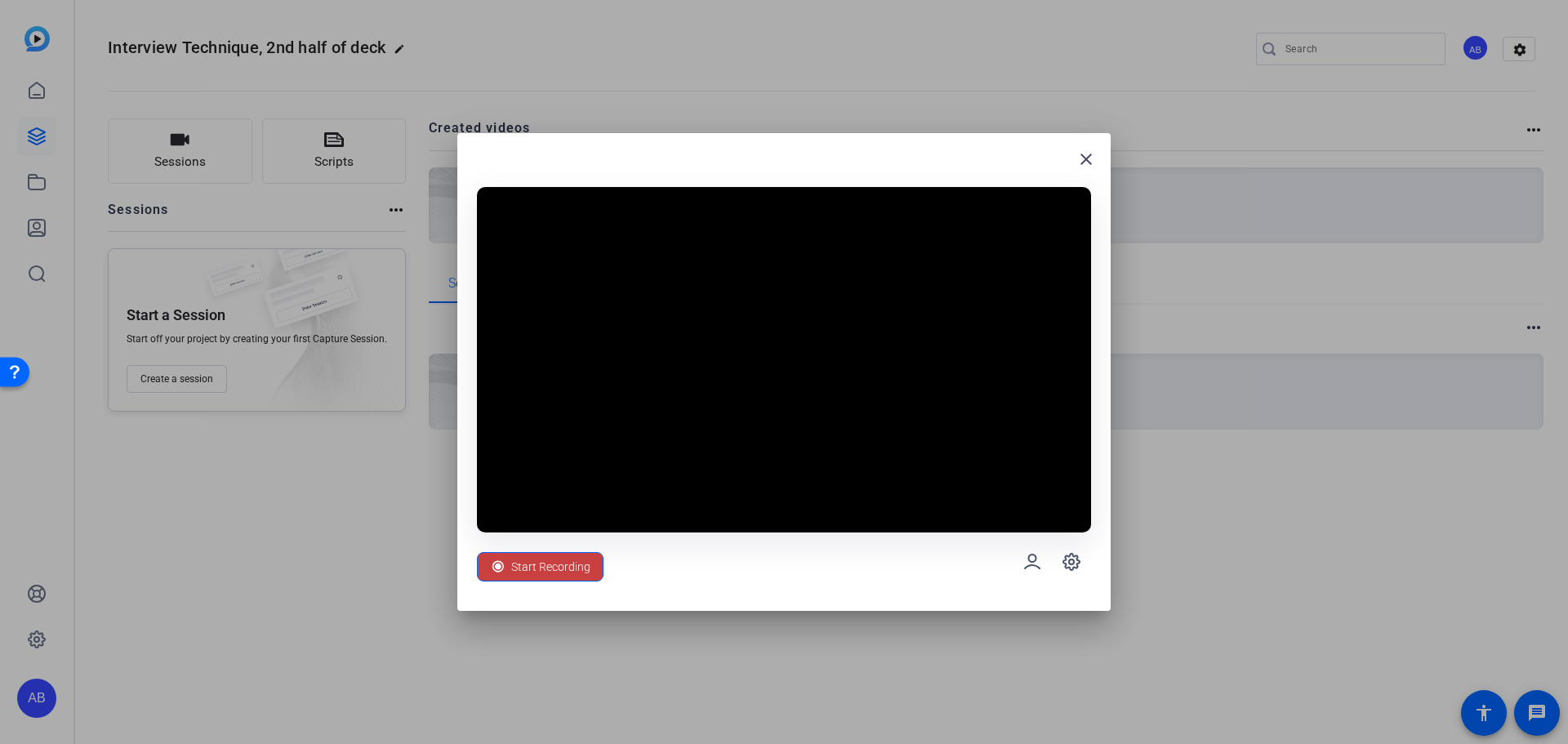 click on "Start Recording" at bounding box center [550, 567] 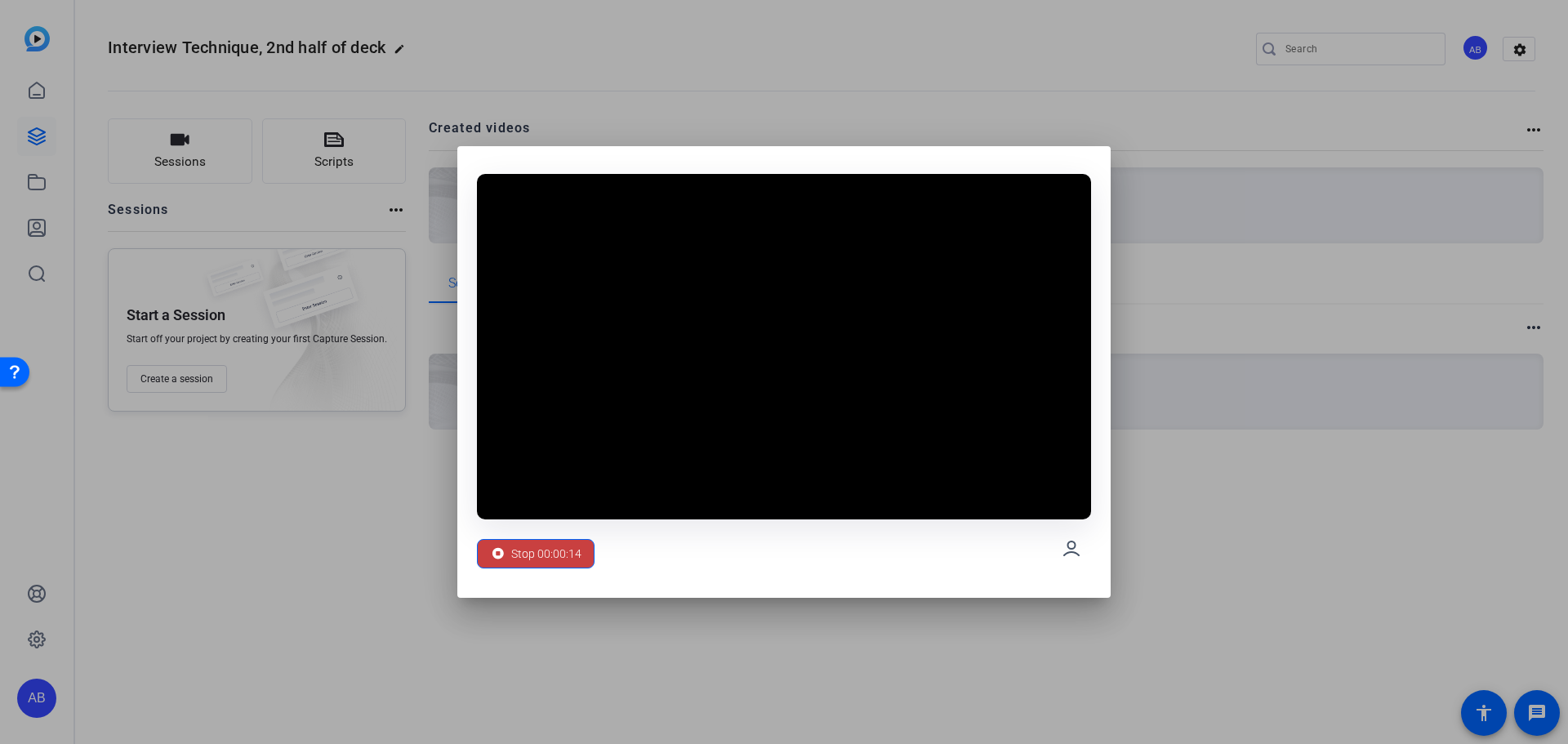 click on "Stop 00:00:14" at bounding box center [546, 554] 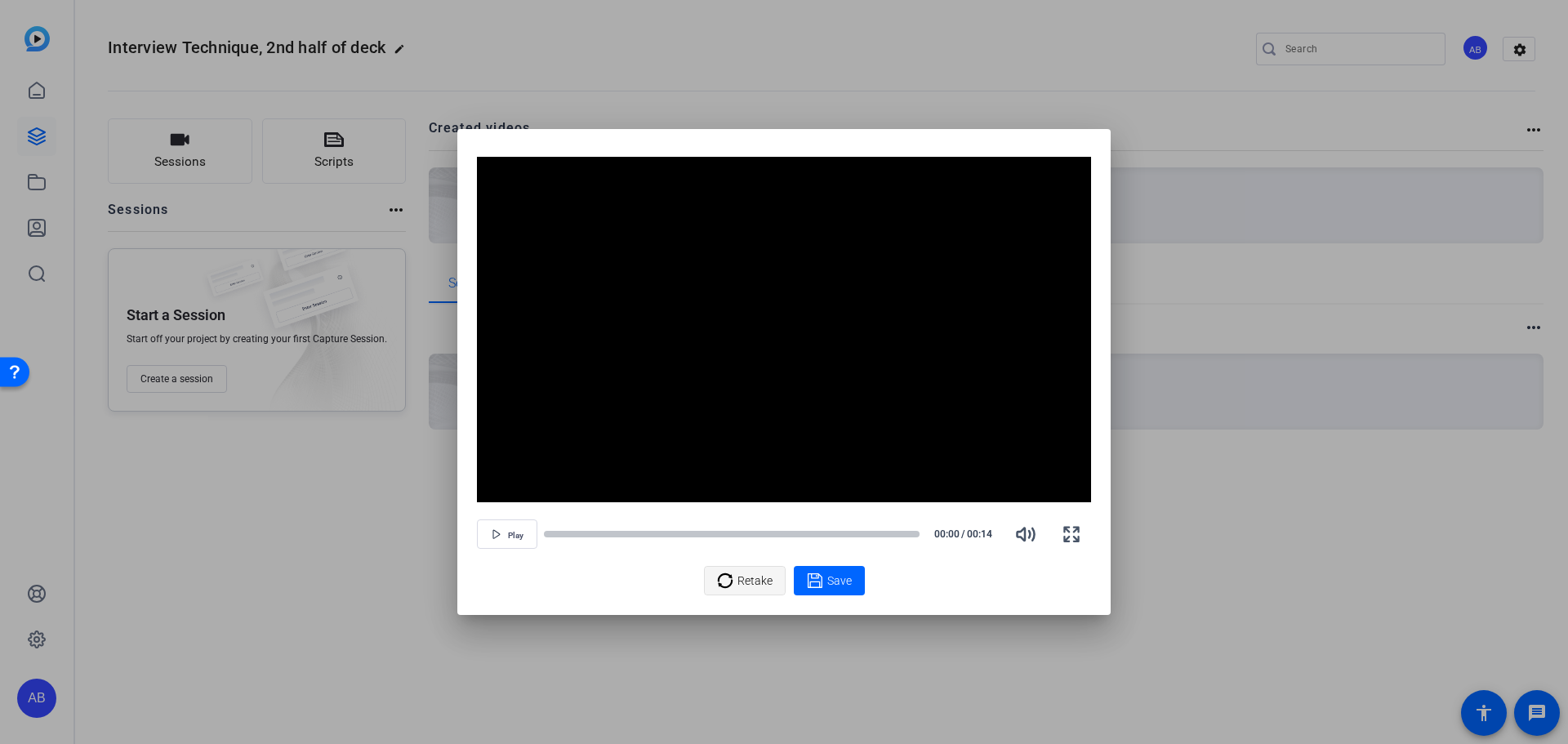 click on "Retake" at bounding box center (755, 581) 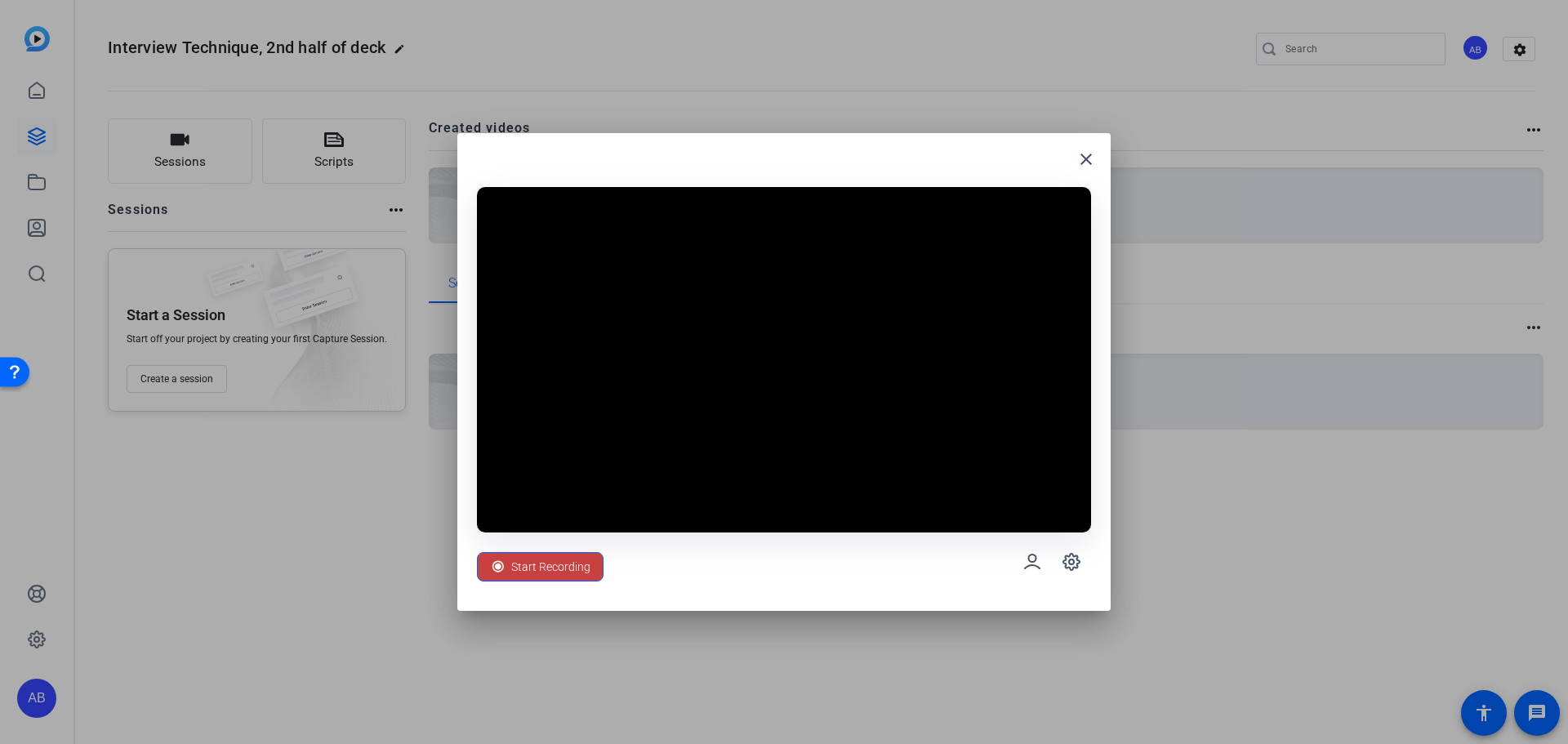click on "Start Recording" at bounding box center [550, 567] 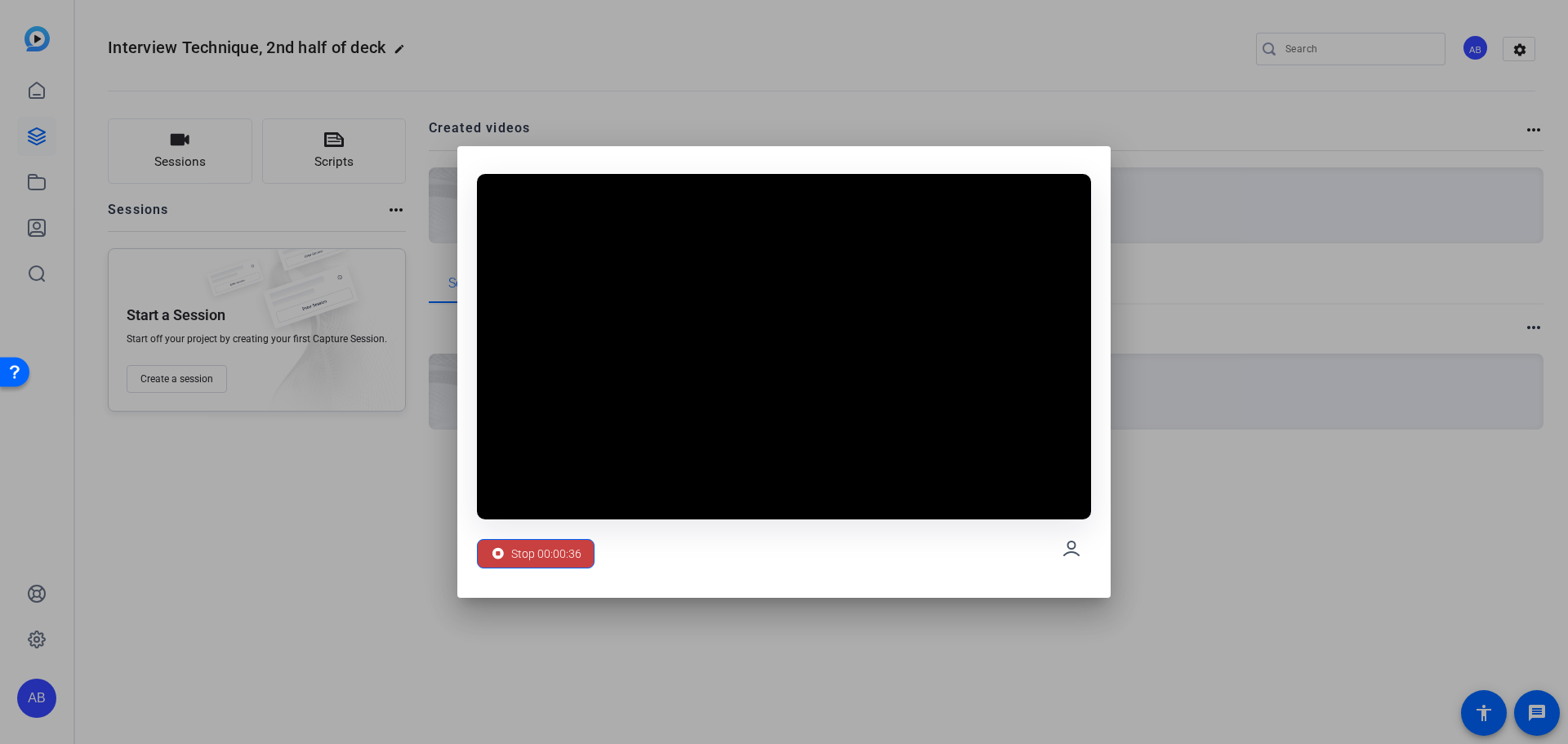 click on "Stop 00:00:36" at bounding box center [546, 554] 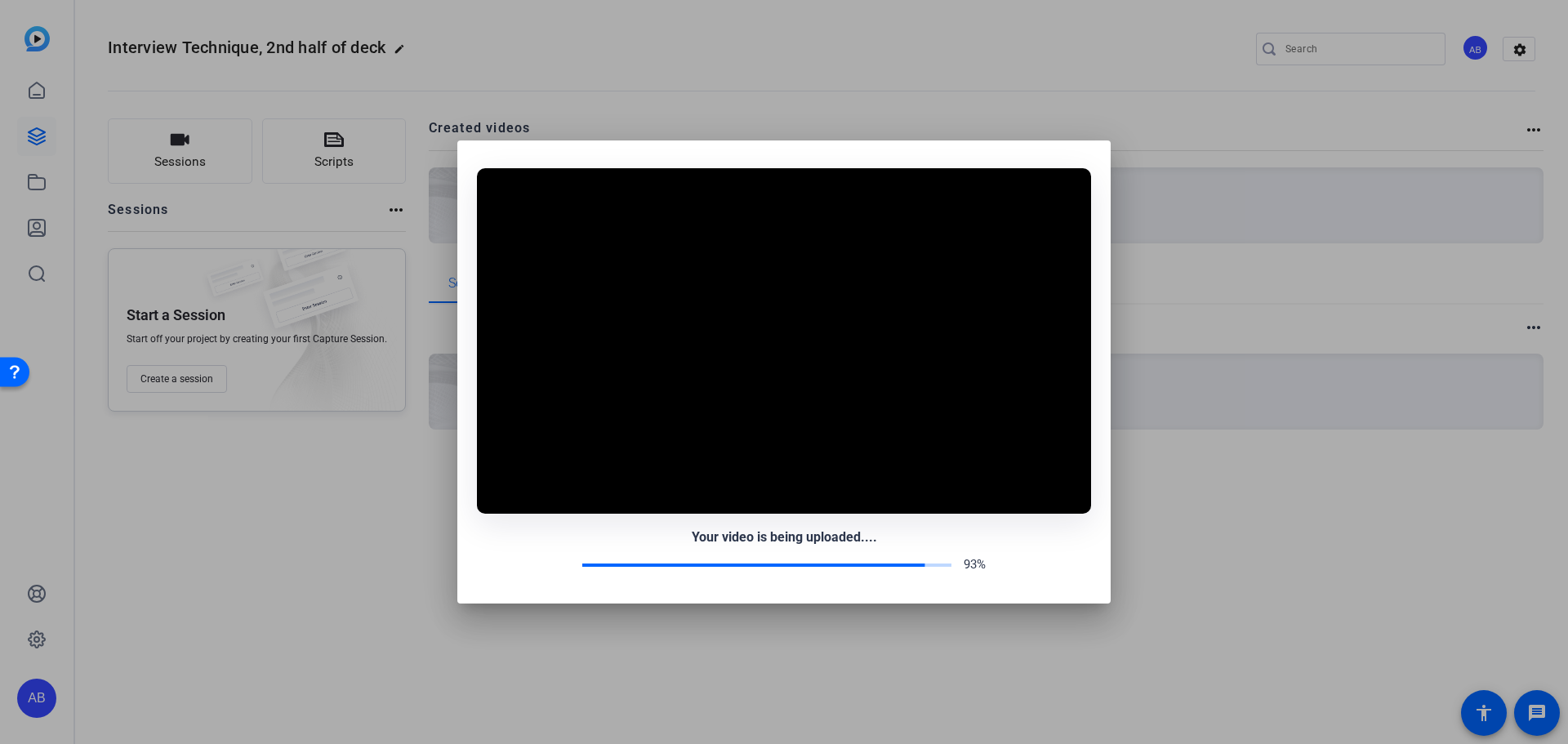 click on "93%" at bounding box center (784, 564) 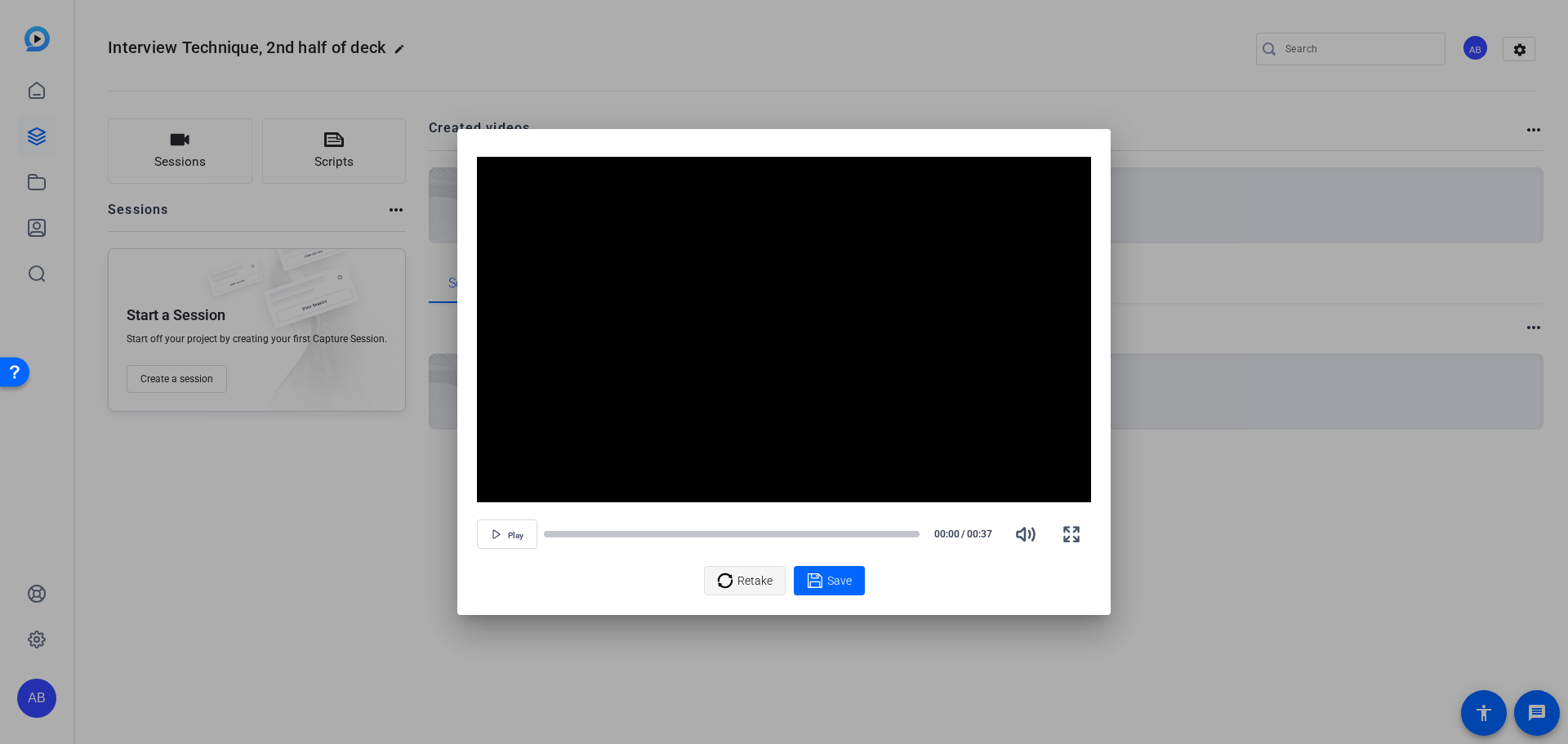 click on "Retake" at bounding box center [755, 581] 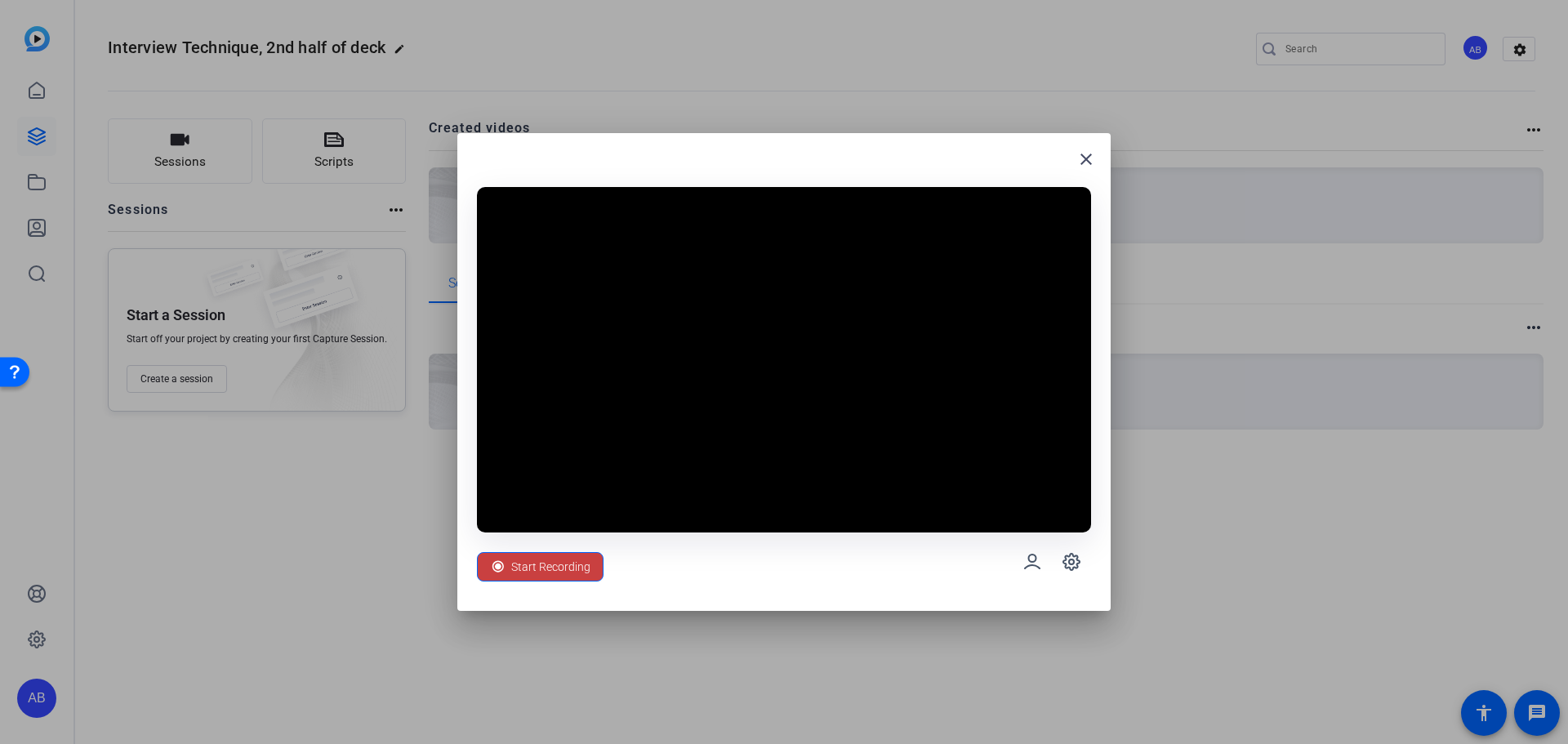 click on "Start Recording" at bounding box center [550, 567] 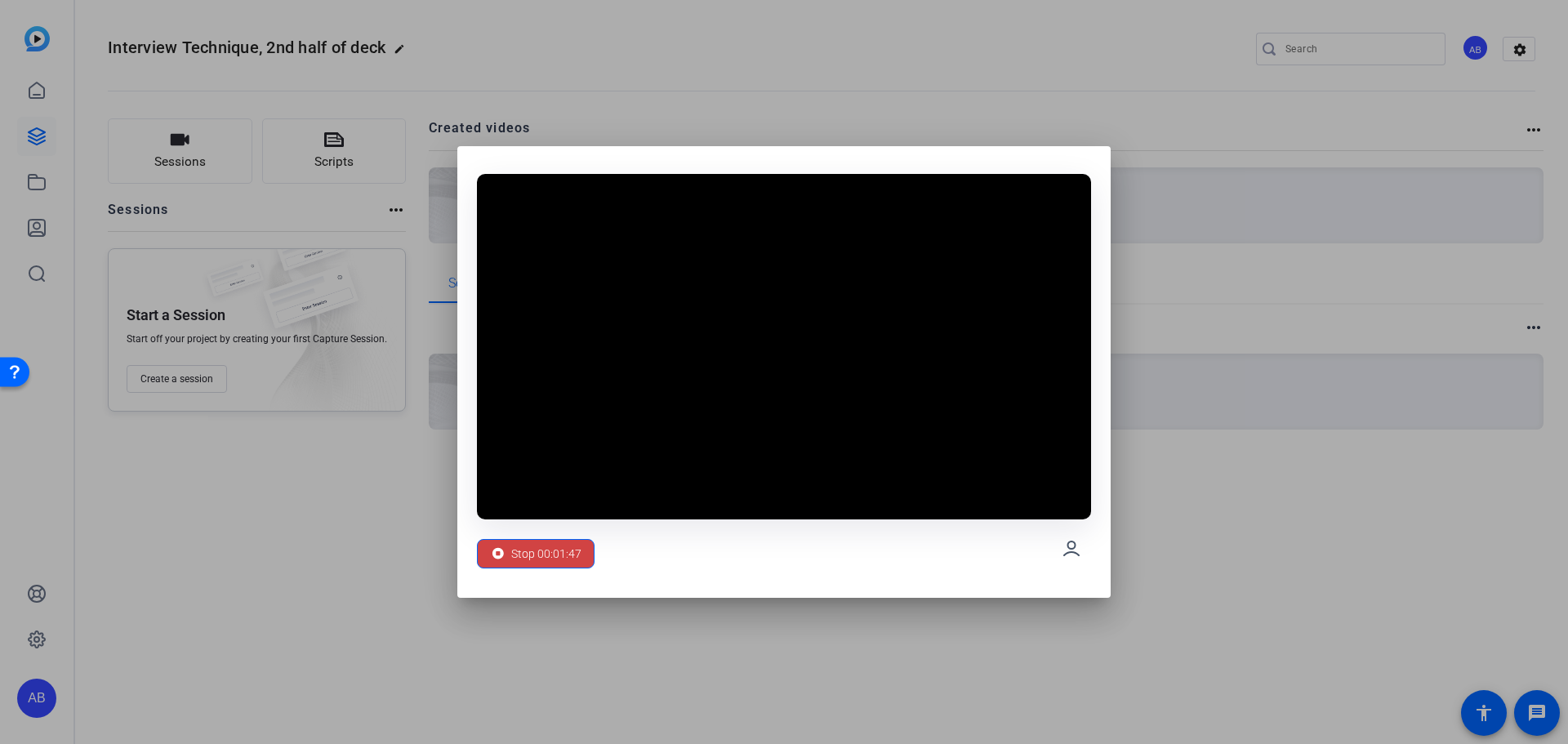 click on "Stop 00:01:47" at bounding box center (546, 554) 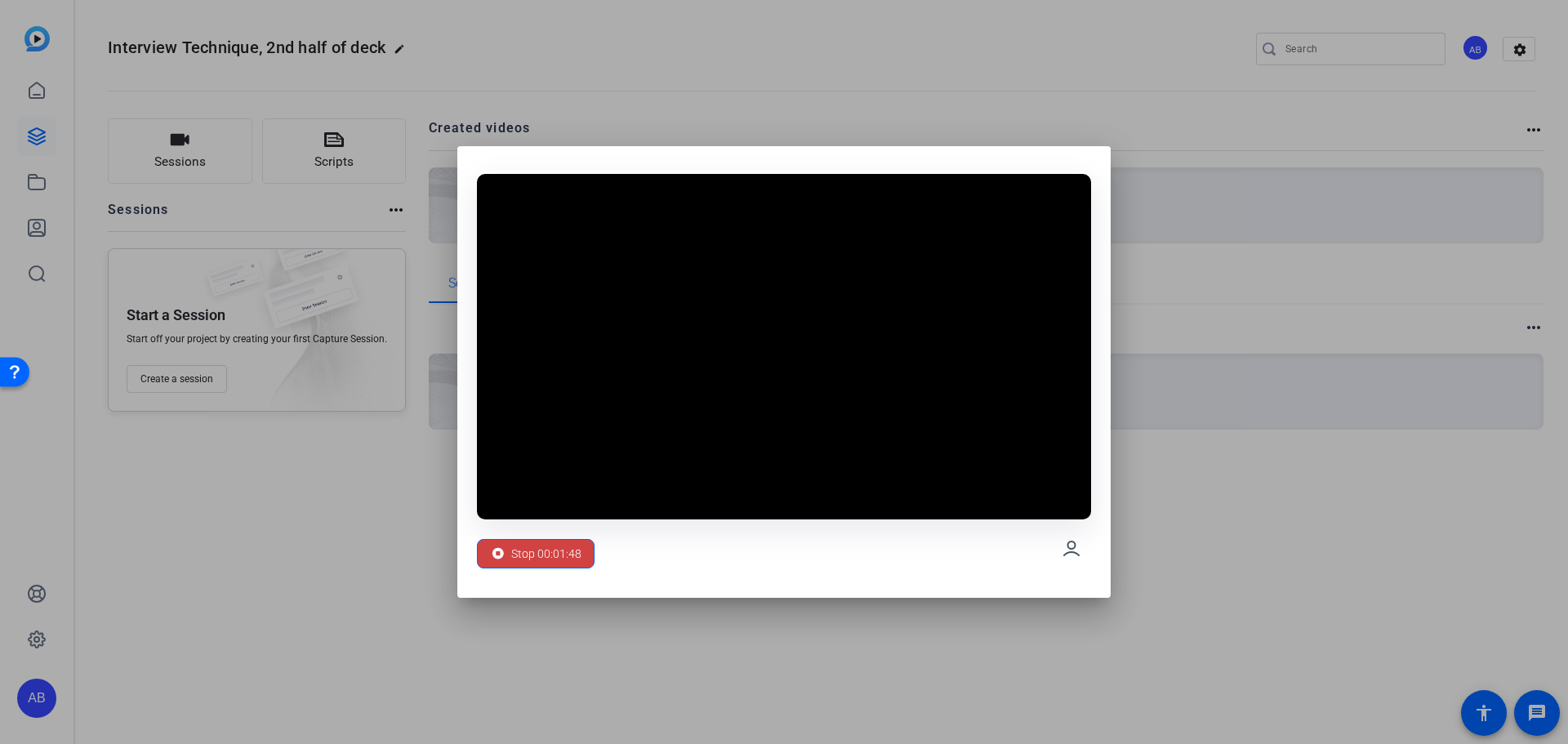 click on "Stop 00:01:48" at bounding box center (546, 554) 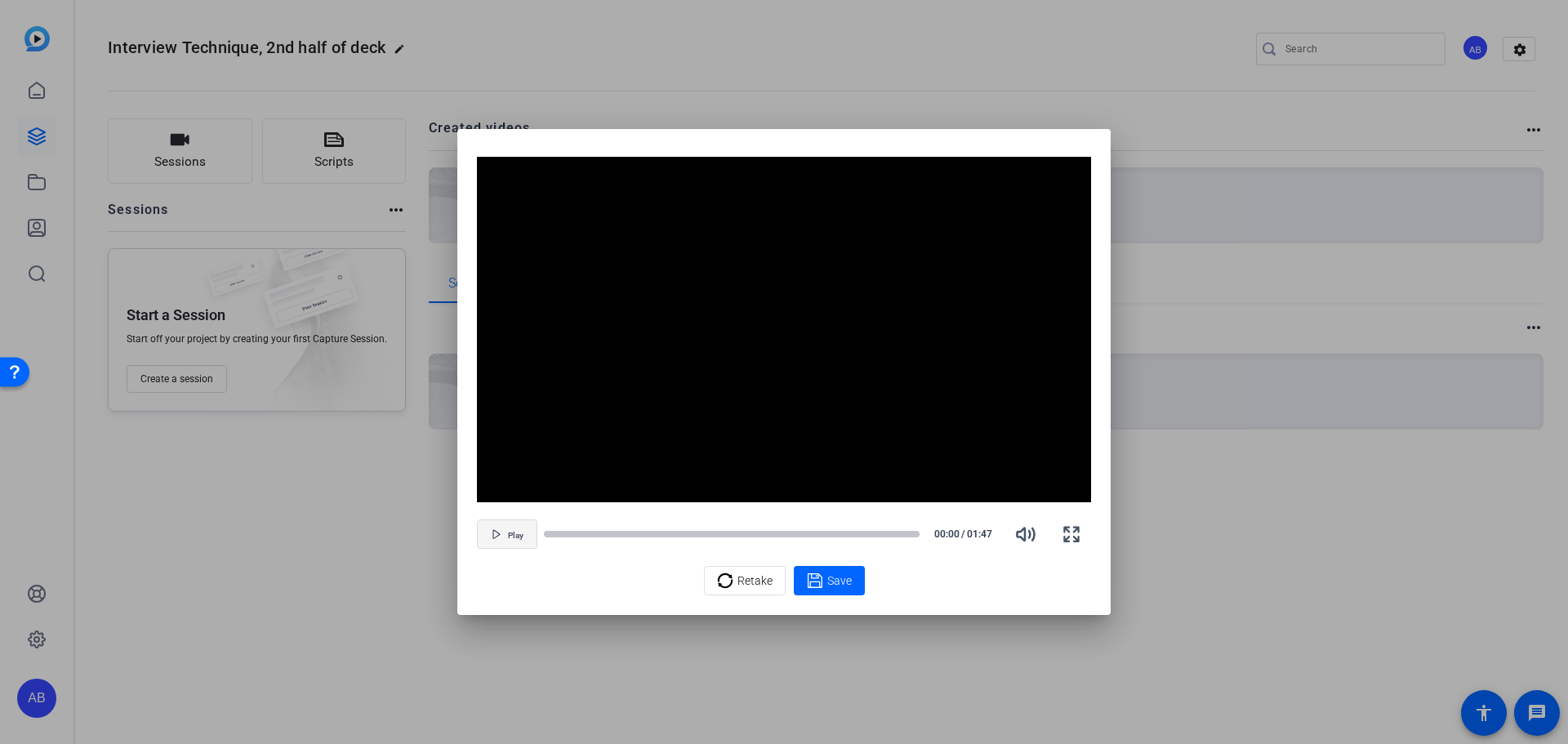 click at bounding box center (507, 534) 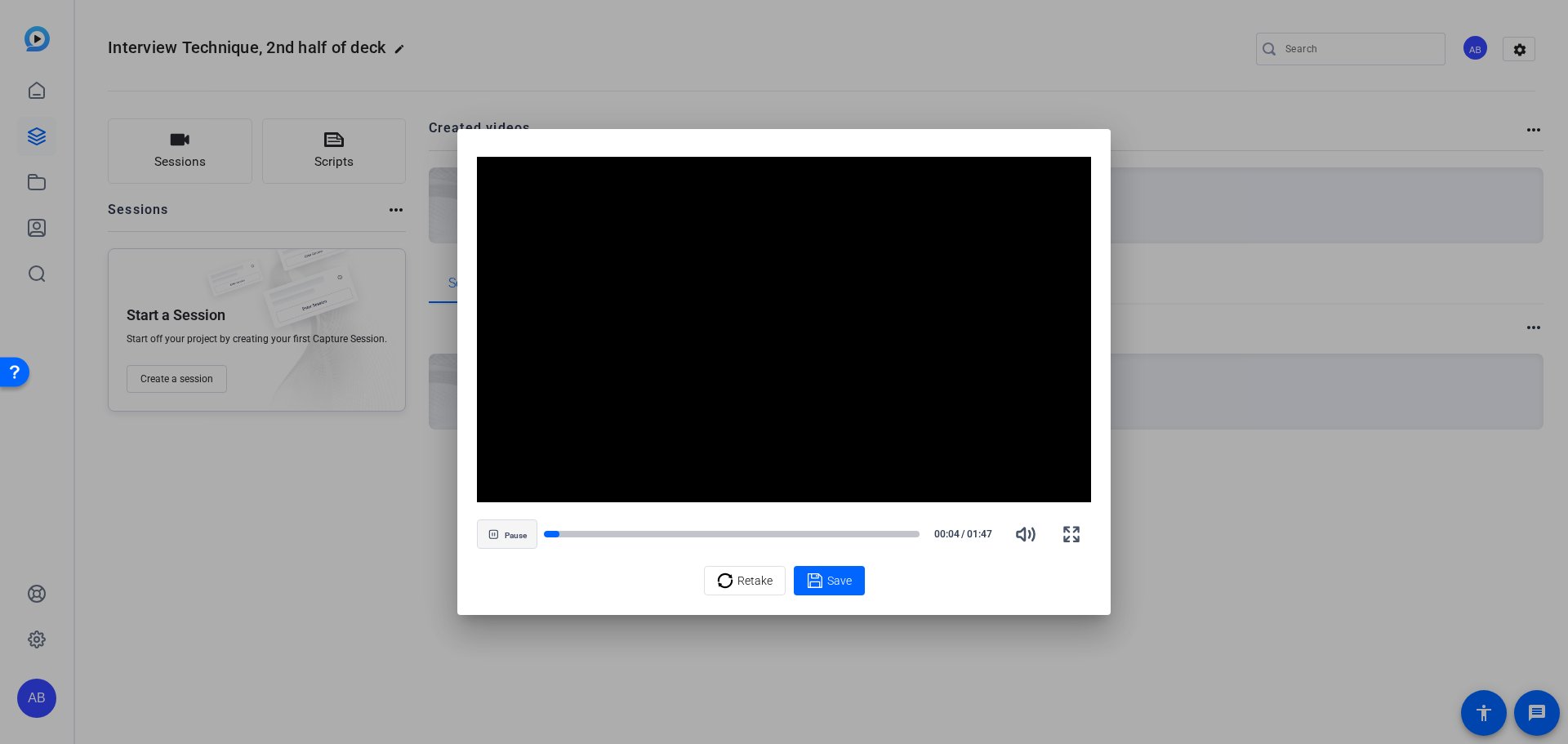 click on "Pause" at bounding box center (515, 536) 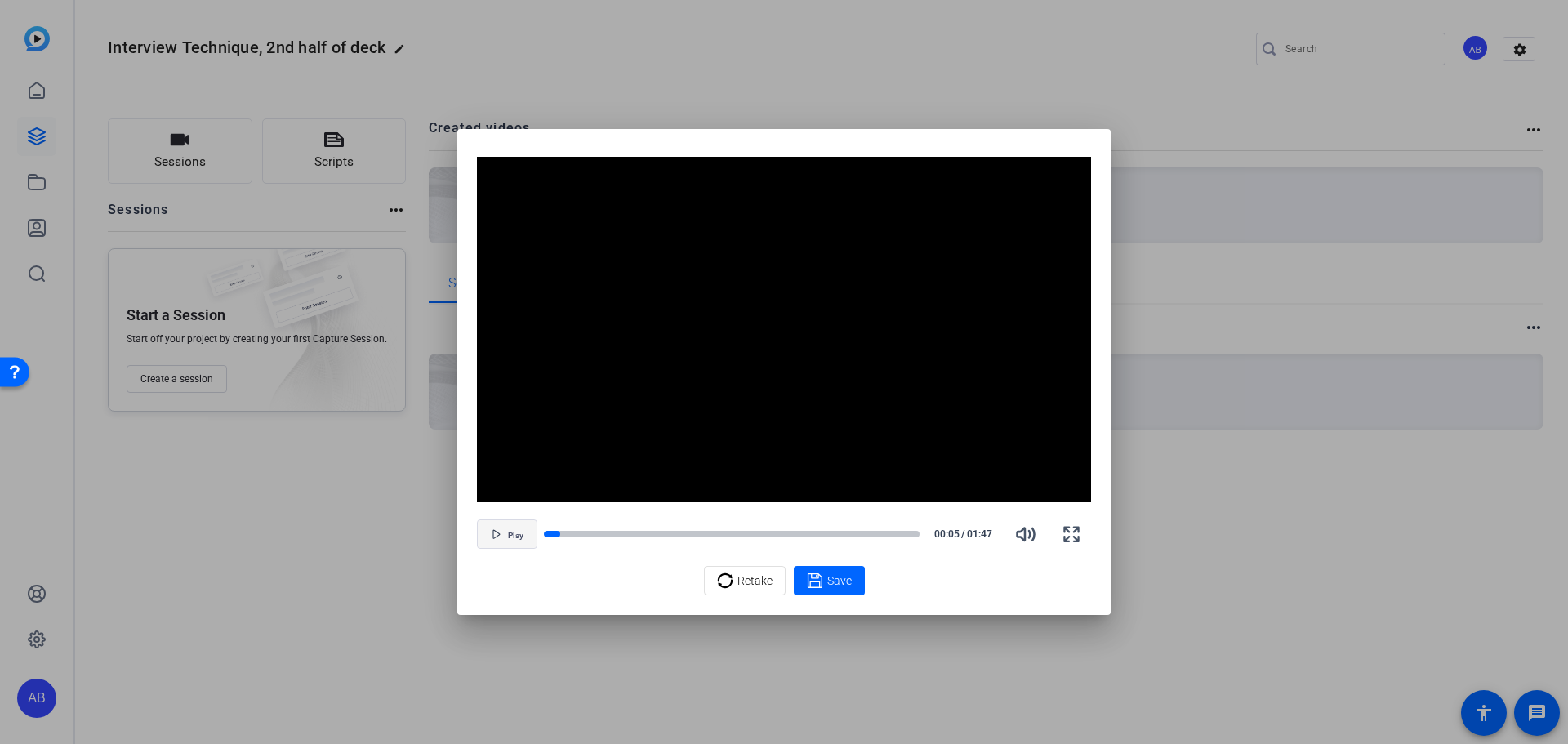 drag, startPoint x: 557, startPoint y: 537, endPoint x: 531, endPoint y: 530, distance: 26.925824 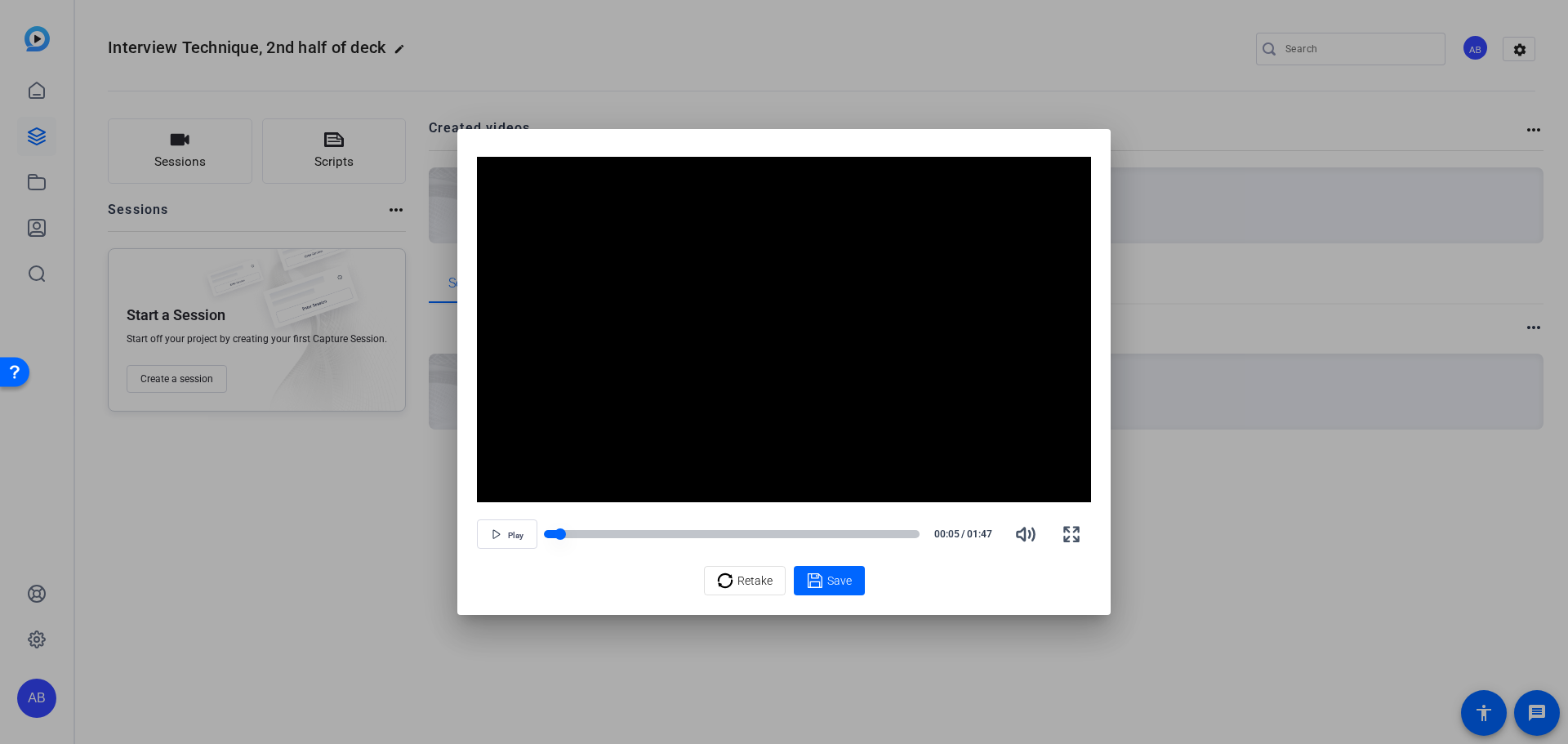 click at bounding box center [552, 534] 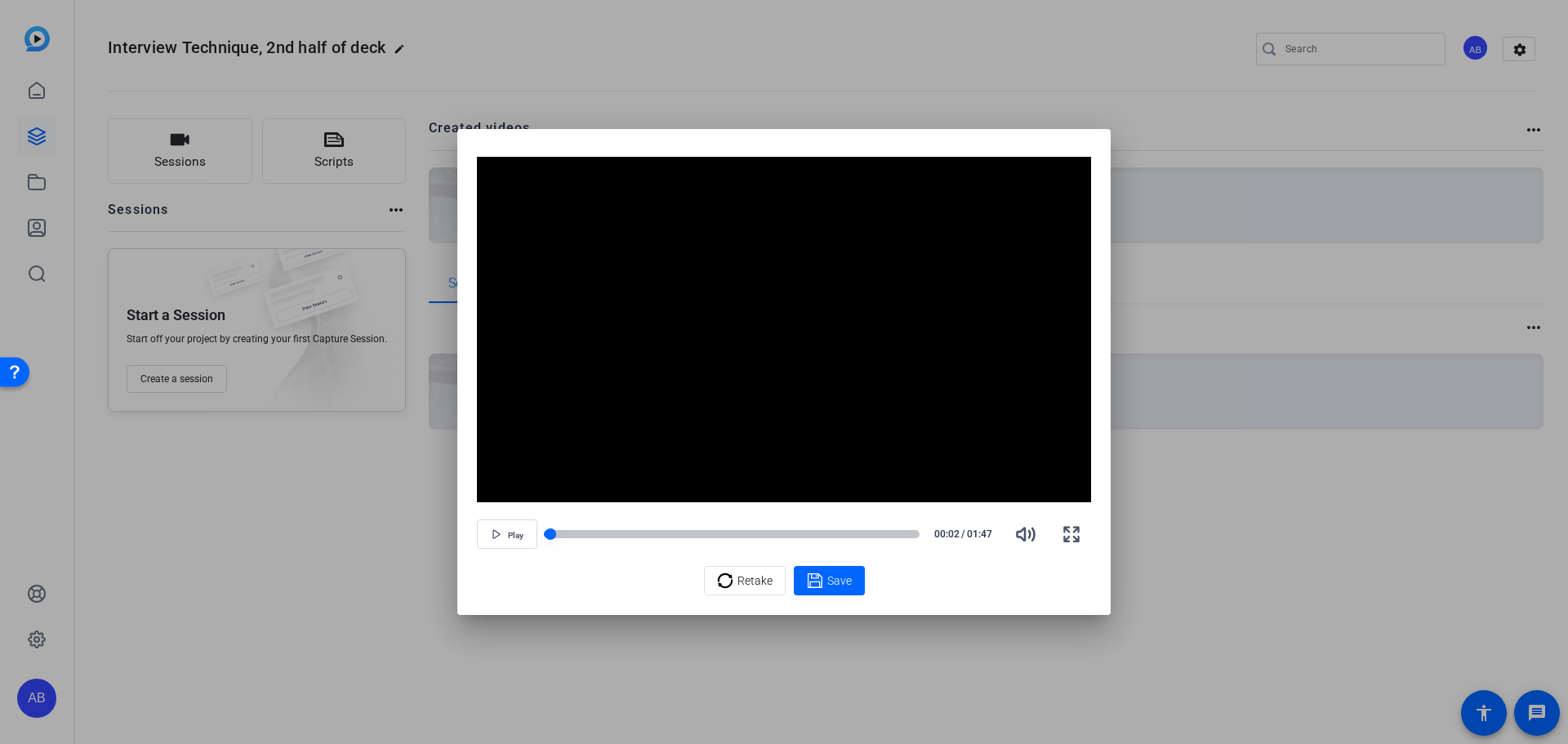 click at bounding box center [550, 534] 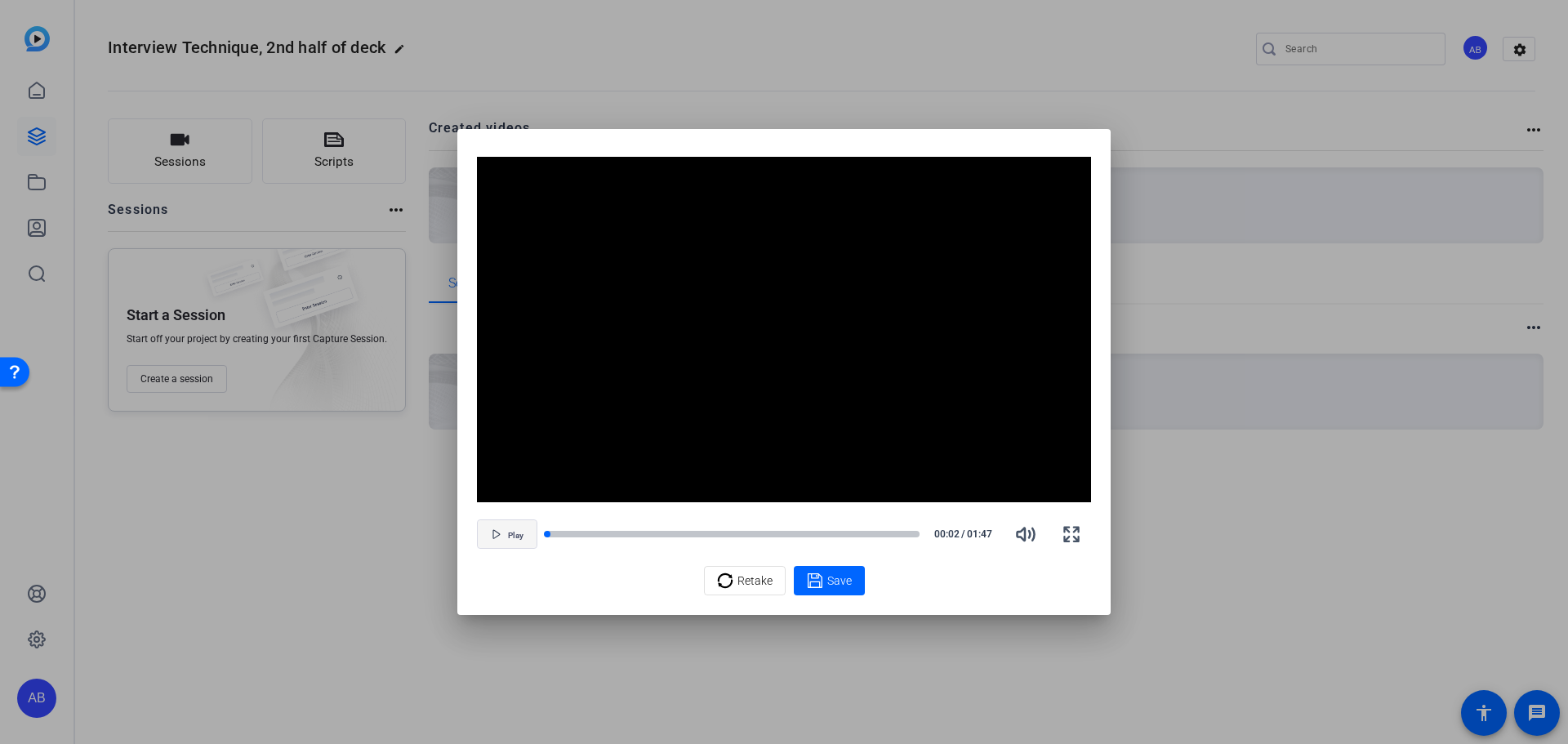 click on "Play" at bounding box center [515, 536] 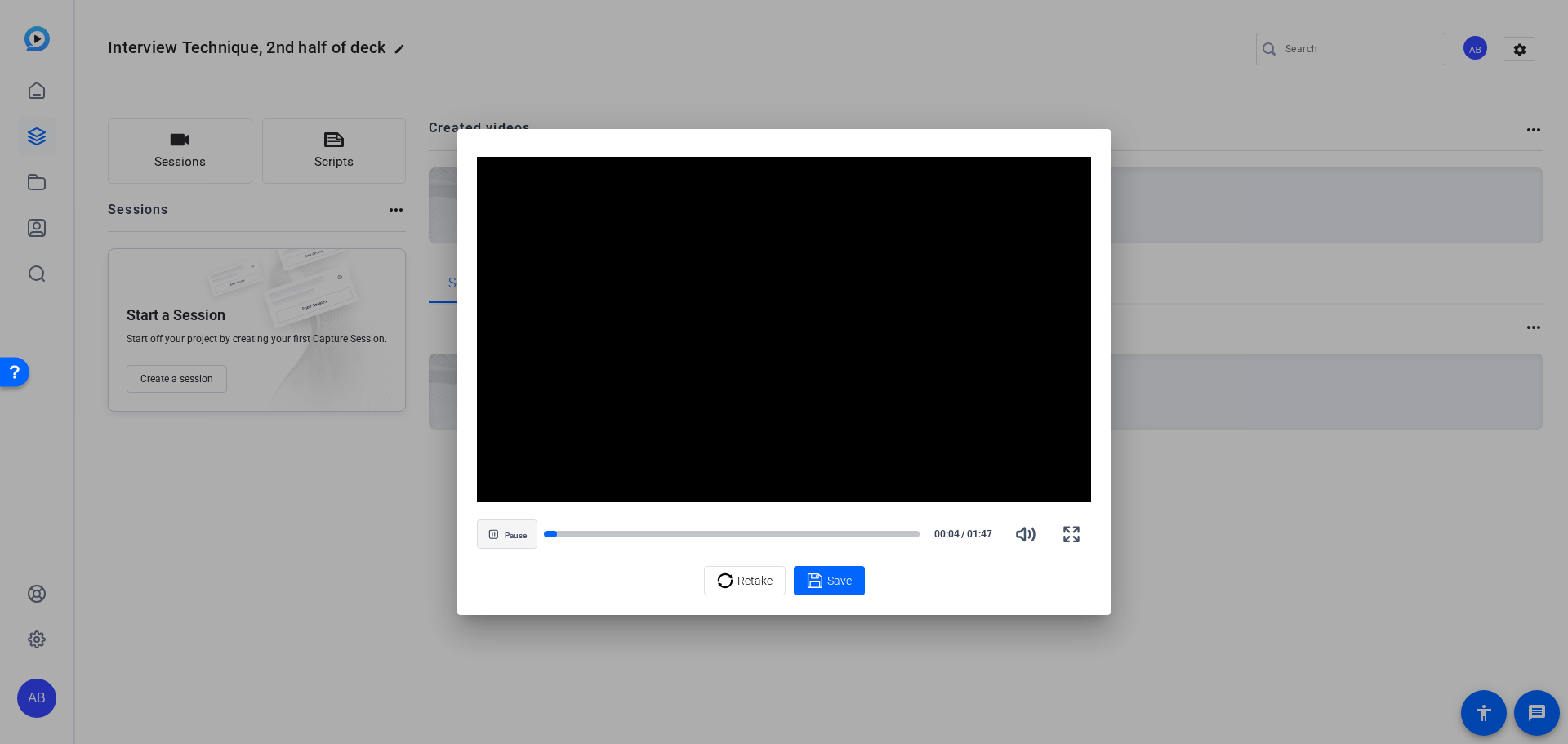 drag, startPoint x: 551, startPoint y: 534, endPoint x: 526, endPoint y: 528, distance: 25.70992 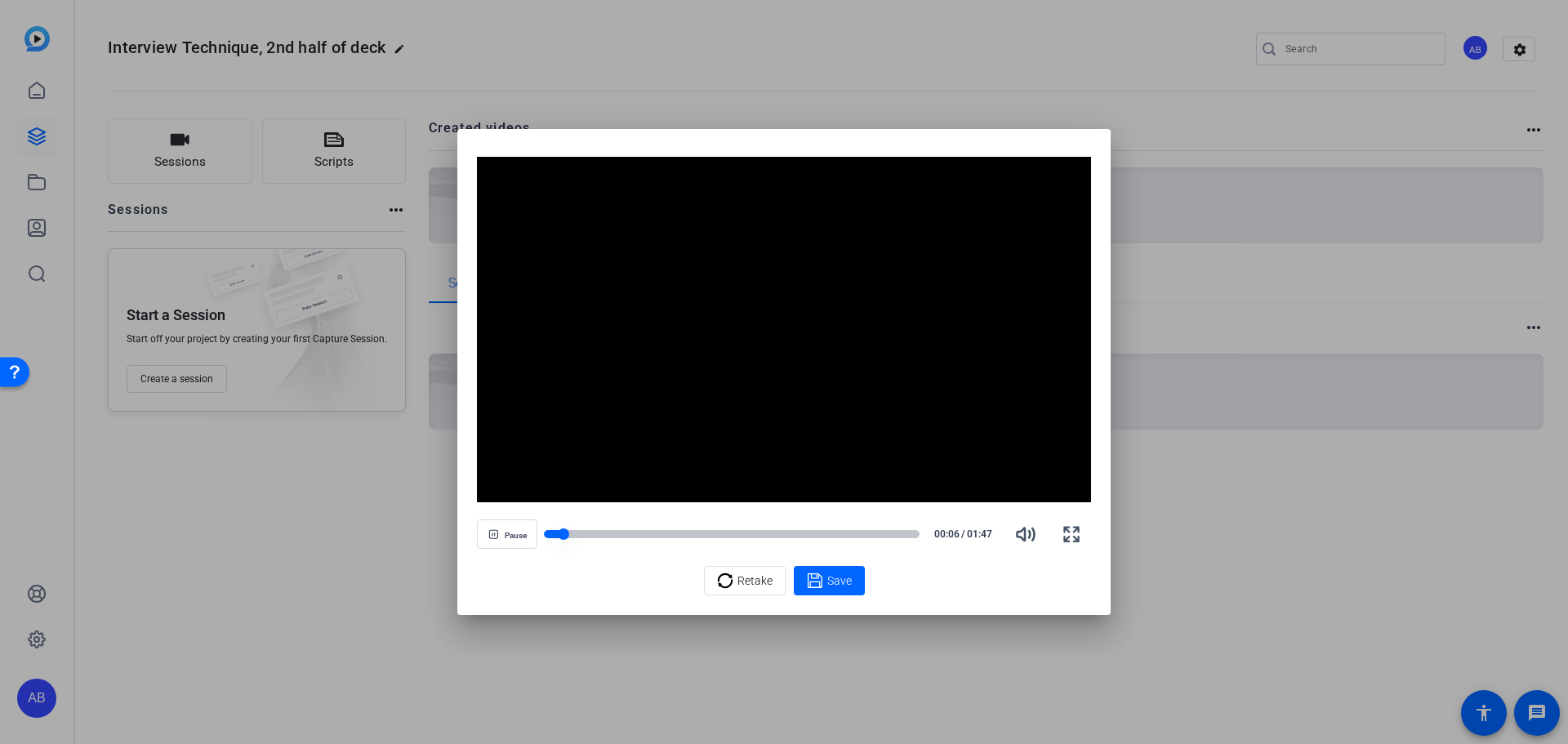 click at bounding box center (554, 534) 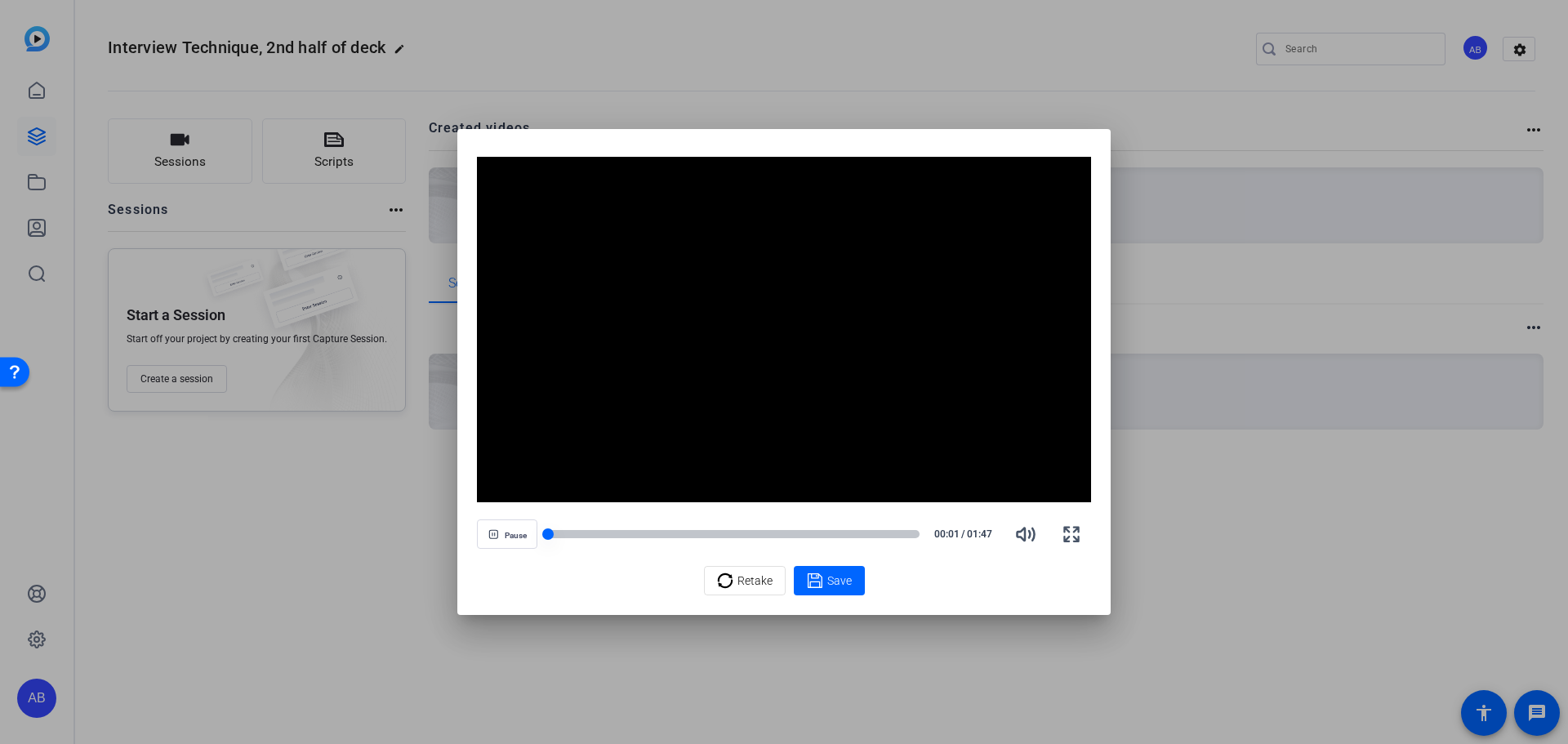click at bounding box center [548, 534] 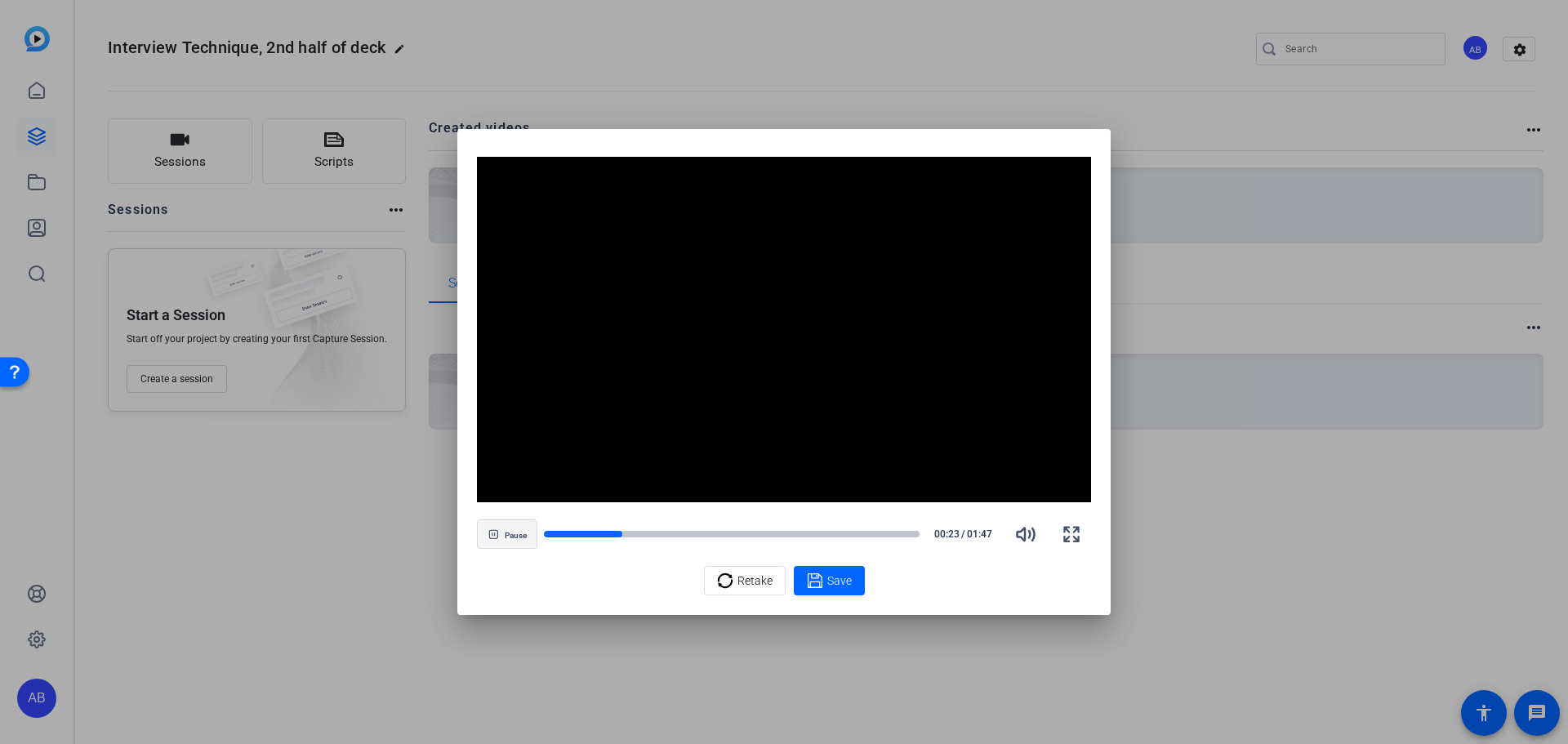 click on "Pause" at bounding box center [515, 536] 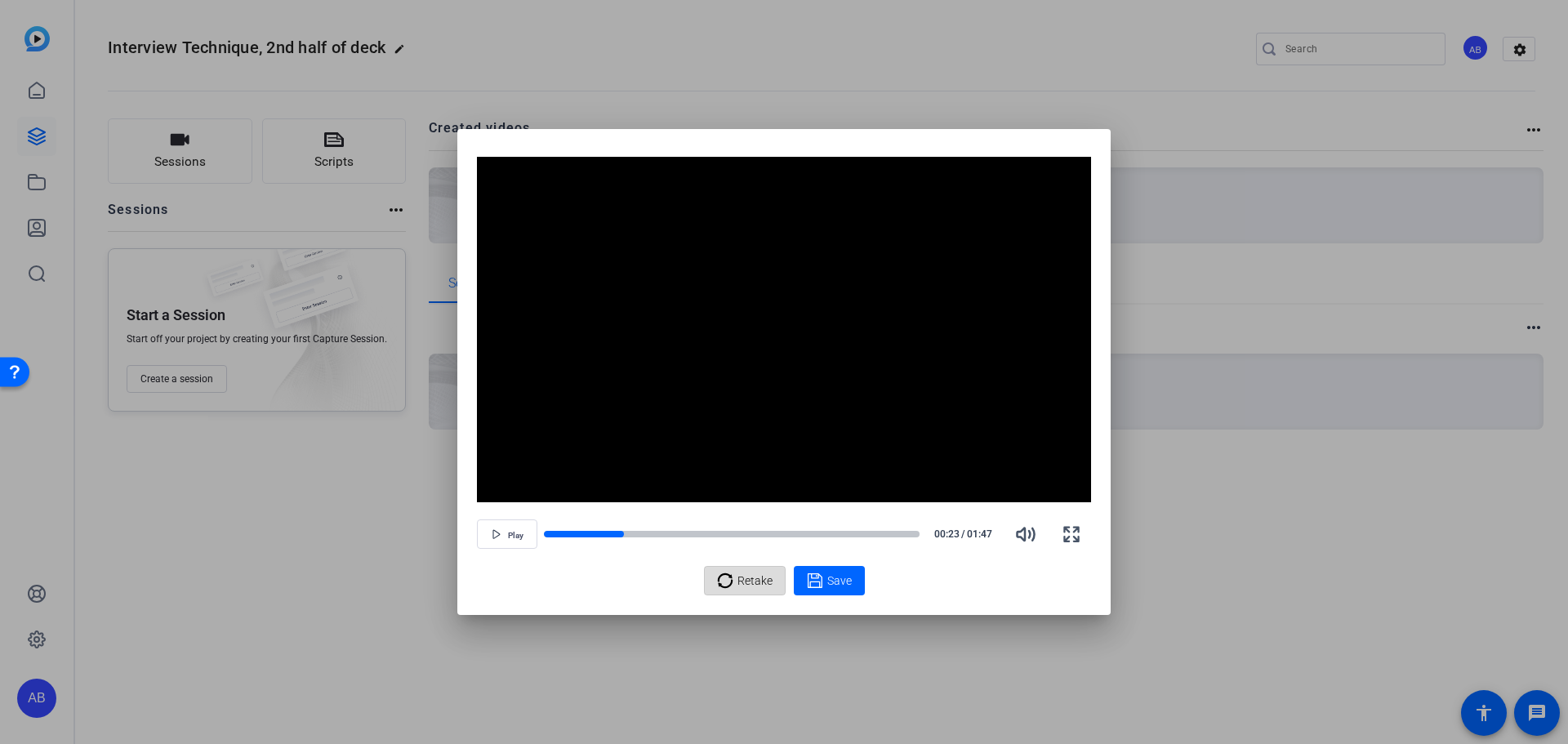 click on "Retake" at bounding box center (755, 581) 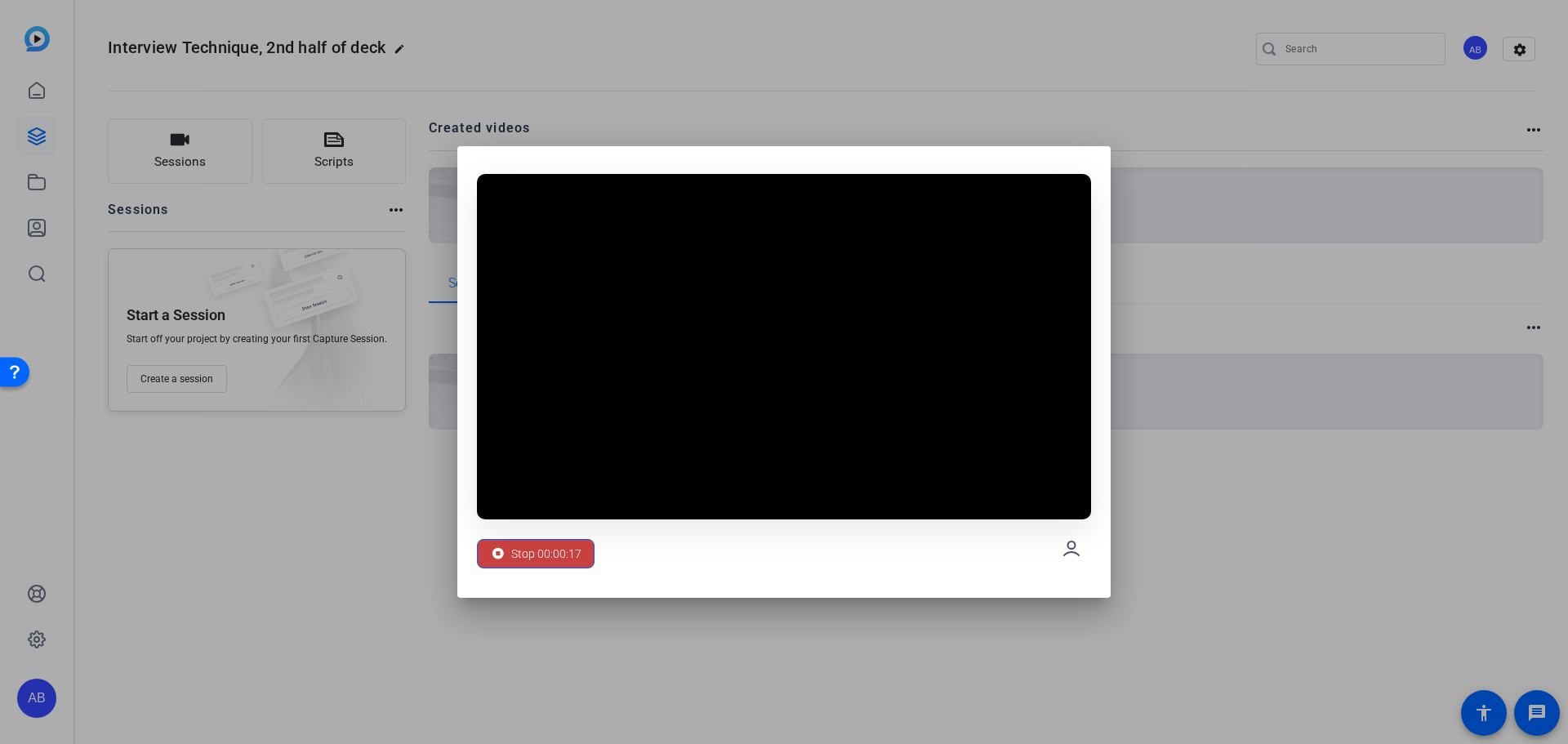 click on "Stop 00:00:17" at bounding box center [546, 554] 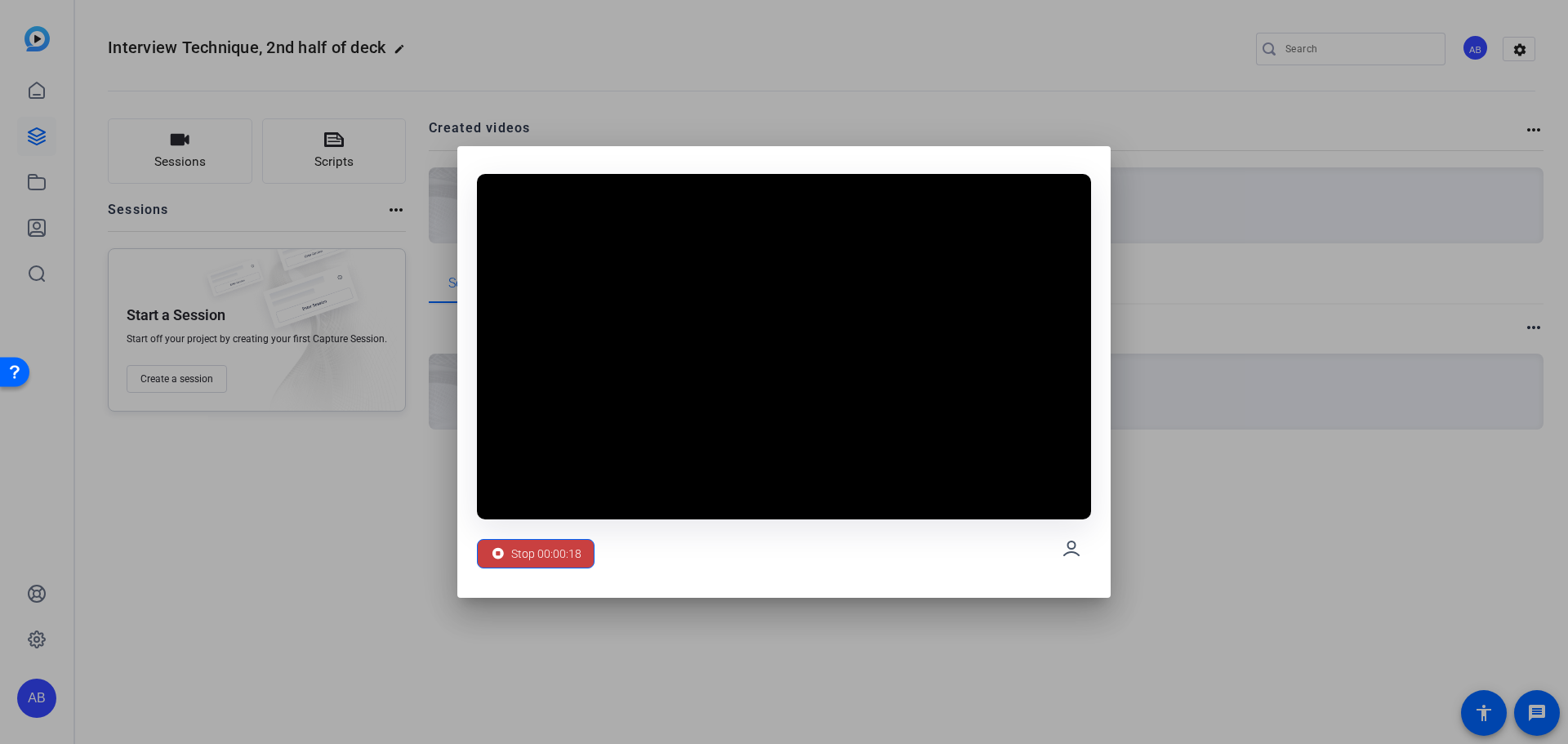 click on "Stop 00:00:18" at bounding box center (546, 554) 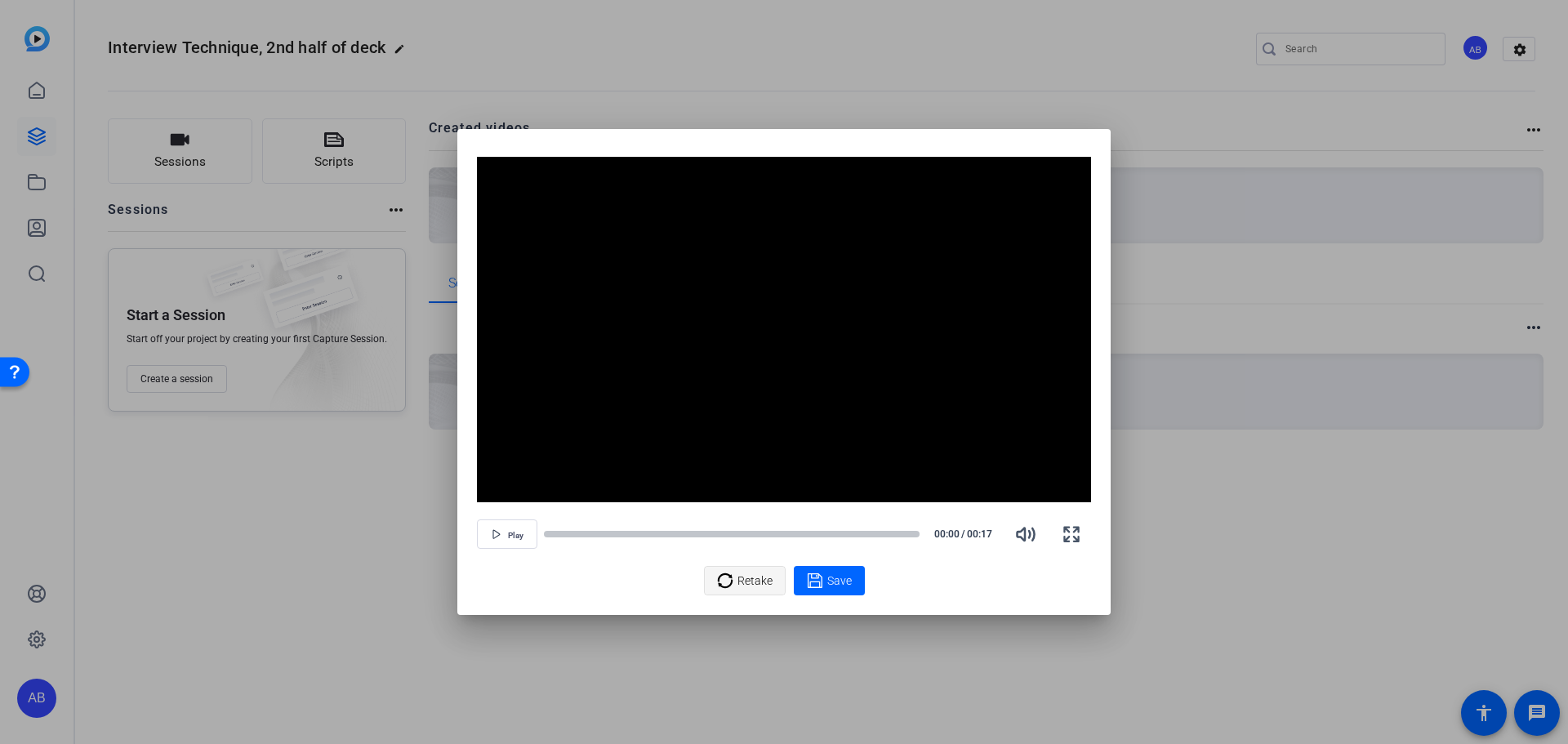 click on "Retake" at bounding box center (755, 581) 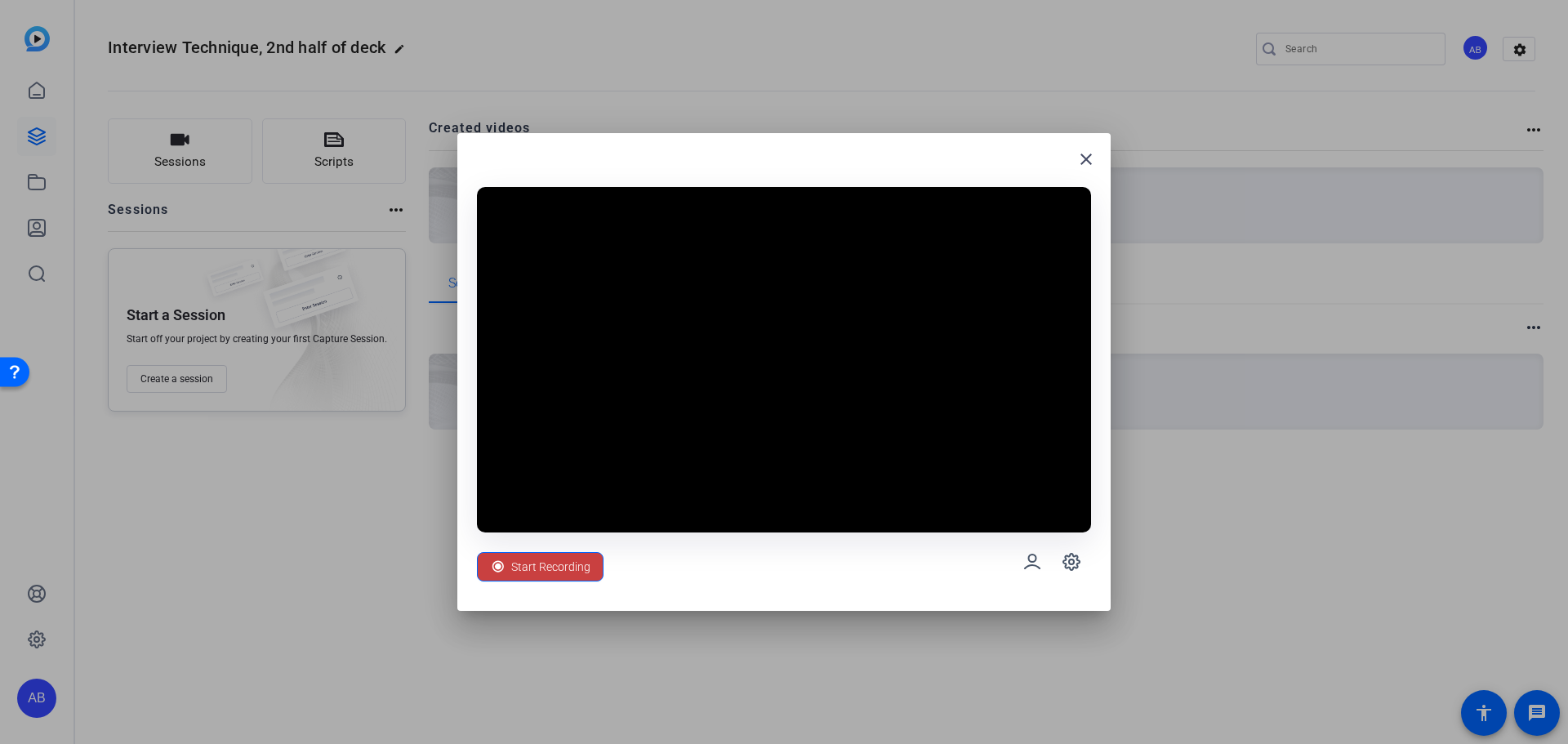 click on "Start Recording" at bounding box center [550, 567] 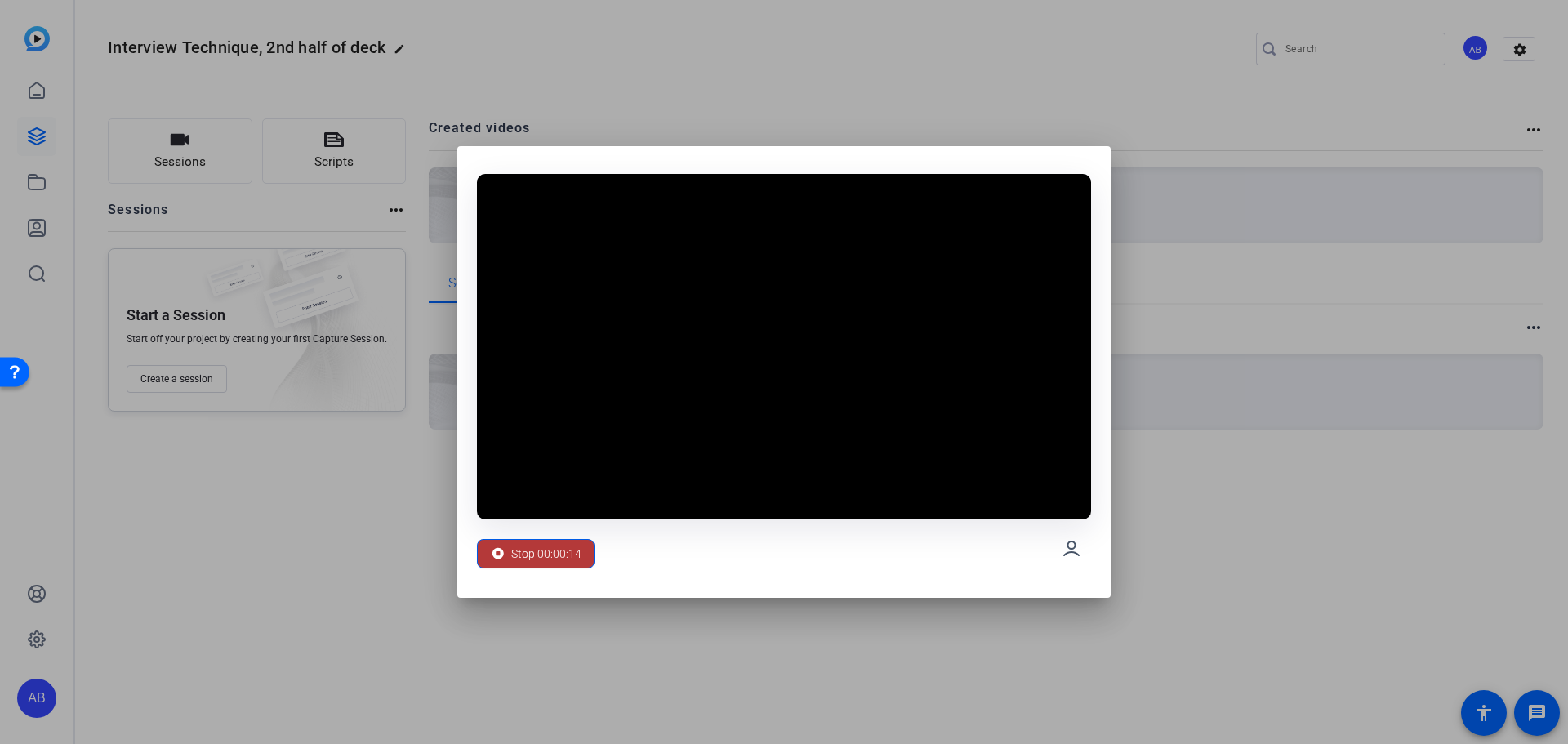 click on "Stop 00:00:14" at bounding box center [546, 554] 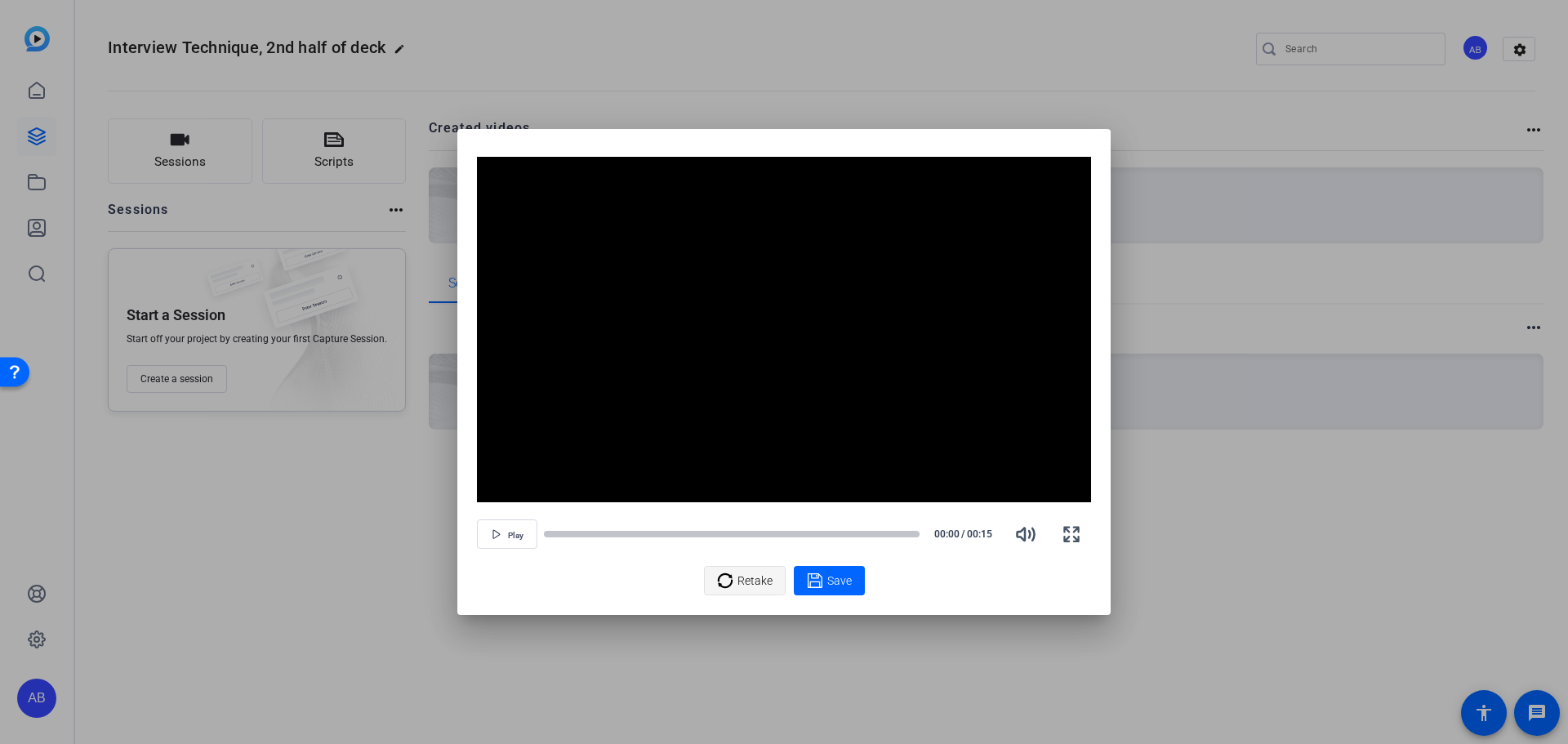 click 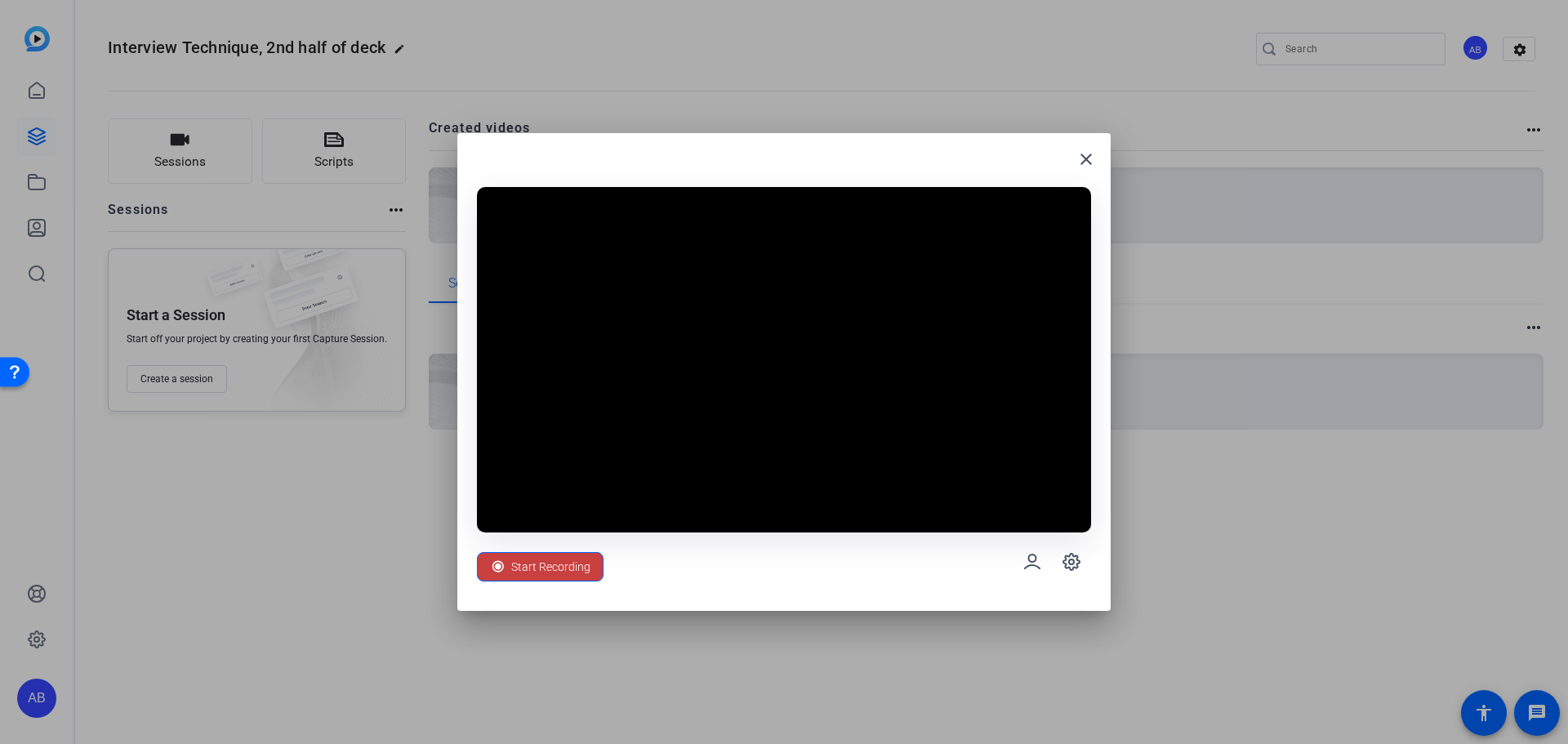 click on "Start Recording" at bounding box center [550, 567] 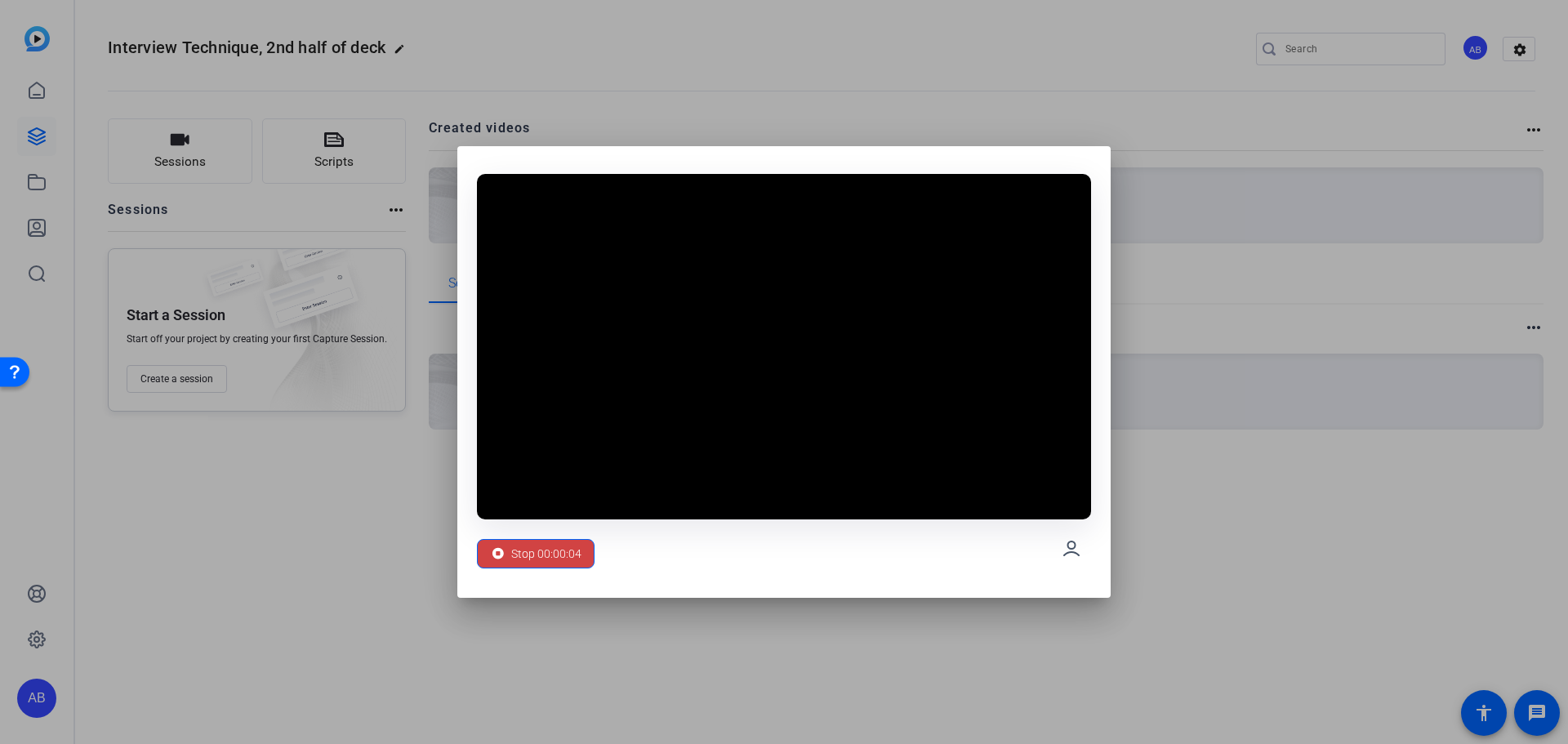 click on "Stop 00:00:04" at bounding box center [546, 554] 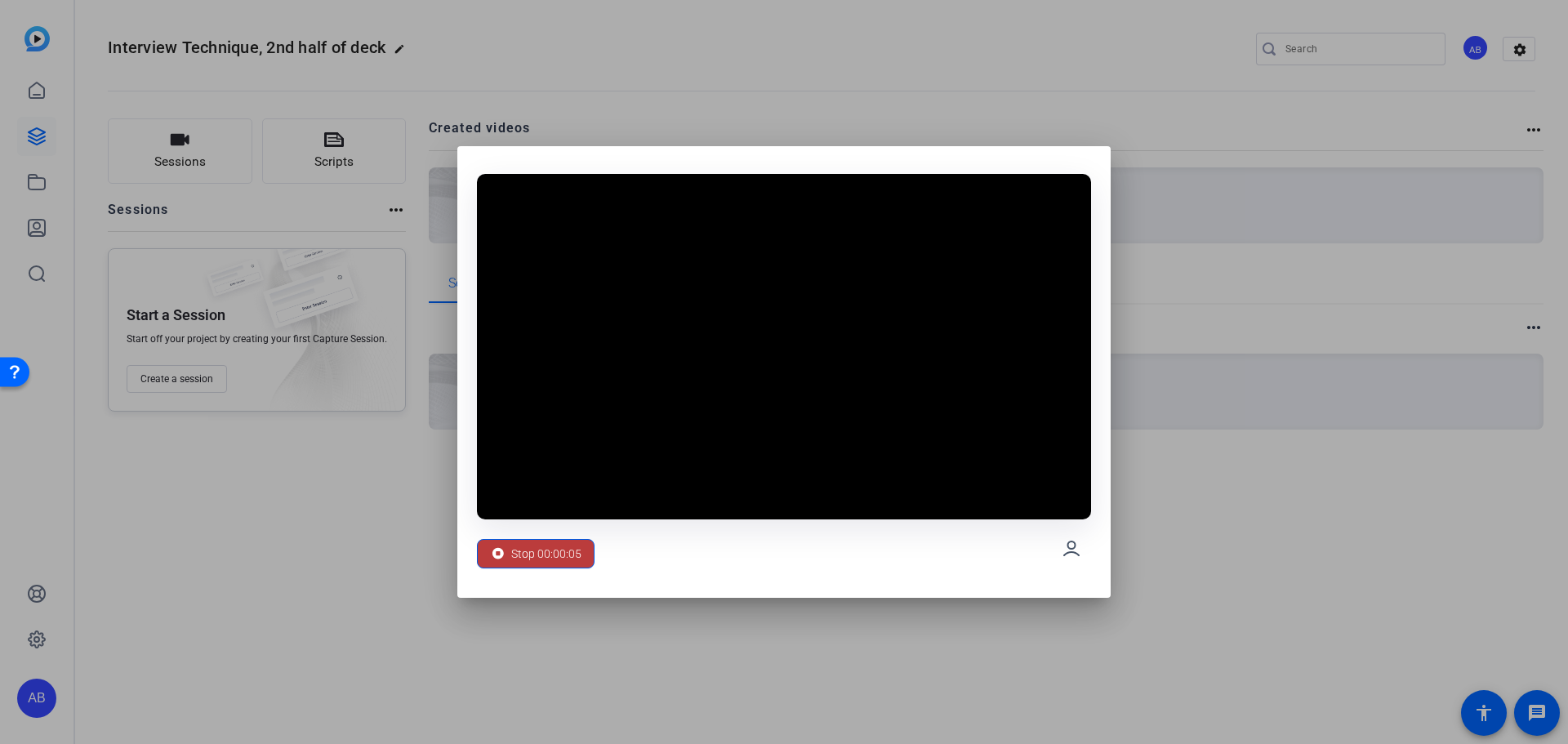 click on "Stop 00:00:05" at bounding box center [546, 554] 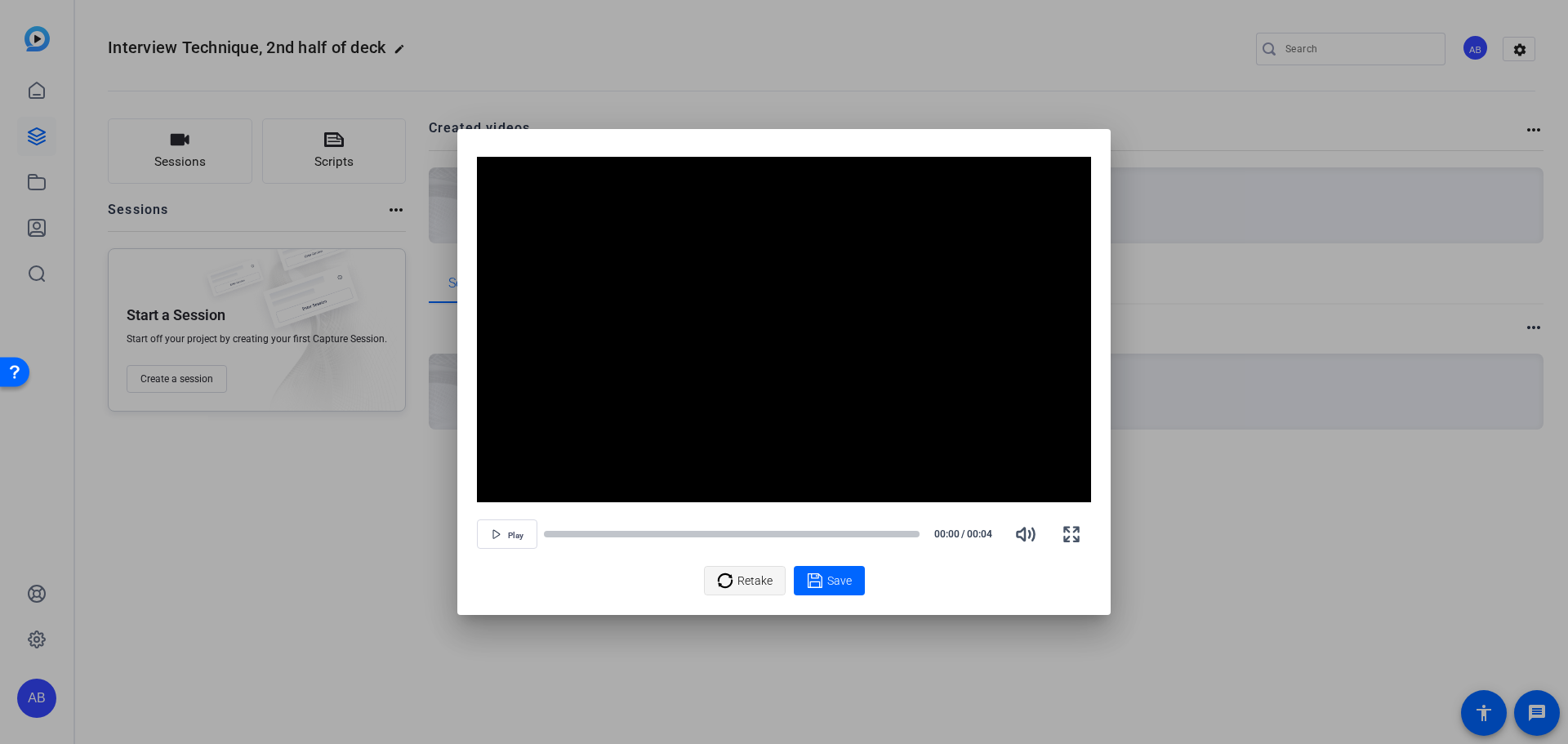 click on "Retake" at bounding box center [755, 581] 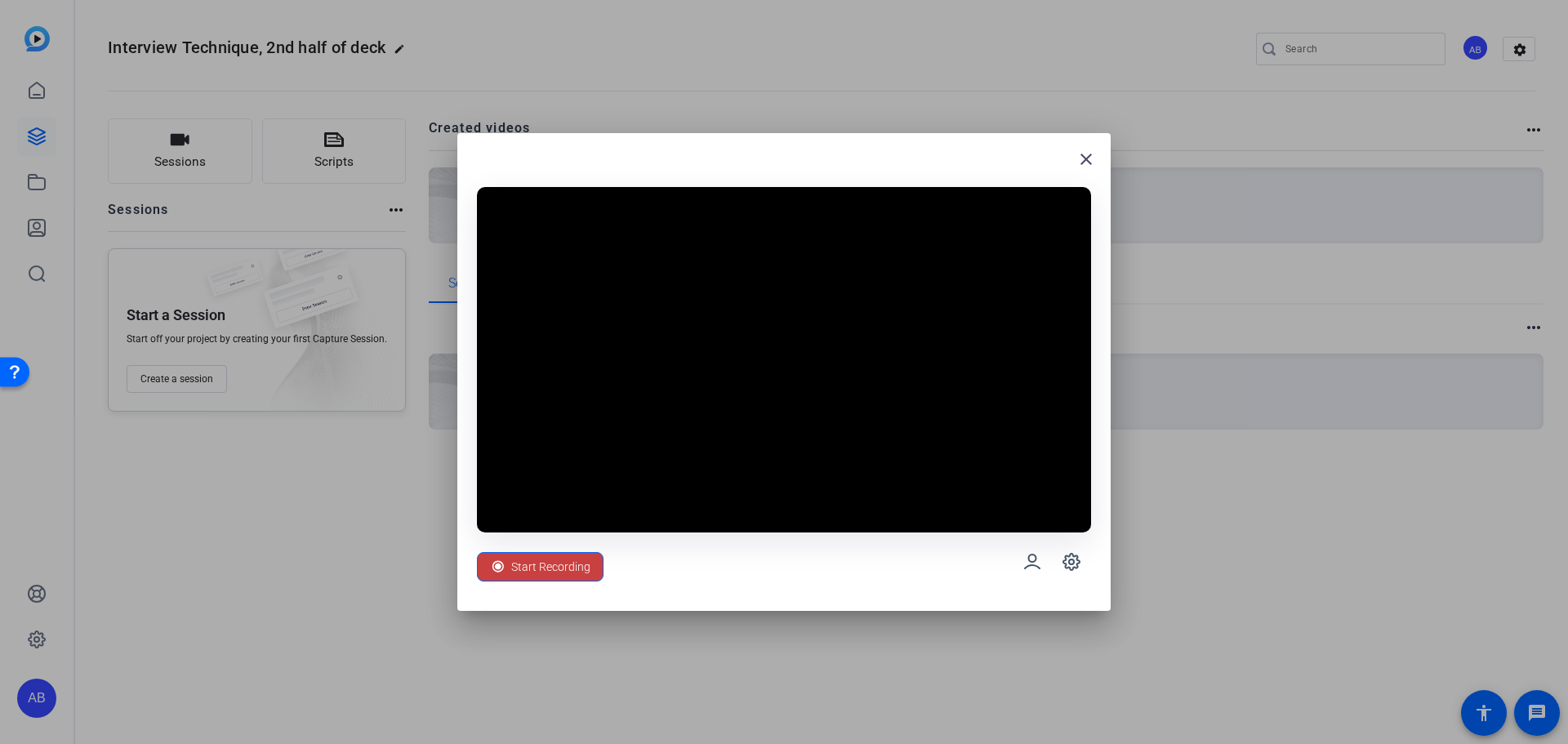 click on "Start Recording" at bounding box center (550, 567) 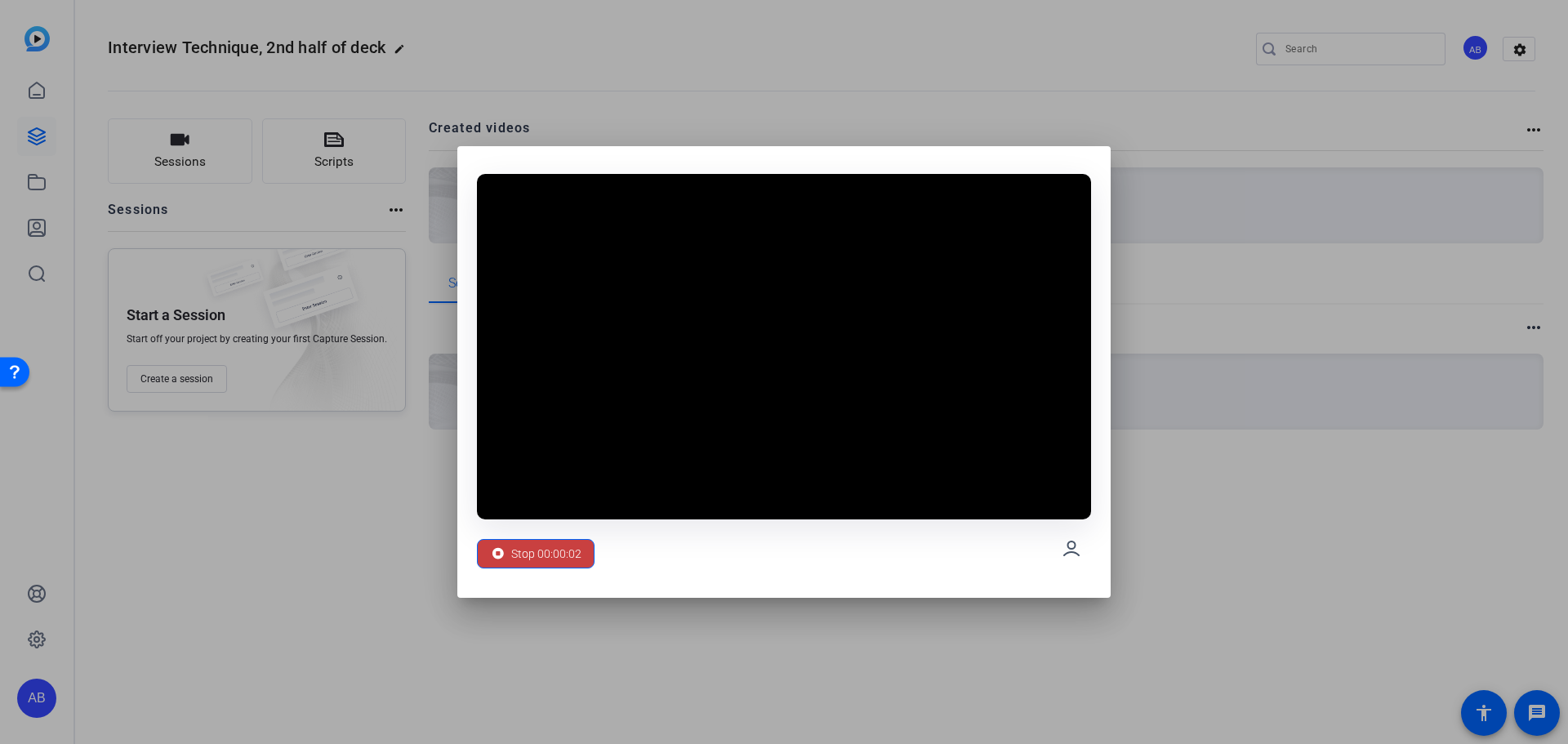 click on "Stop 00:00:02" at bounding box center [546, 554] 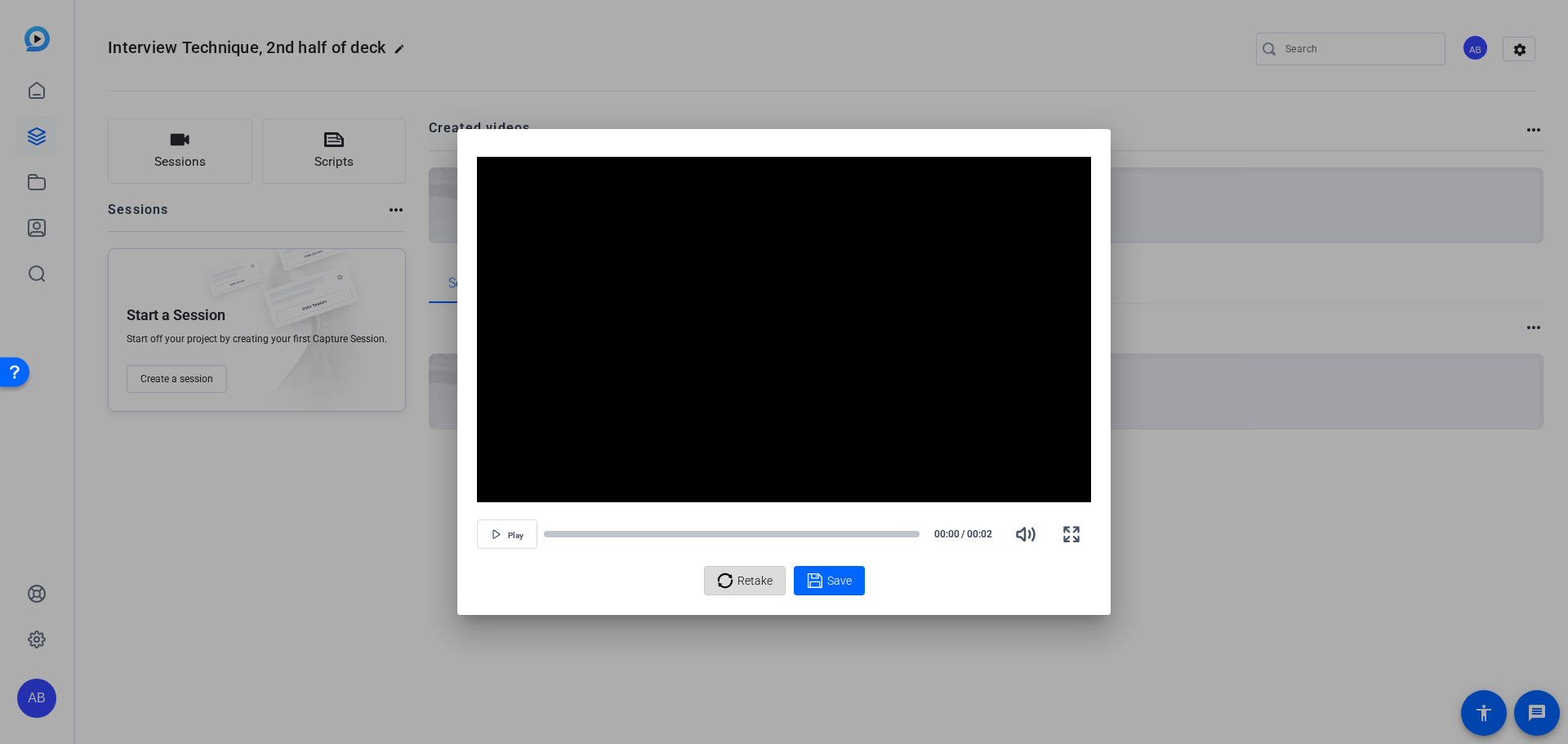 click on "Retake" at bounding box center [755, 581] 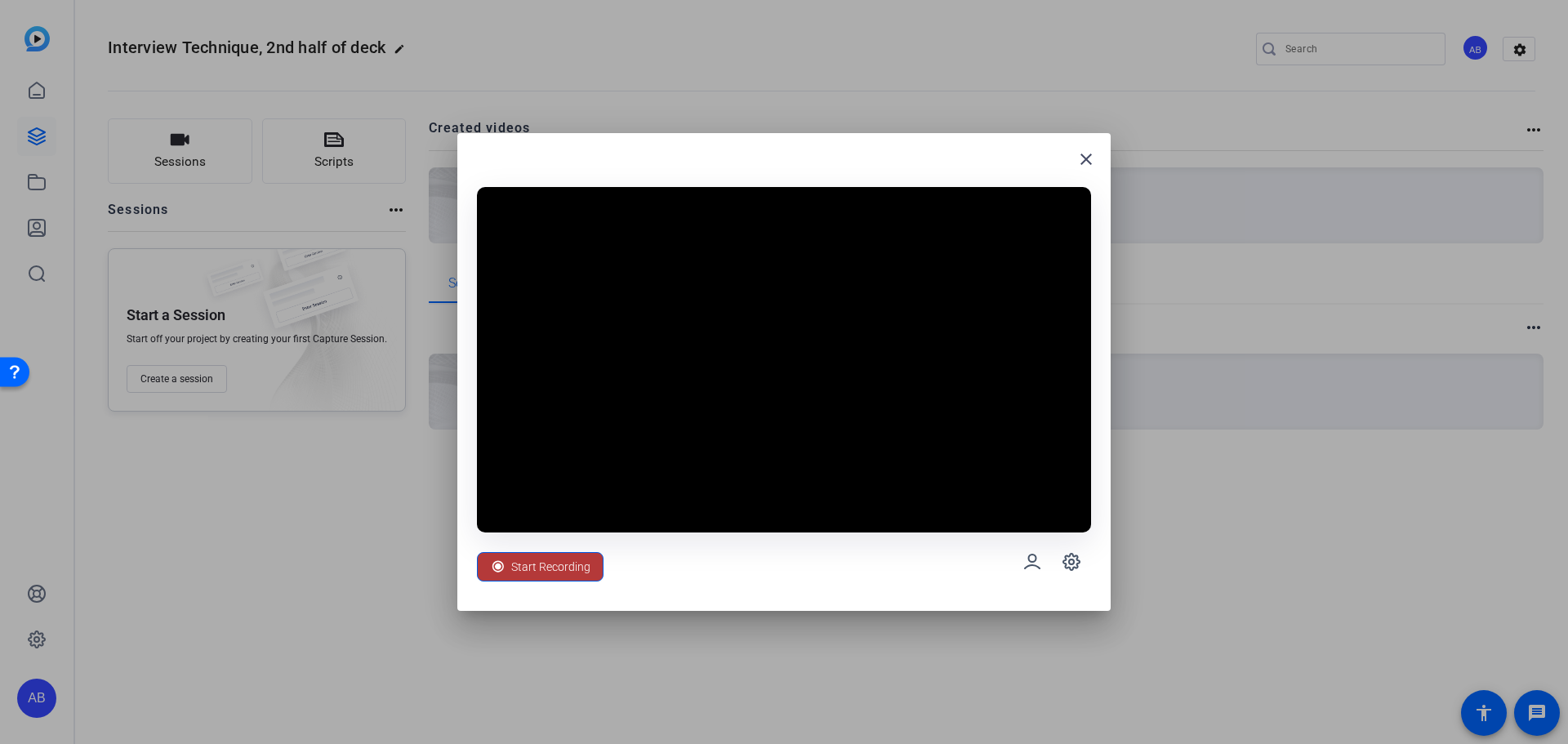 click on "Start Recording" at bounding box center (550, 567) 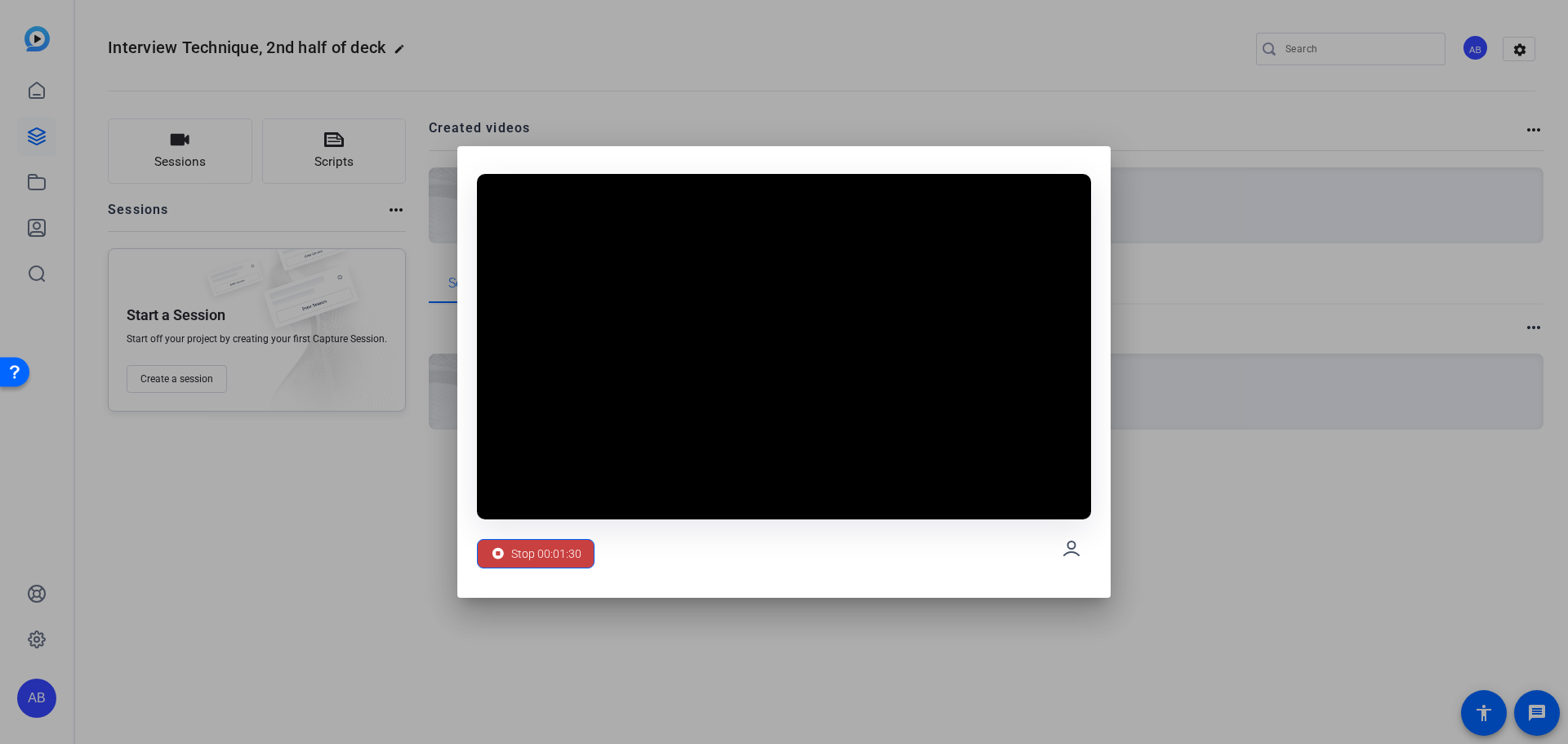 click on "Stop 00:01:30" at bounding box center (546, 554) 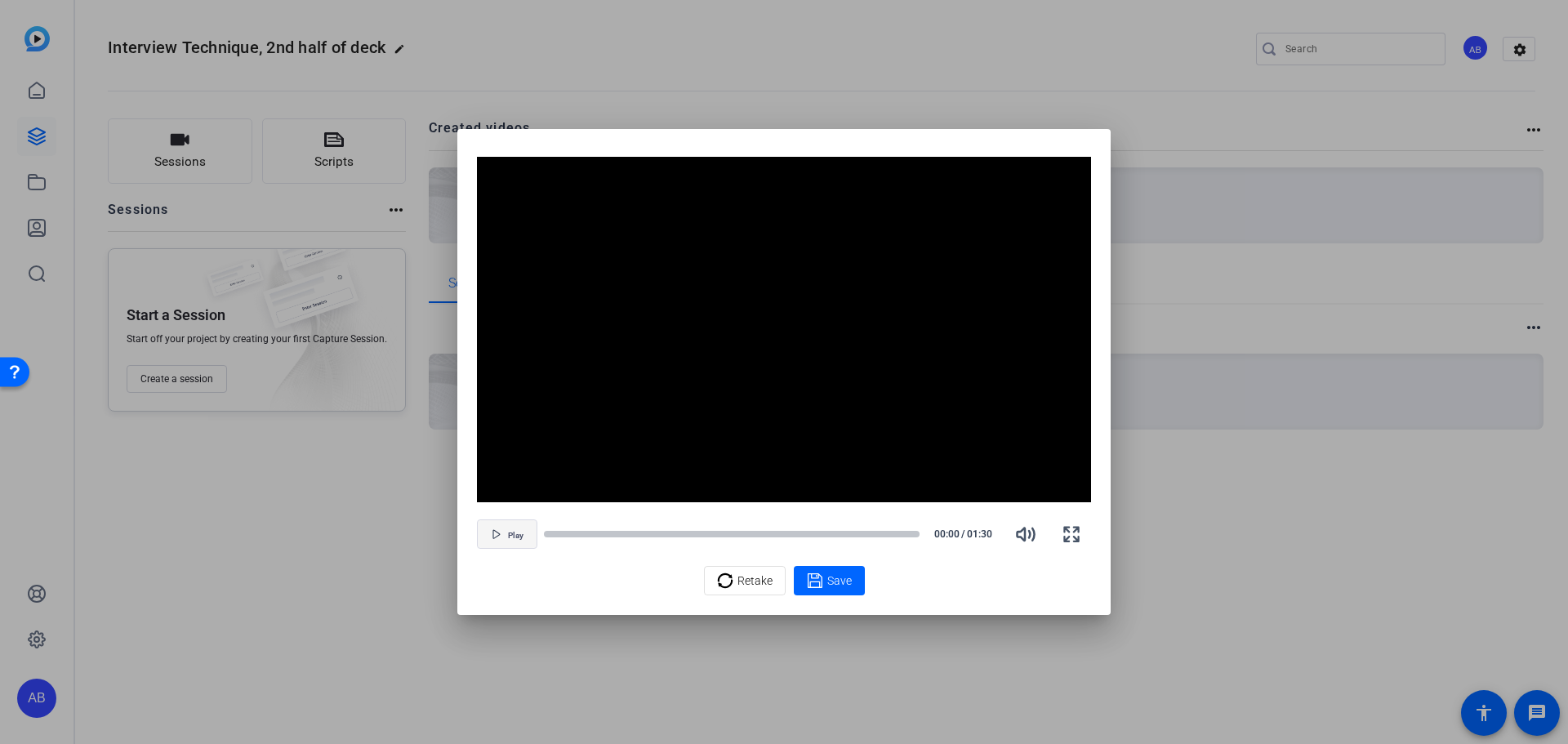click on "Play" at bounding box center (515, 536) 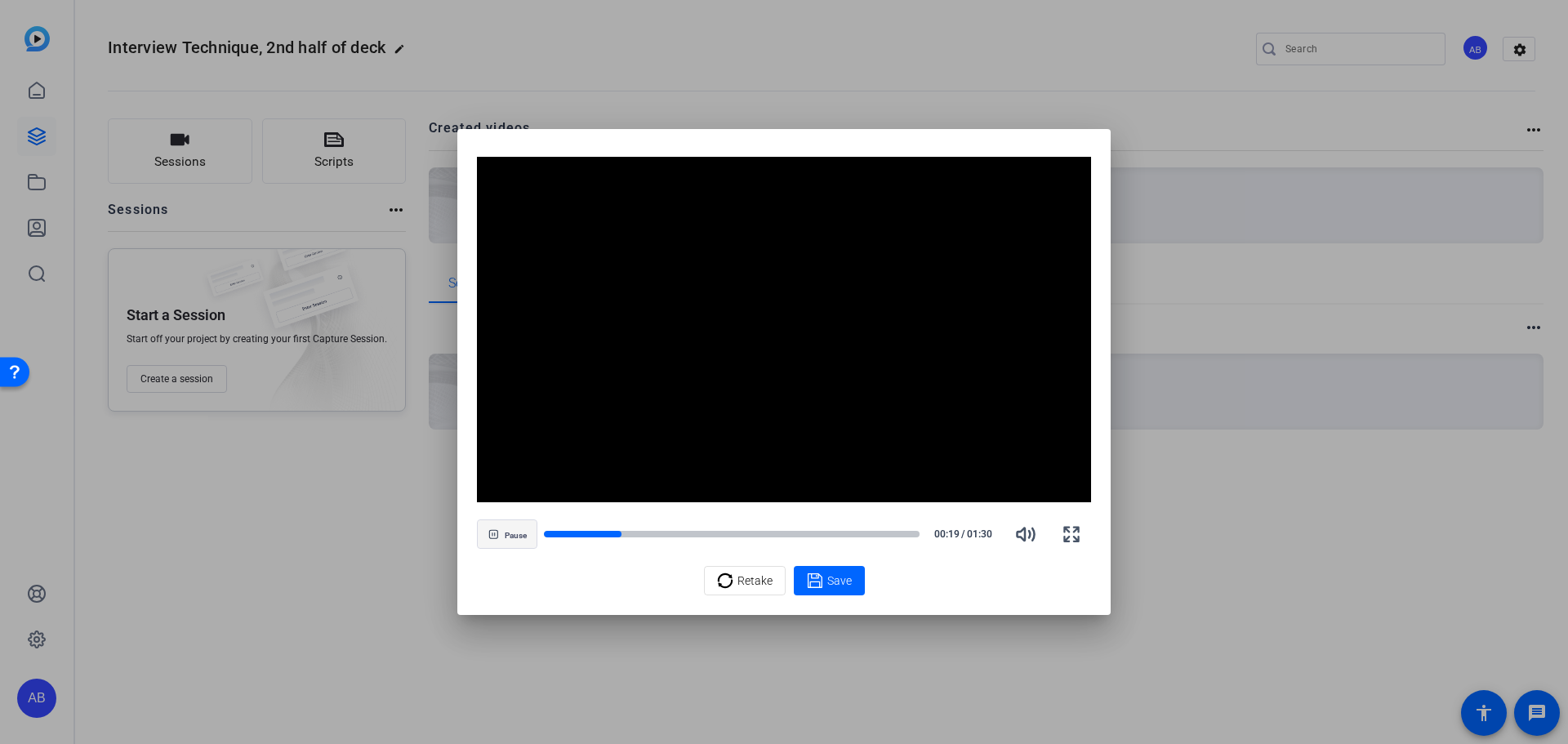 click on "Pause" at bounding box center [515, 536] 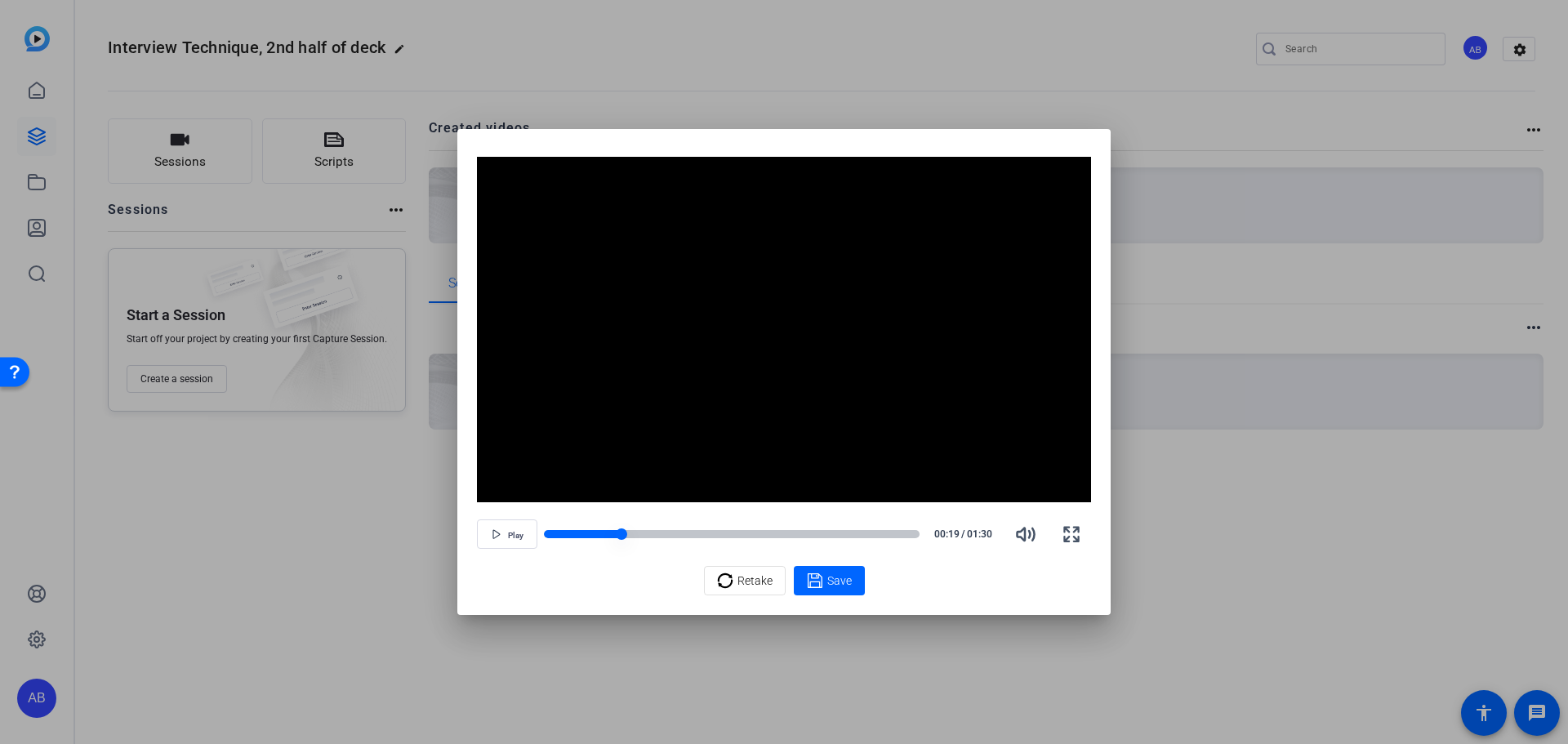 click at bounding box center (582, 534) 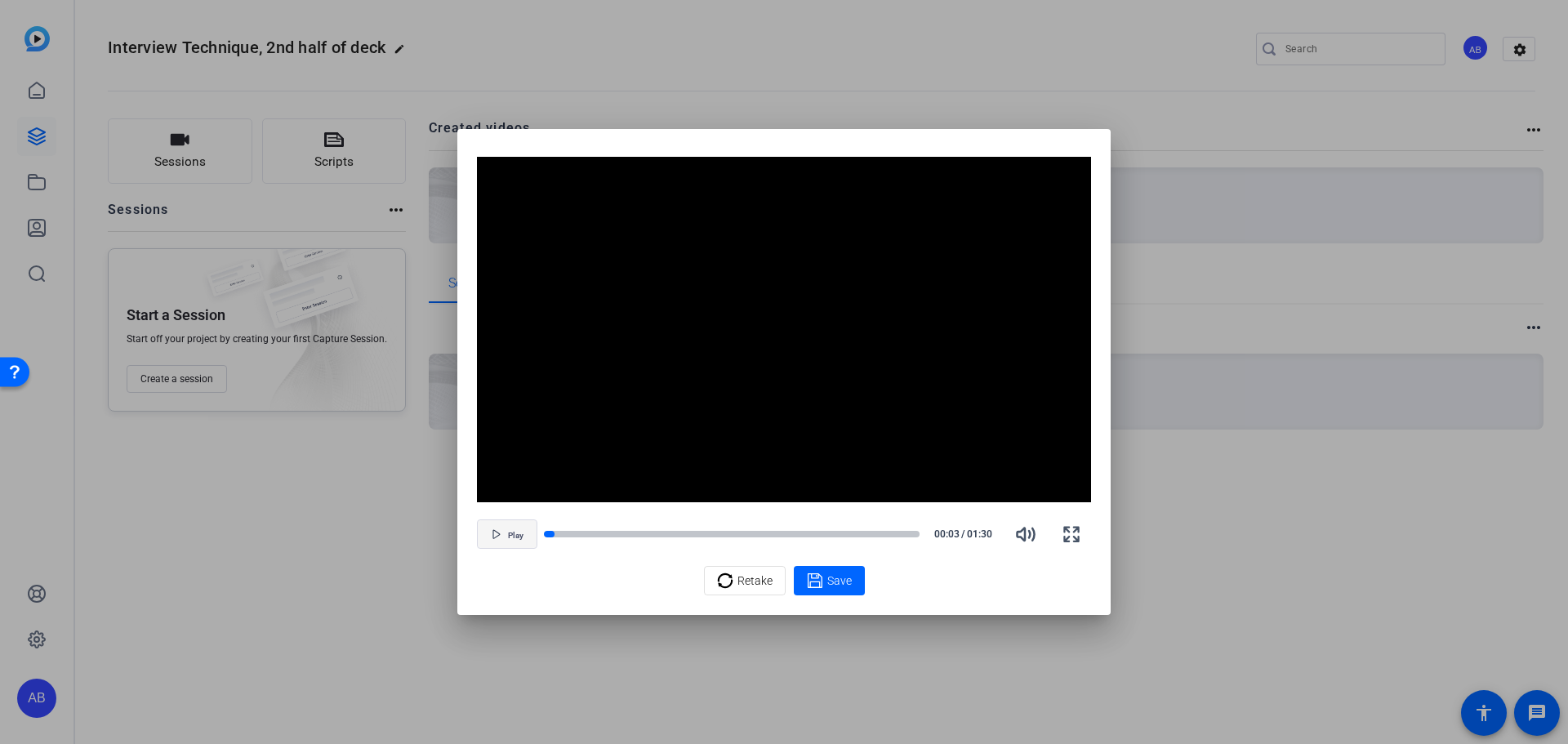 click on "Play" at bounding box center [515, 536] 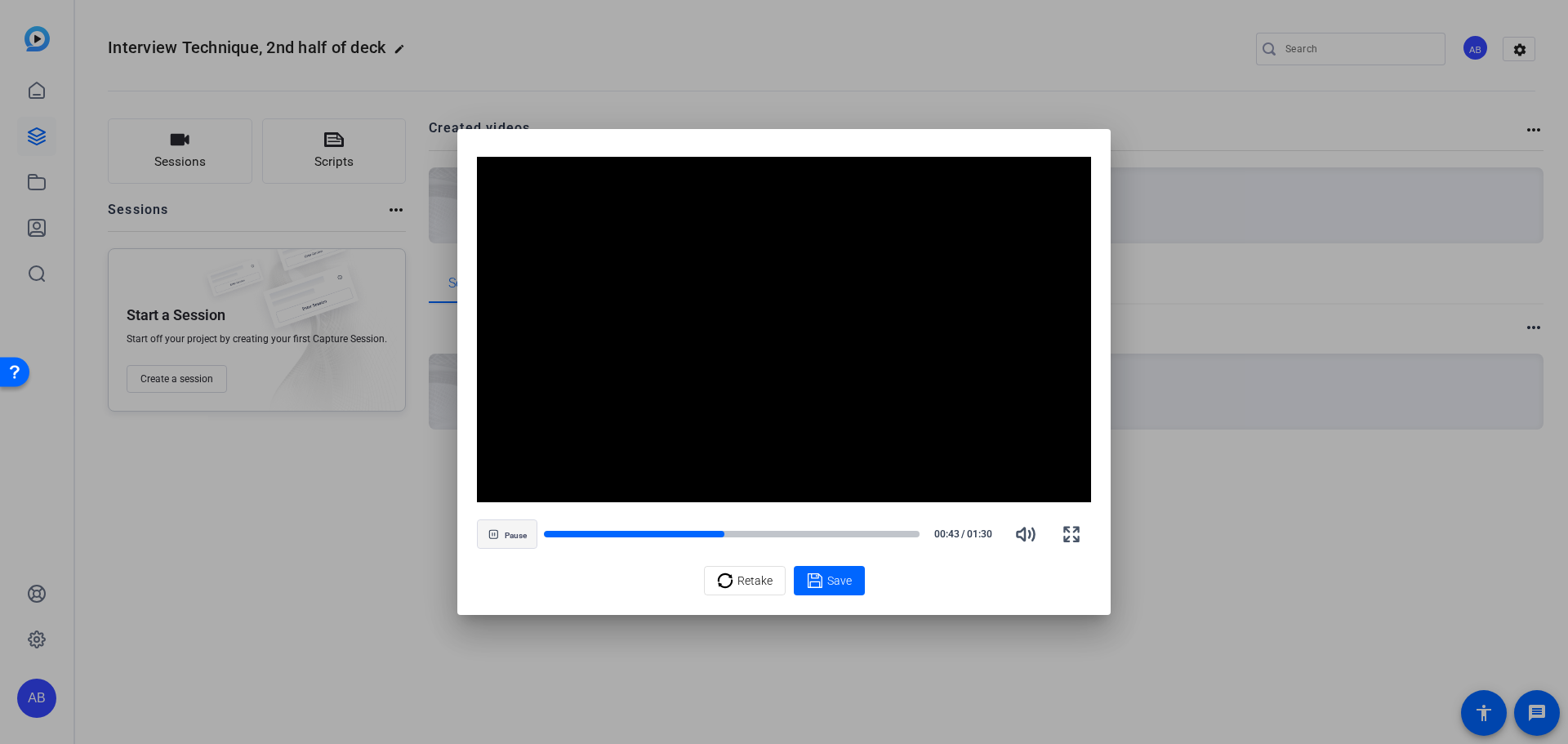 click on "Pause" at bounding box center (515, 536) 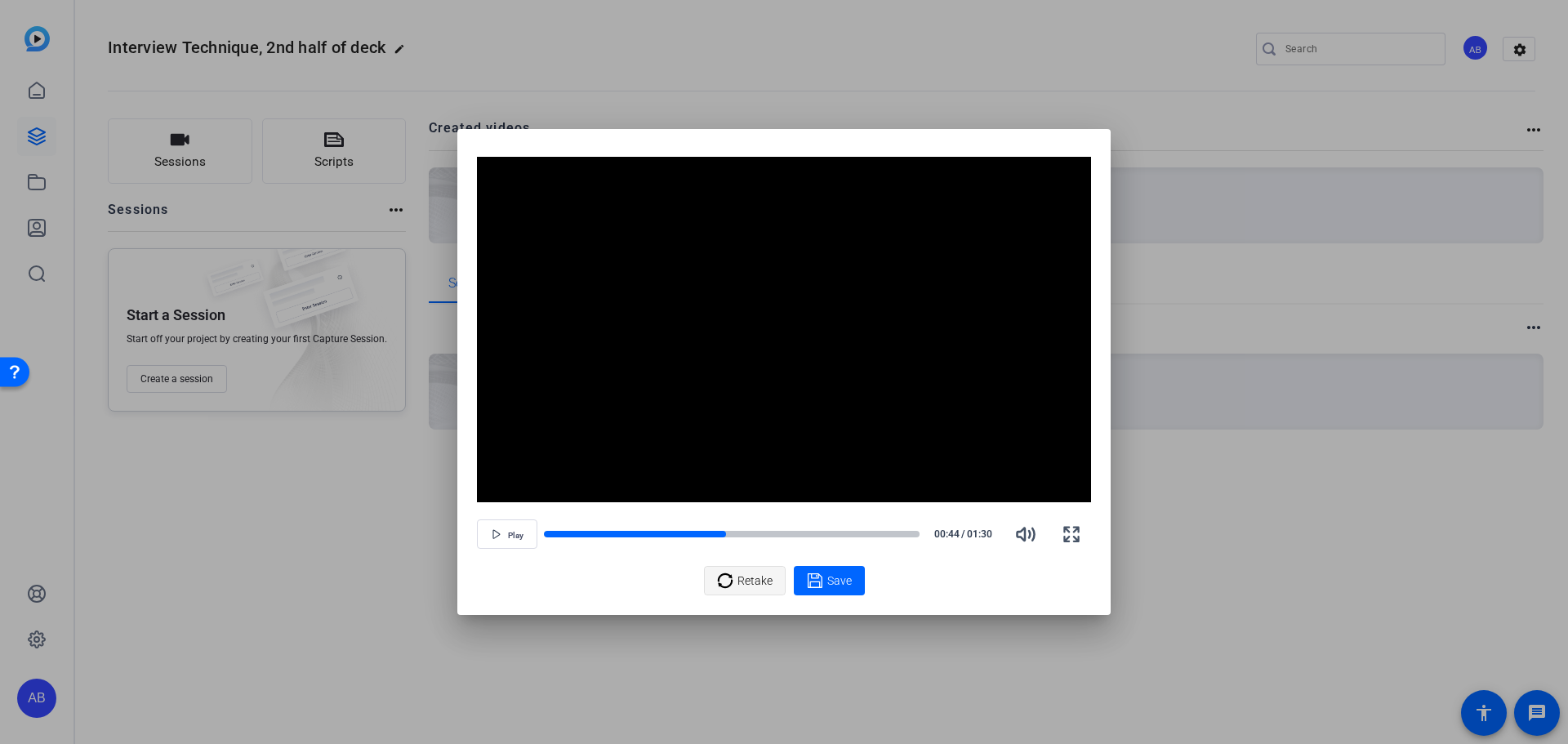 click 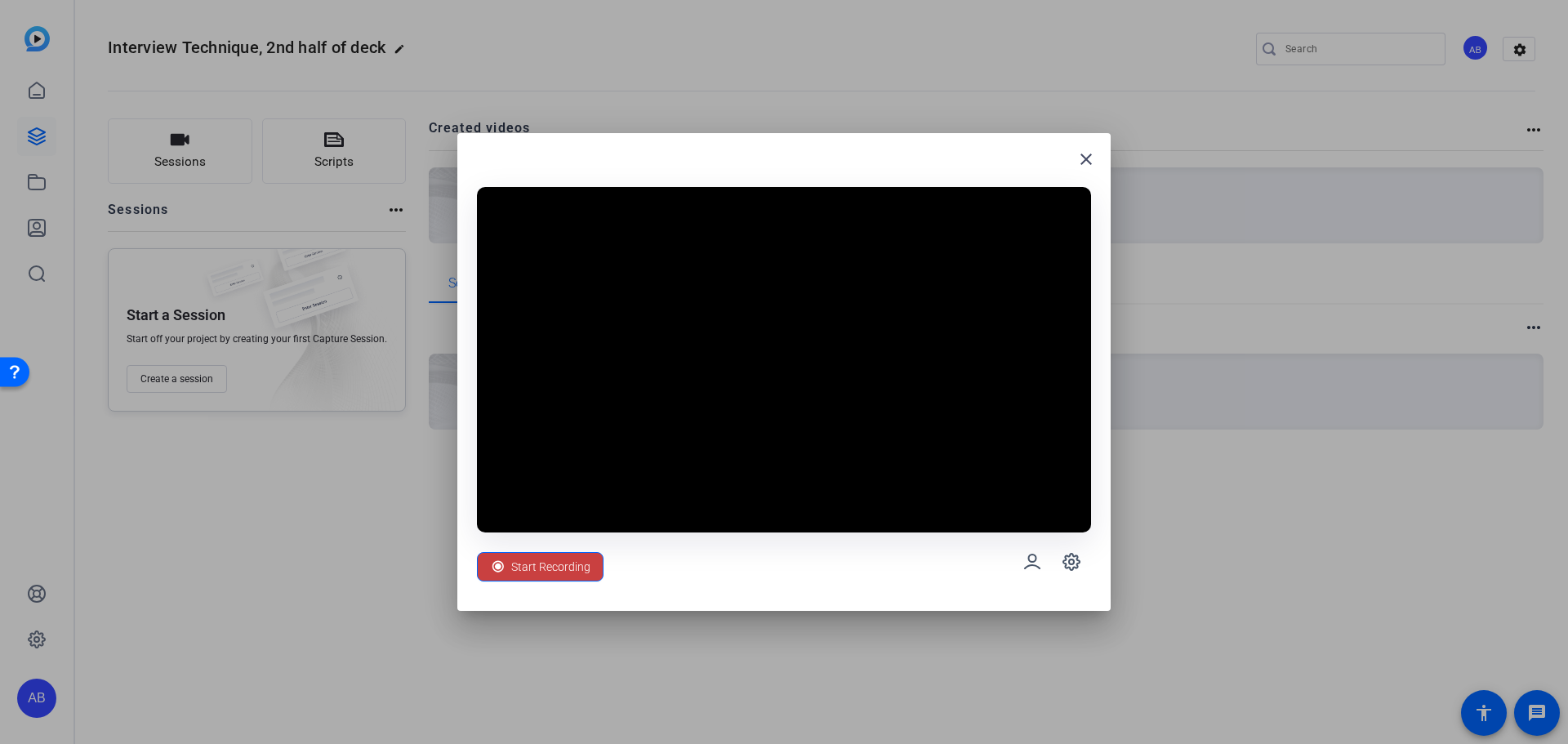 click on "Start Recording" at bounding box center [550, 567] 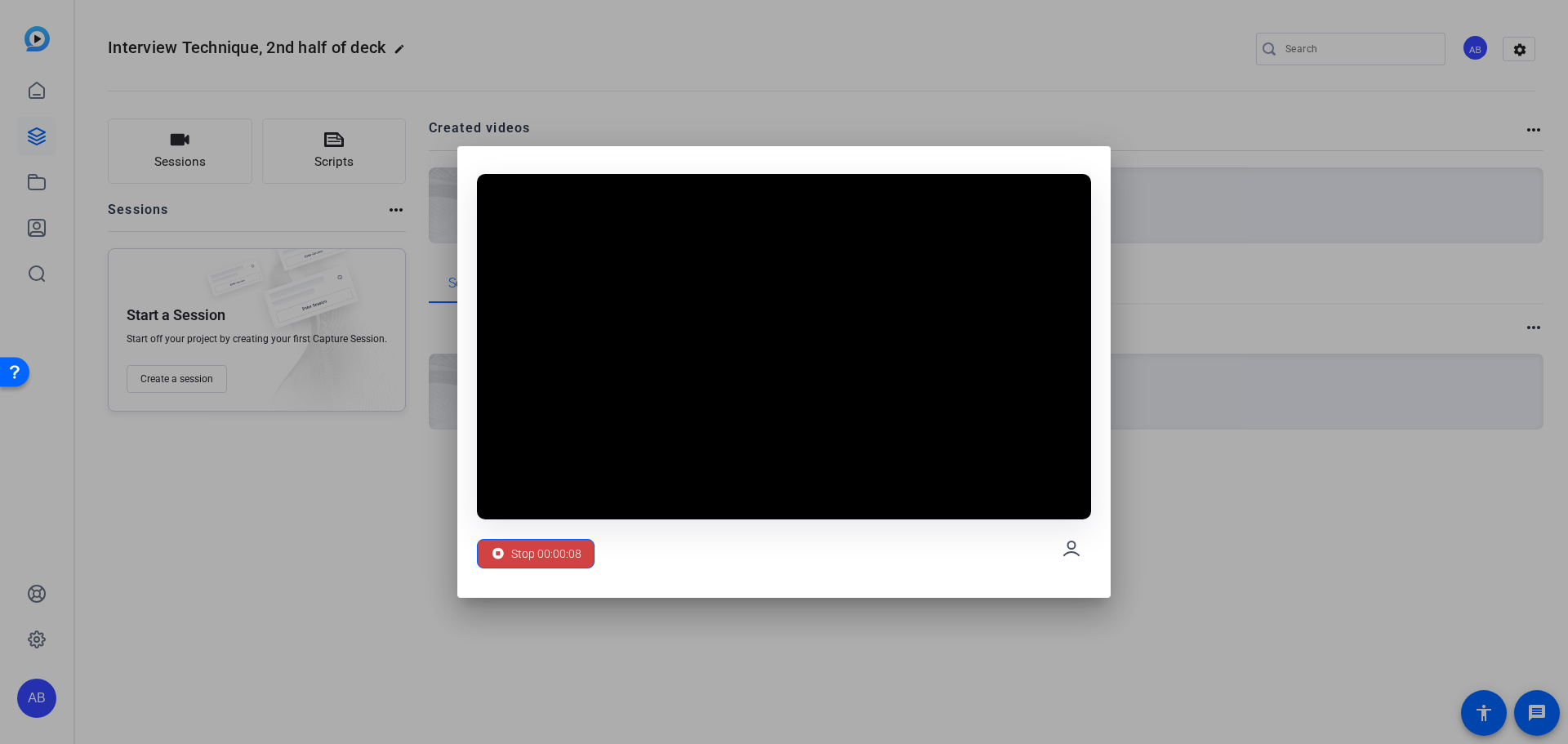 click on "Stop 00:00:08" at bounding box center (546, 554) 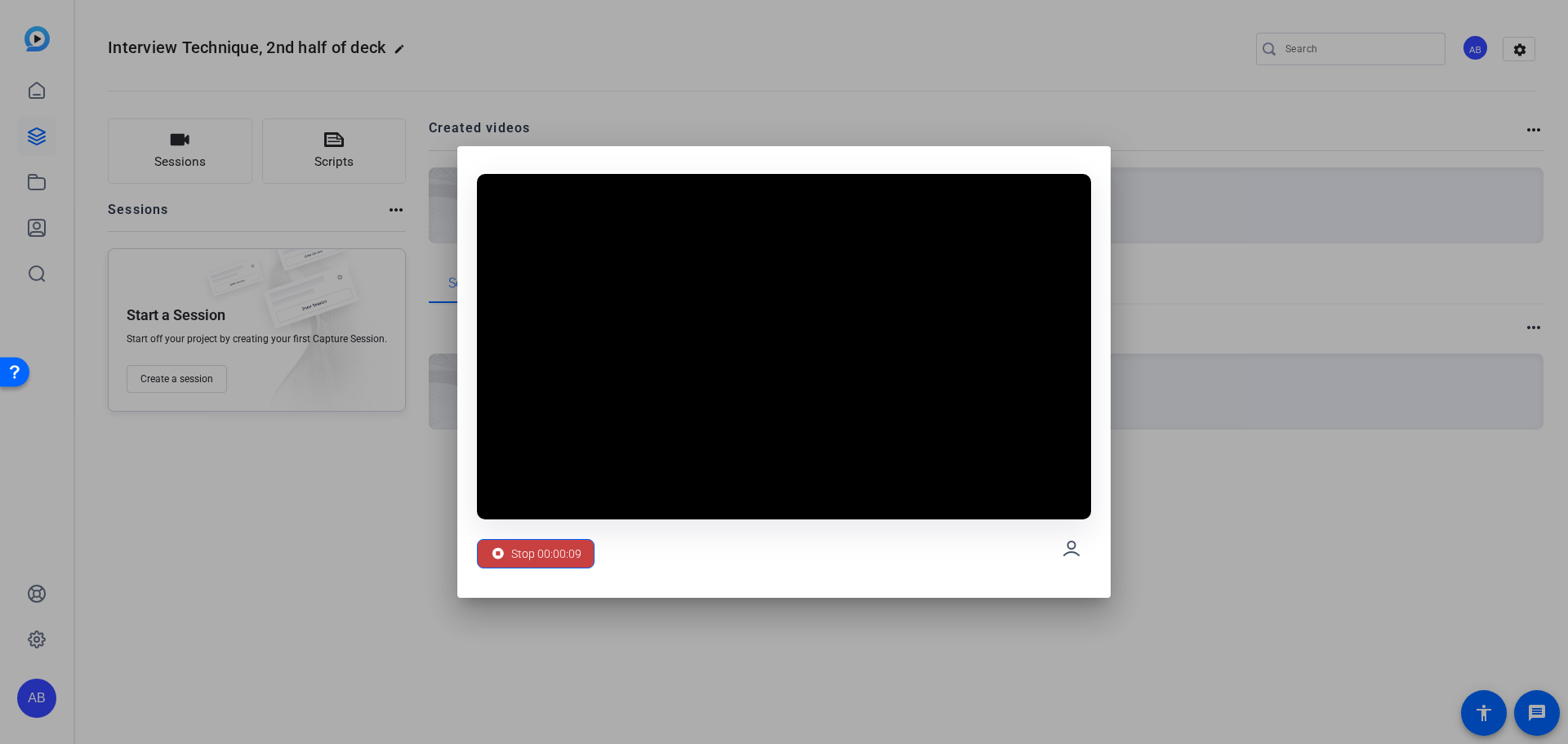 click on "Stop 00:00:09" at bounding box center [546, 554] 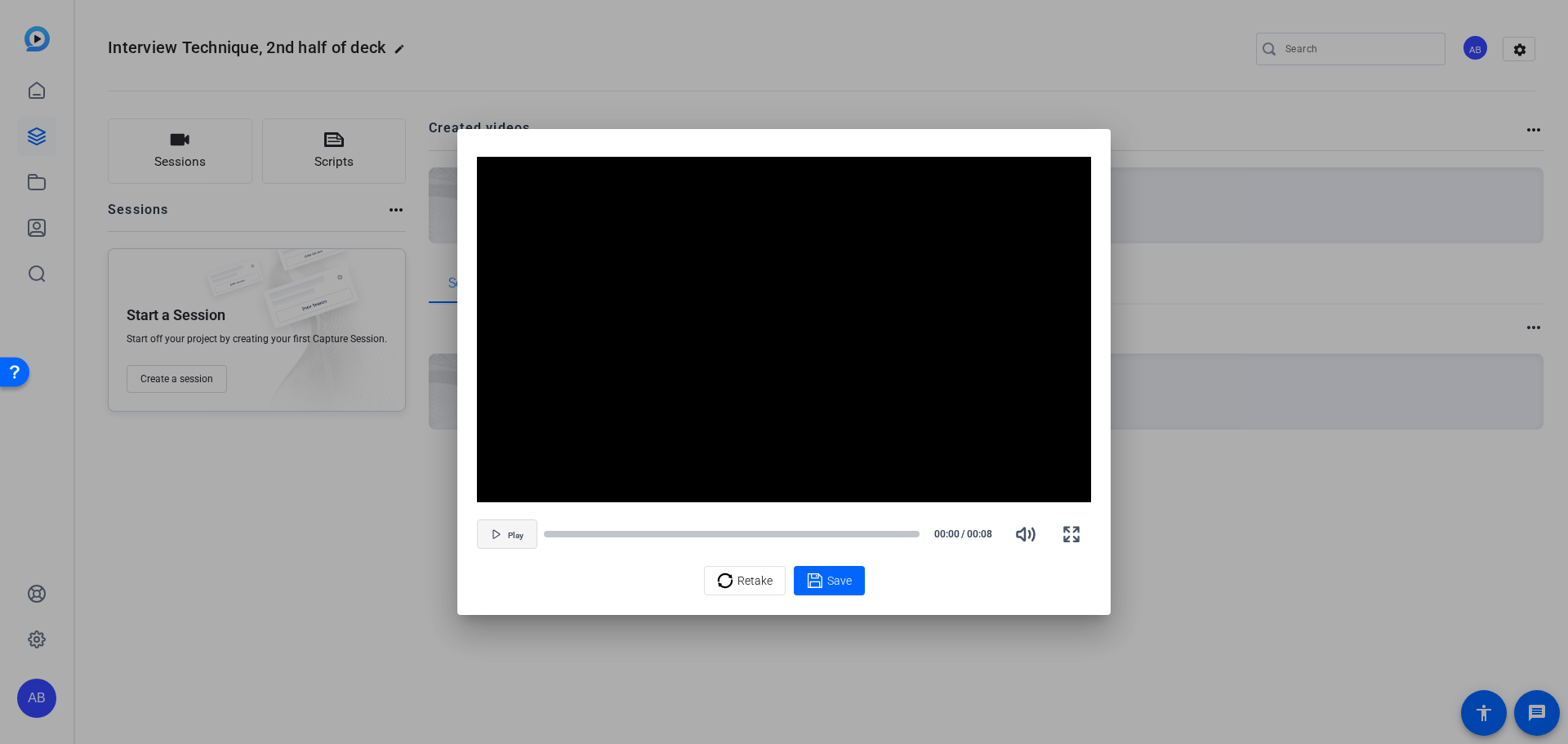 click at bounding box center (507, 534) 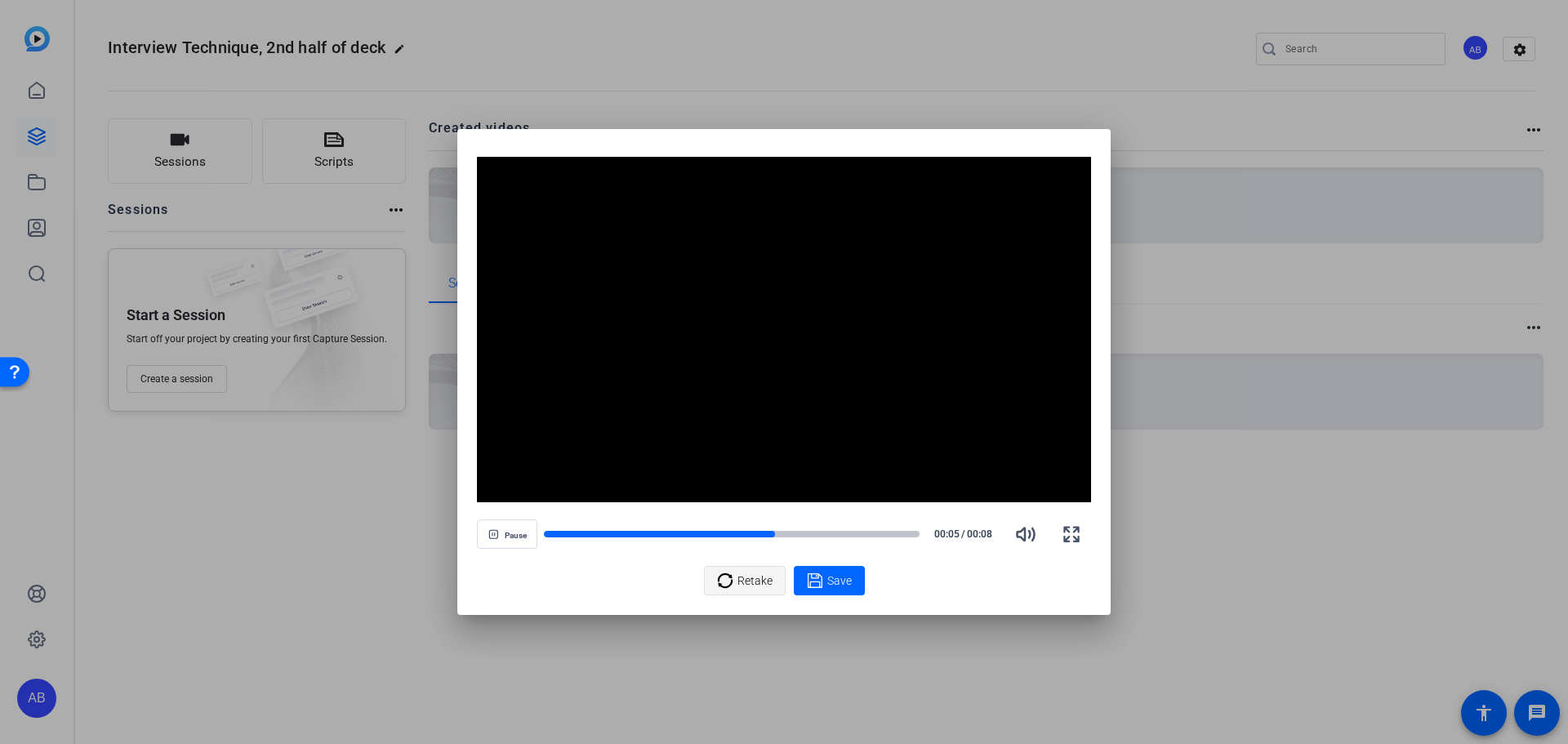 click on "Retake" at bounding box center [755, 581] 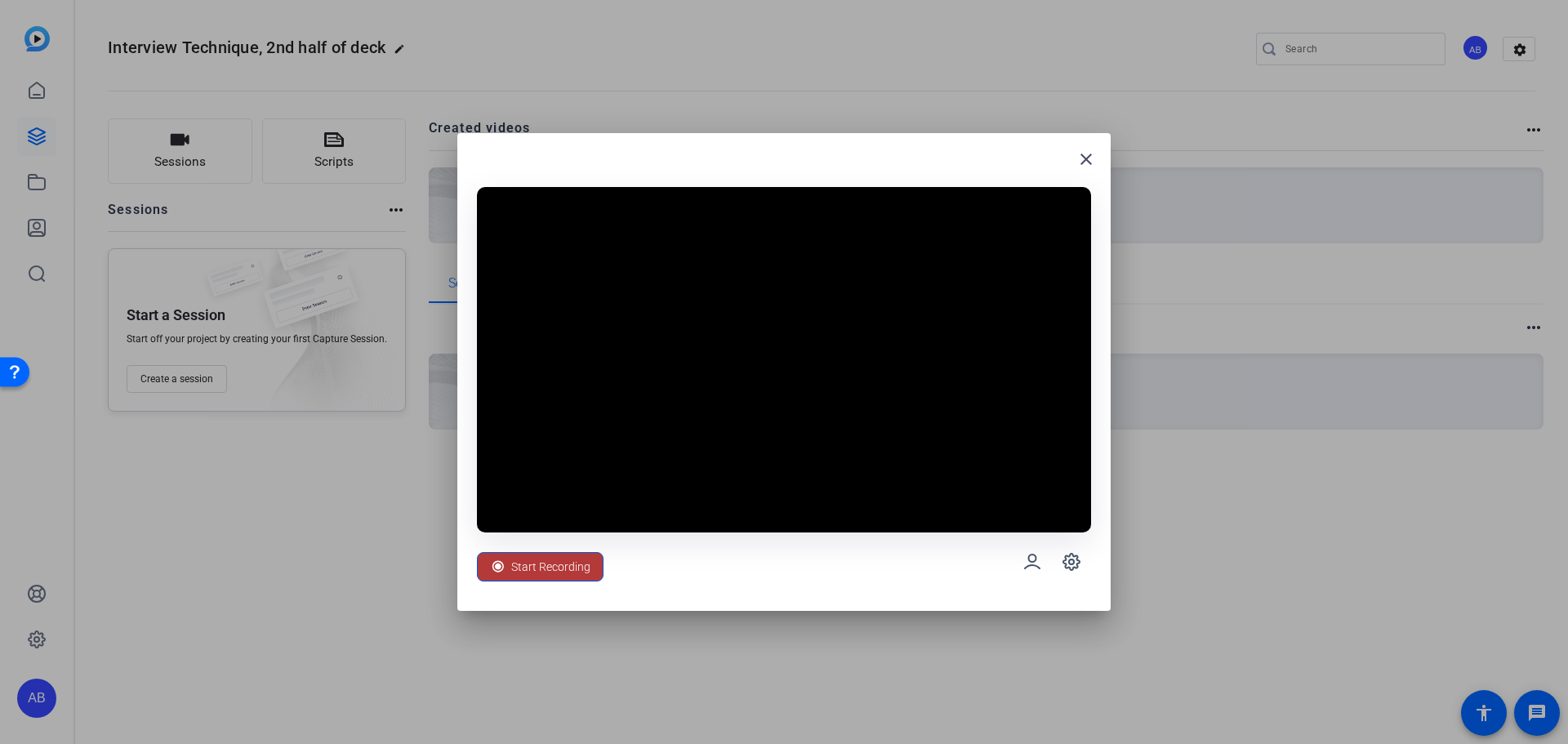 click on "Start Recording" at bounding box center (550, 567) 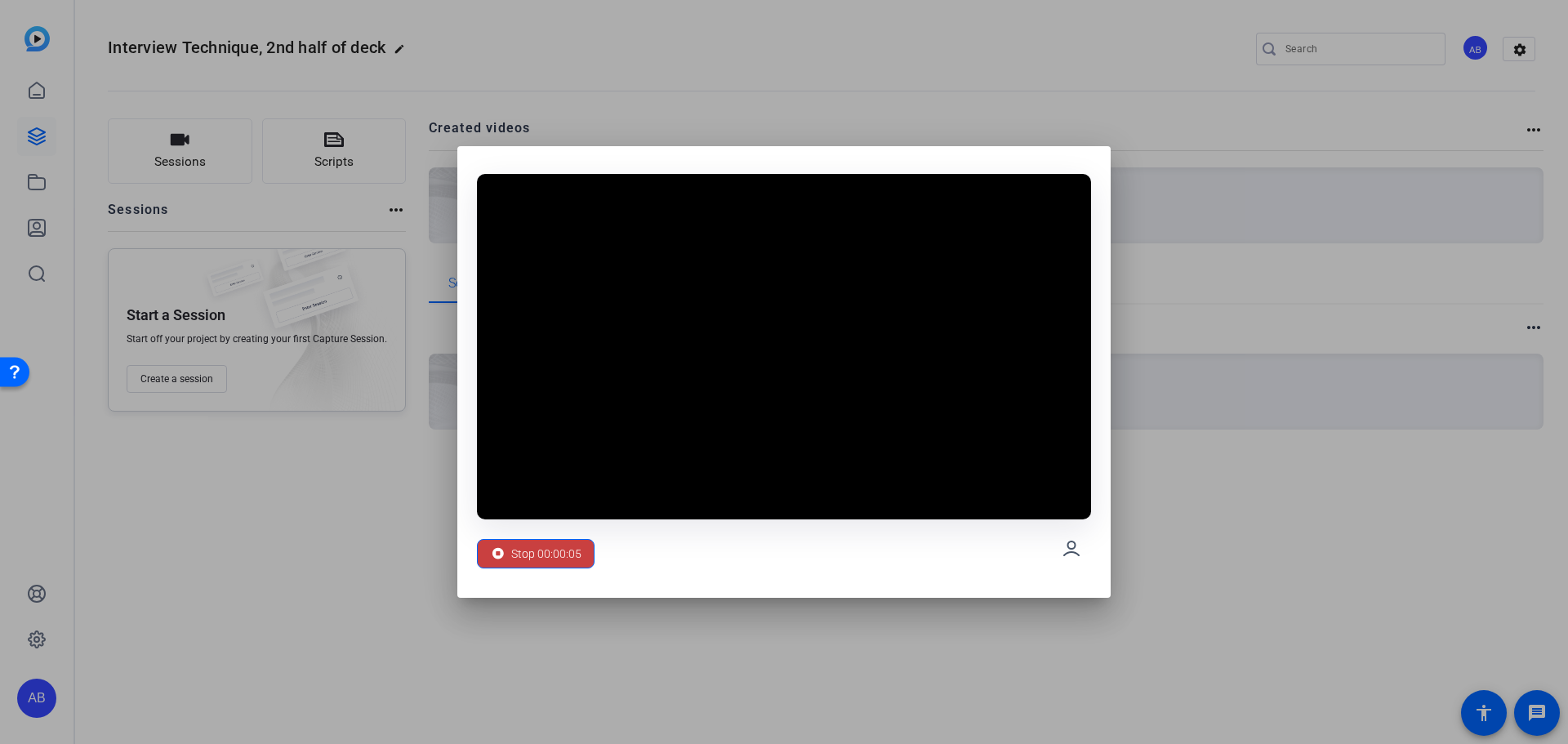 click on "Stop 00:00:05" at bounding box center [546, 554] 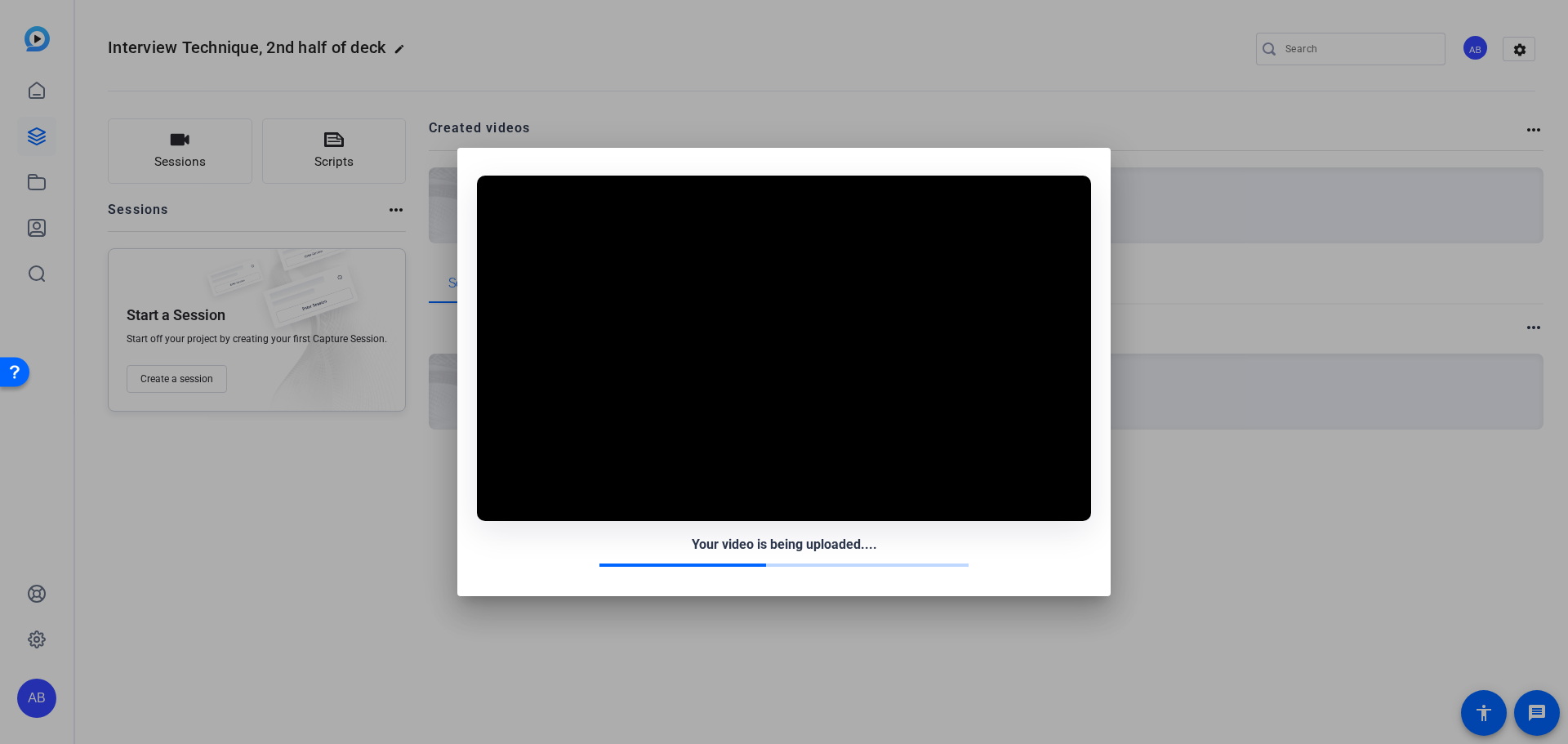 click on "Your video is being uploaded...." at bounding box center [784, 545] 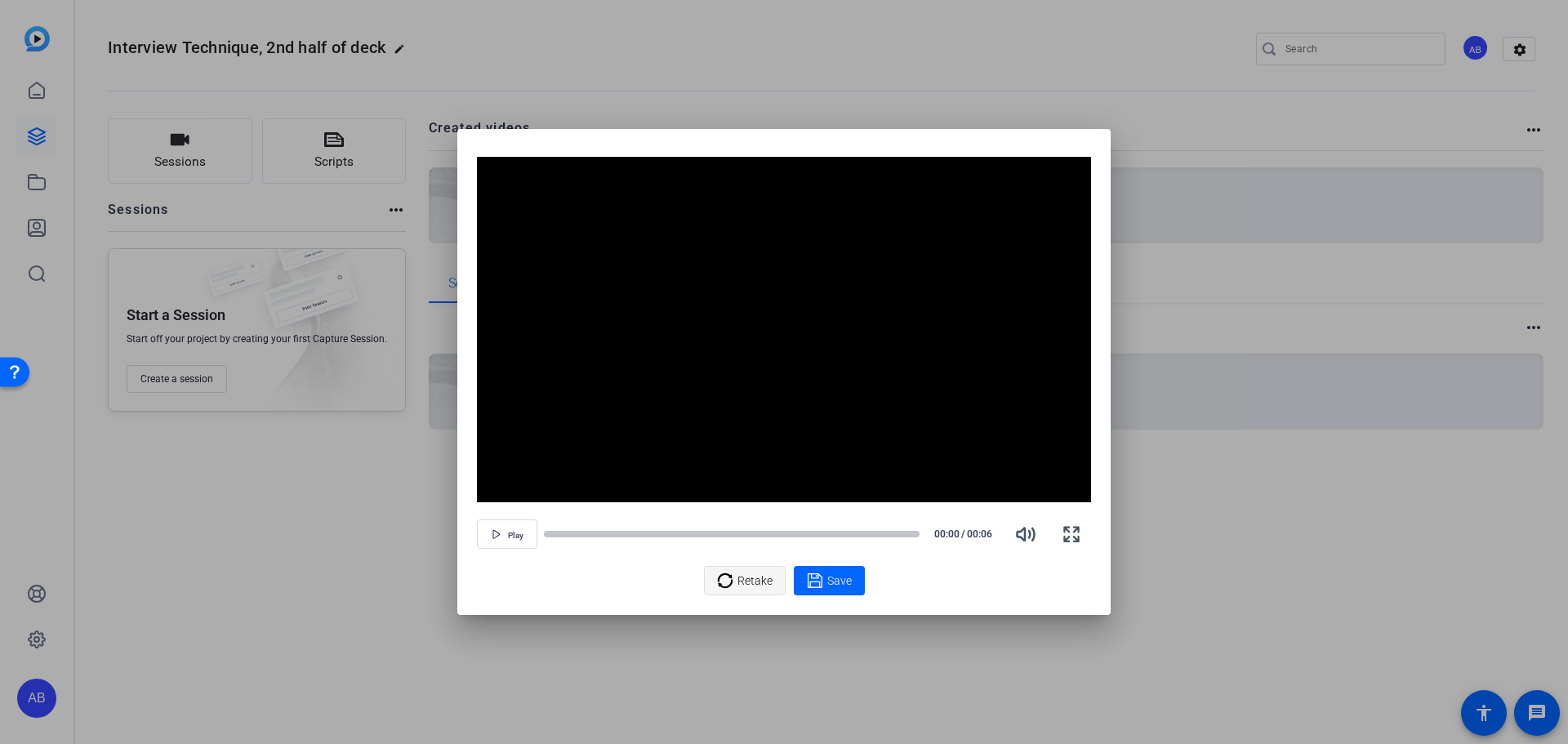 click 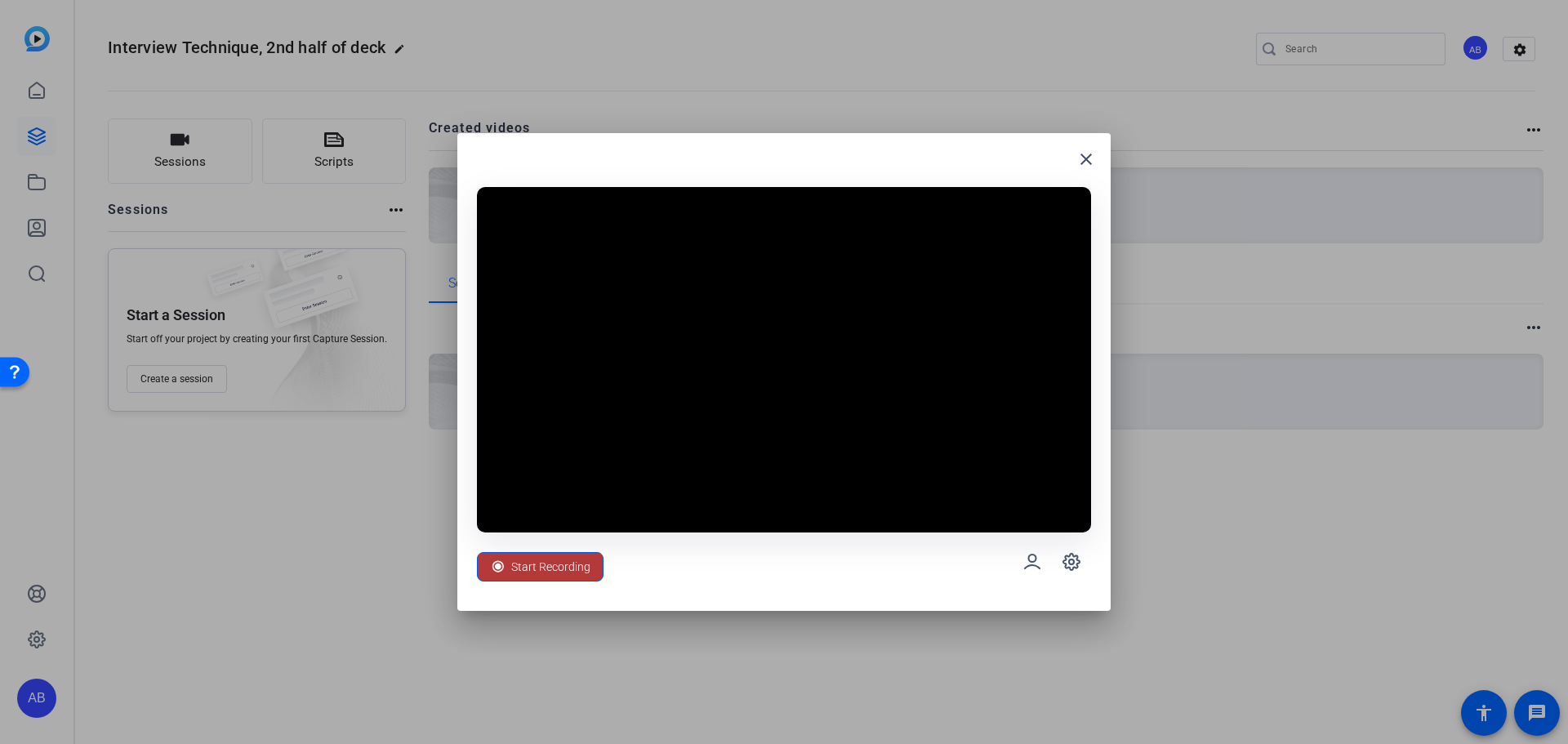 click on "Start Recording" at bounding box center [550, 567] 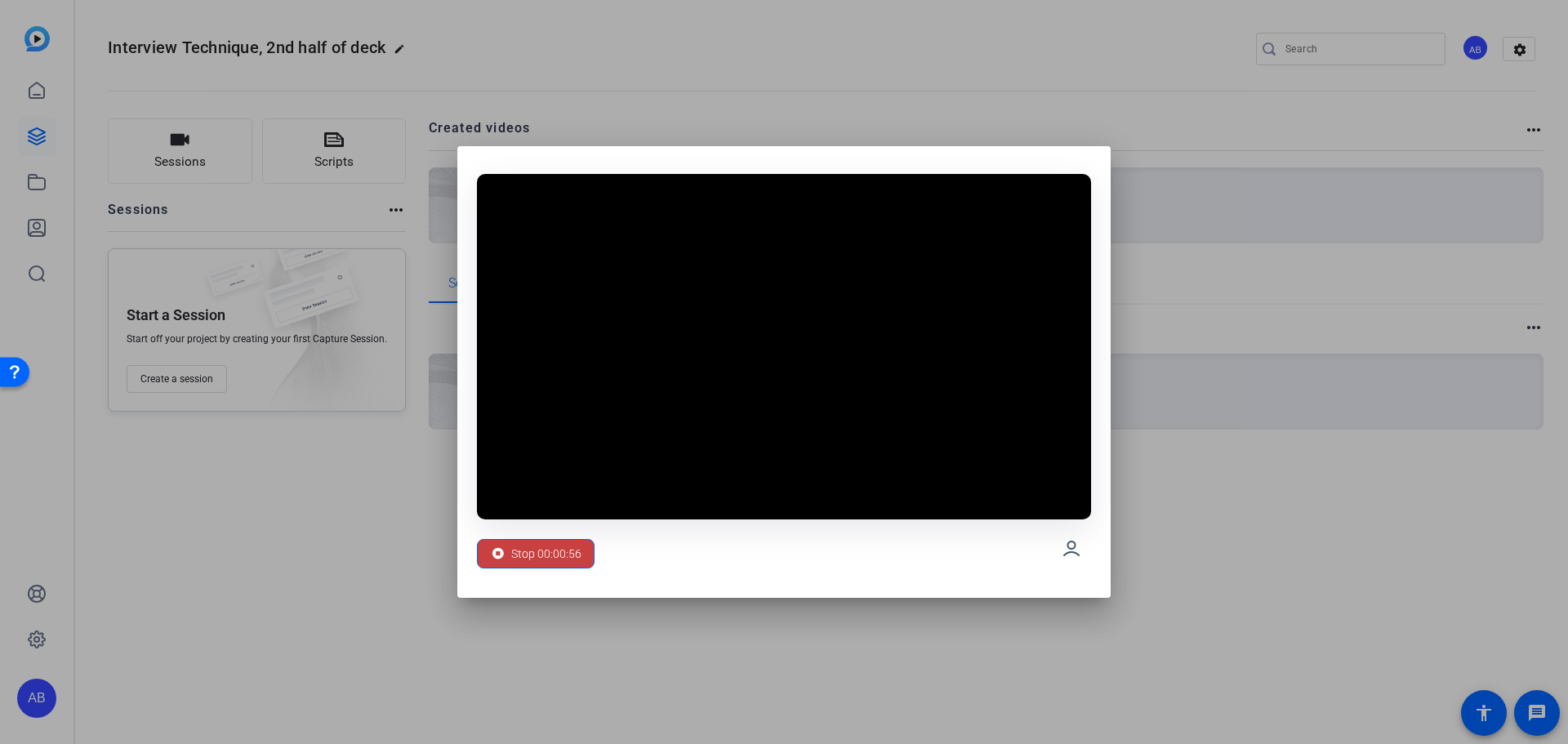 click on "Stop 00:00:56" at bounding box center [546, 554] 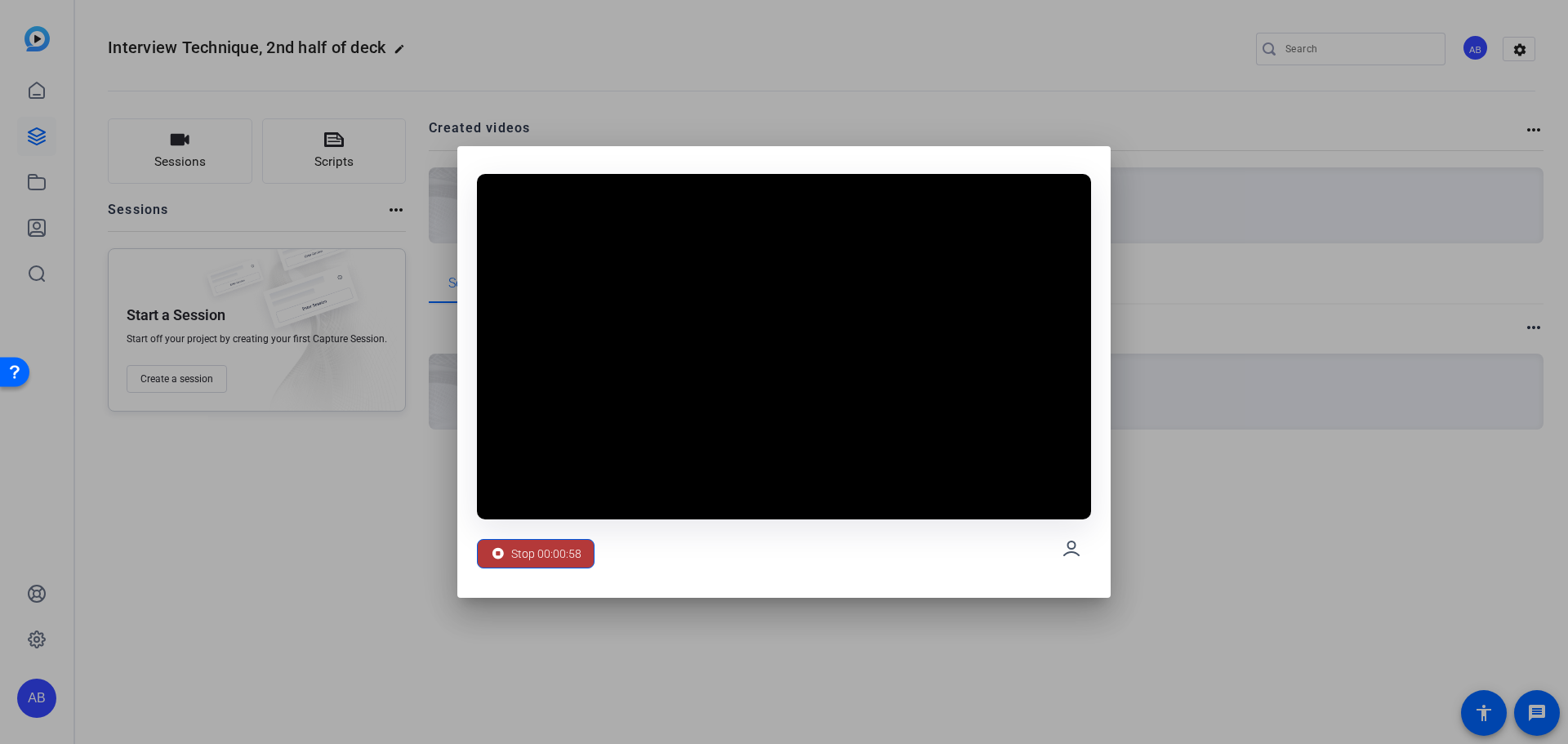 click on "Stop 00:00:58" at bounding box center [546, 554] 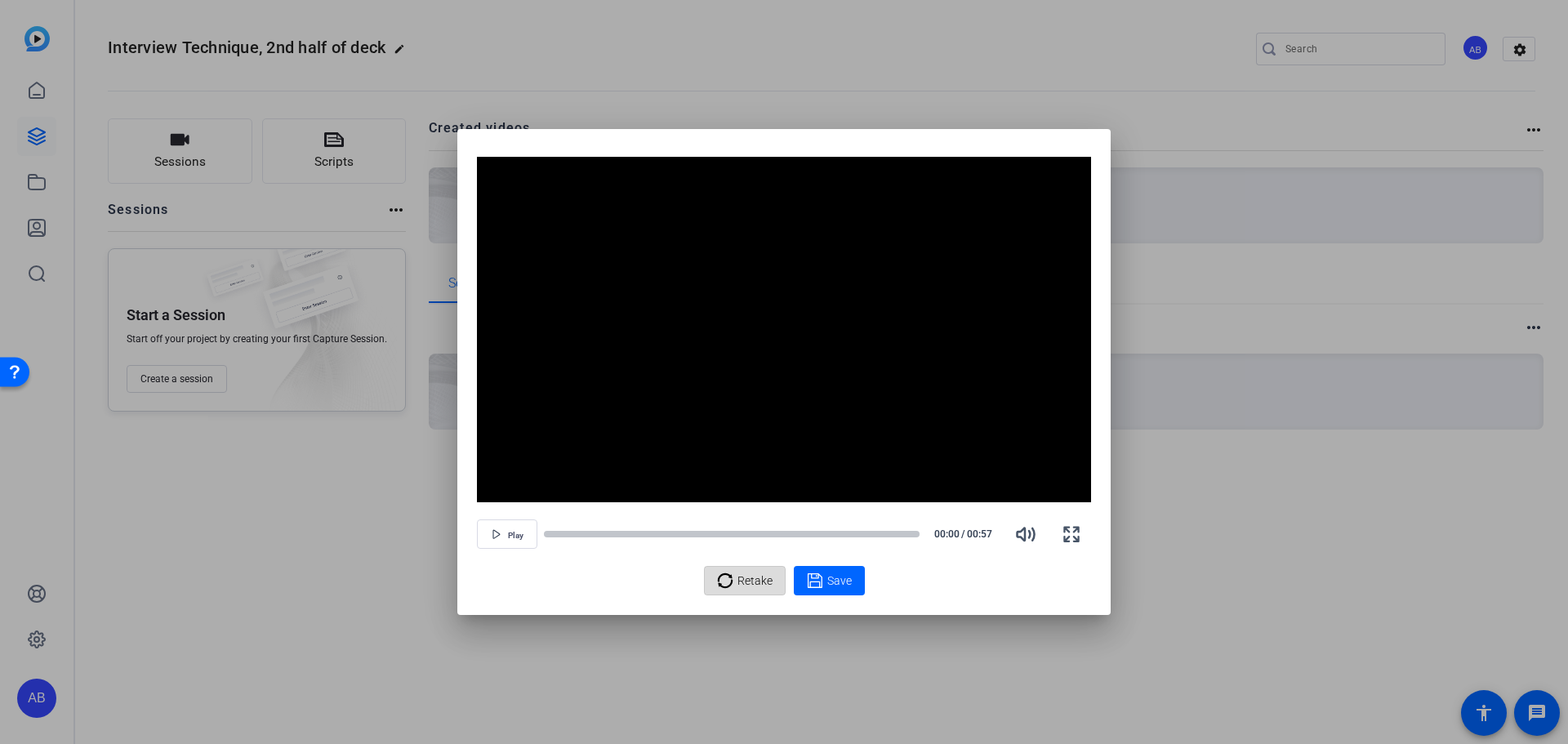 click 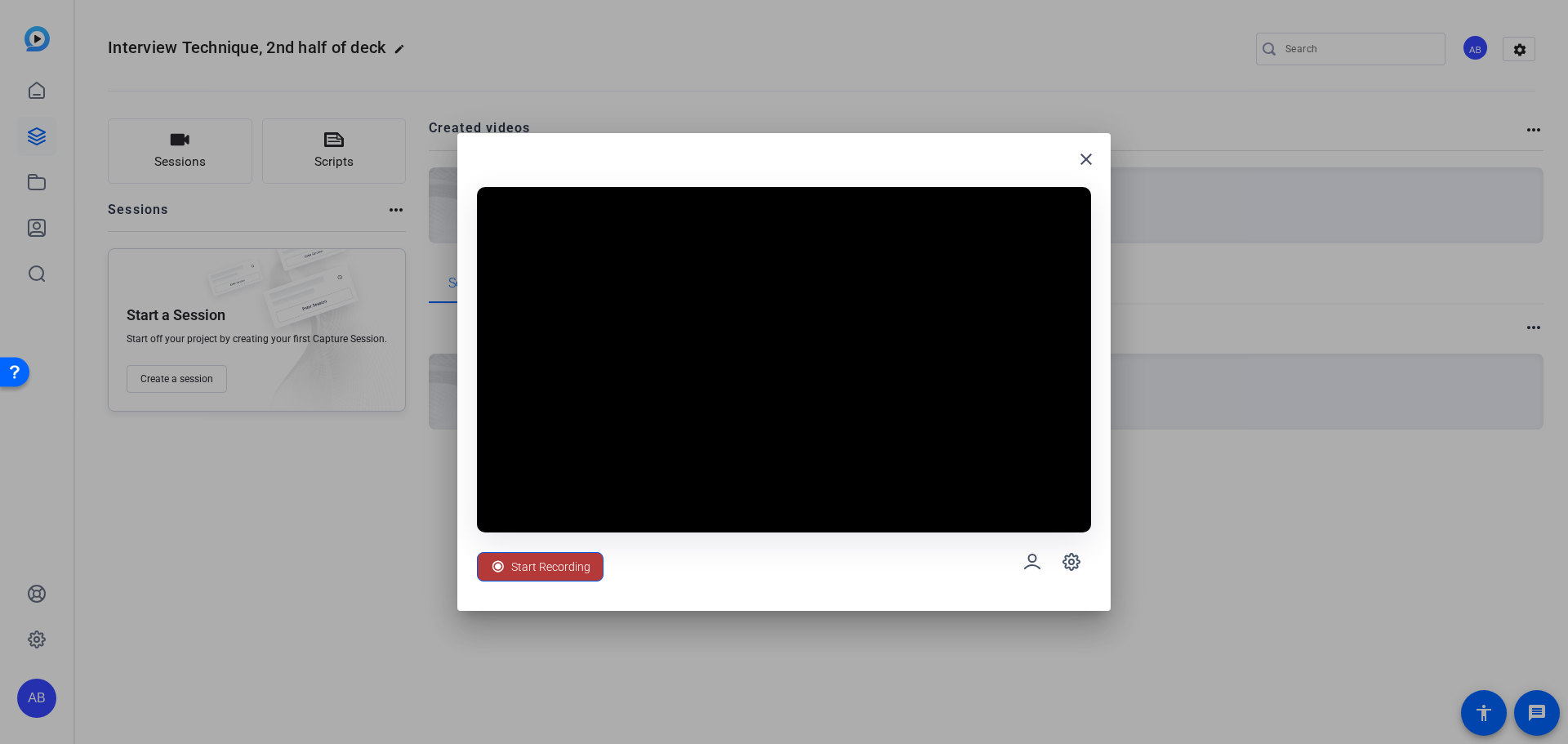 click on "Start Recording" at bounding box center (550, 567) 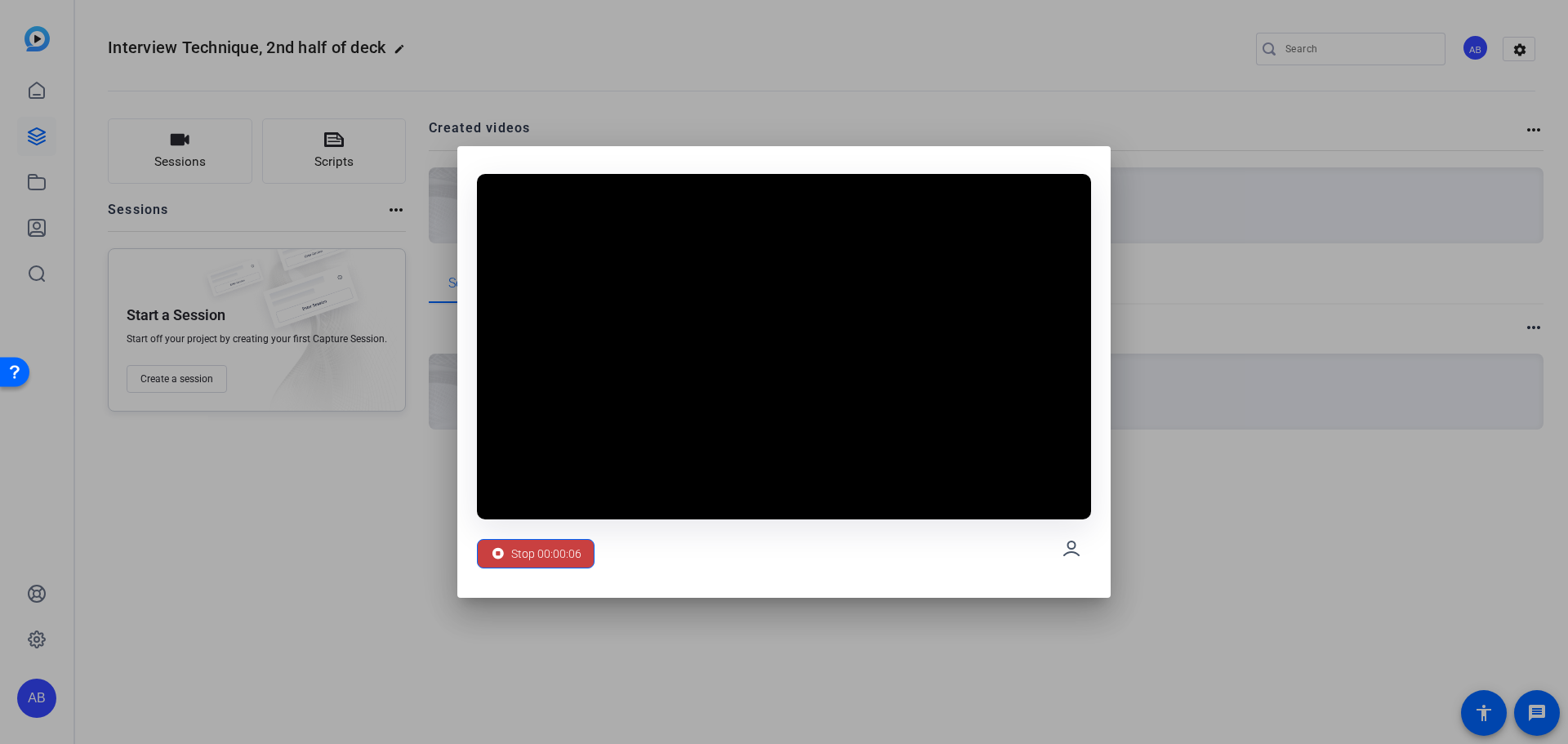 click on "Stop 00:00:06" at bounding box center [546, 554] 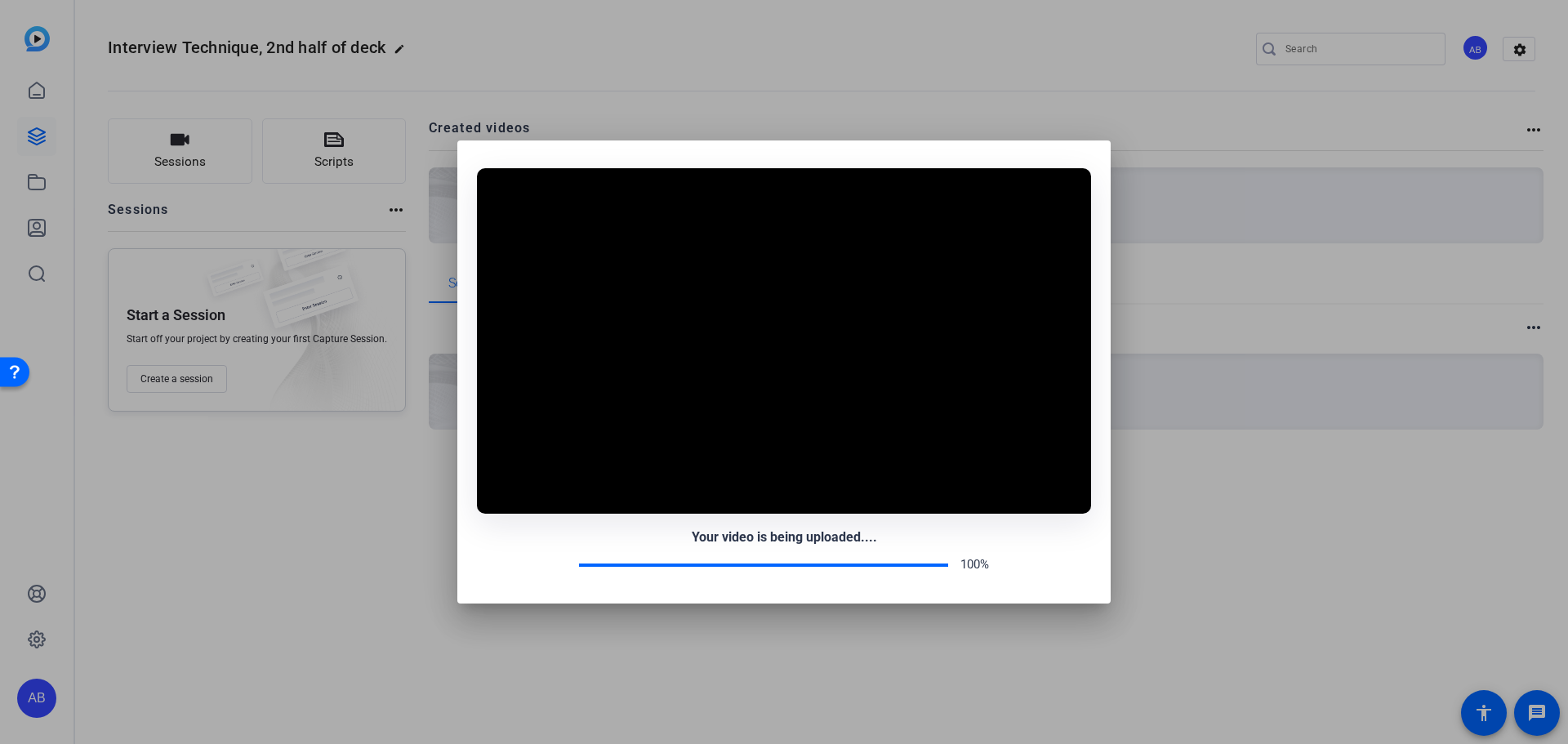click on "100%" at bounding box center [784, 564] 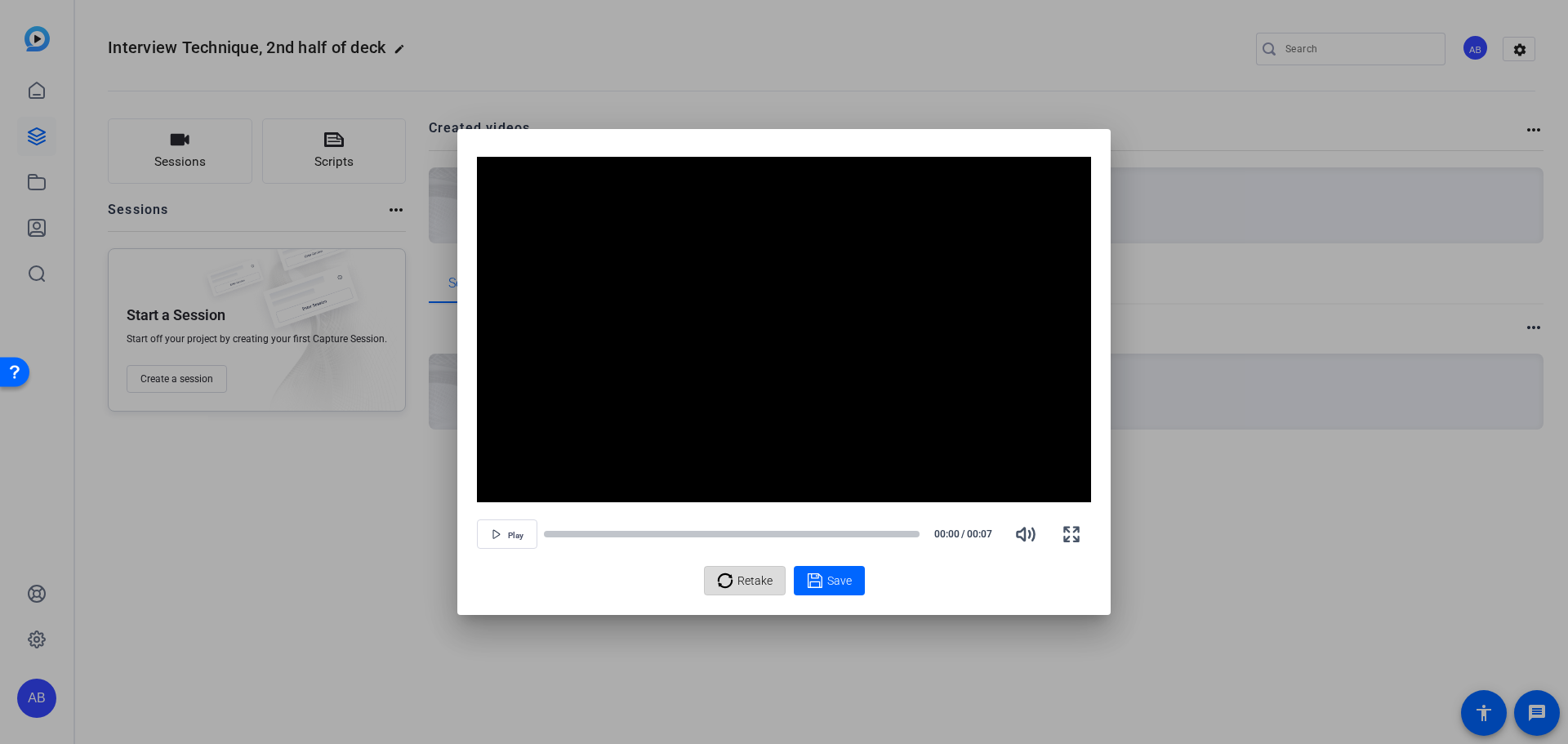 click on "Retake" at bounding box center (755, 581) 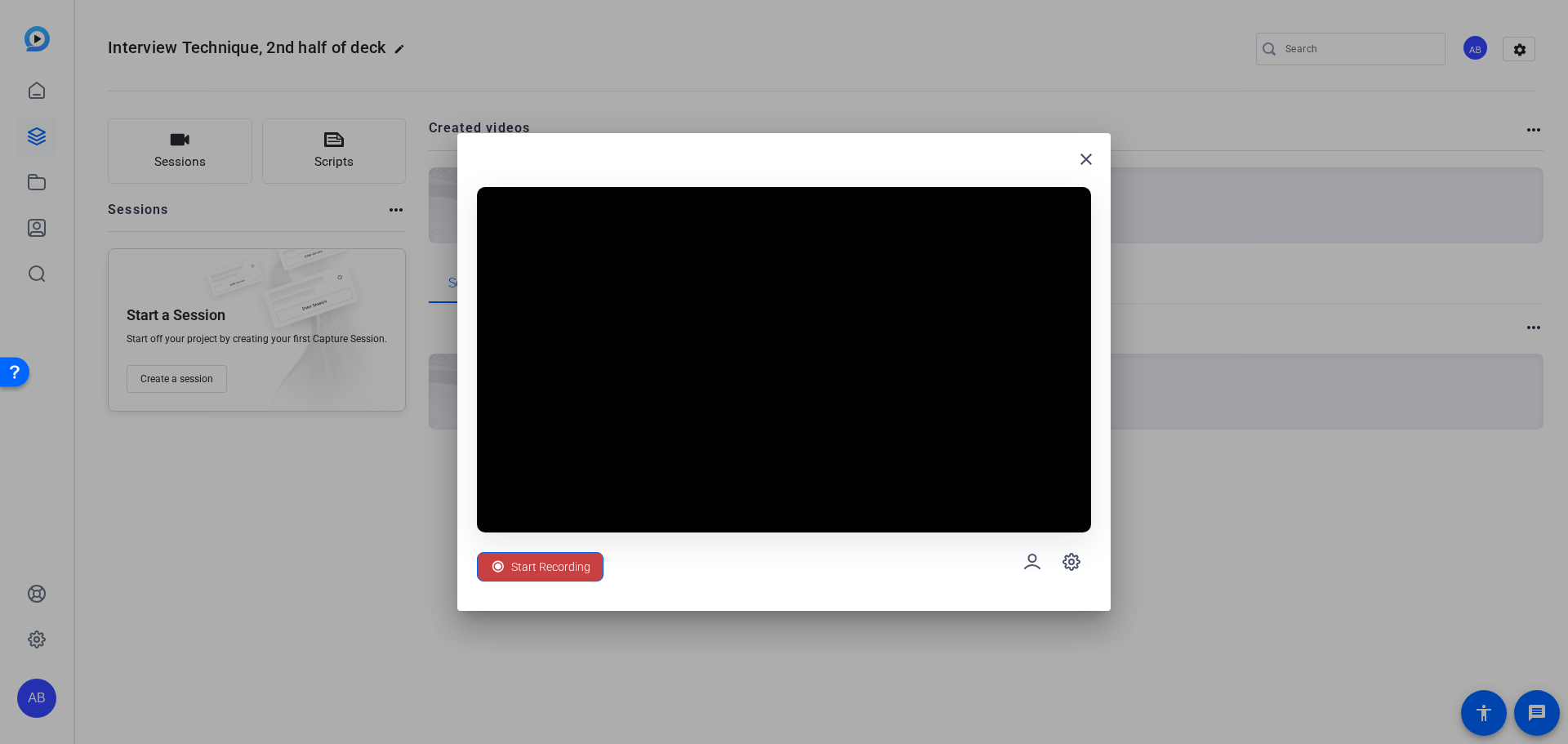 click on "Start Recording" at bounding box center (550, 567) 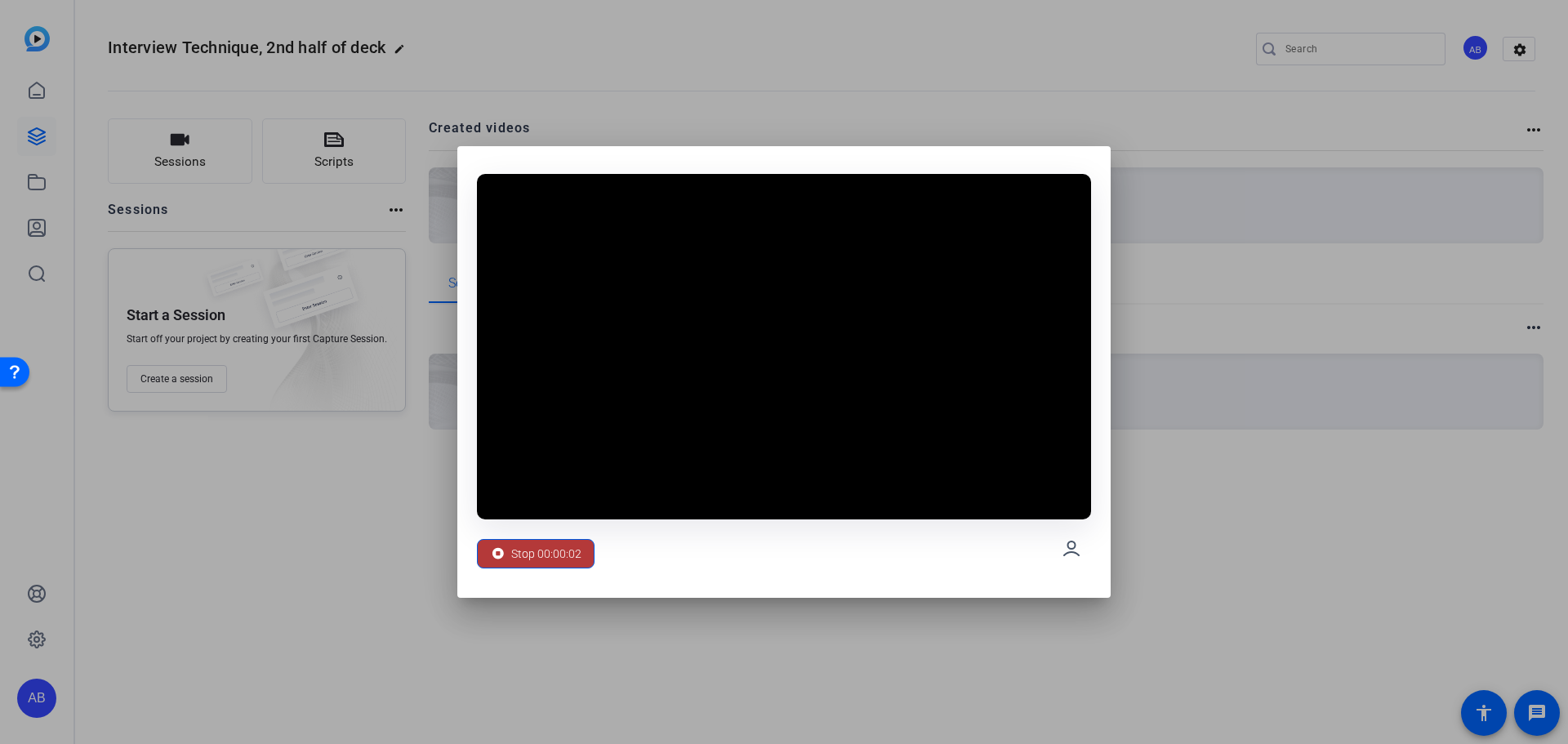 click on "Stop 00:00:02" at bounding box center (546, 554) 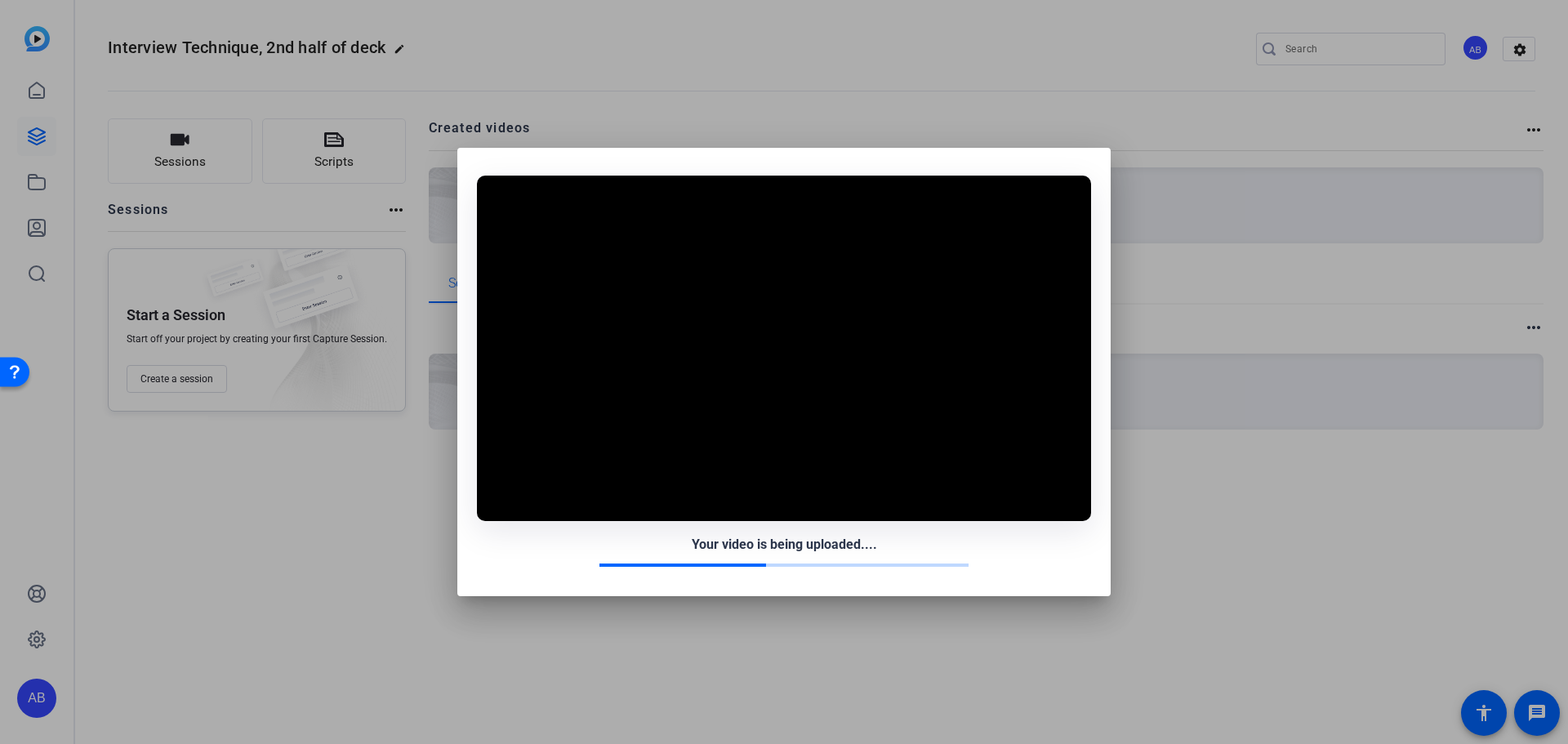 click on "Your video is being uploaded...." at bounding box center (784, 550) 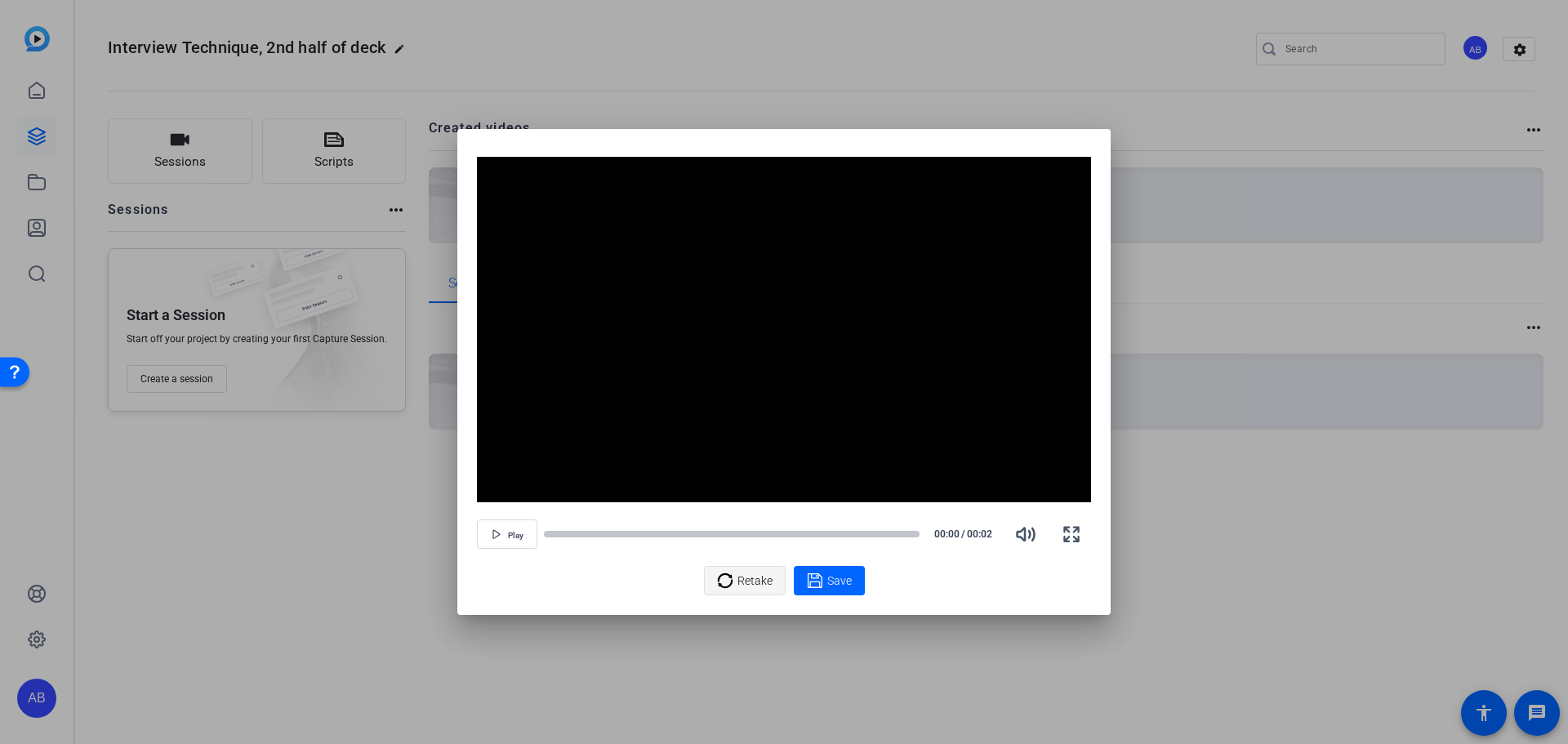 click 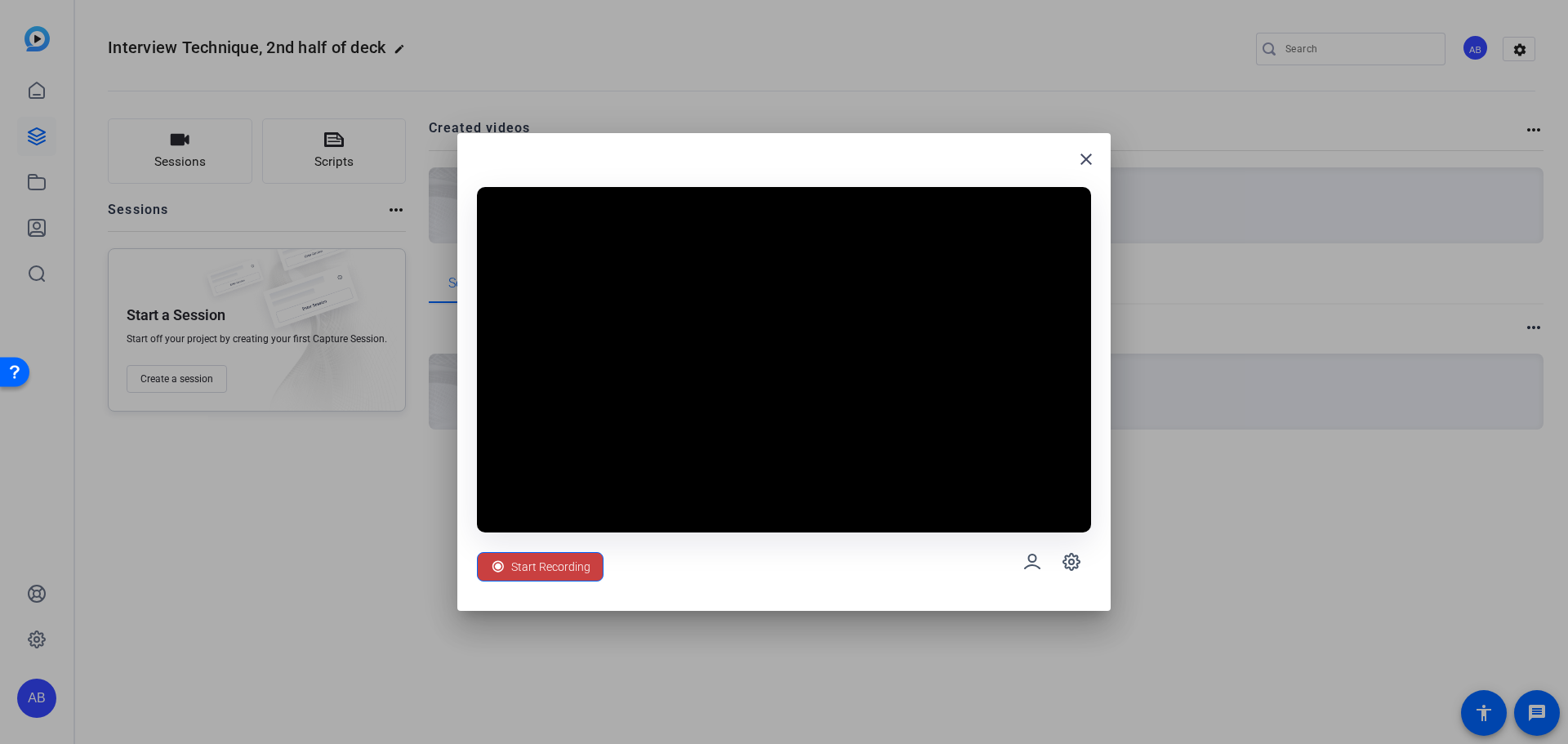 click on "Start Recording" at bounding box center (550, 567) 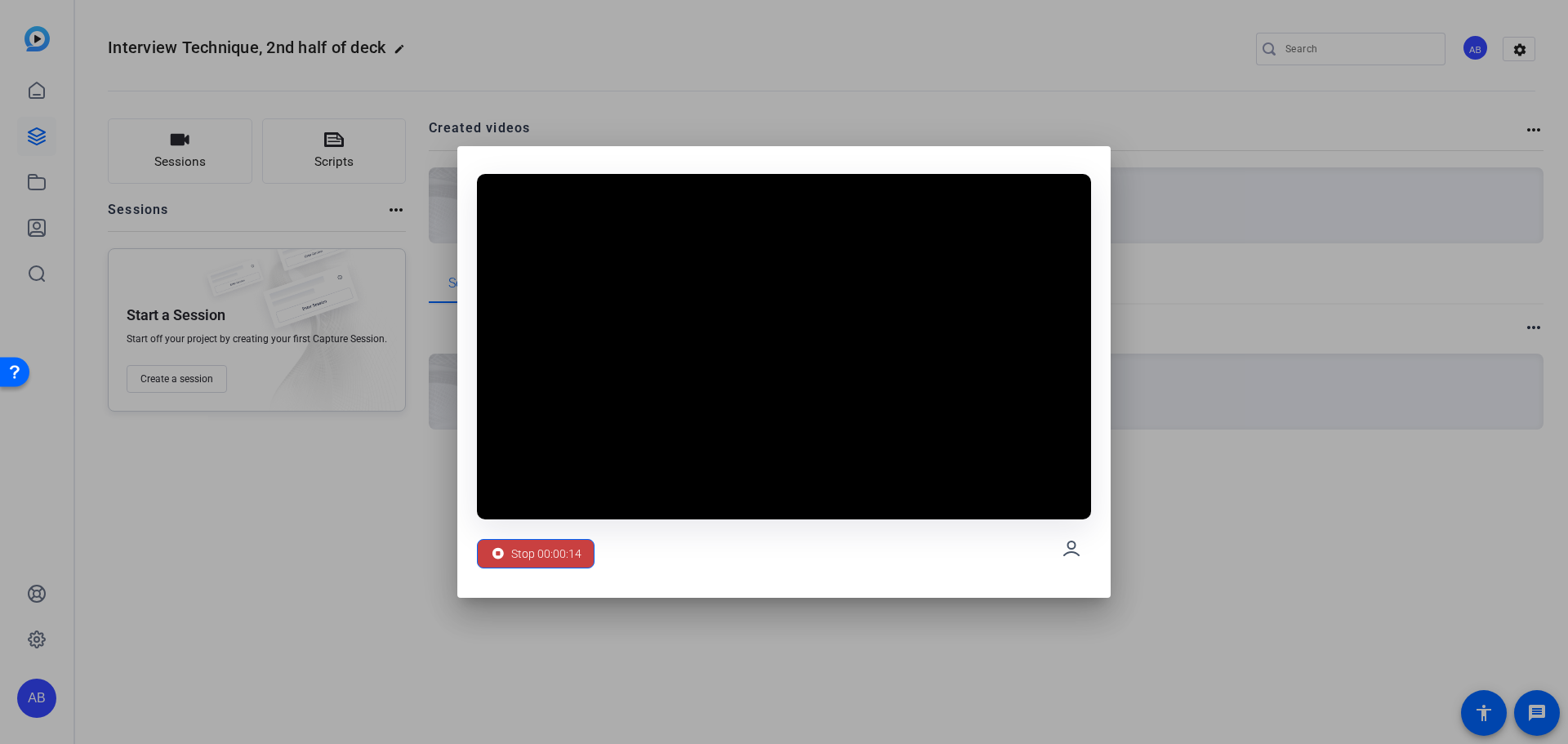 click on "Stop 00:00:14" at bounding box center (546, 554) 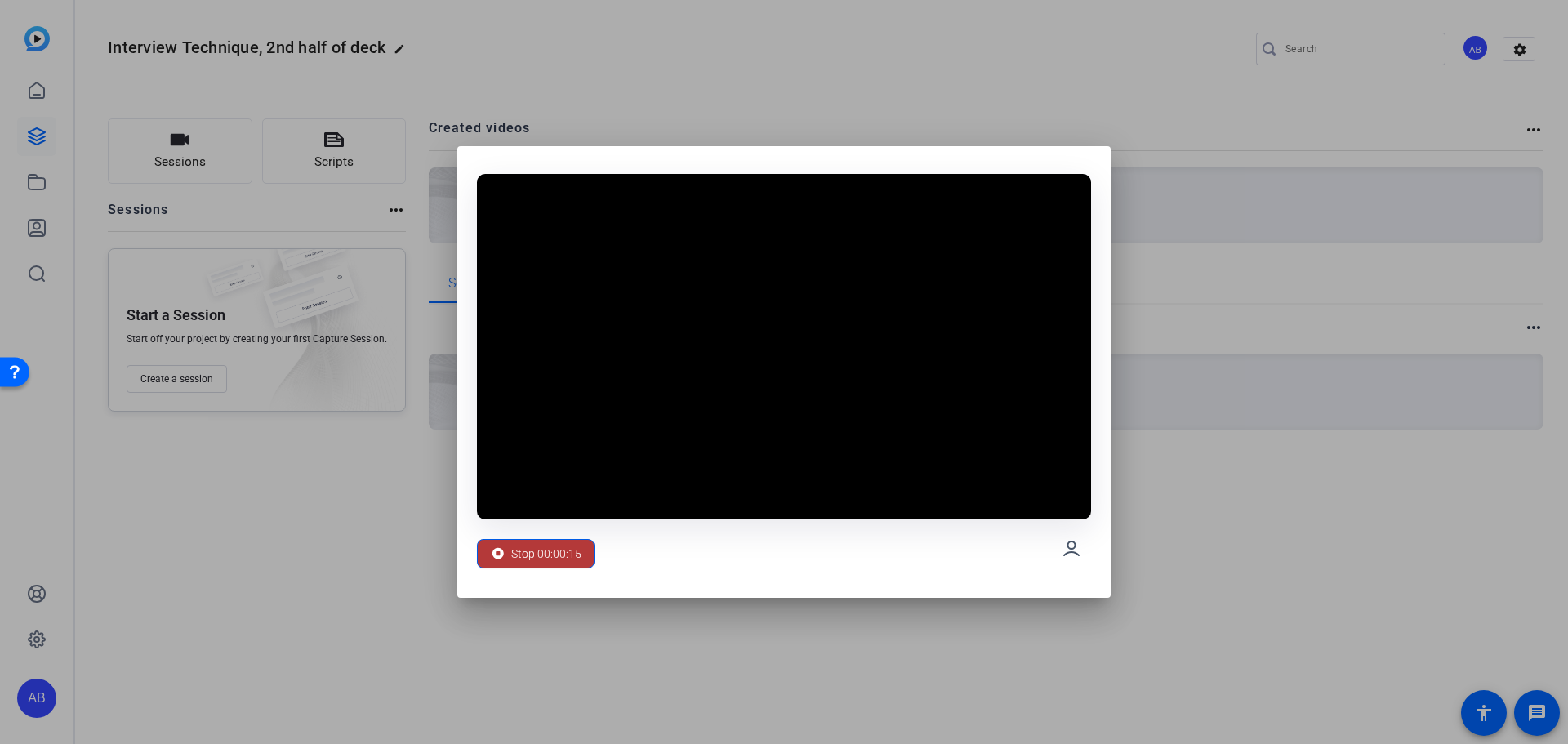 click on "Stop 00:00:15" at bounding box center [546, 554] 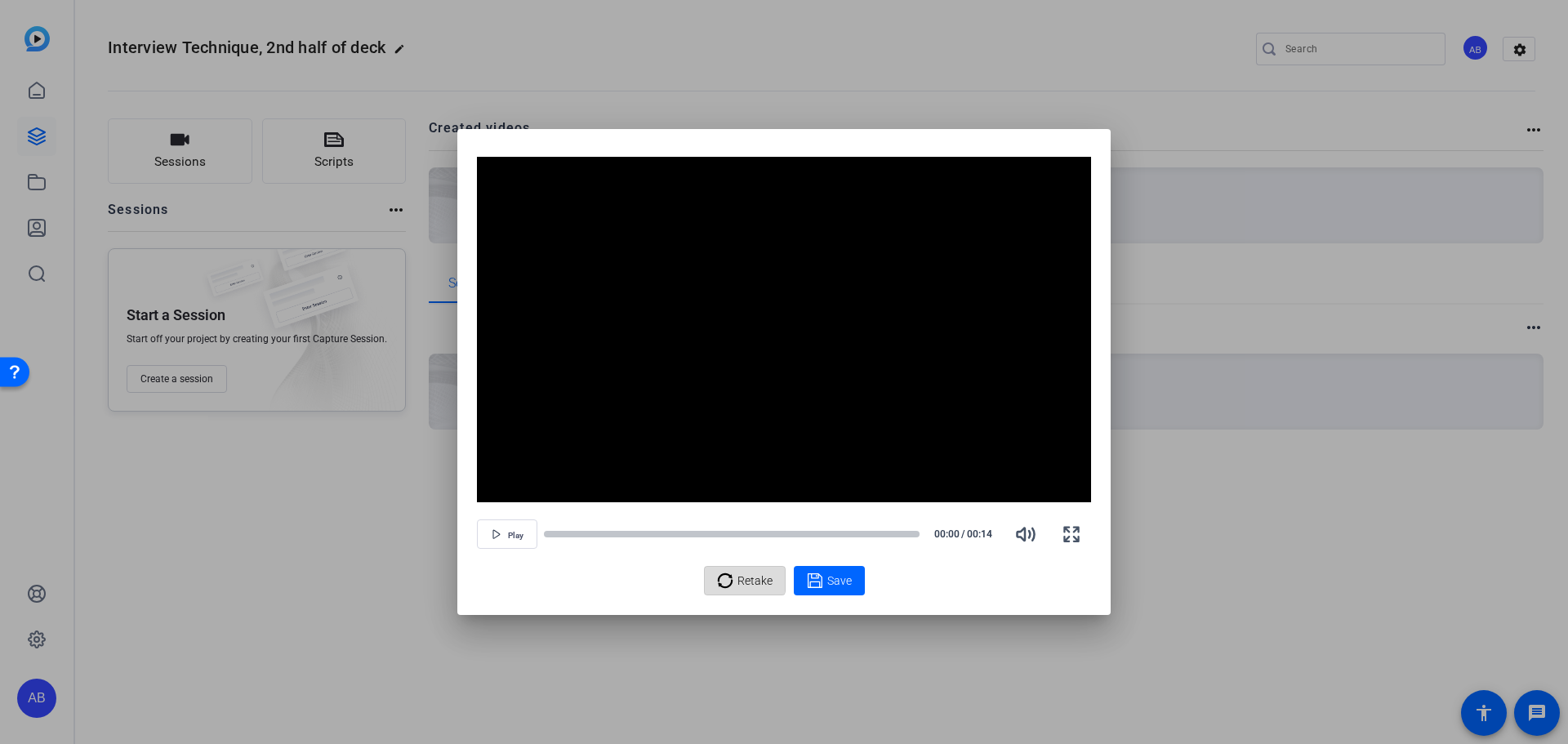 click on "Retake" at bounding box center [755, 581] 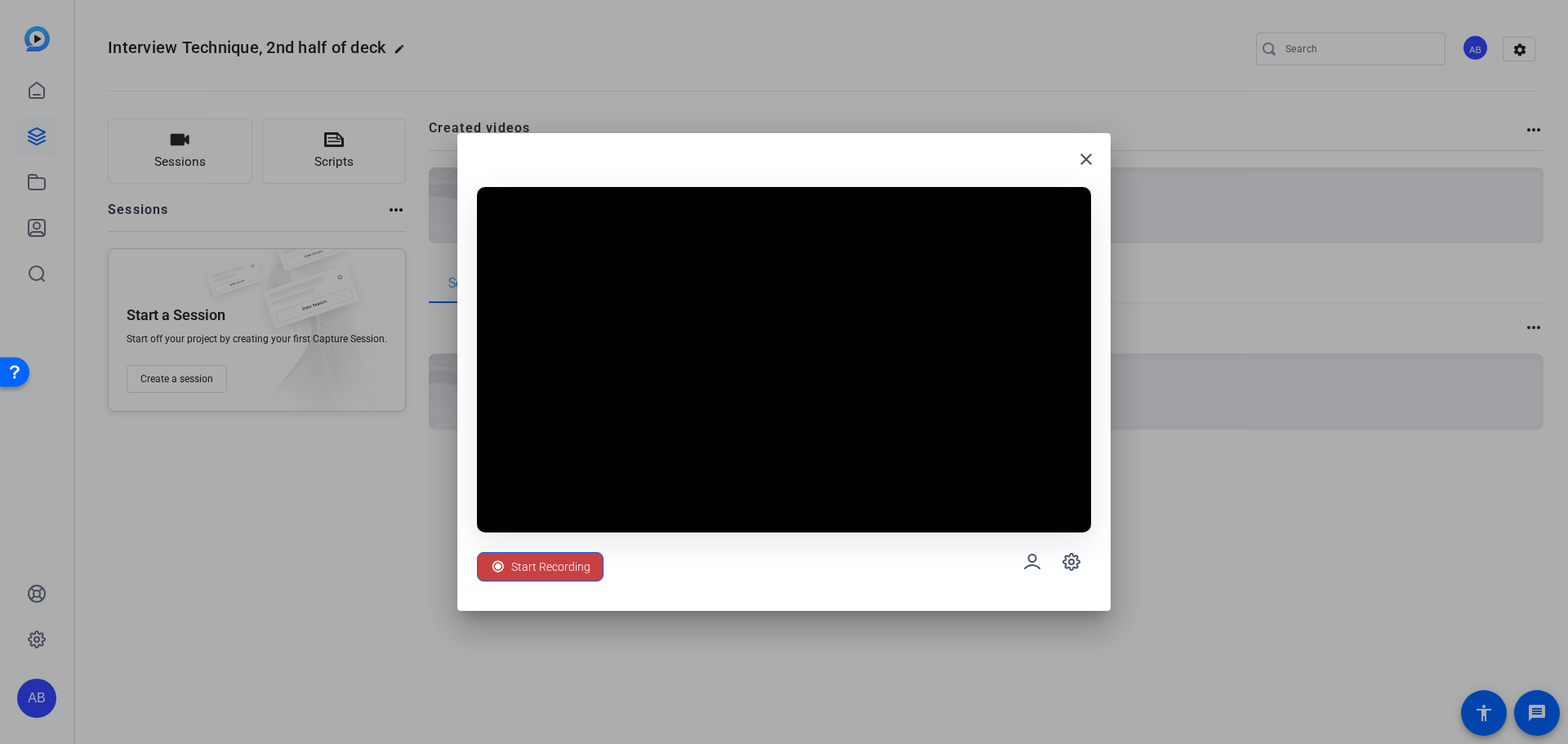 click on "Start Recording" at bounding box center (550, 567) 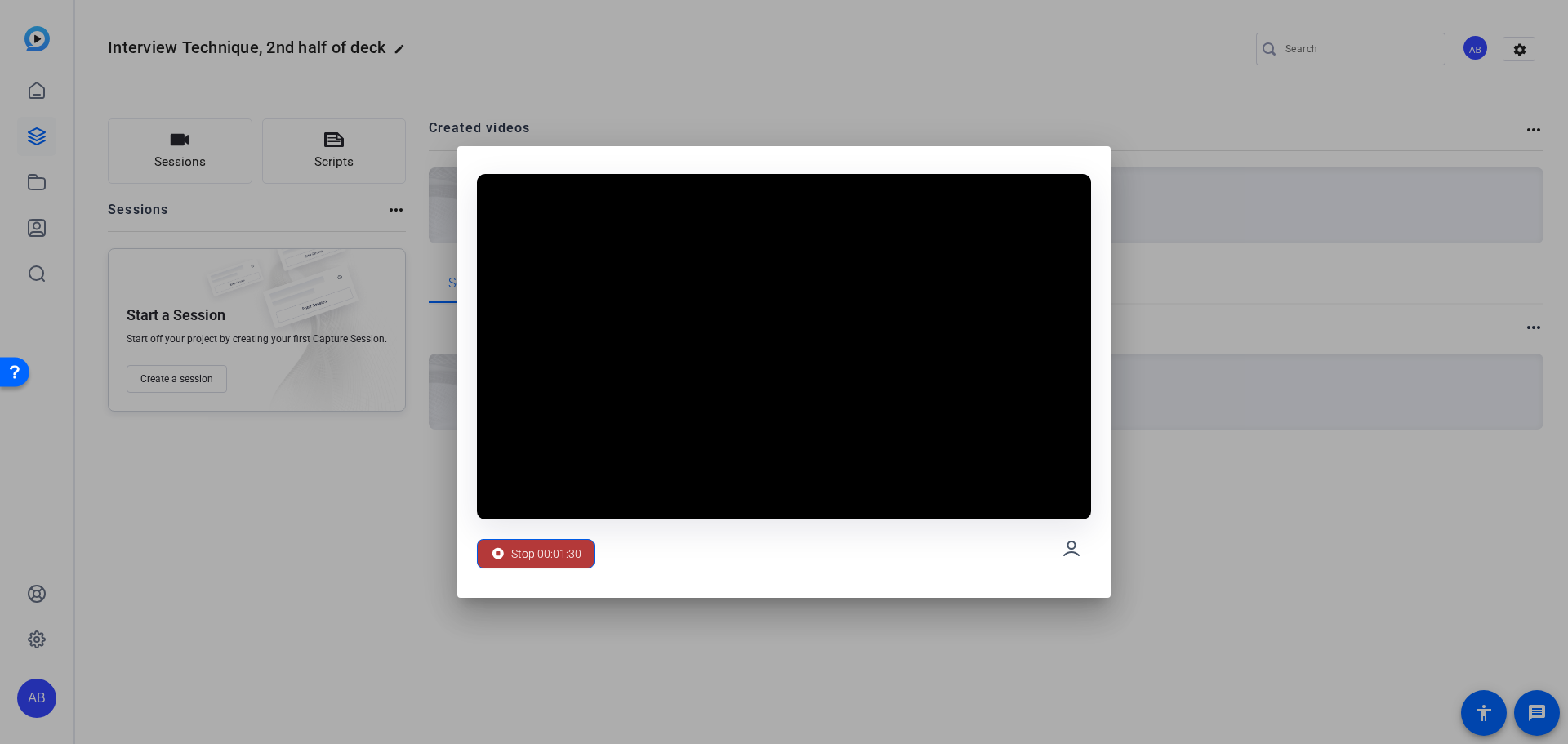 click on "Stop 00:01:30" at bounding box center [546, 554] 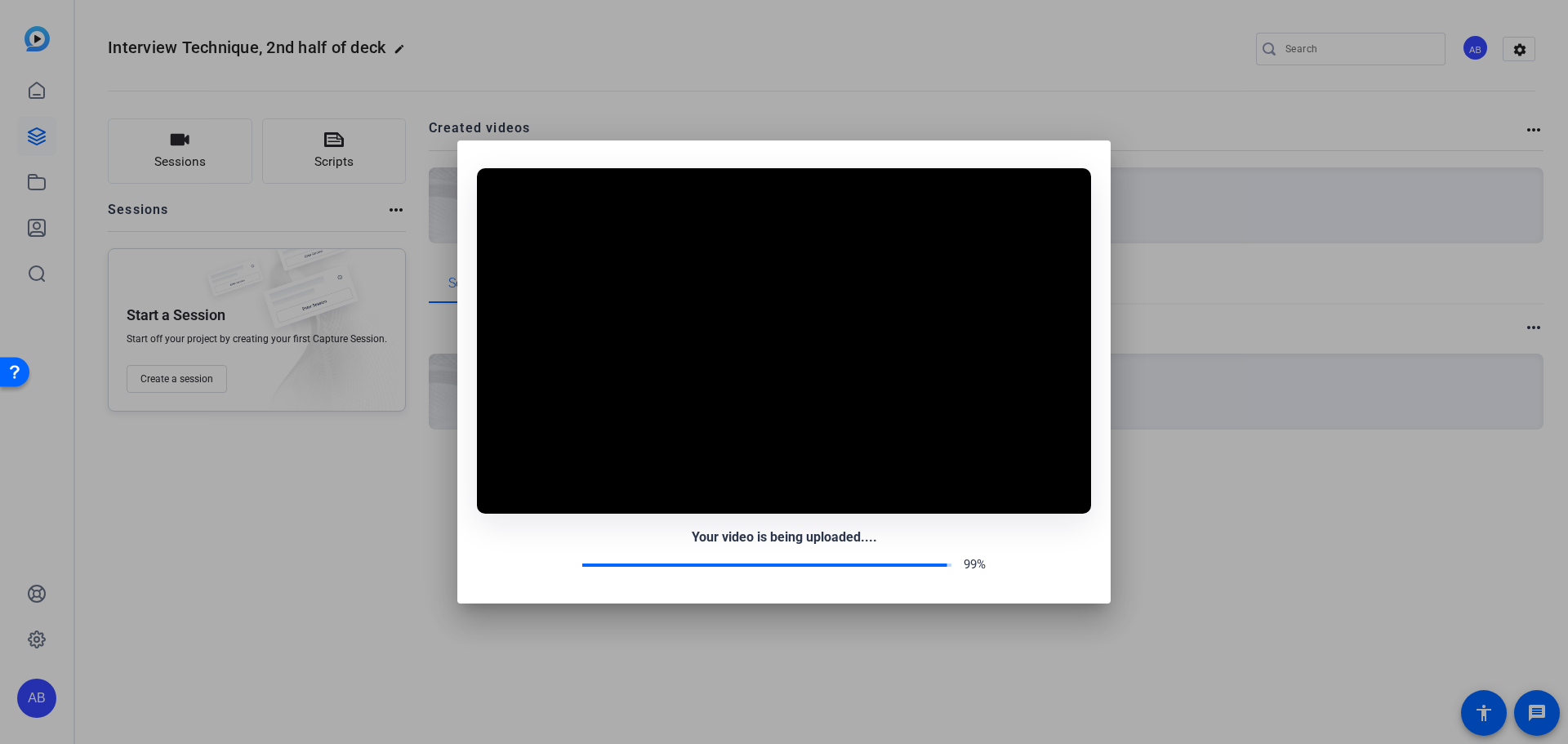 click on "99%" at bounding box center [784, 564] 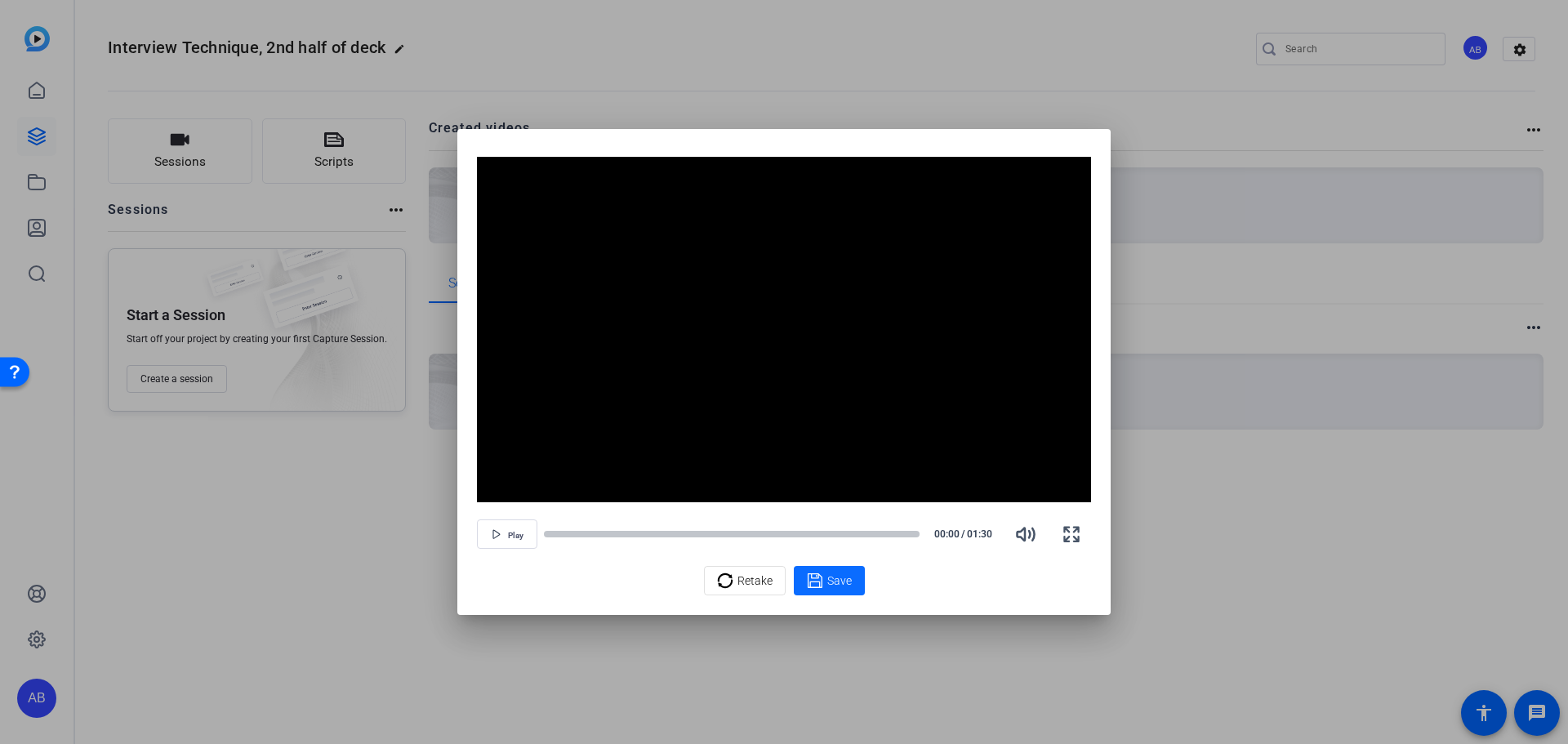 click on "Save" at bounding box center (829, 581) 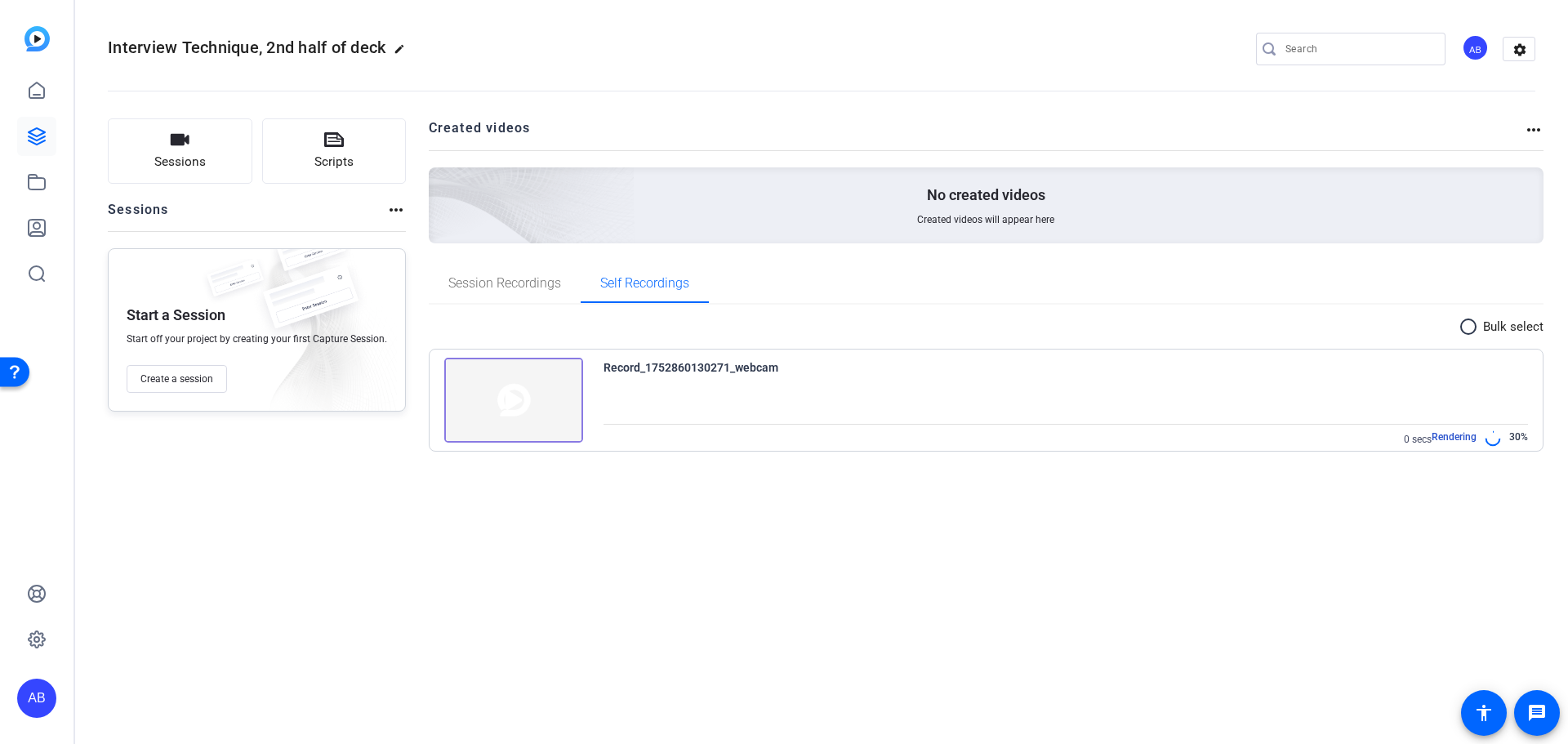click on "Record_1752860130271_webcam" at bounding box center (691, 368) 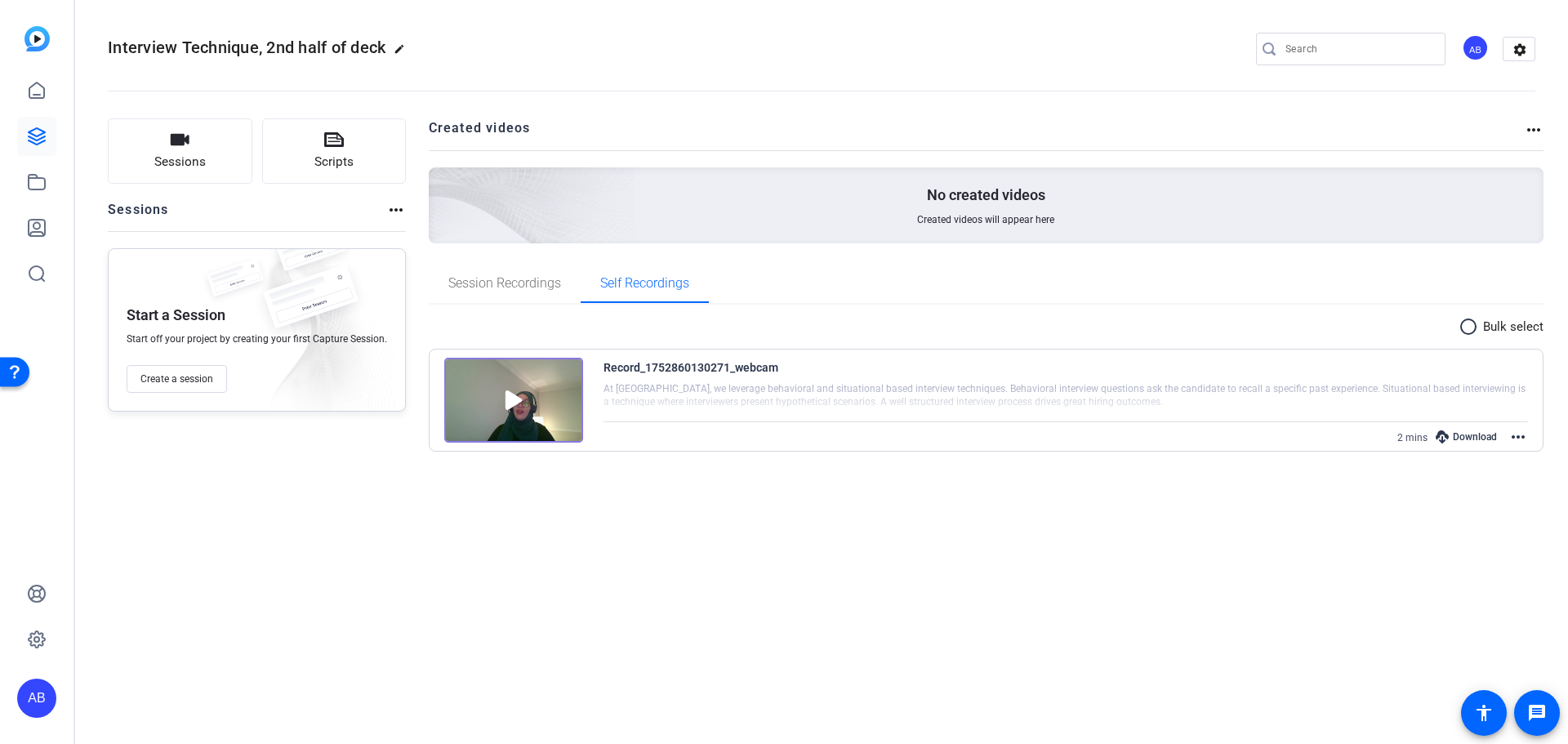 click on "more_horiz" at bounding box center (1518, 437) 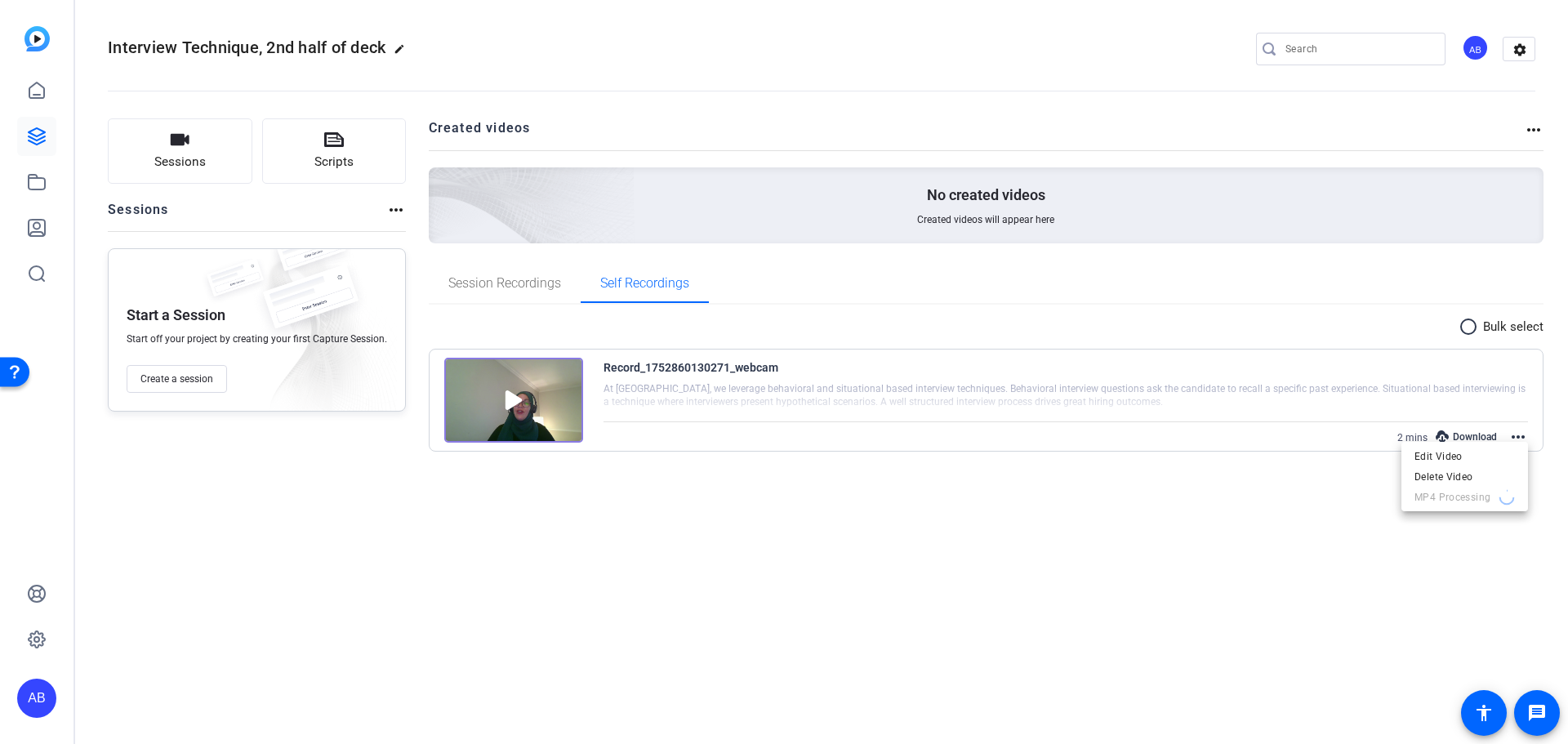 click at bounding box center [784, 372] 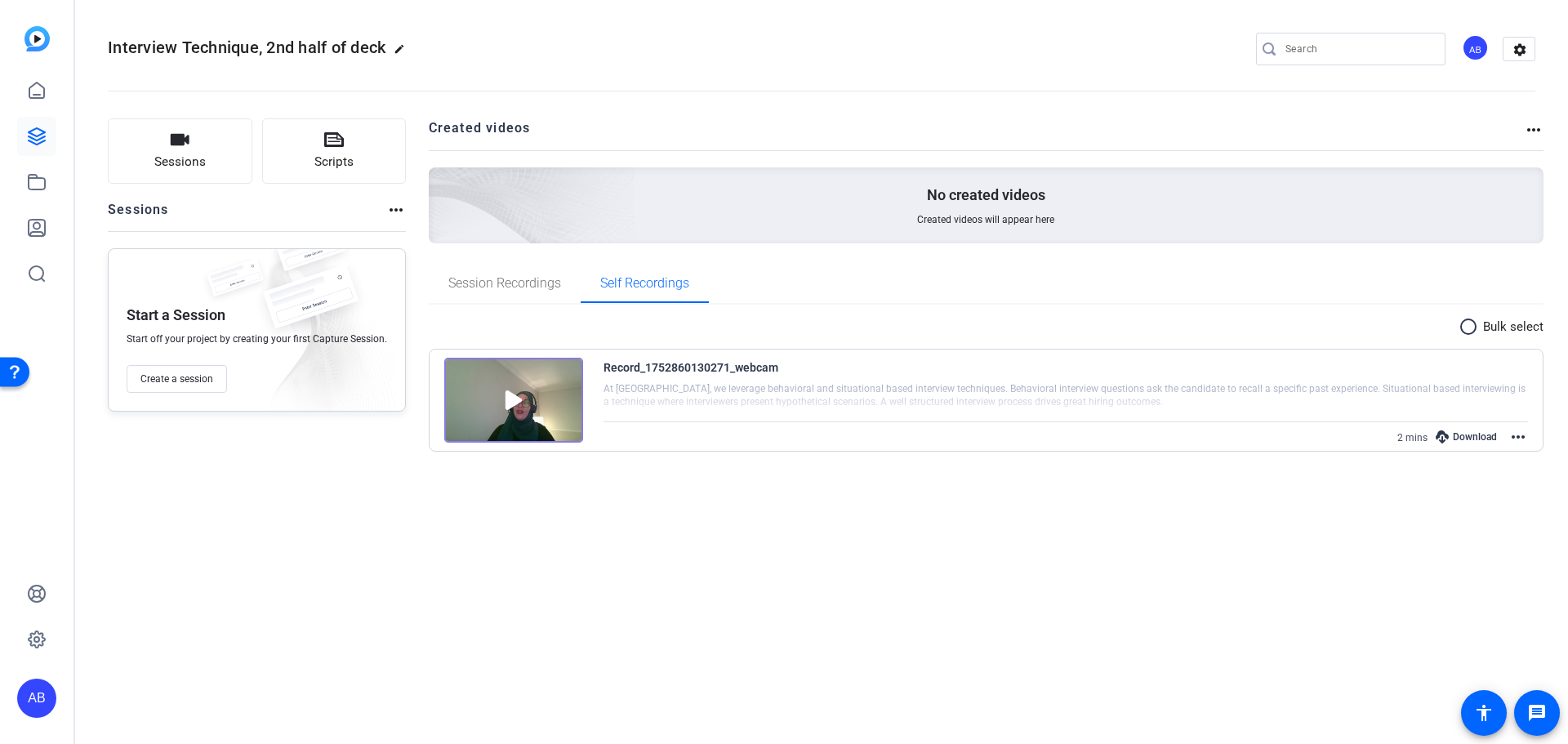 click on "Record_1752860130271_webcam" at bounding box center [691, 368] 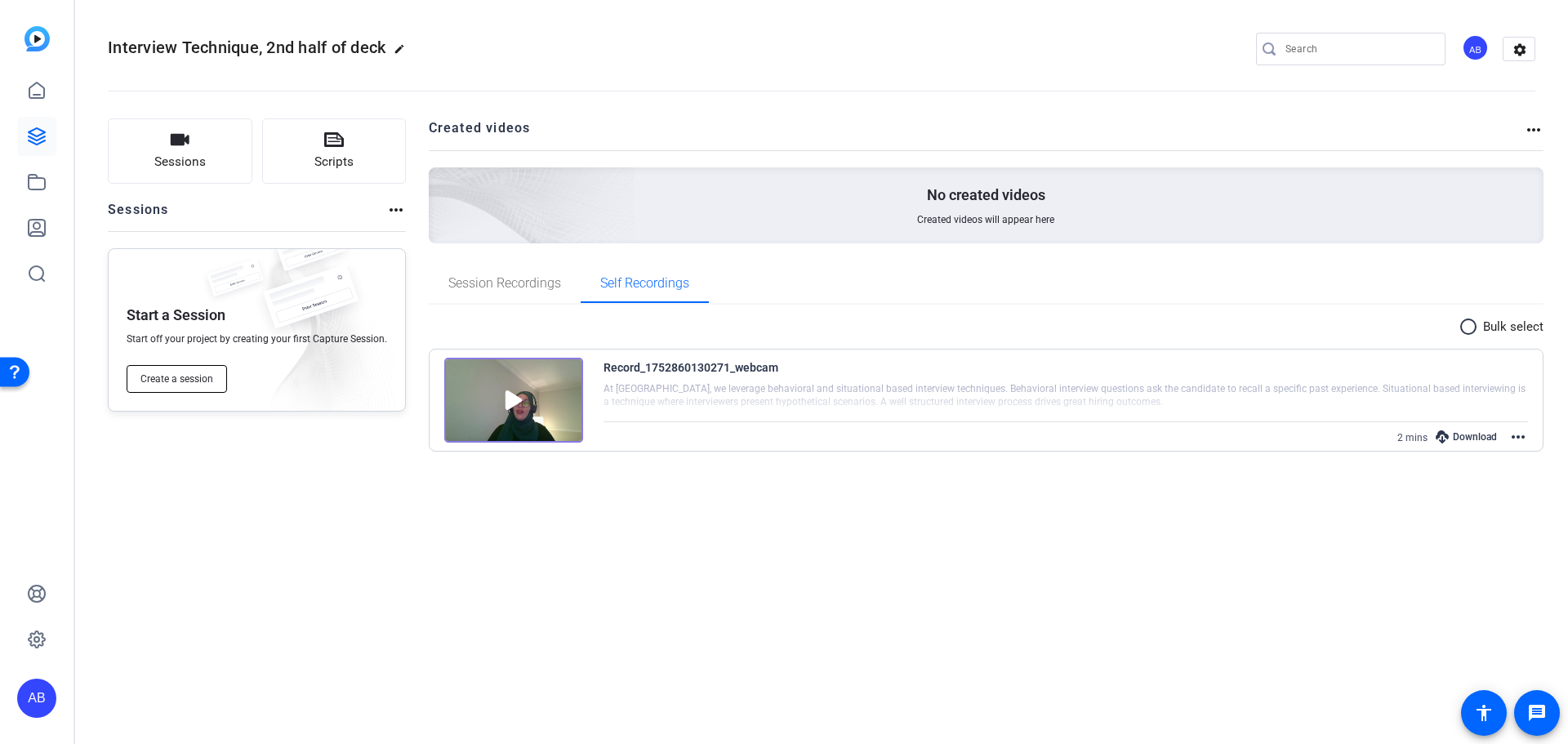 click on "Create a session" 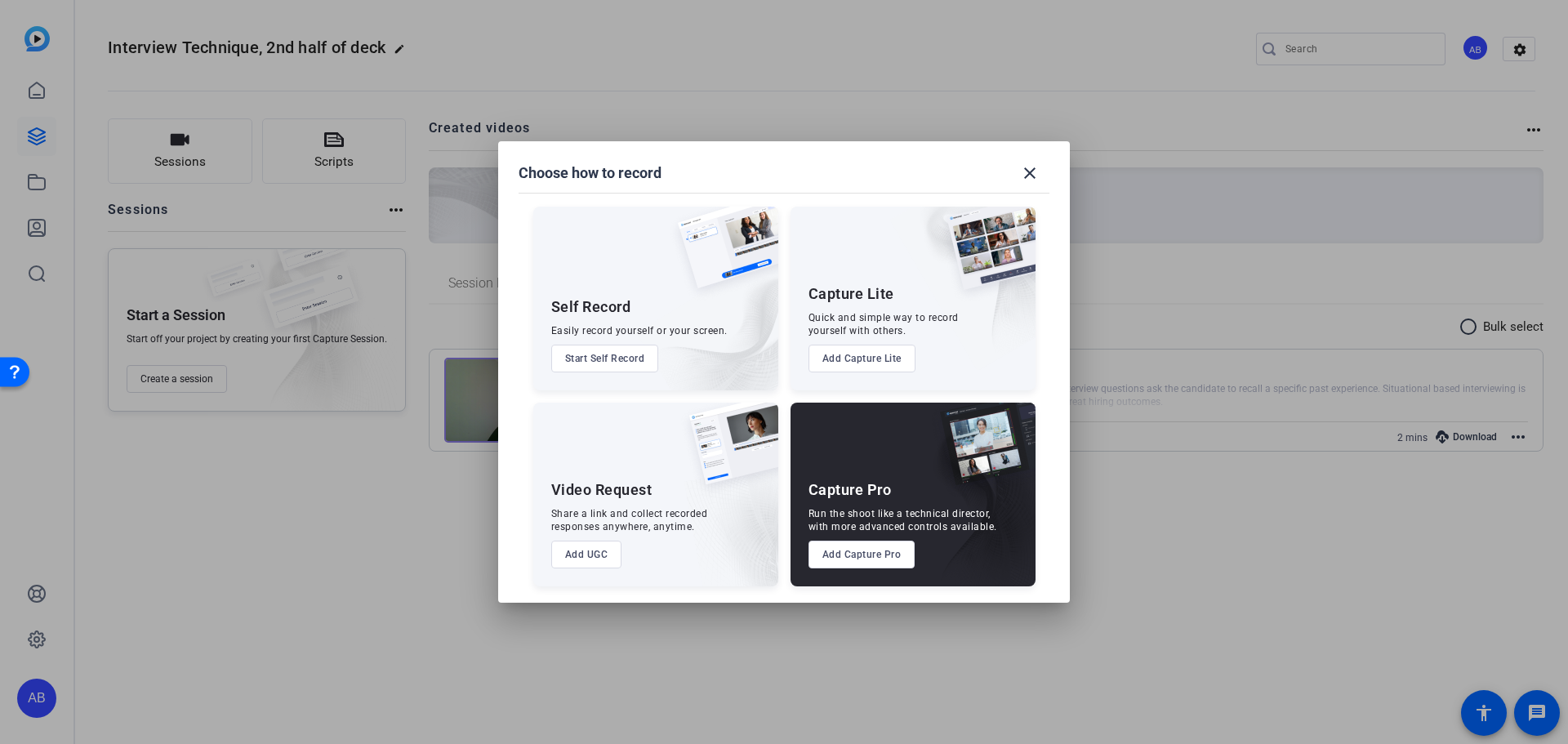 click on "Start Self Record" at bounding box center [605, 359] 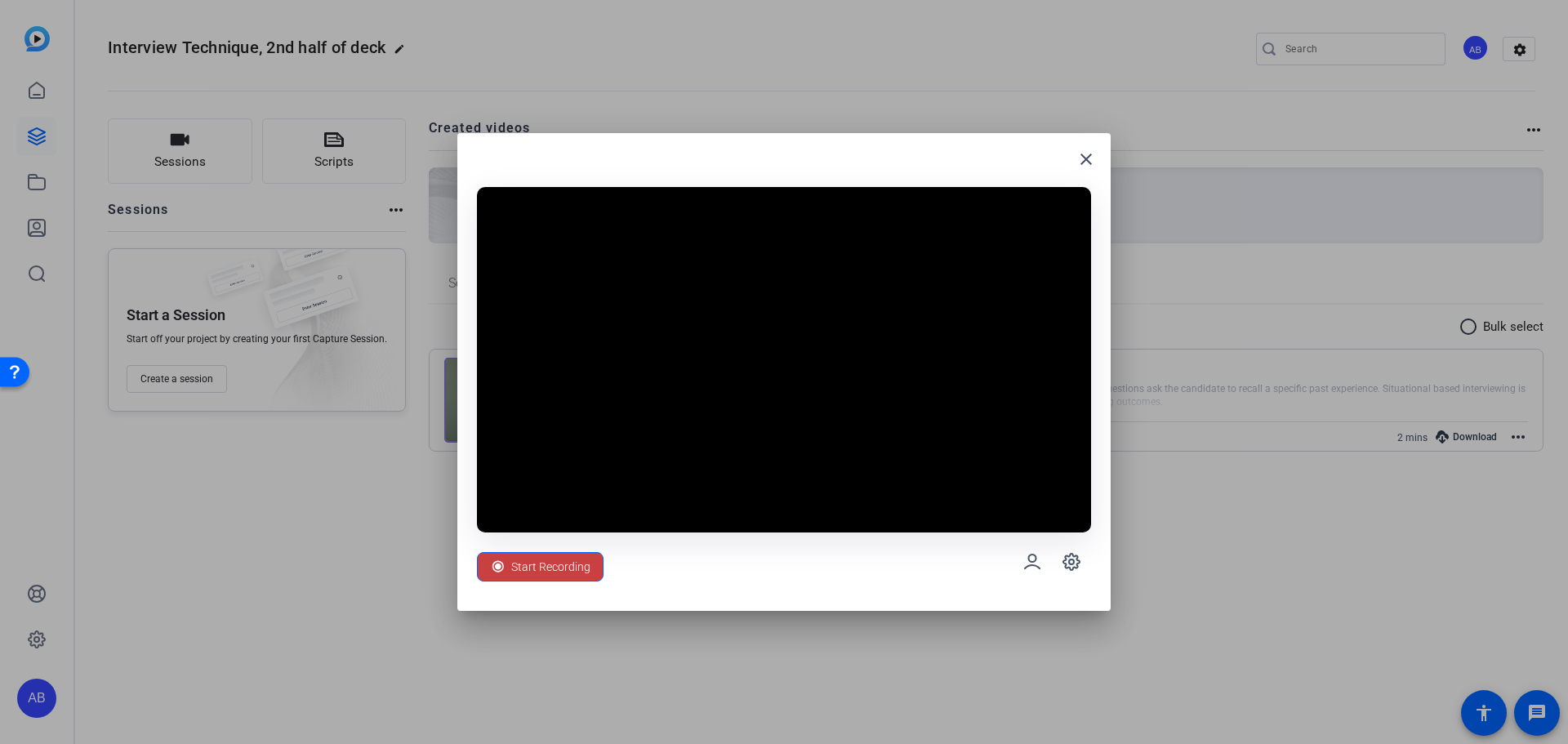 click on "Start Recording" at bounding box center [550, 567] 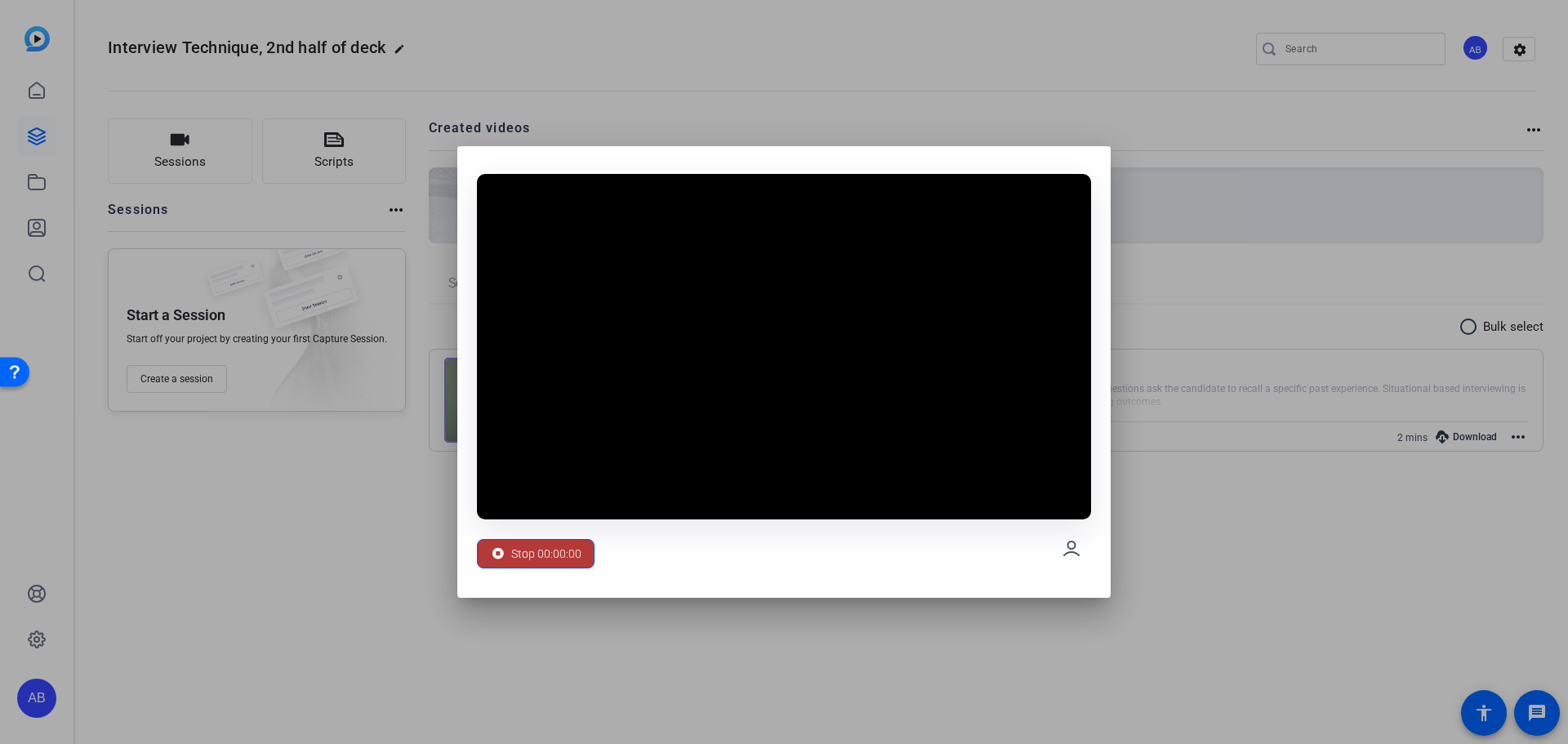 click on "Stop 00:00:00" at bounding box center [546, 554] 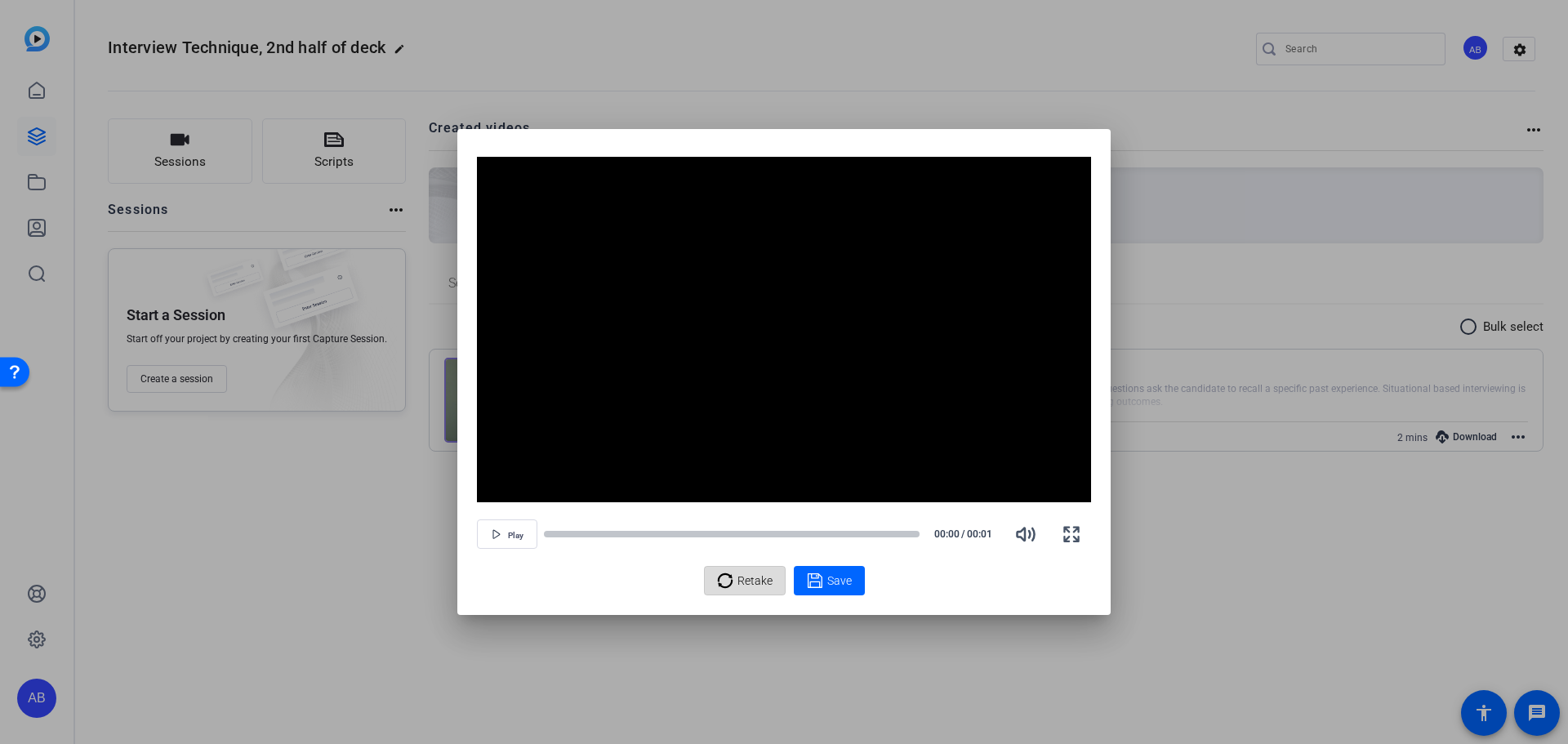 click on "Retake" at bounding box center [755, 581] 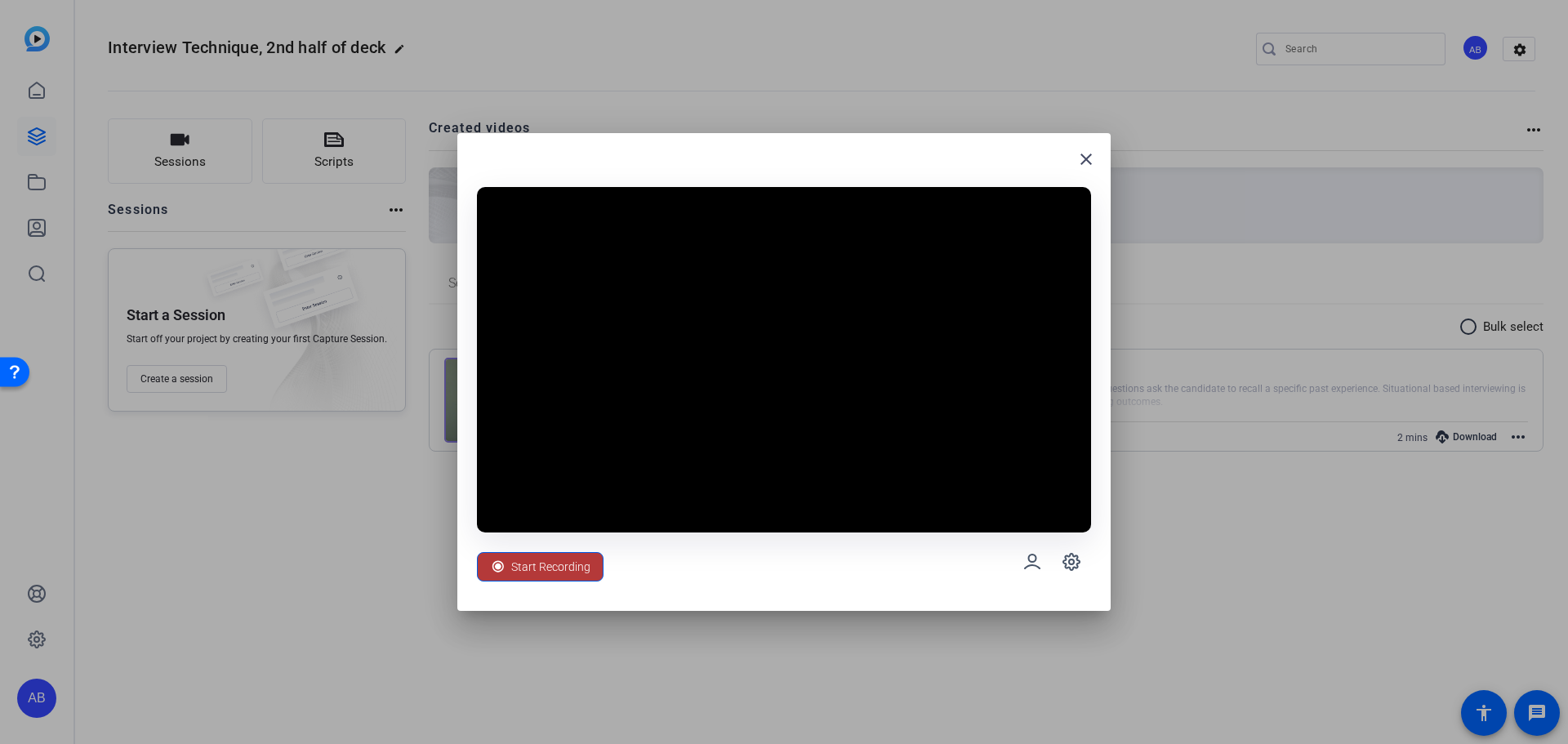 click on "Start Recording" at bounding box center (550, 567) 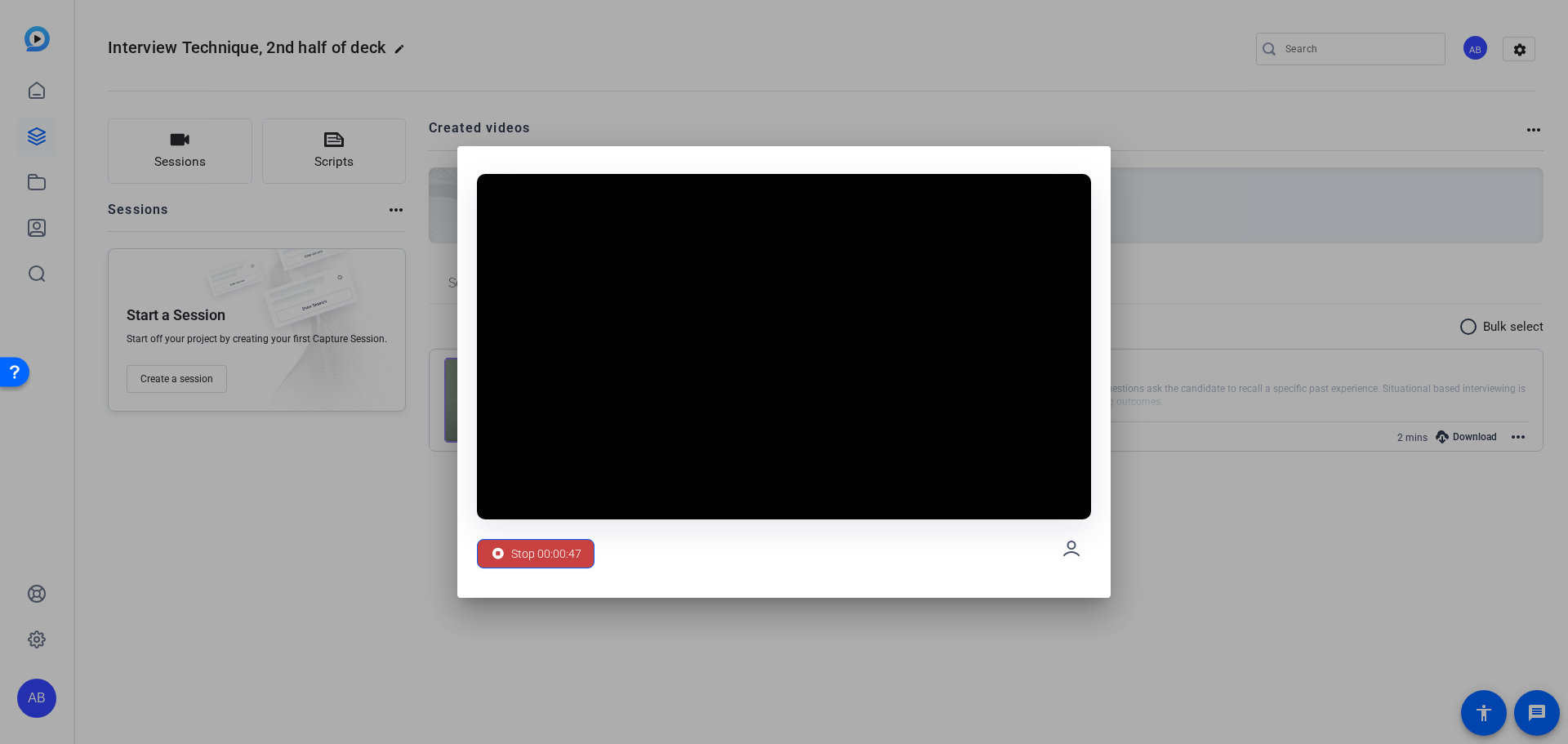 click on "Stop 00:00:47" at bounding box center (546, 554) 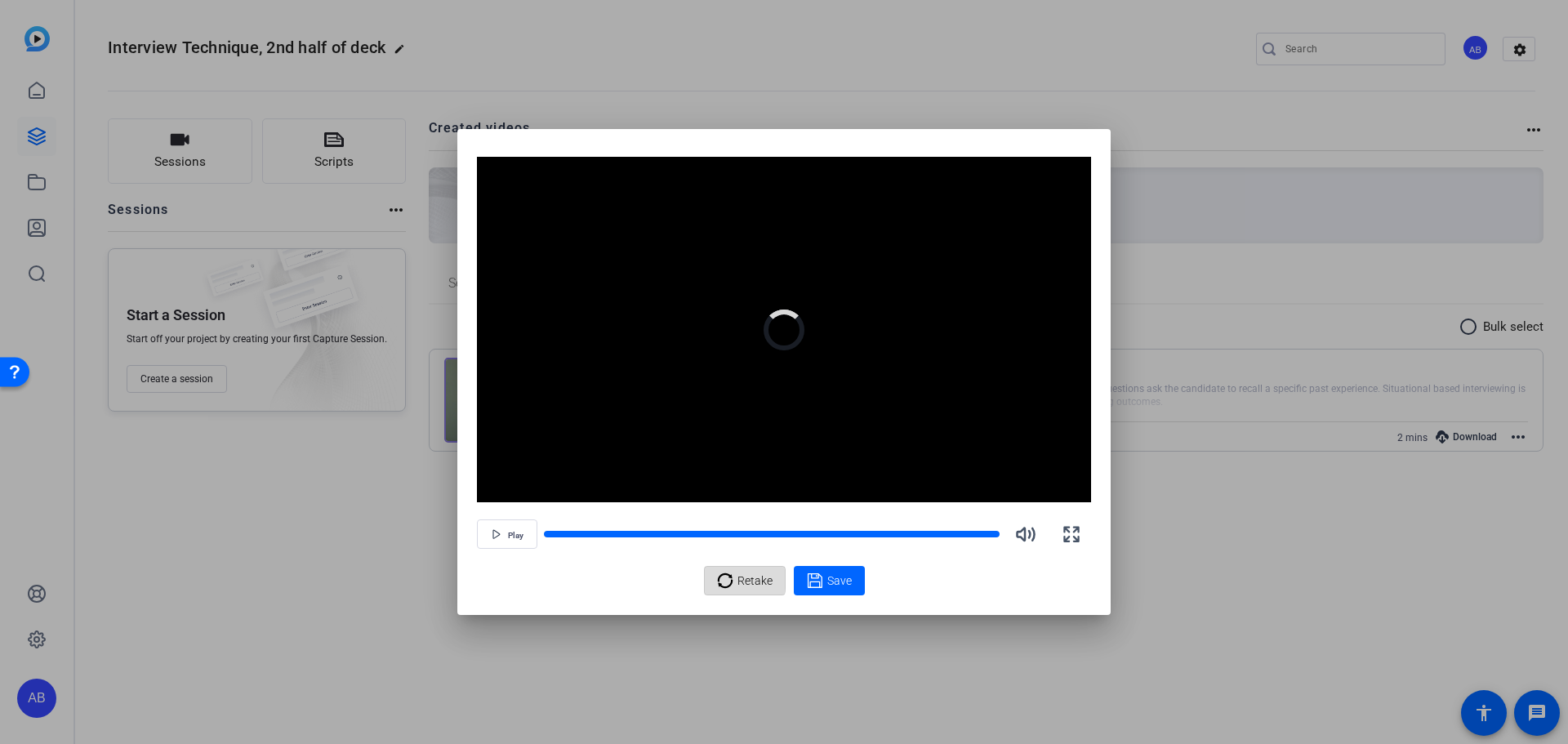click 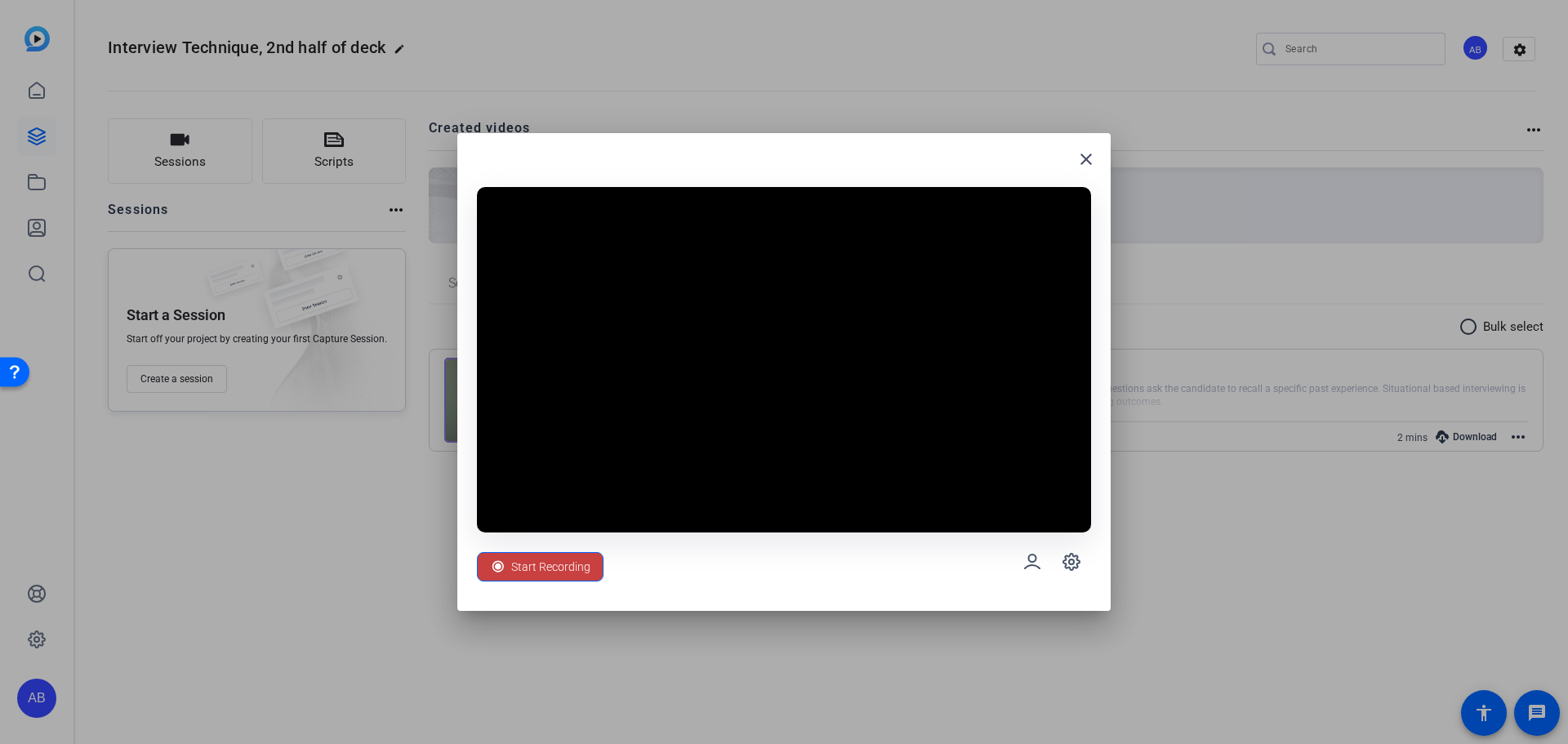 click on "Start Recording" at bounding box center [550, 567] 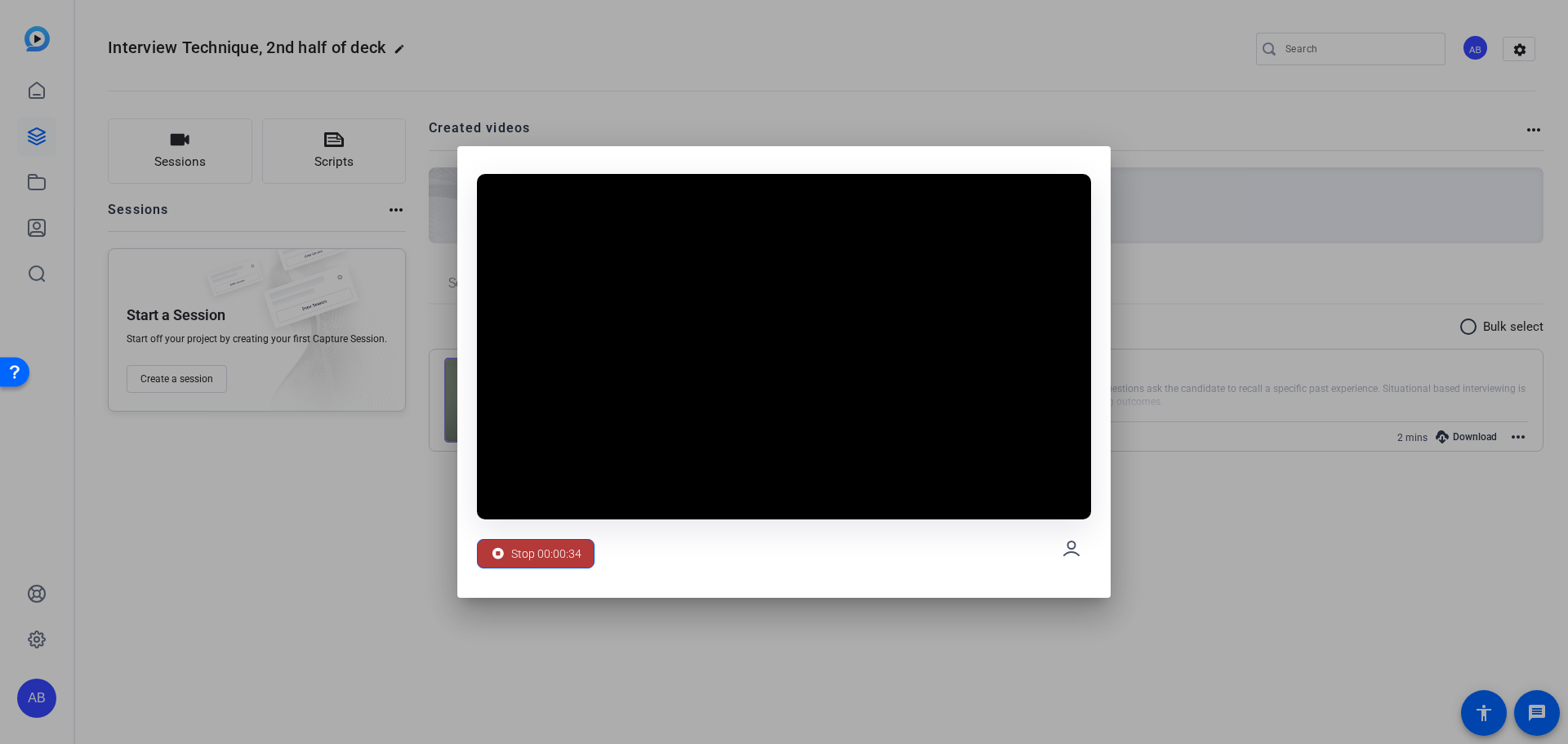 click on "Stop 00:00:34" at bounding box center [546, 554] 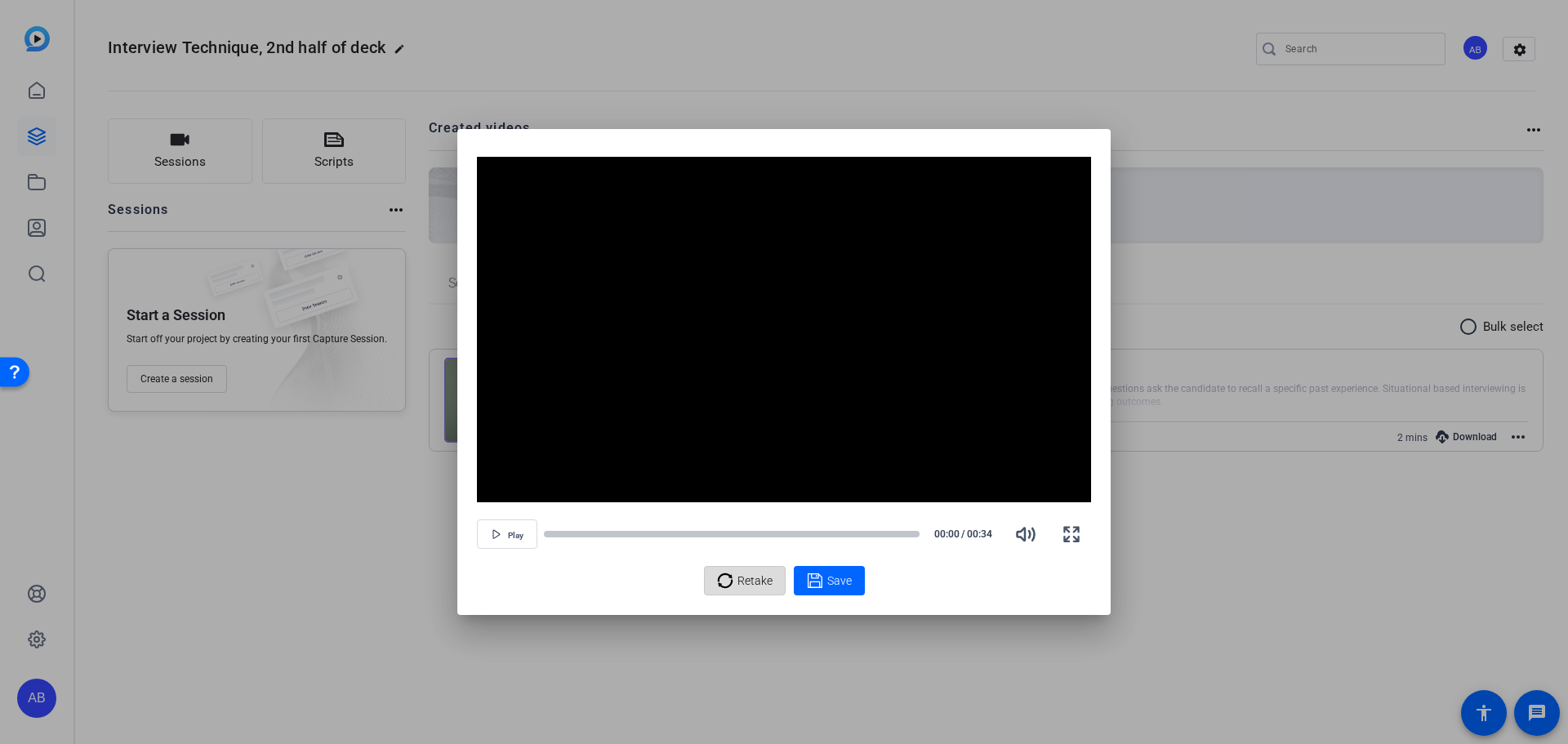 click on "Retake" at bounding box center (745, 581) 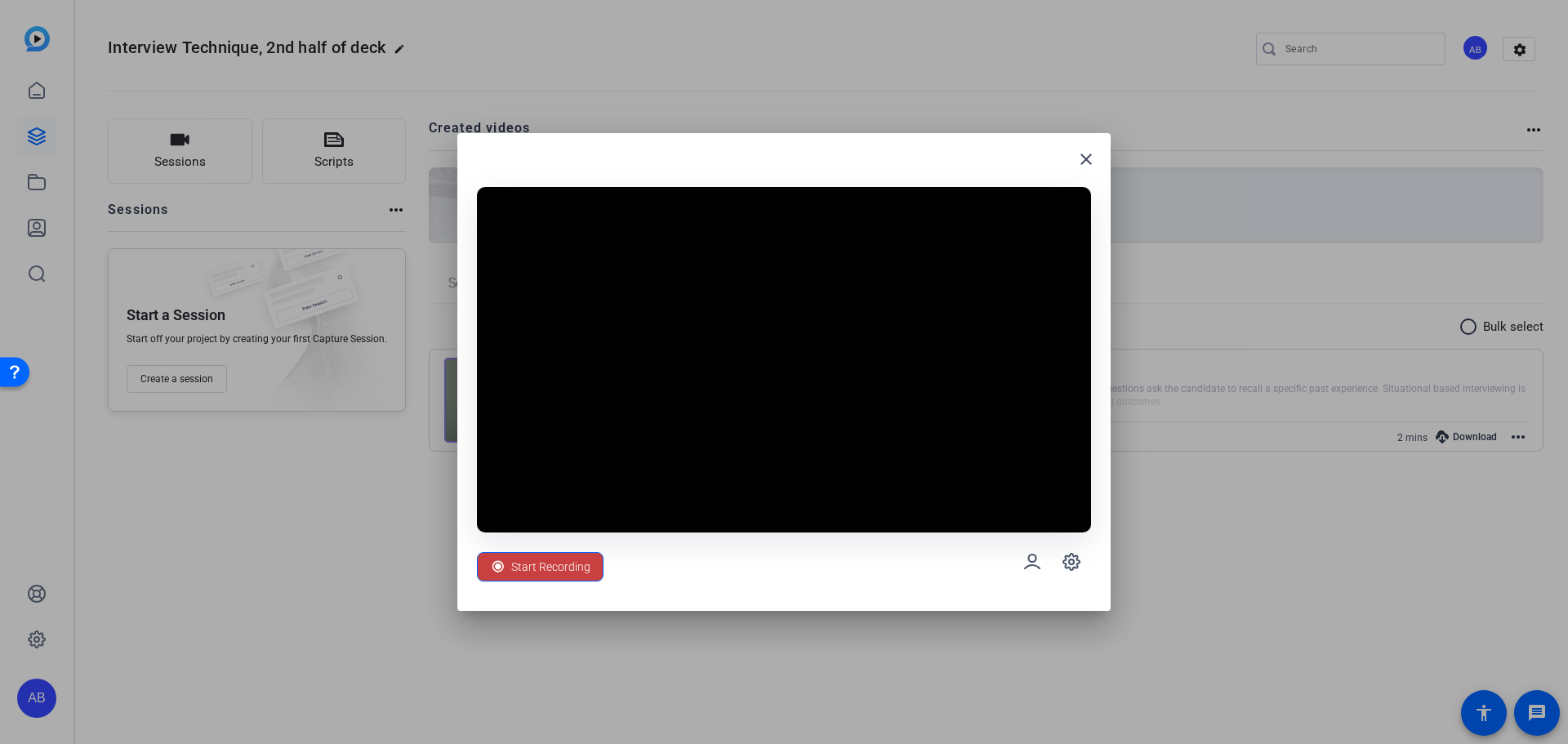 click on "Start Recording" at bounding box center [550, 567] 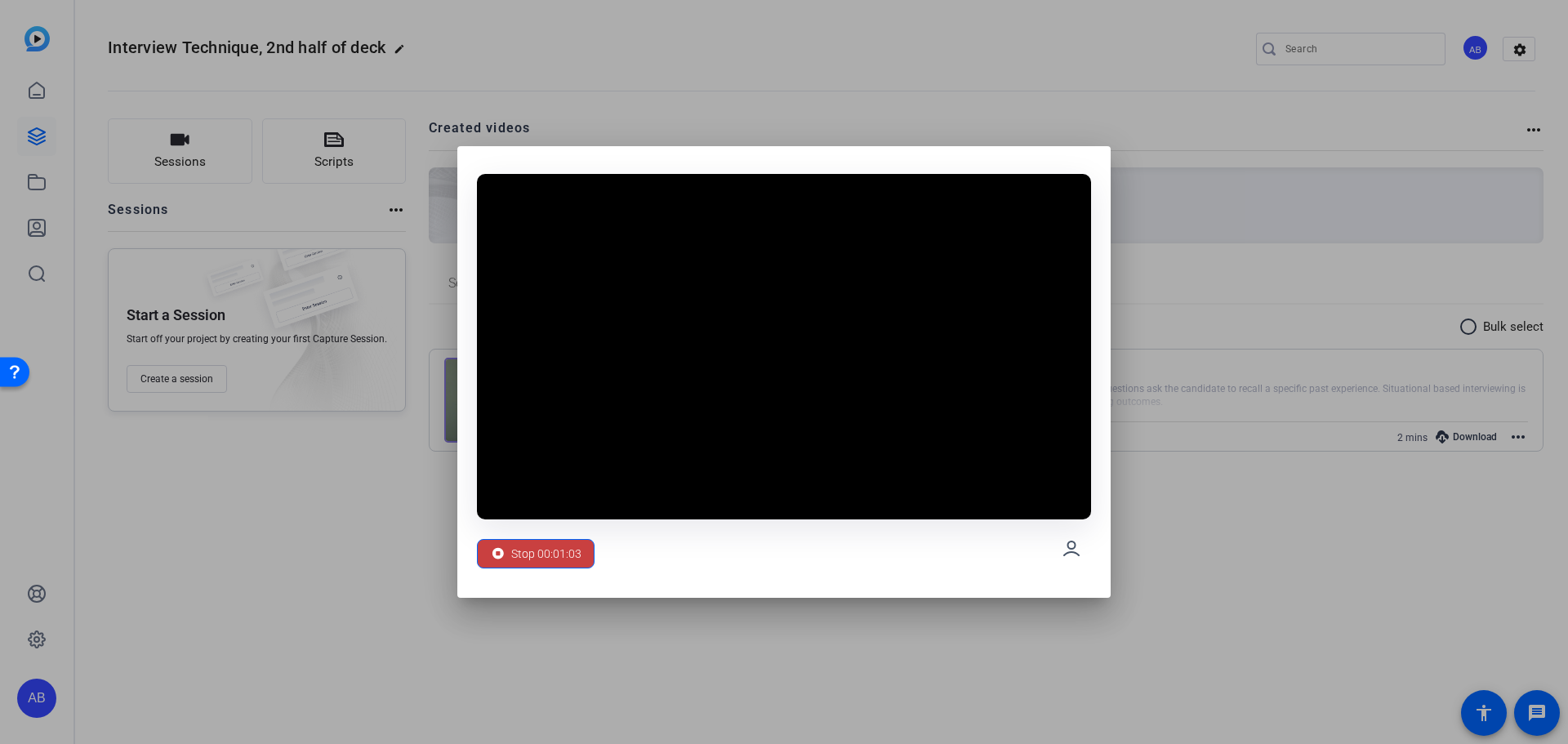 click on "Stop 00:01:03" at bounding box center (546, 554) 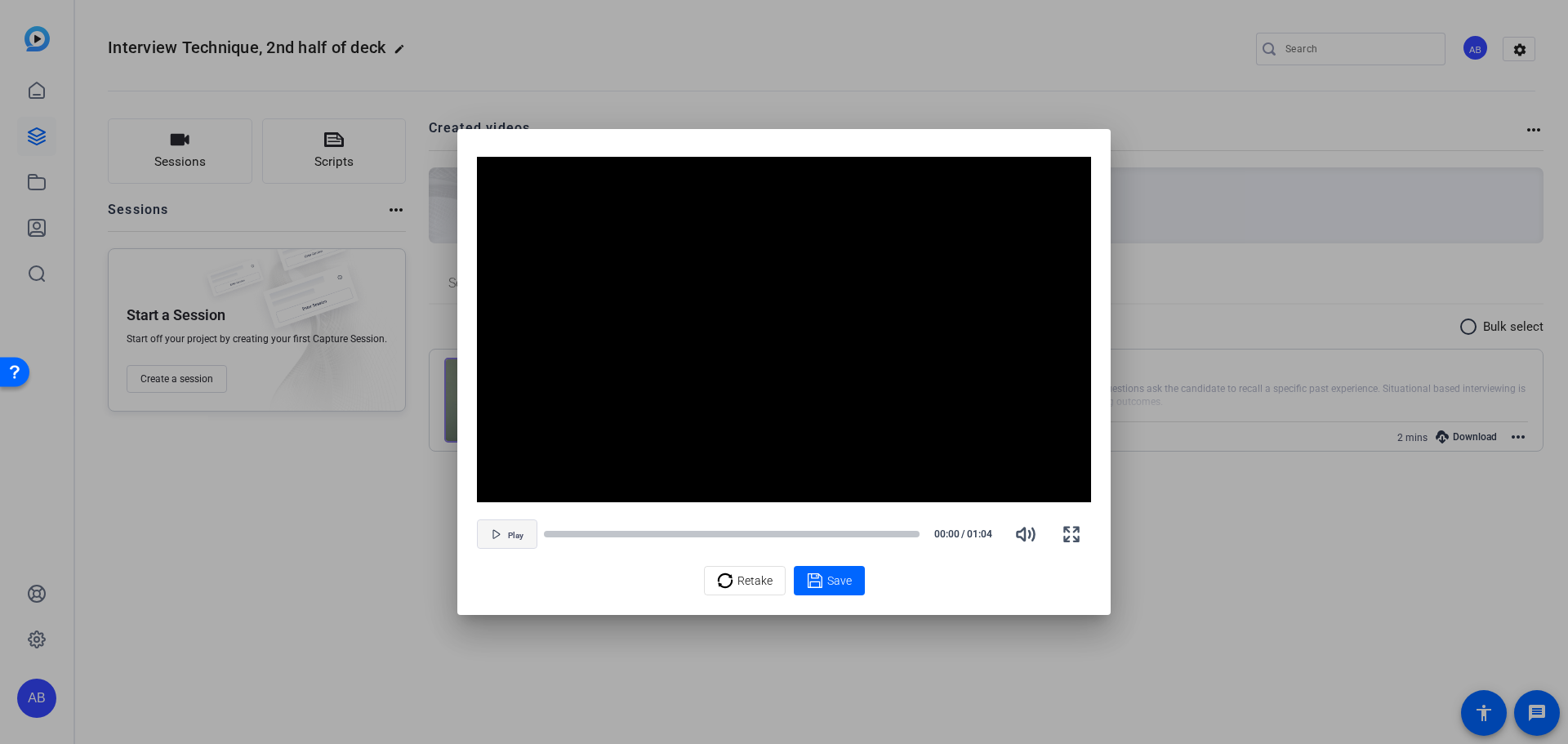 click at bounding box center (507, 534) 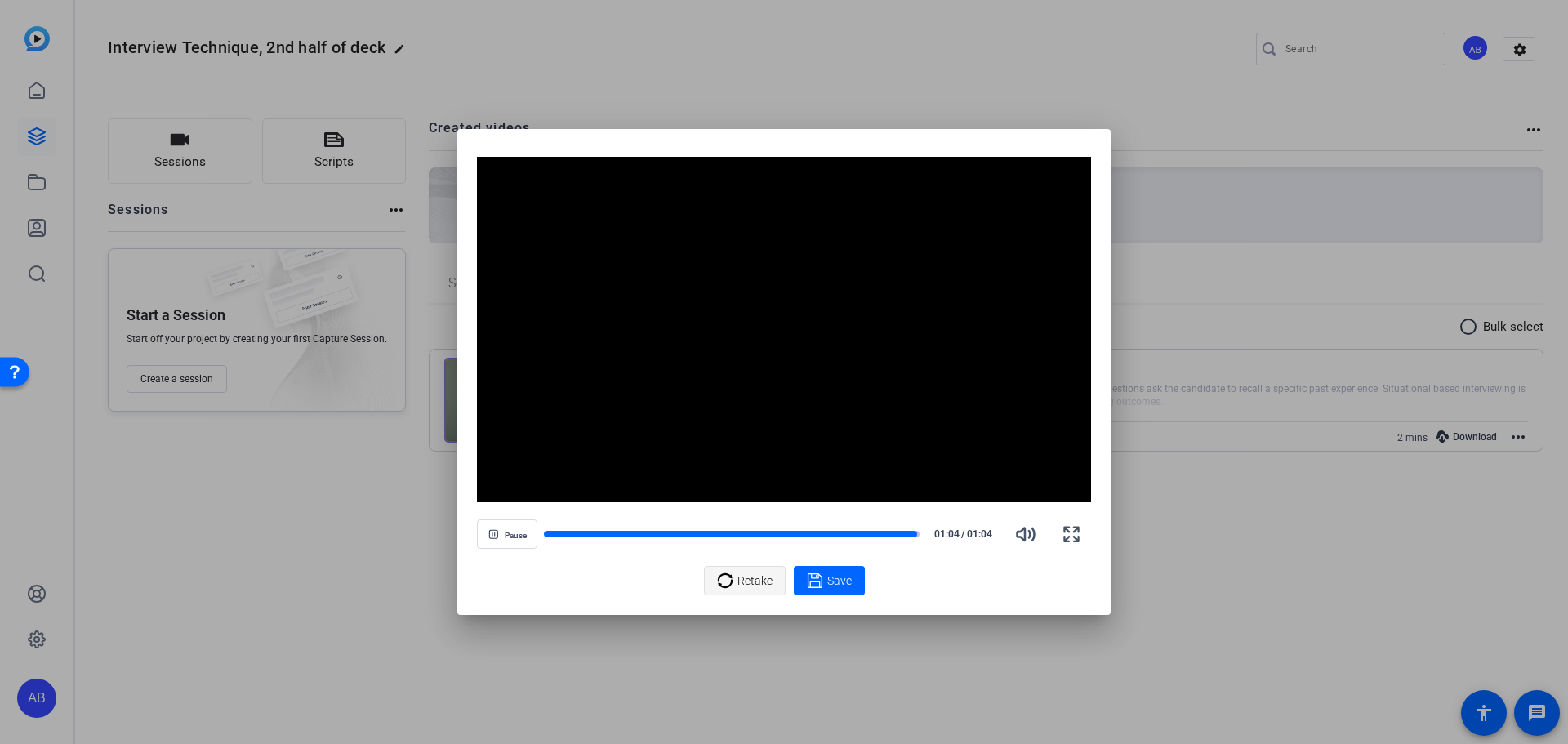 click on "Retake" at bounding box center [755, 581] 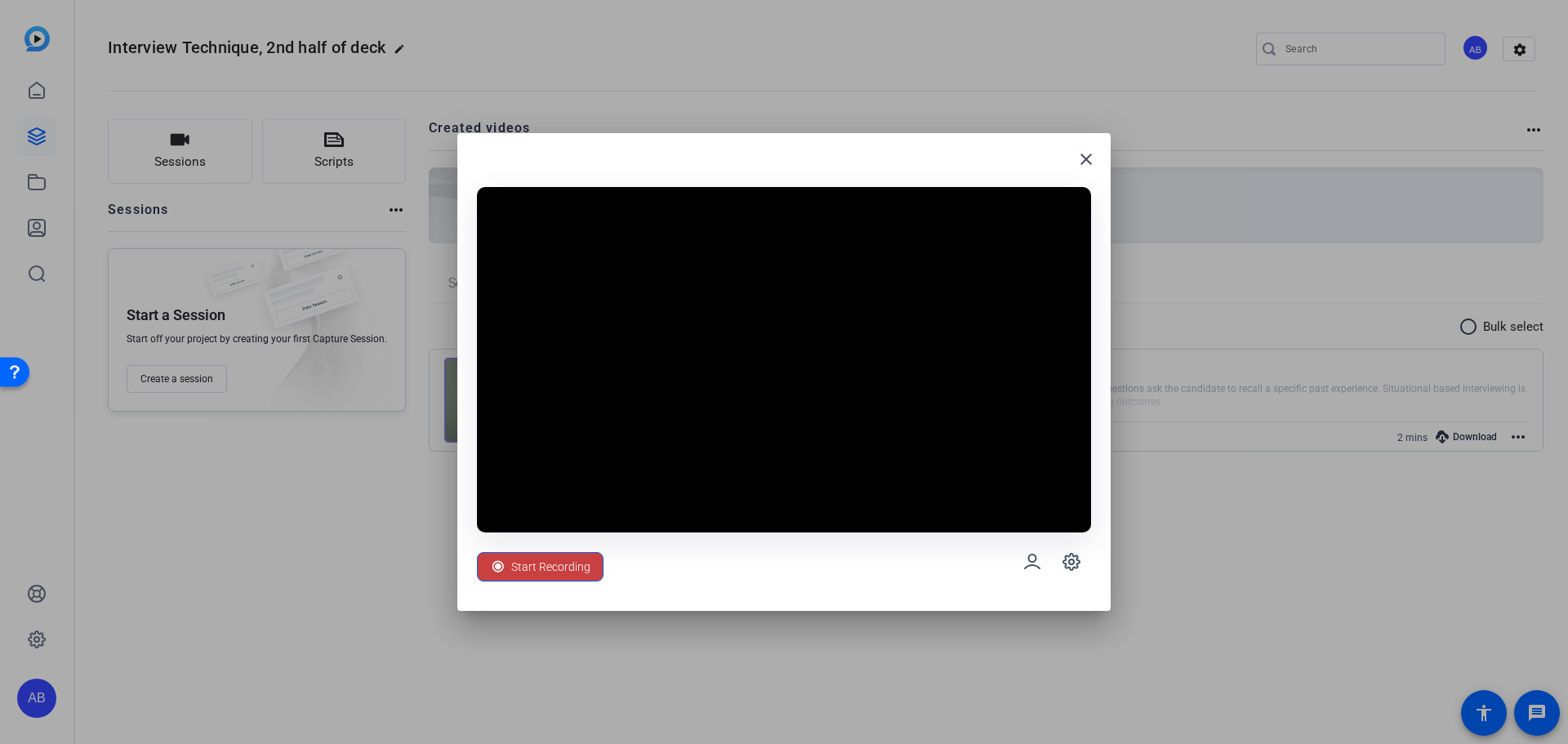 click on "Start Recording" at bounding box center [550, 567] 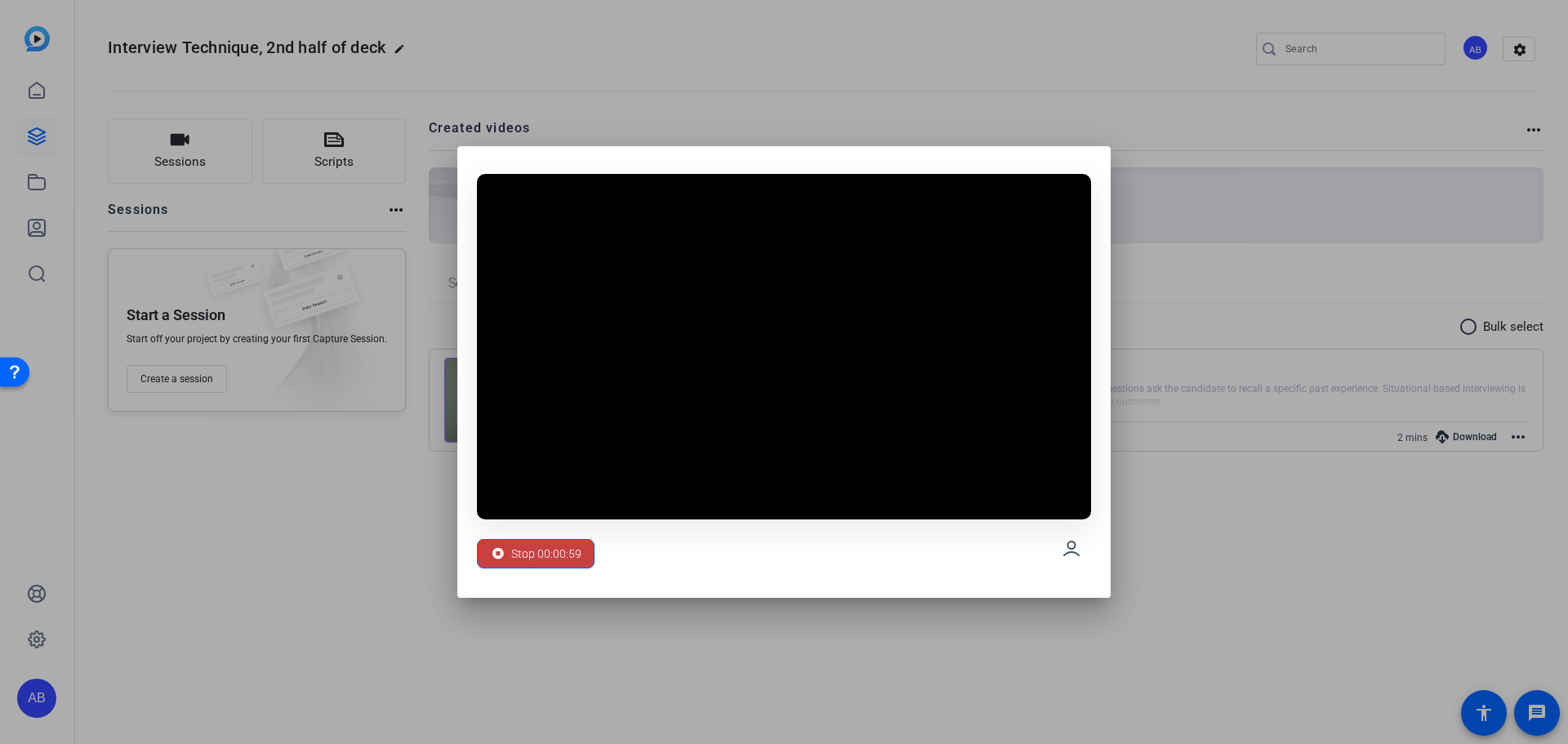 click on "Stop 00:00:59" at bounding box center (546, 554) 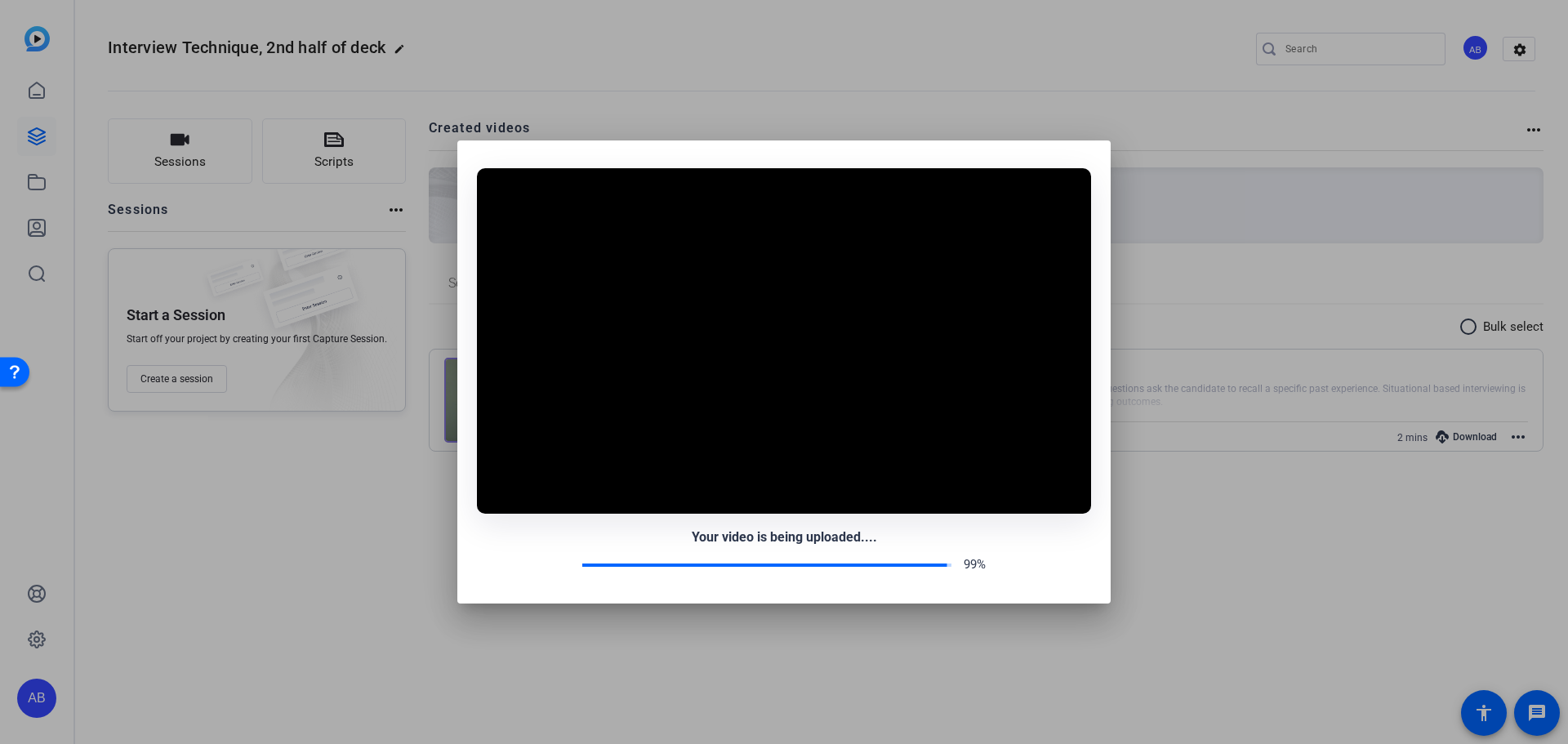 click on "Your video is being uploaded...." at bounding box center (784, 537) 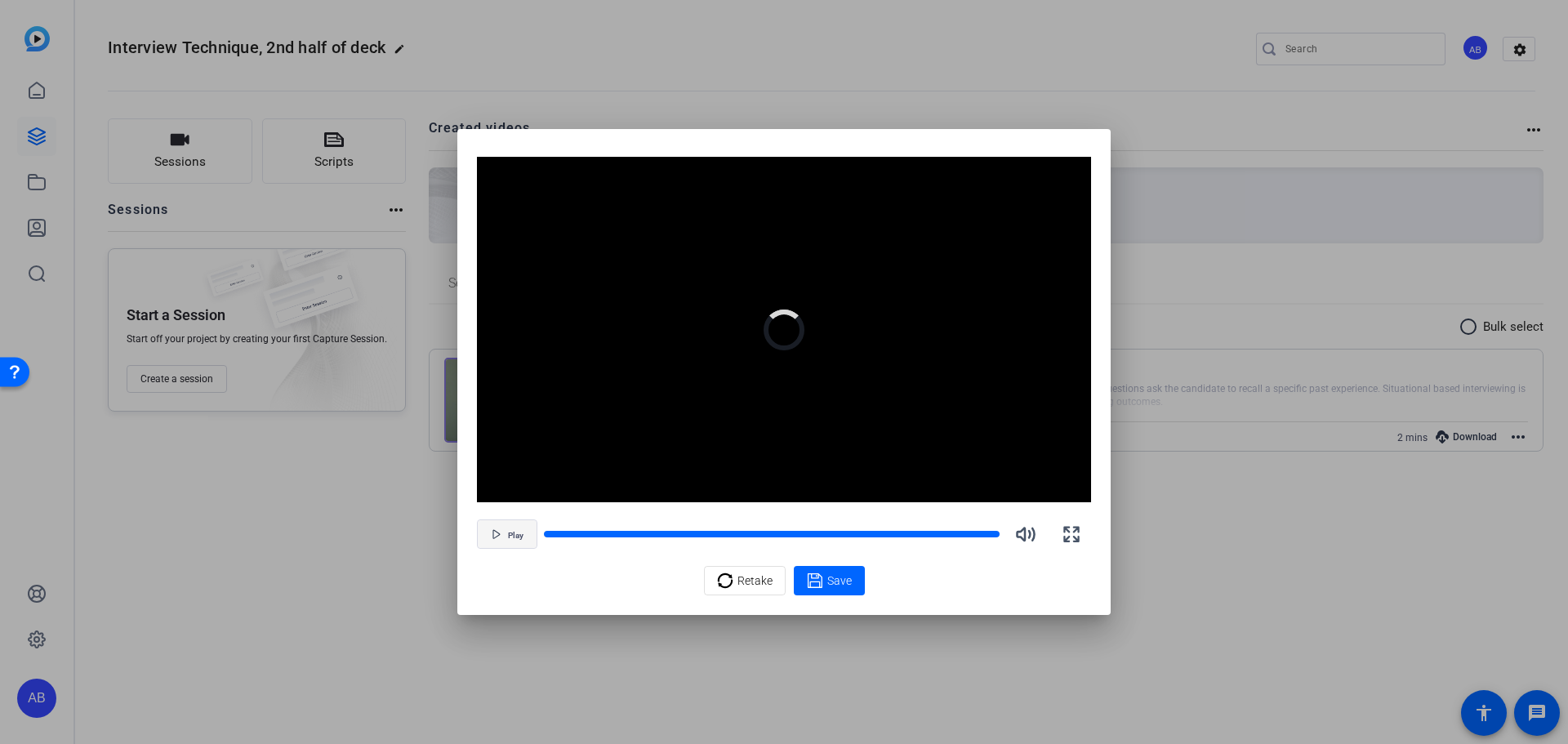 click on "Play" at bounding box center [515, 536] 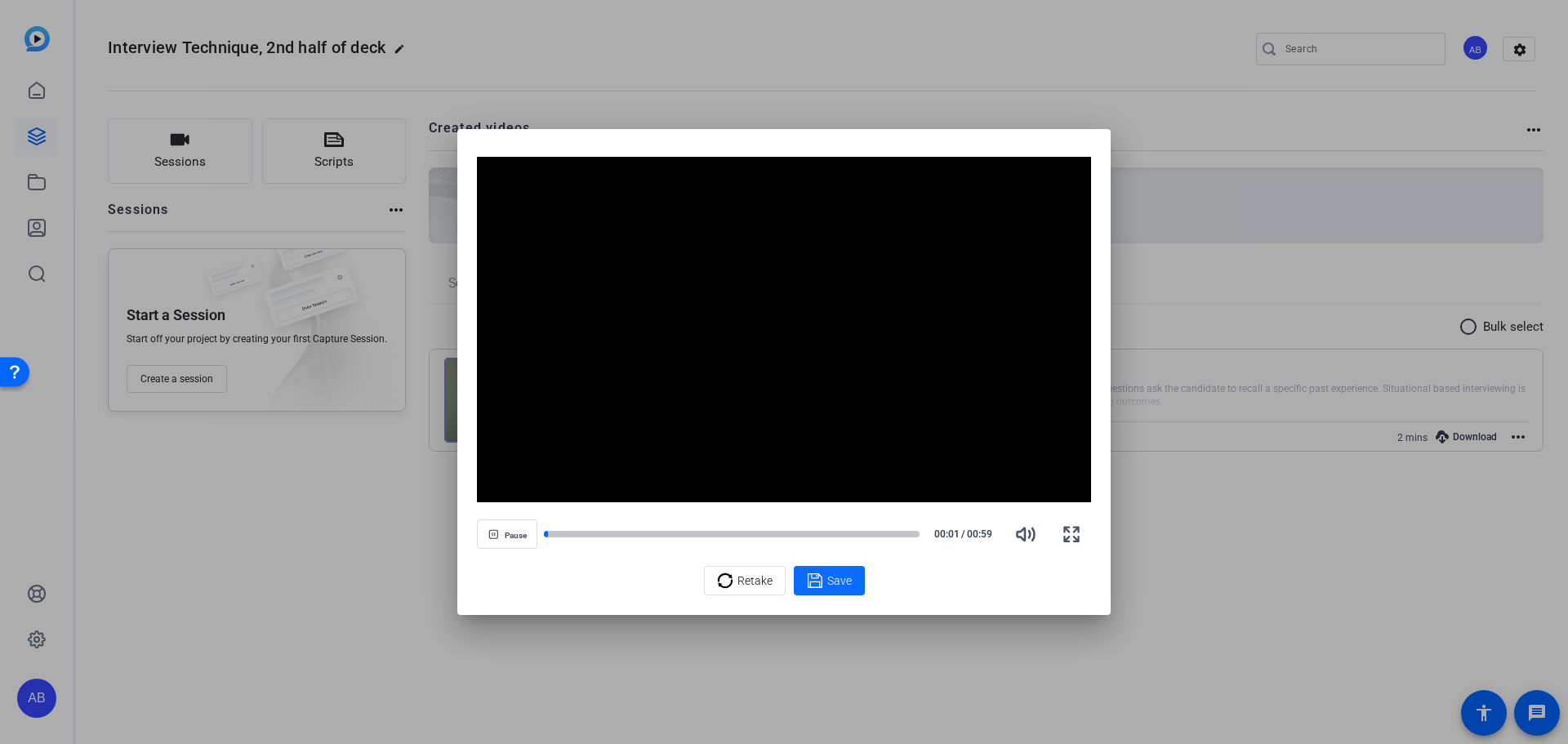 click 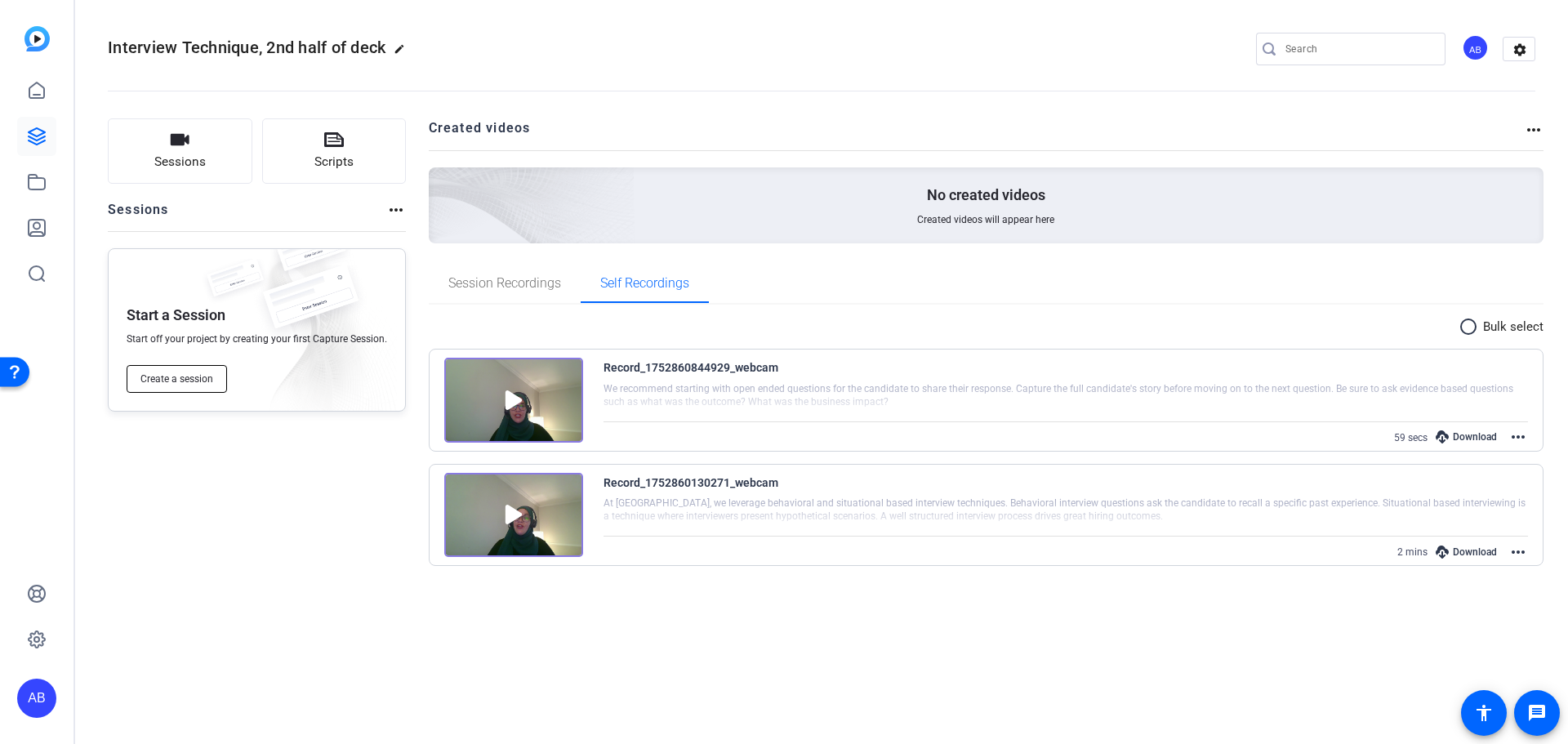 click on "Create a session" 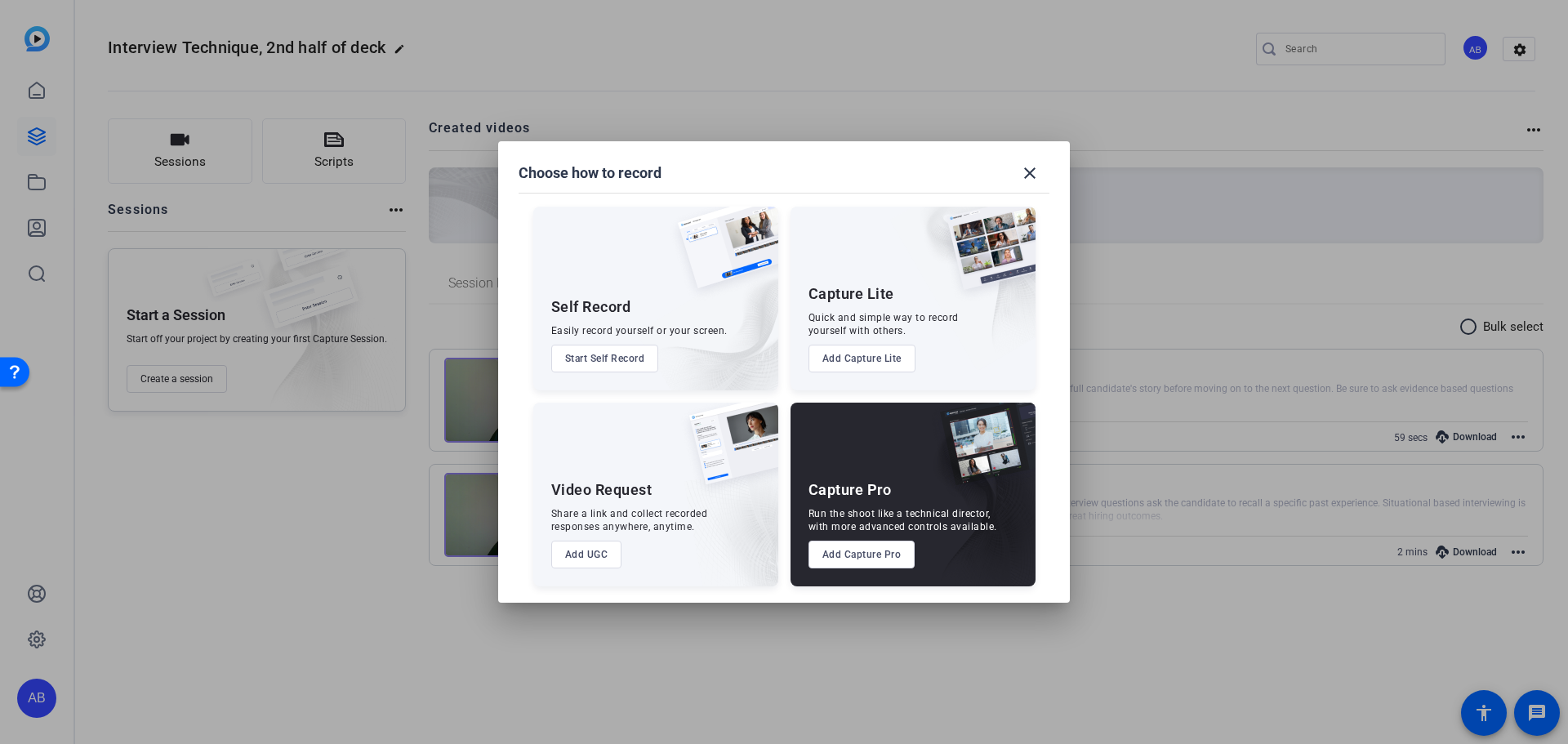click on "Start Self Record" at bounding box center (605, 359) 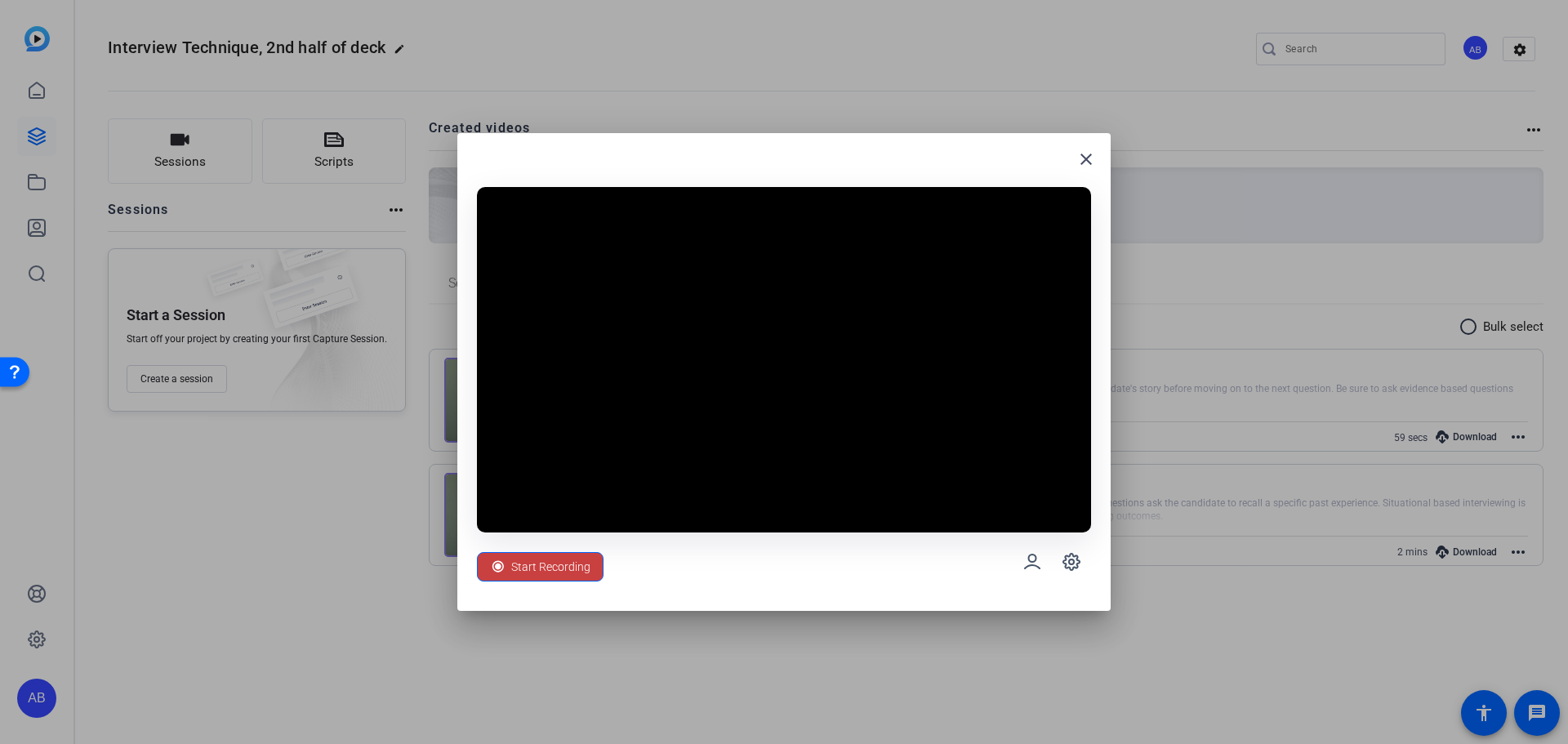 click on "Start Recording" at bounding box center [550, 567] 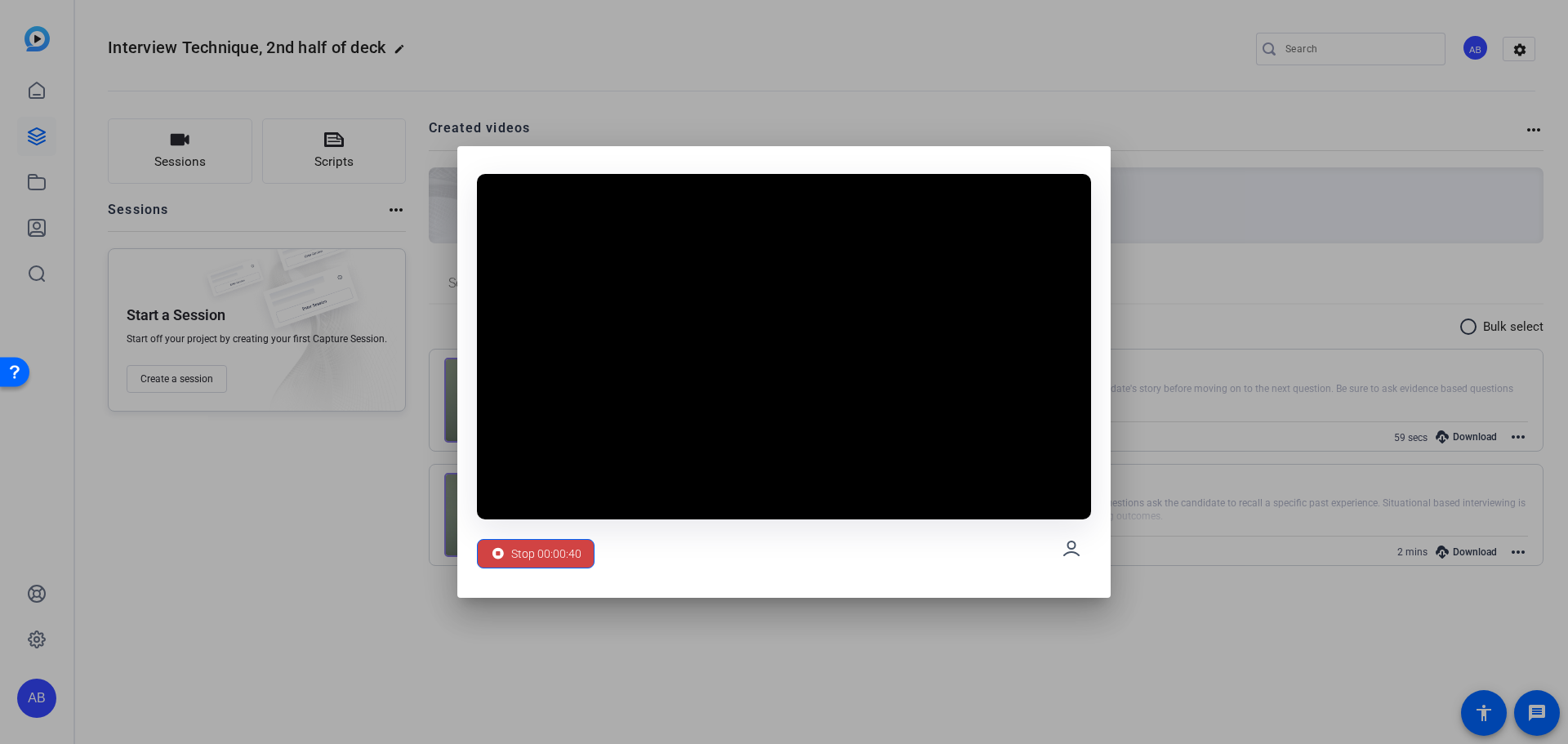 click on "Stop 00:00:40" at bounding box center [546, 554] 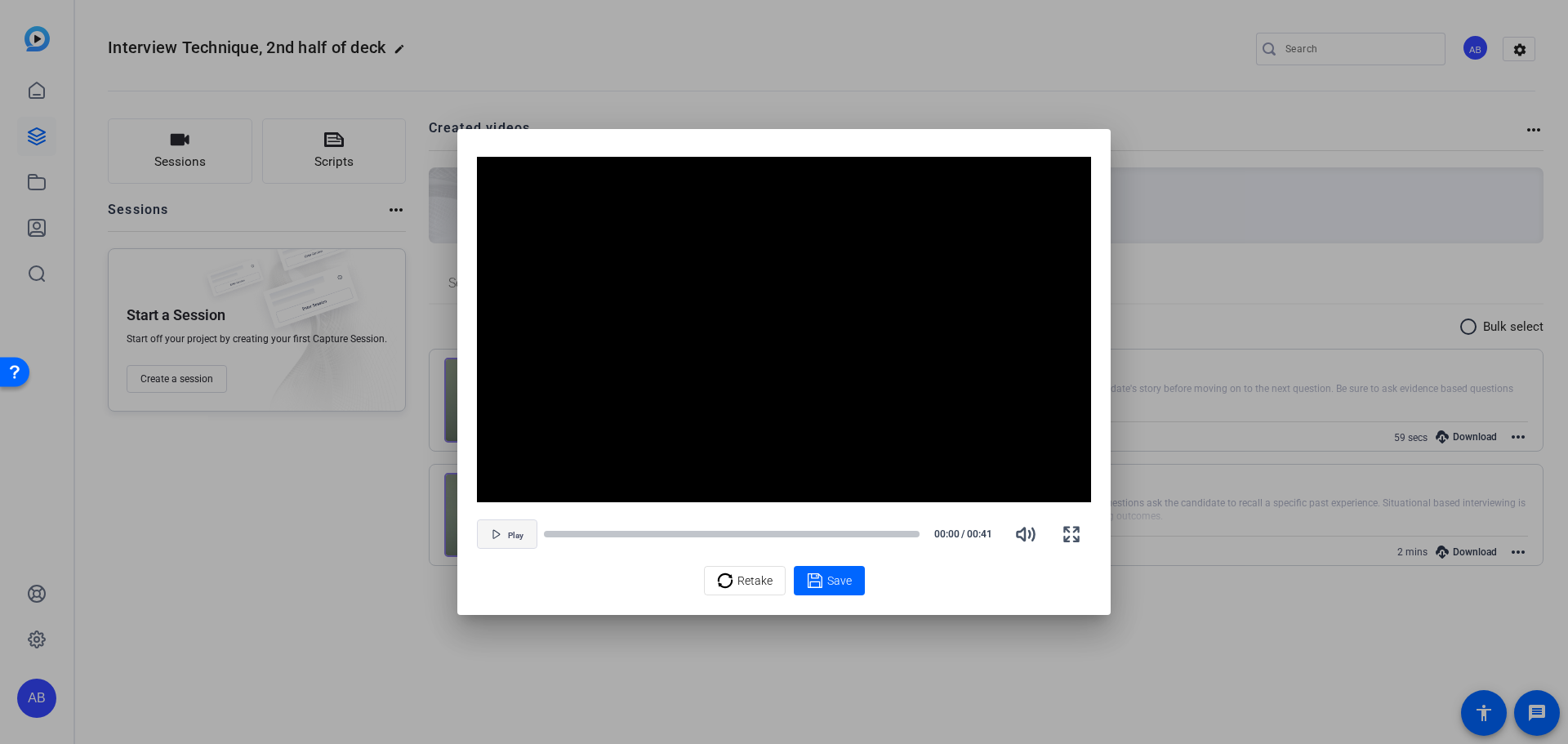 click 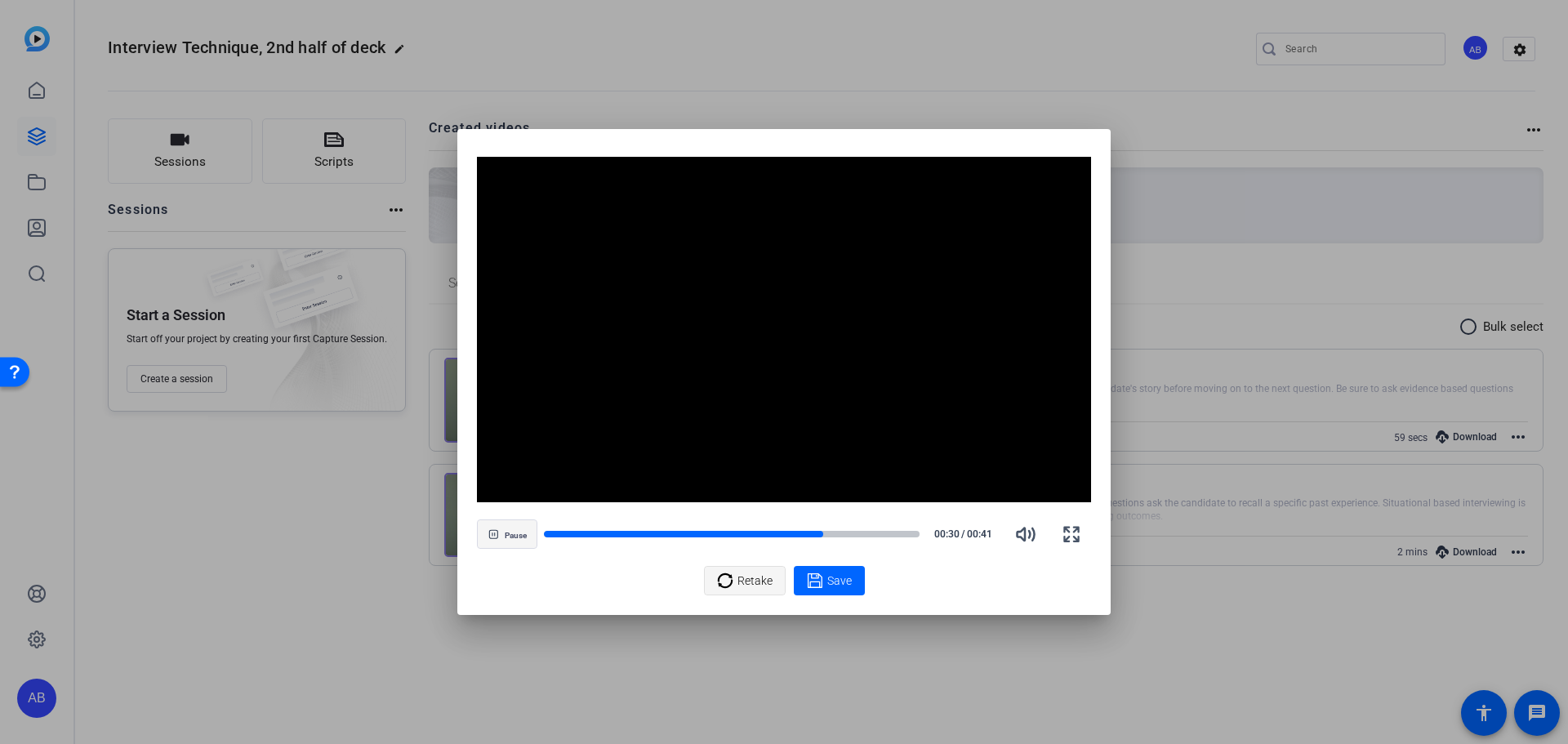 click on "Retake" at bounding box center [755, 581] 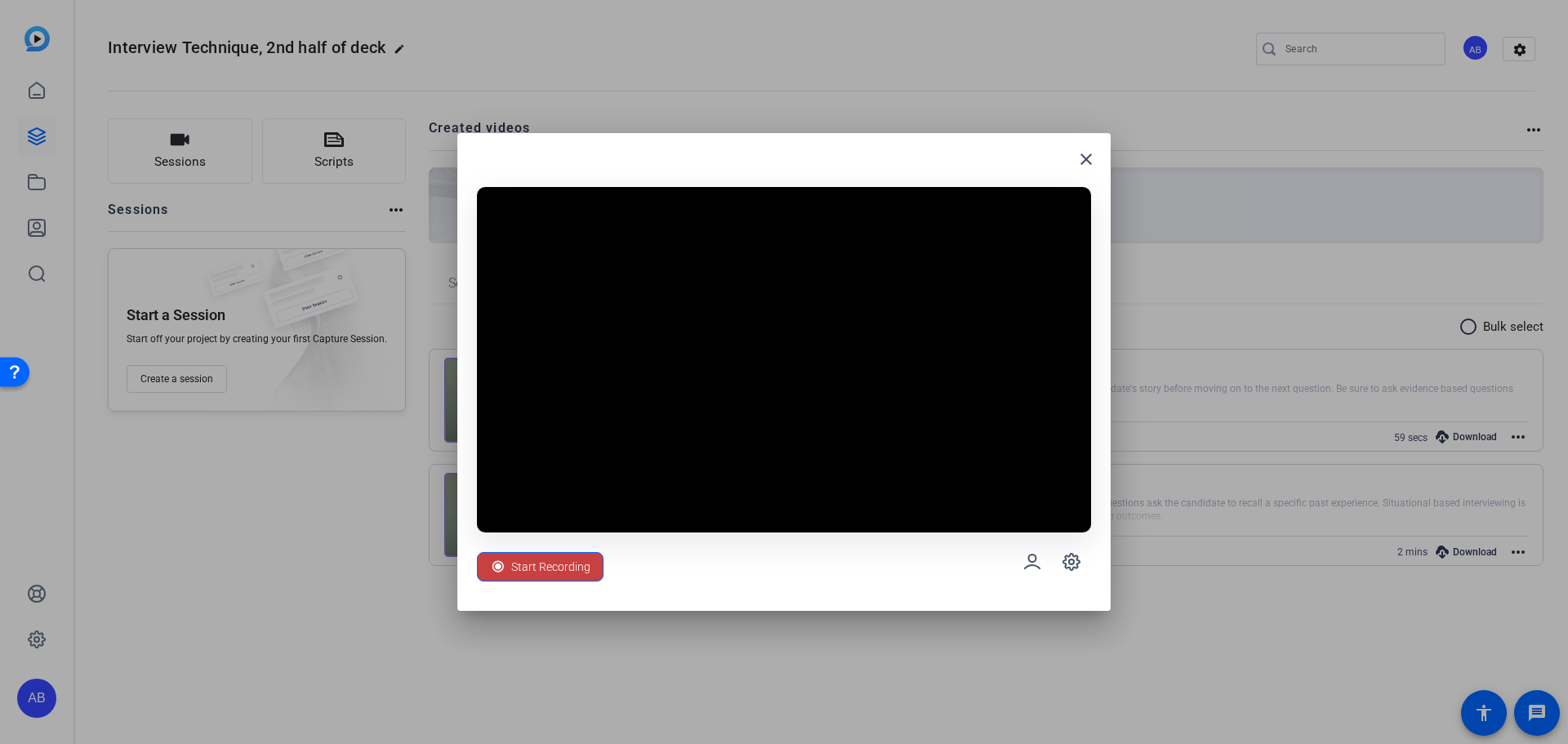 click on "Start Recording" at bounding box center (550, 567) 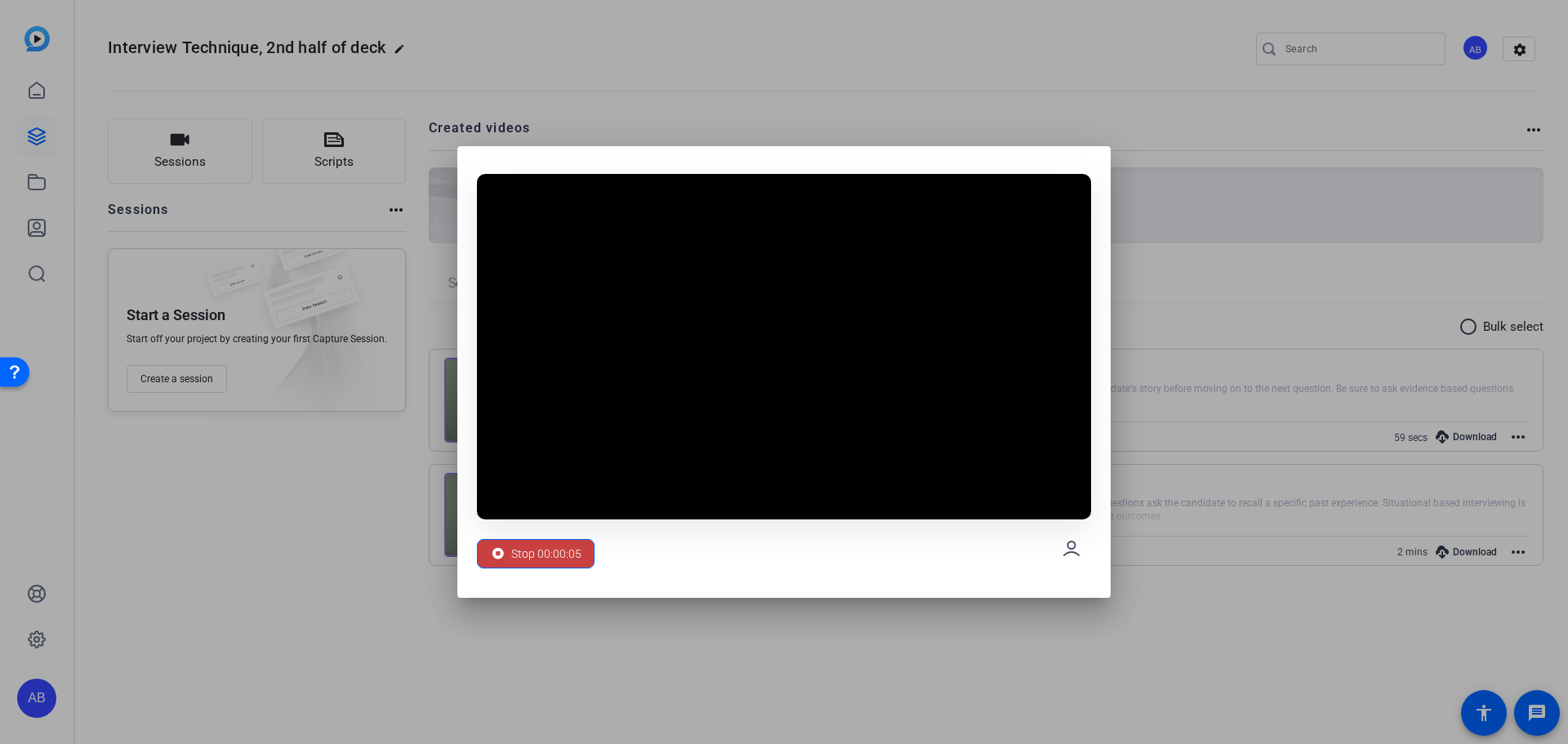 click on "Stop 00:00:05" at bounding box center [546, 554] 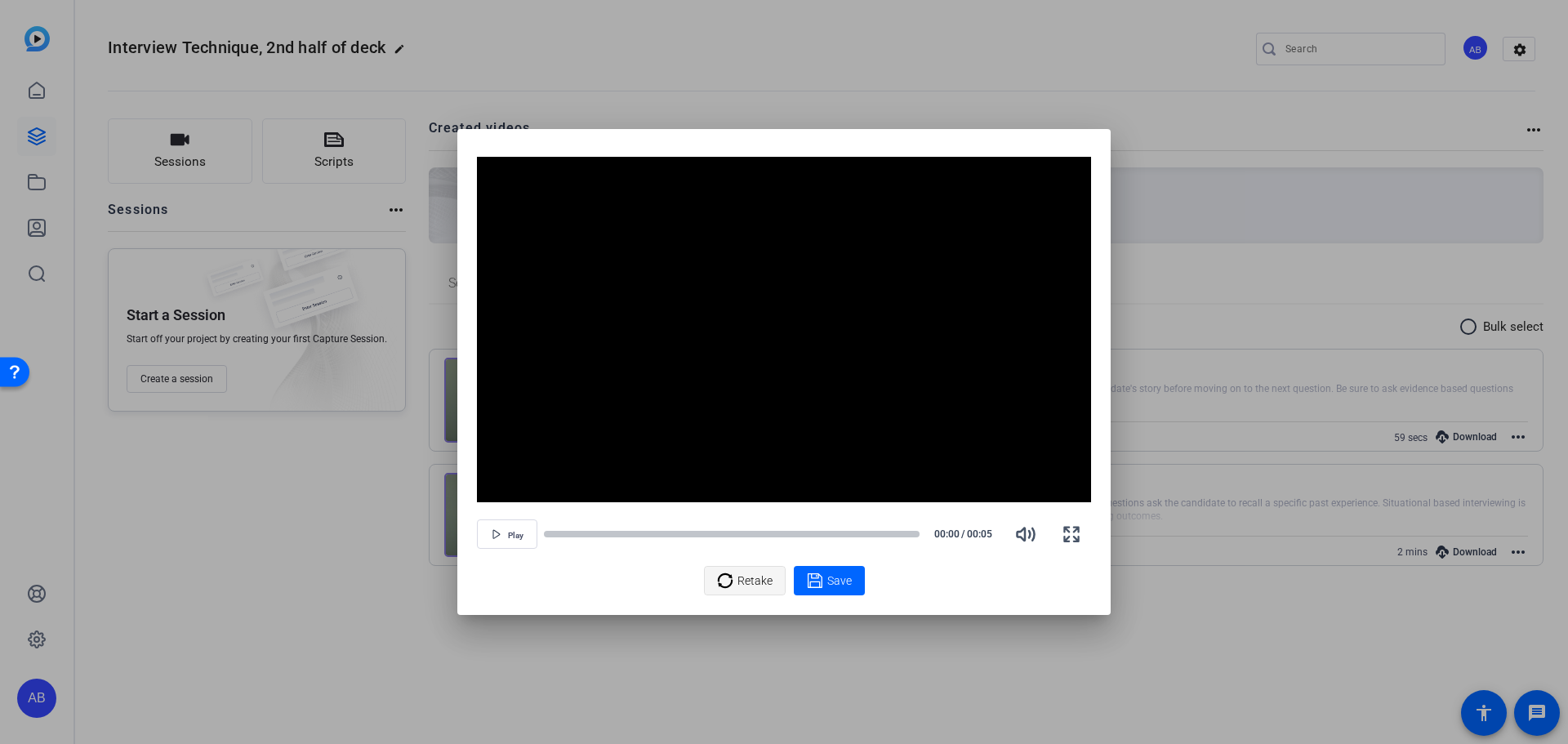 click on "Retake" at bounding box center (755, 581) 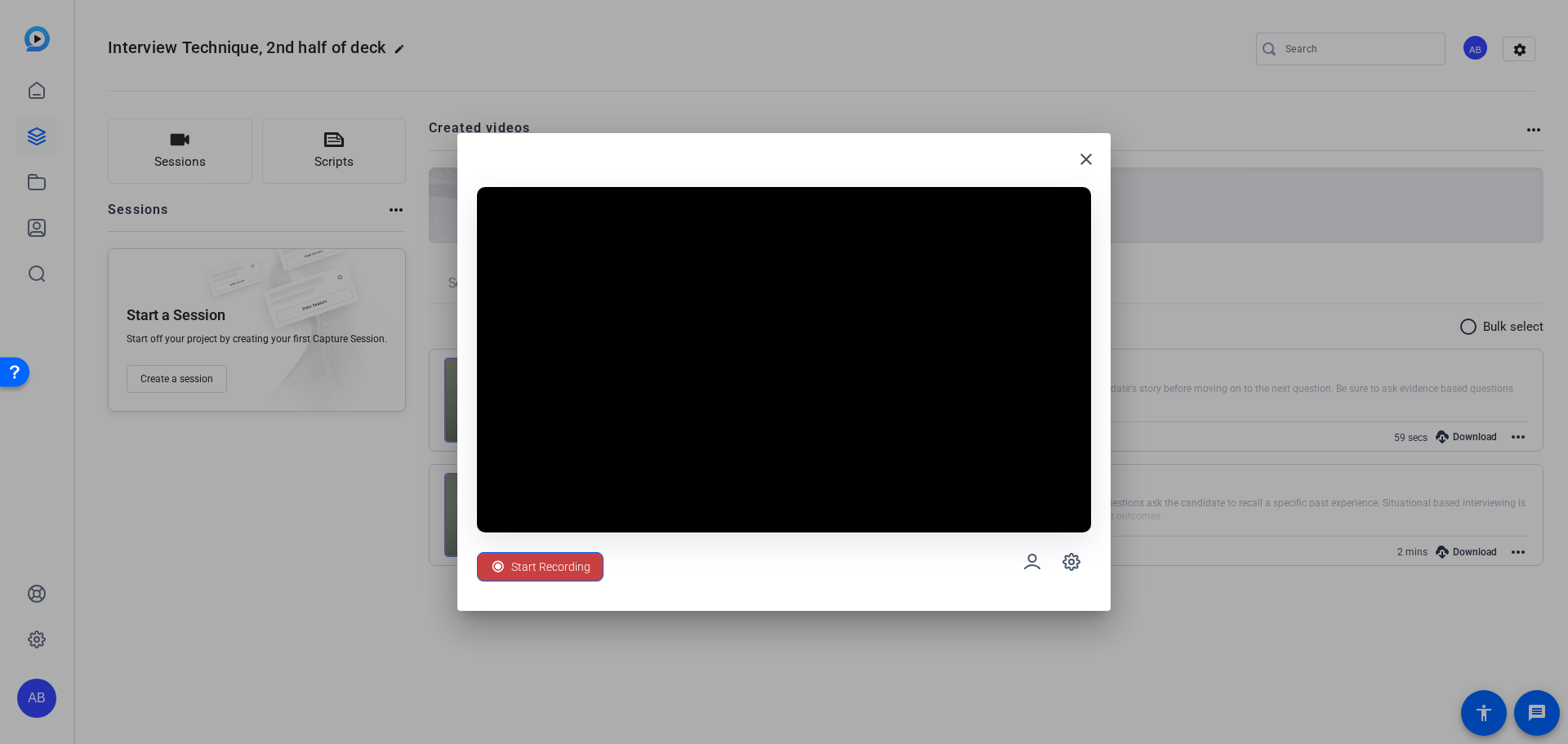 click on "Start Recording" at bounding box center [550, 567] 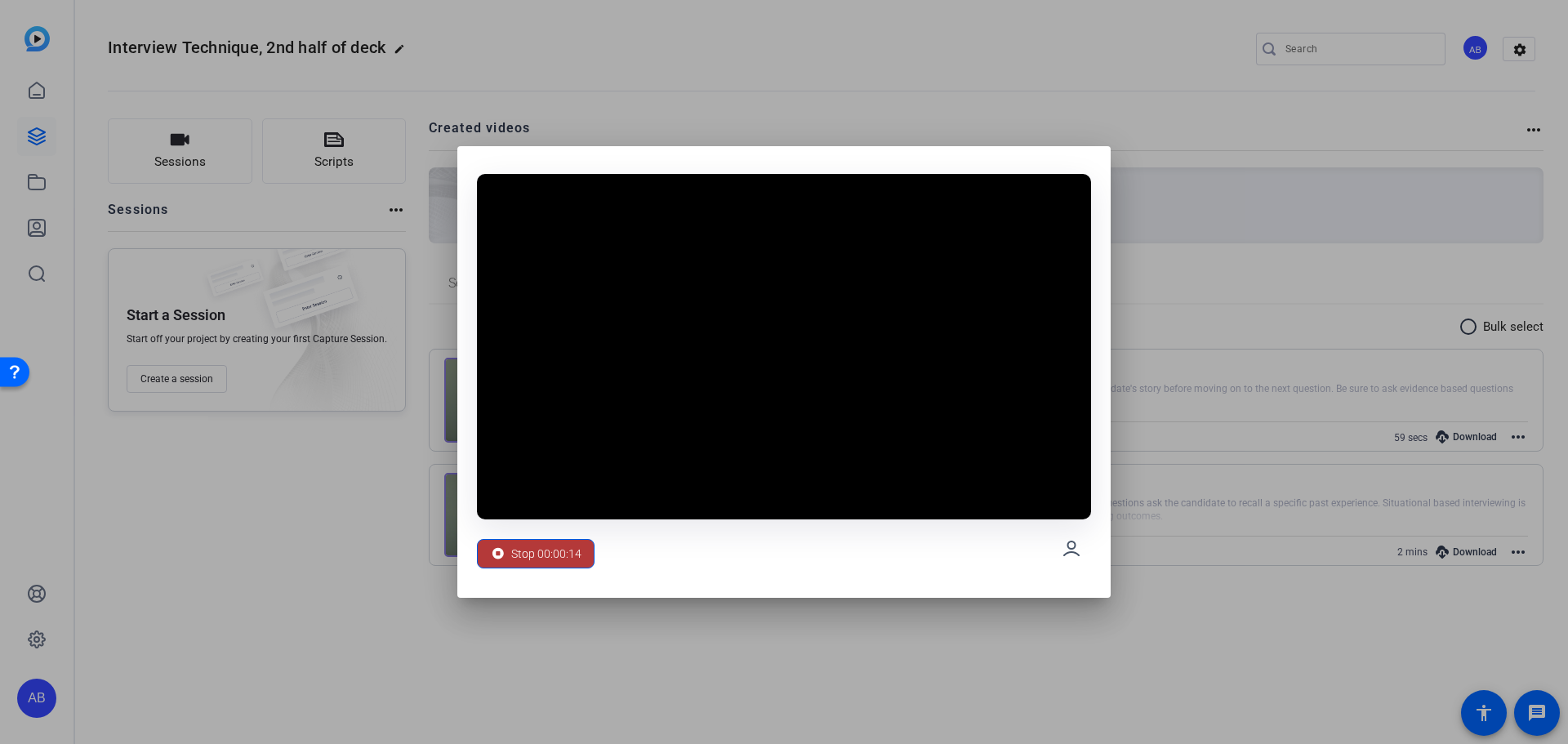 click on "Stop 00:00:14" at bounding box center (546, 554) 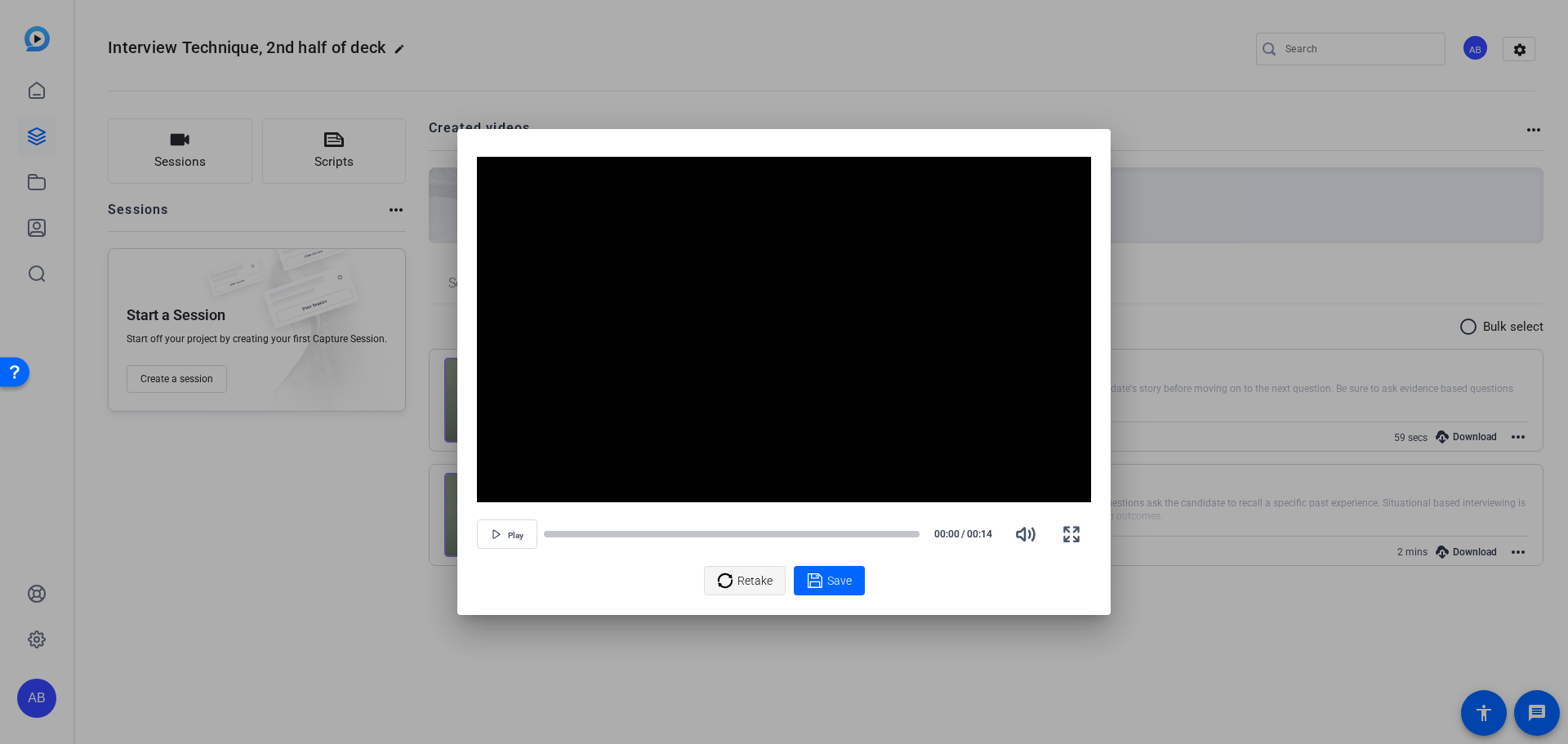 click on "Retake" at bounding box center [755, 581] 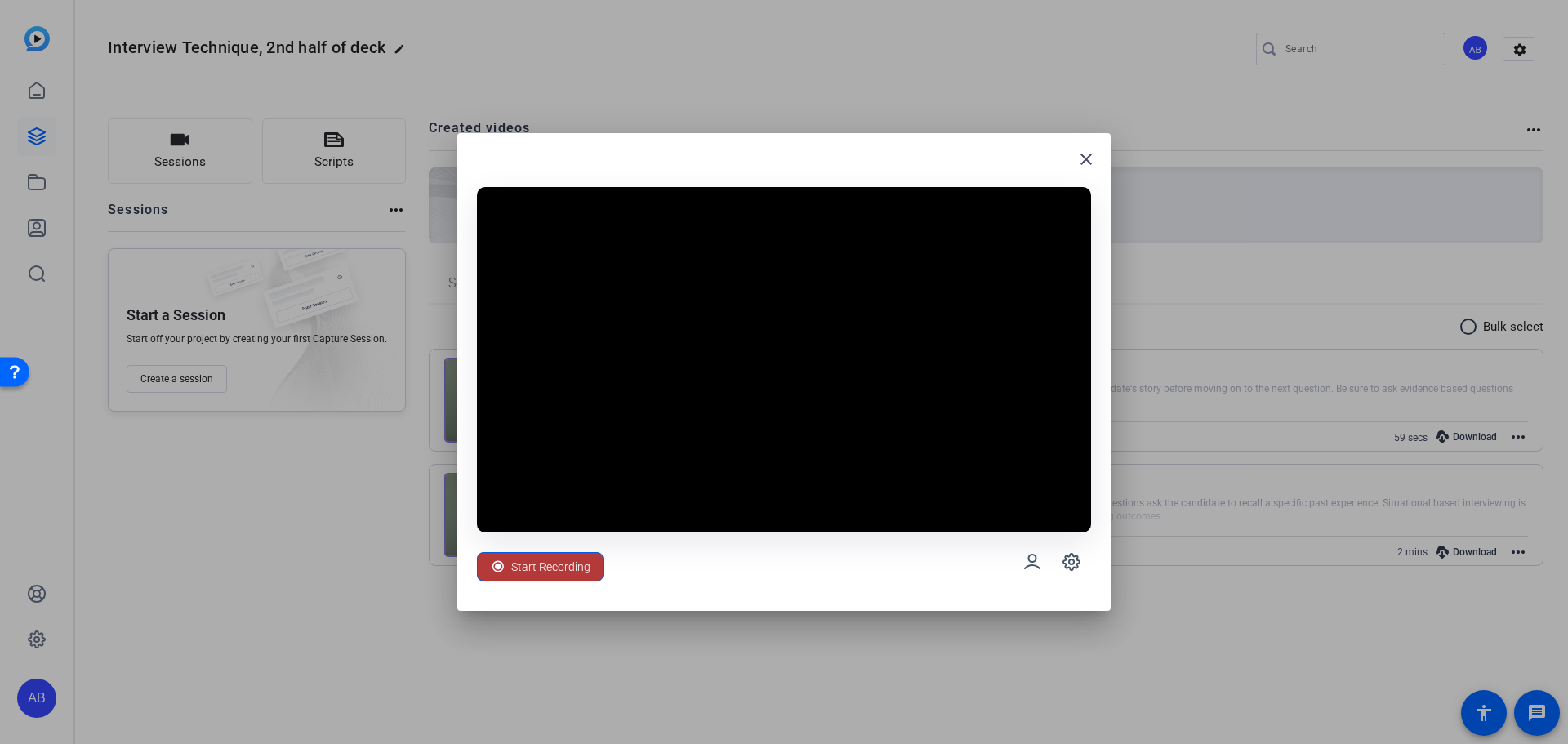 click on "Start Recording" at bounding box center [550, 567] 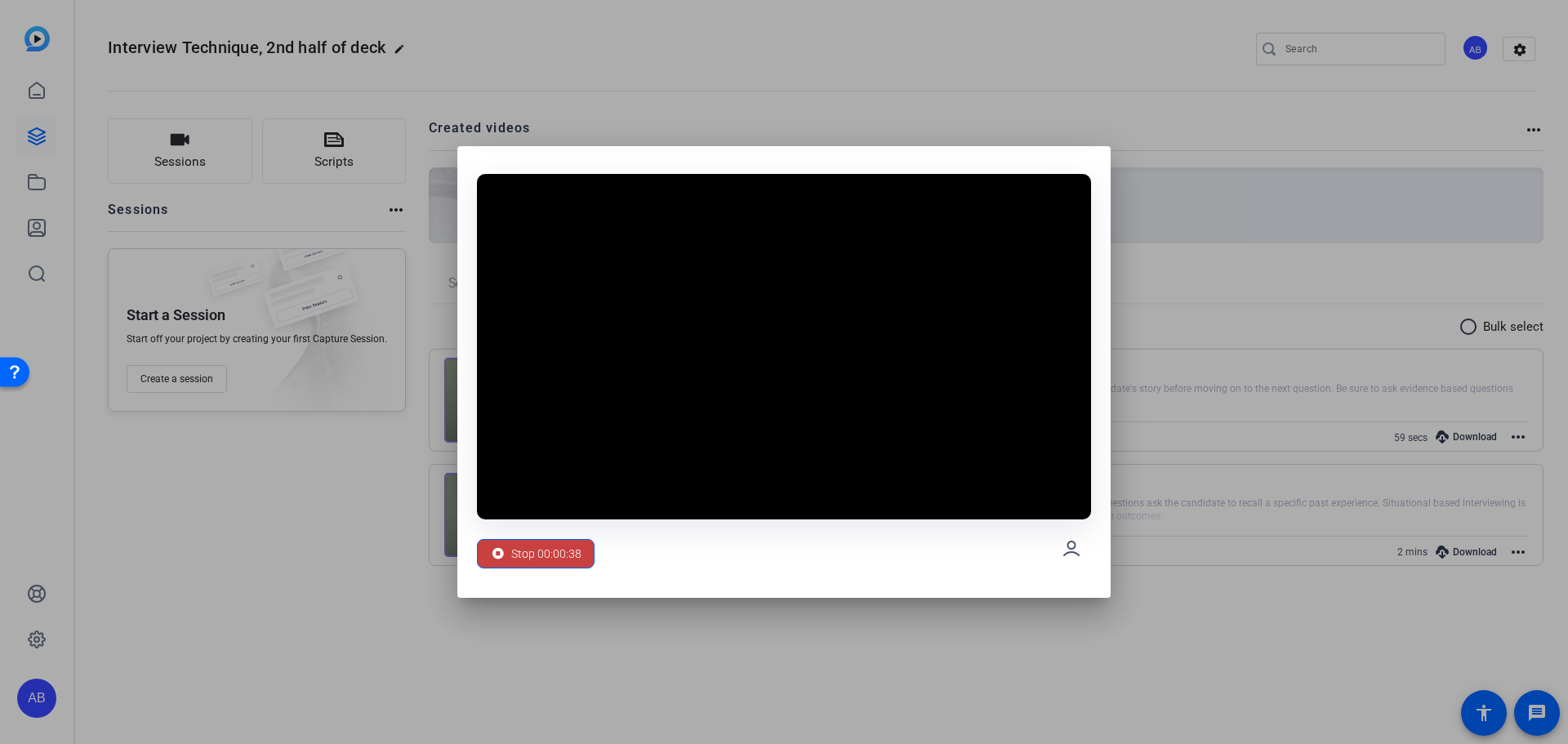 click on "Stop 00:00:38" at bounding box center [546, 554] 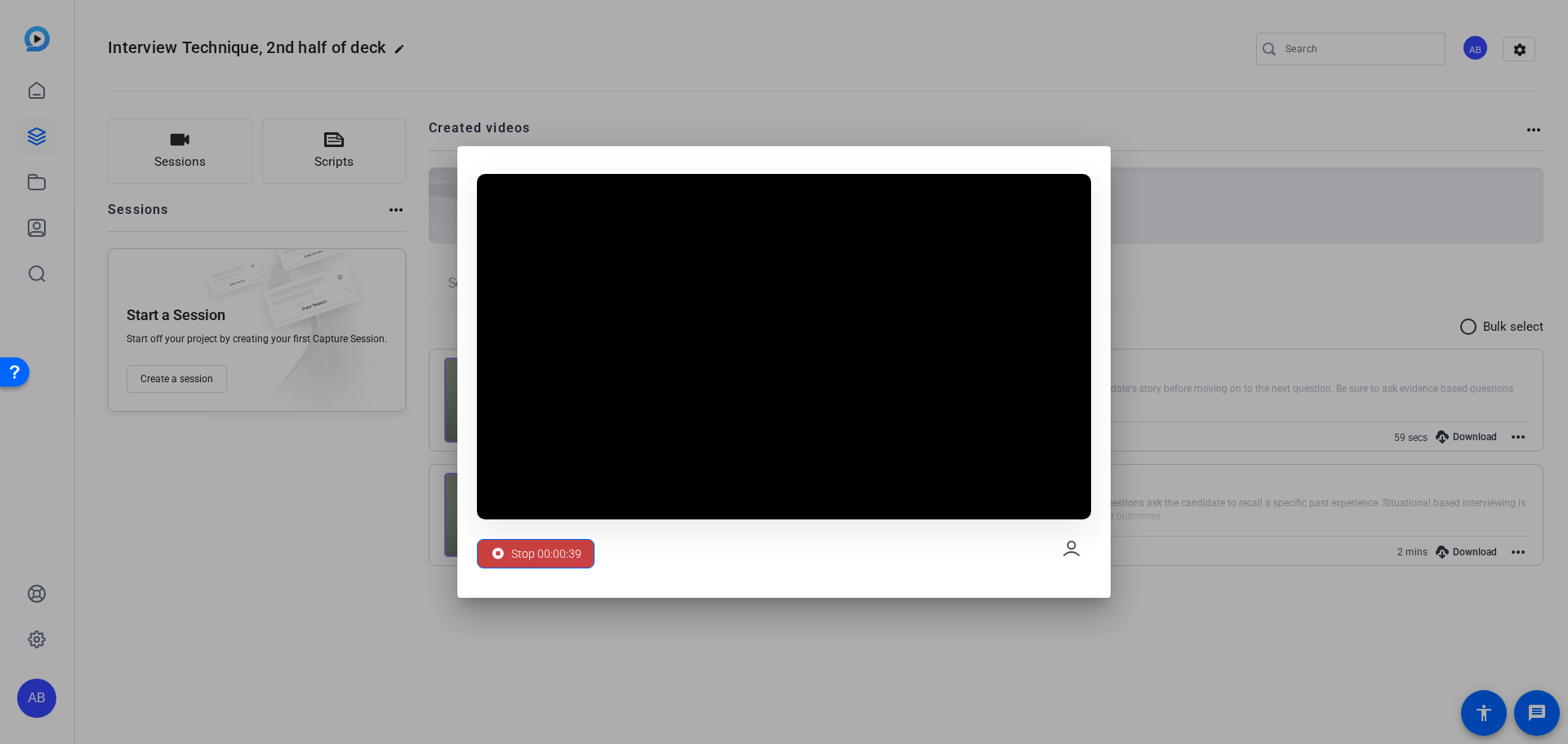 click on "Stop 00:00:39" at bounding box center (546, 554) 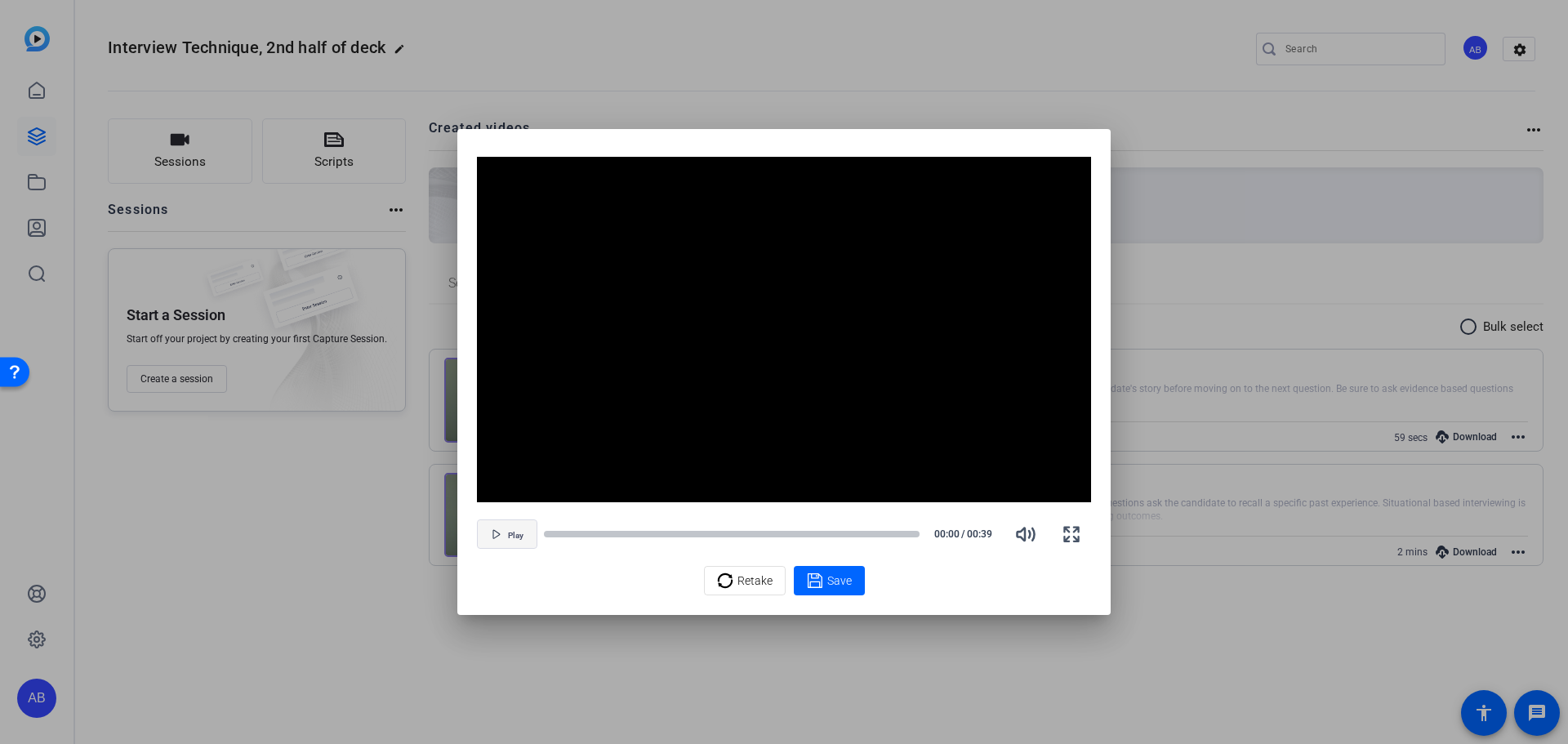 click on "Play" at bounding box center (515, 534) 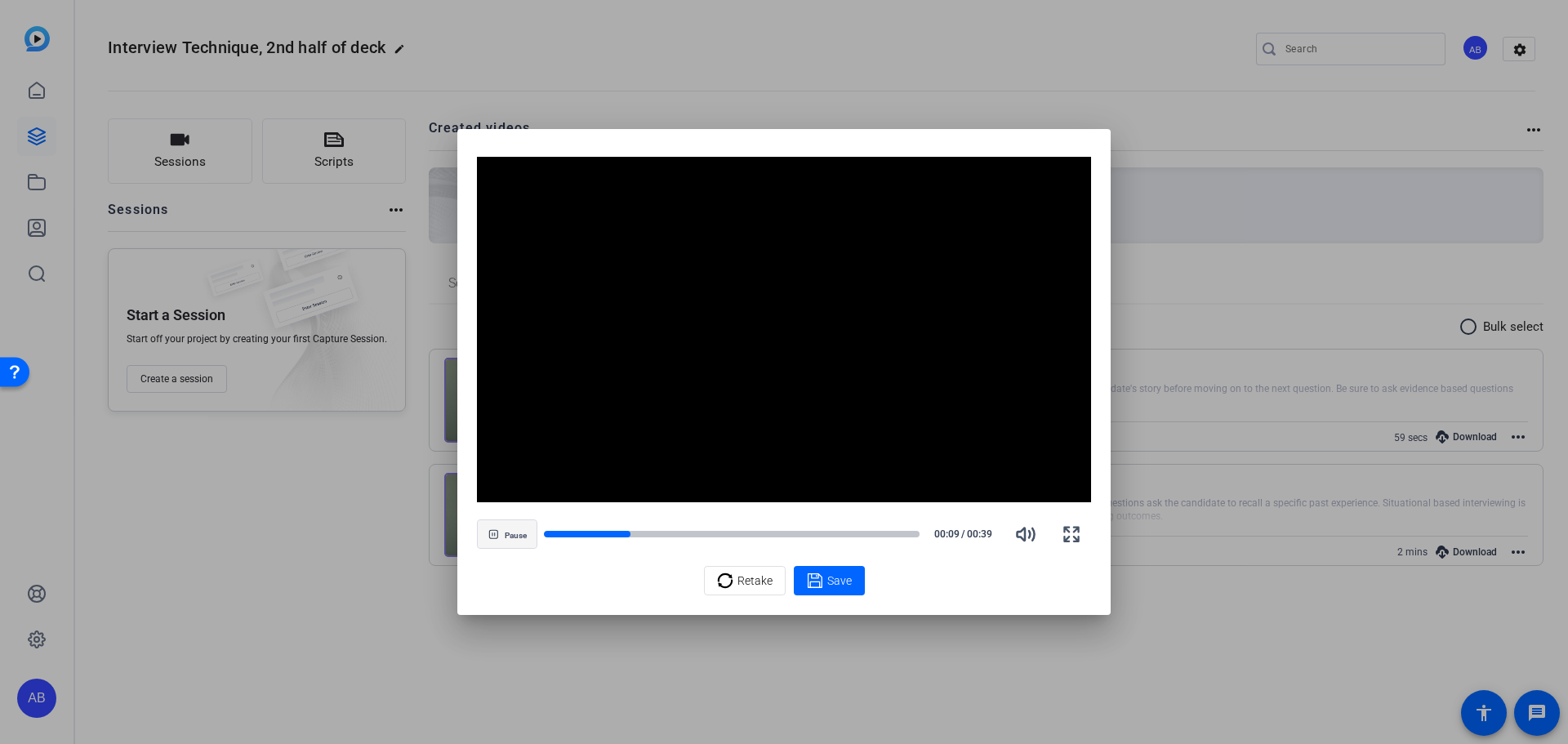 drag, startPoint x: 613, startPoint y: 532, endPoint x: 520, endPoint y: 533, distance: 93.00538 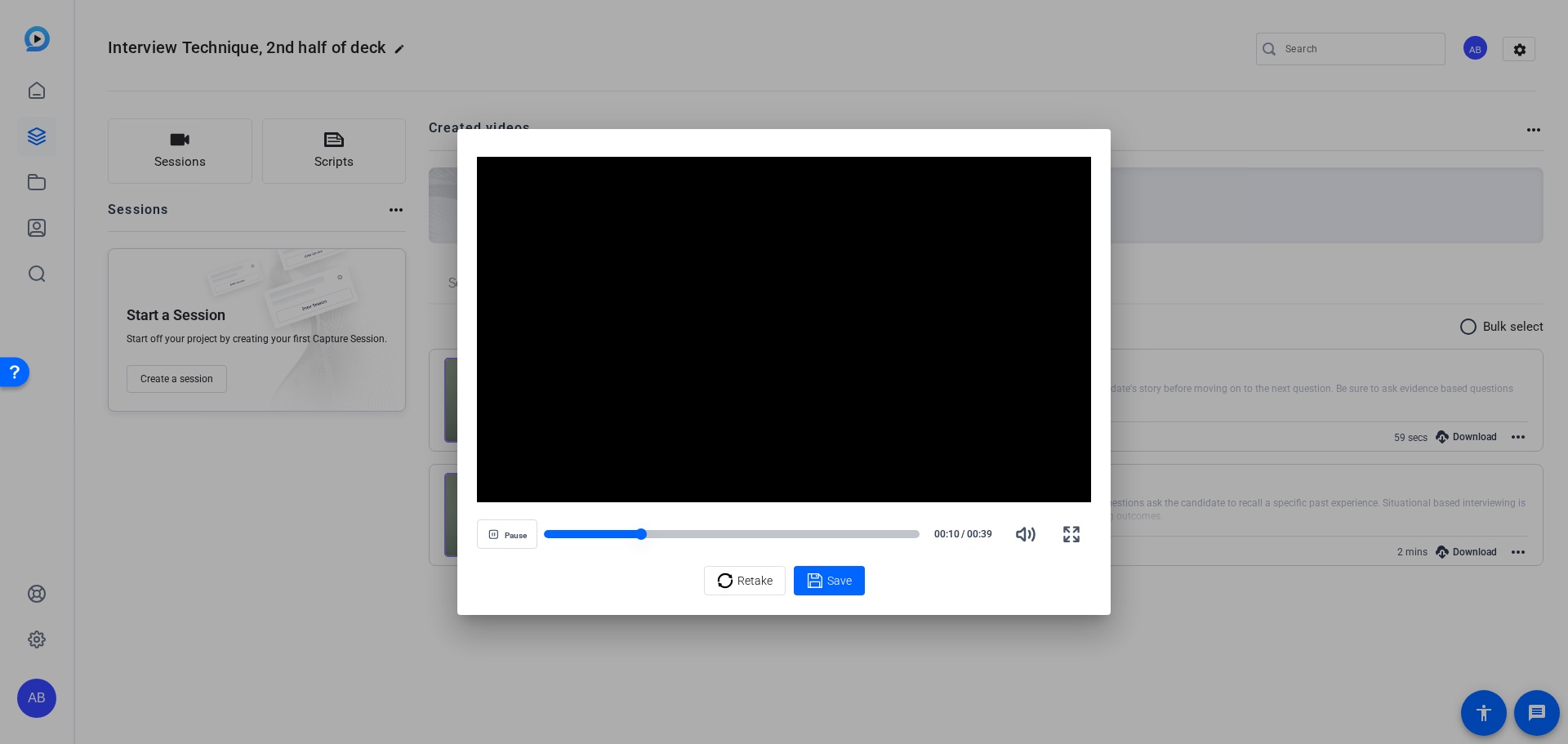 click at bounding box center (592, 534) 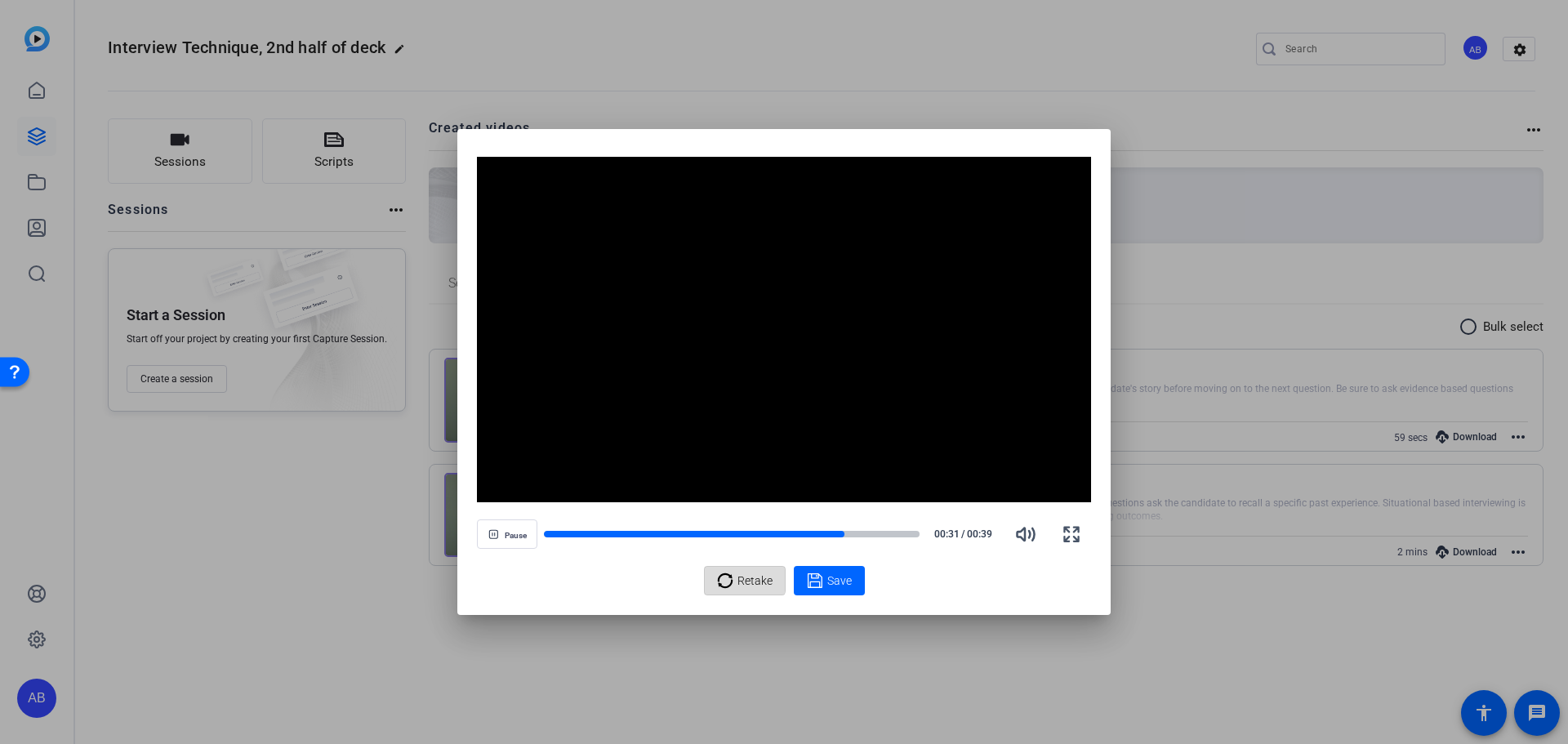 click on "Retake" at bounding box center [755, 581] 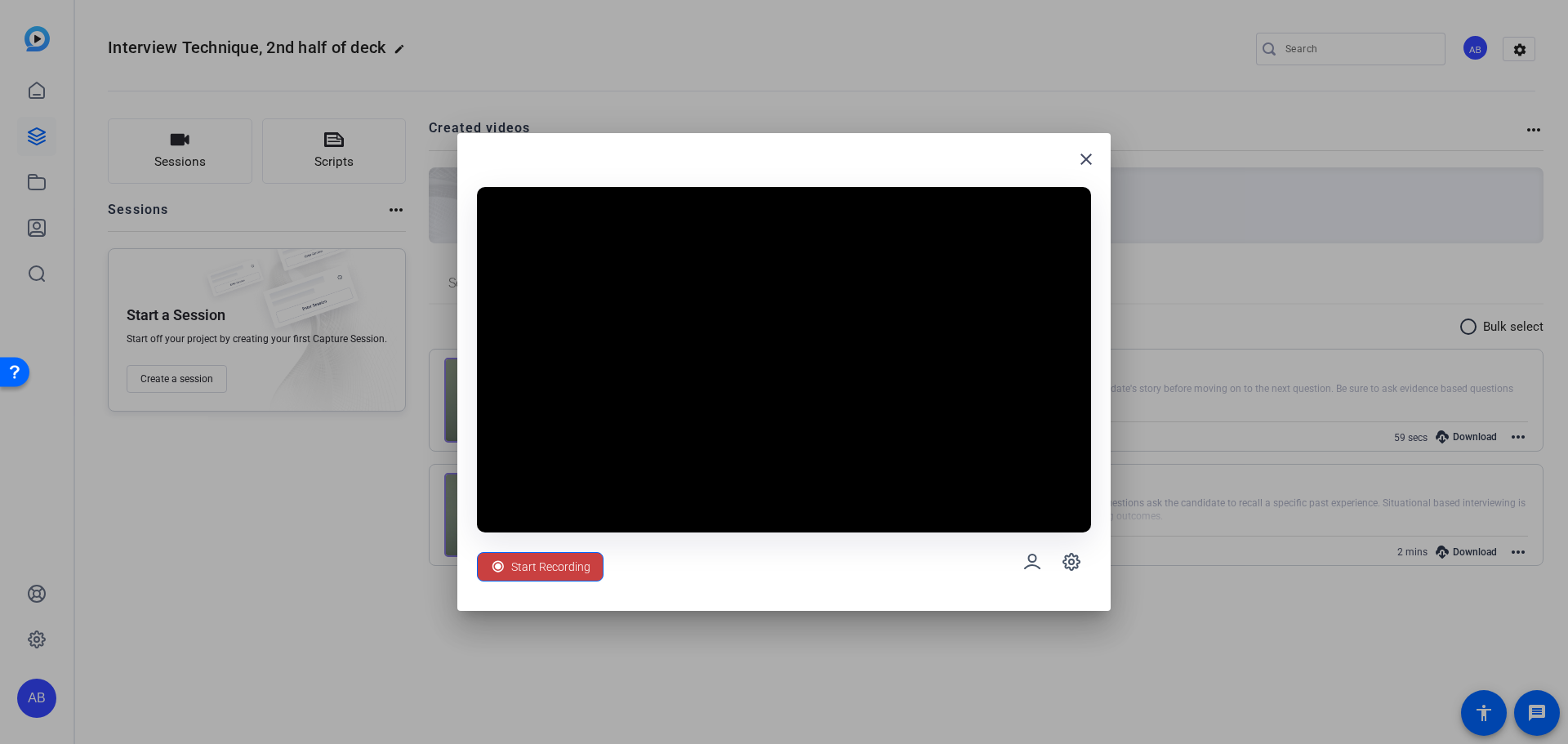 click on "Start Recording" at bounding box center (550, 567) 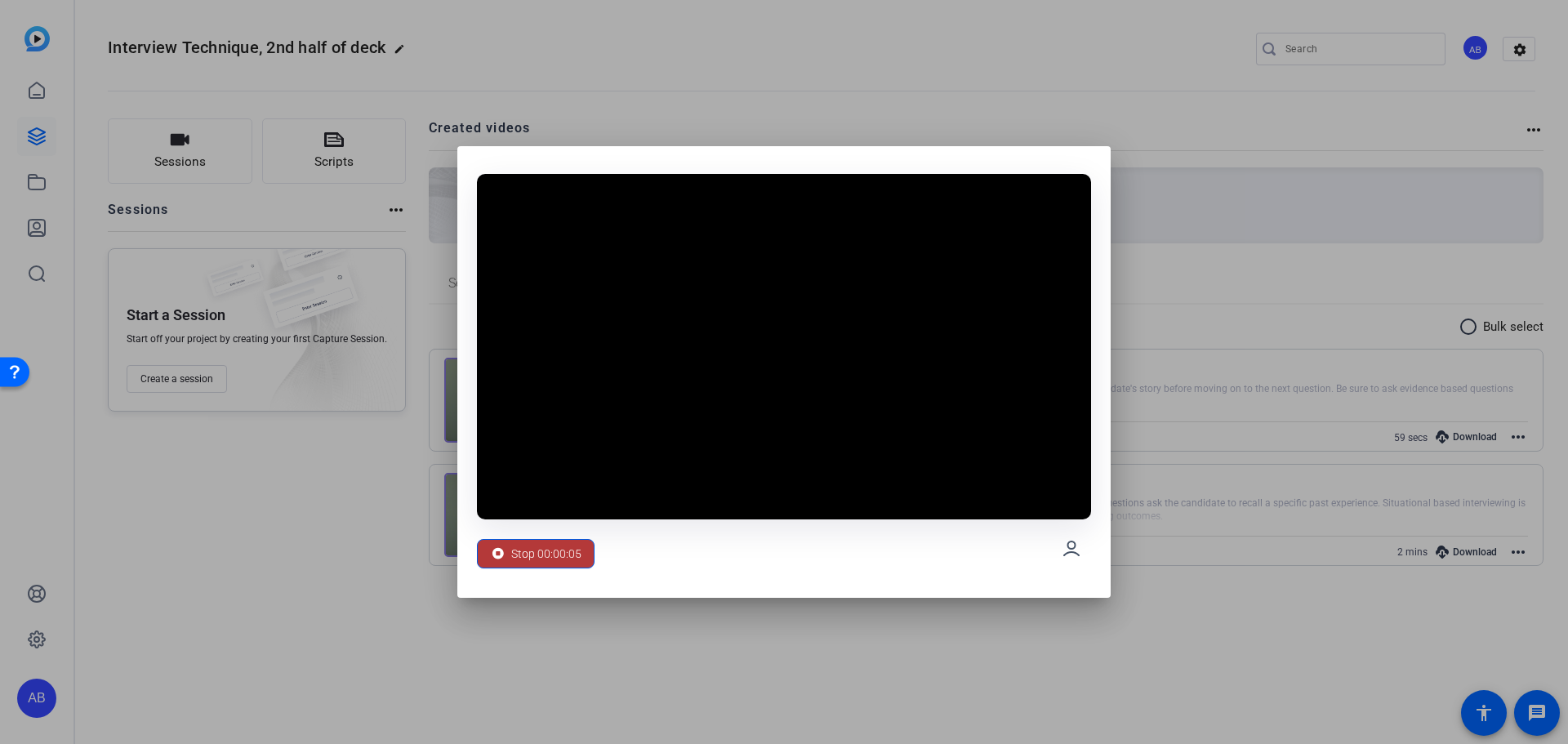 click on "Stop 00:00:05" at bounding box center [546, 554] 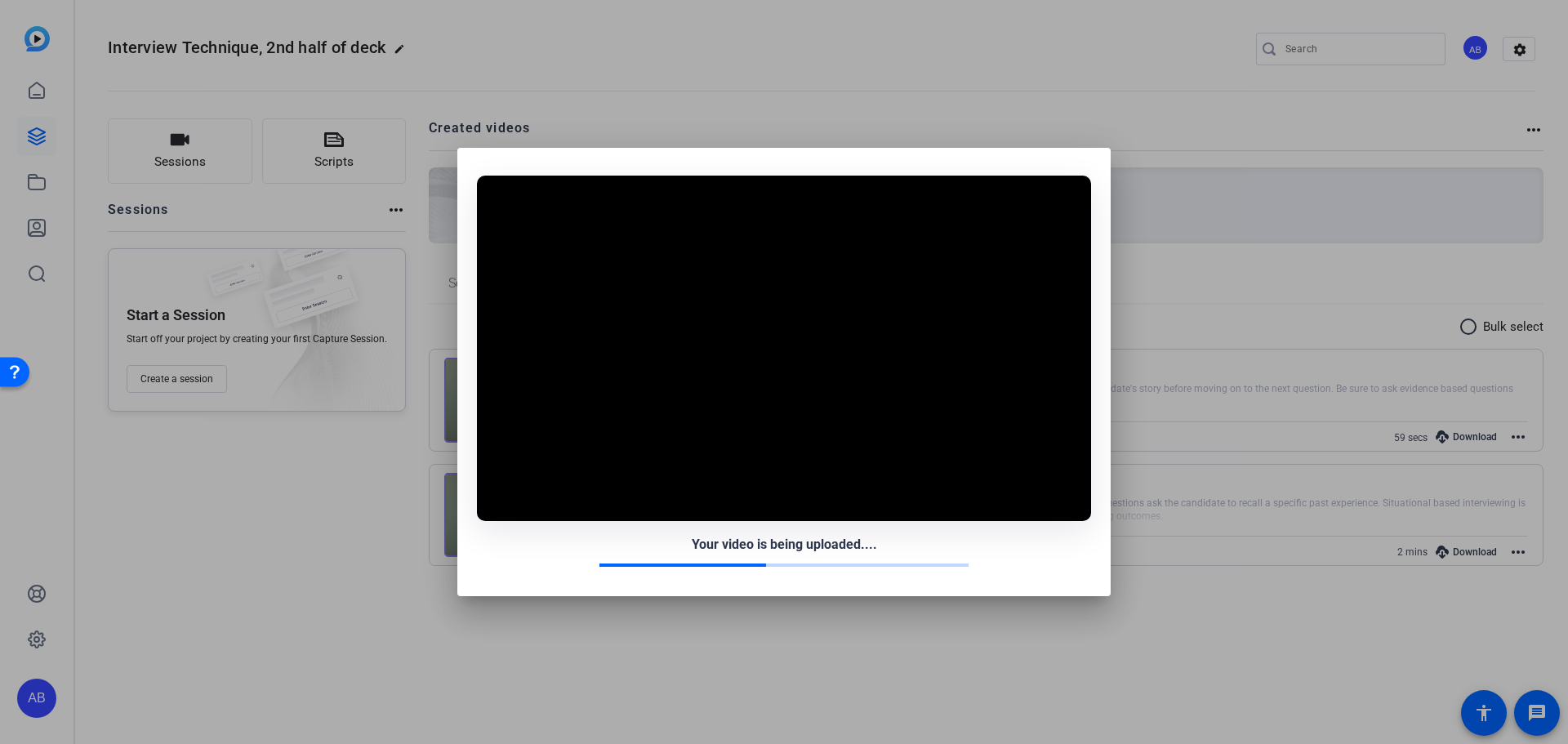 click on "Your video is being uploaded...." at bounding box center (784, 545) 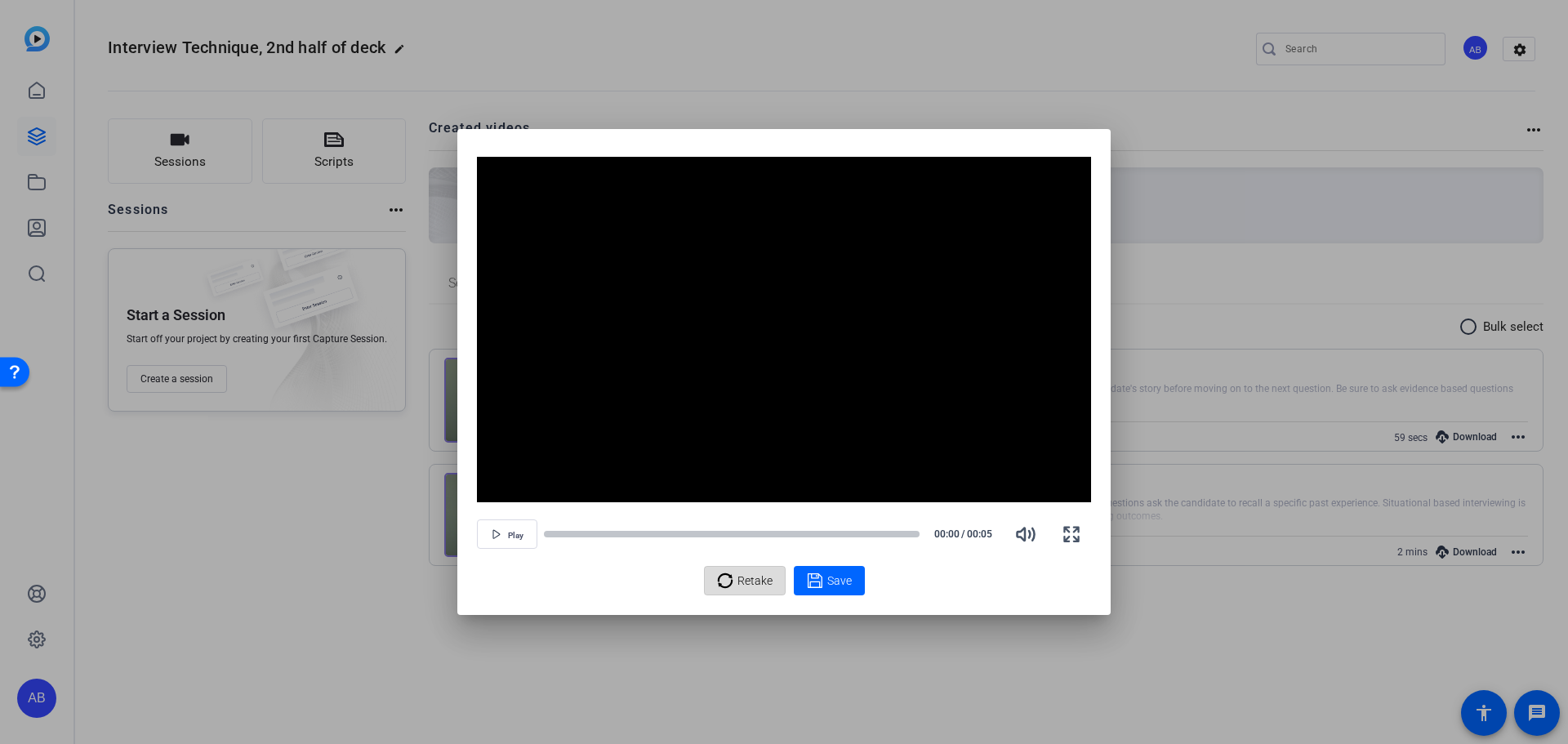 click on "Retake" at bounding box center (755, 581) 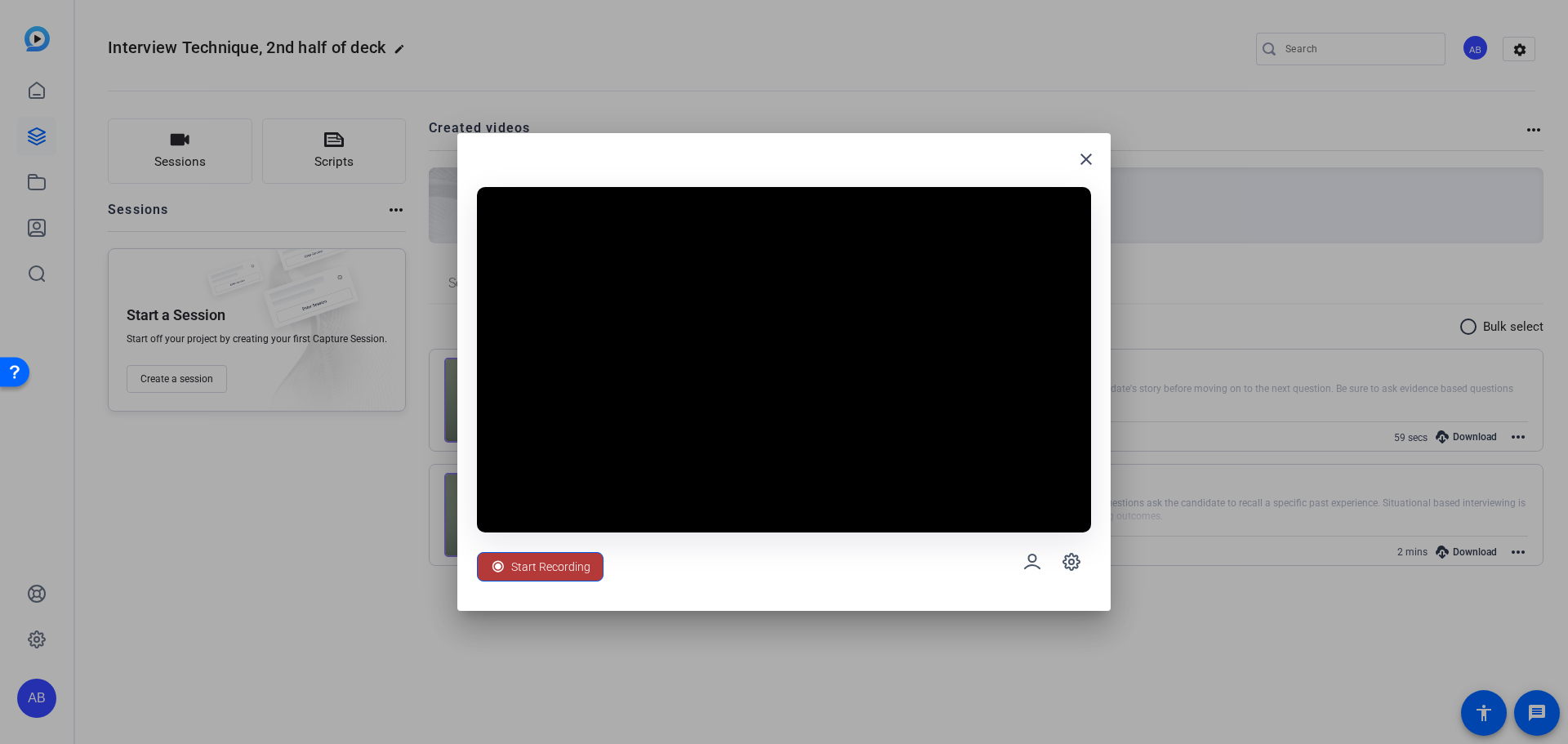 click on "Start Recording" at bounding box center [550, 567] 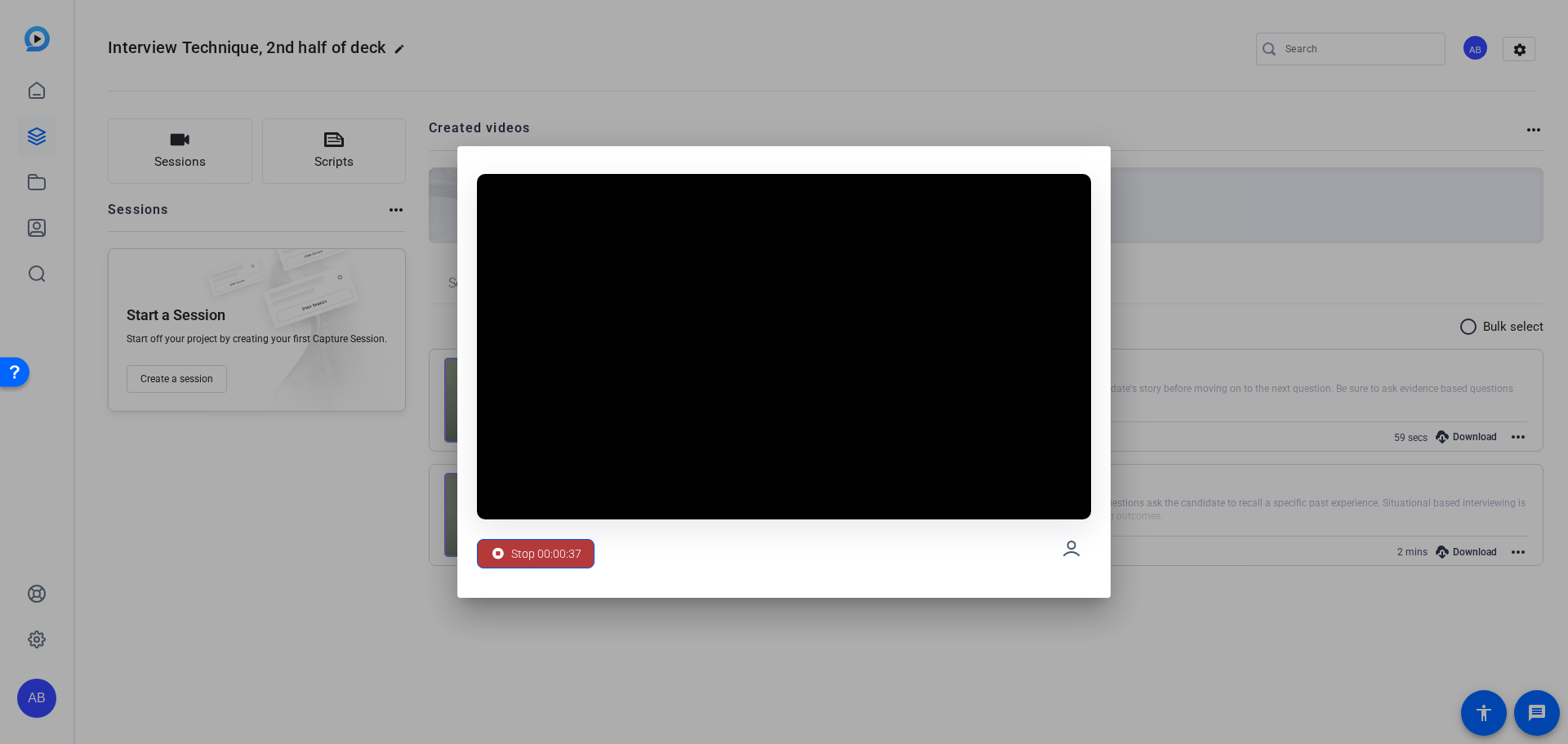 click on "Stop 00:00:37" at bounding box center (546, 554) 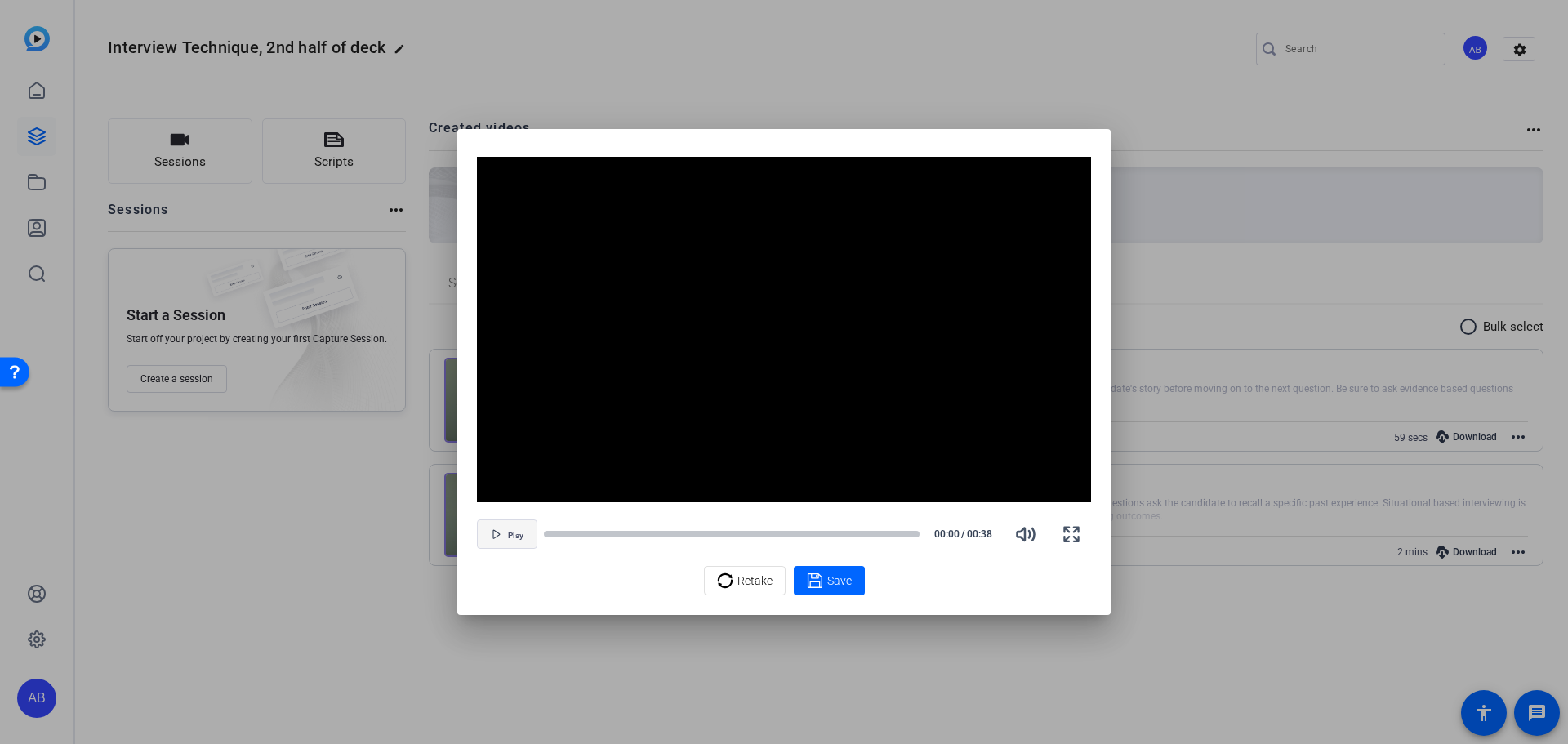 click at bounding box center [507, 534] 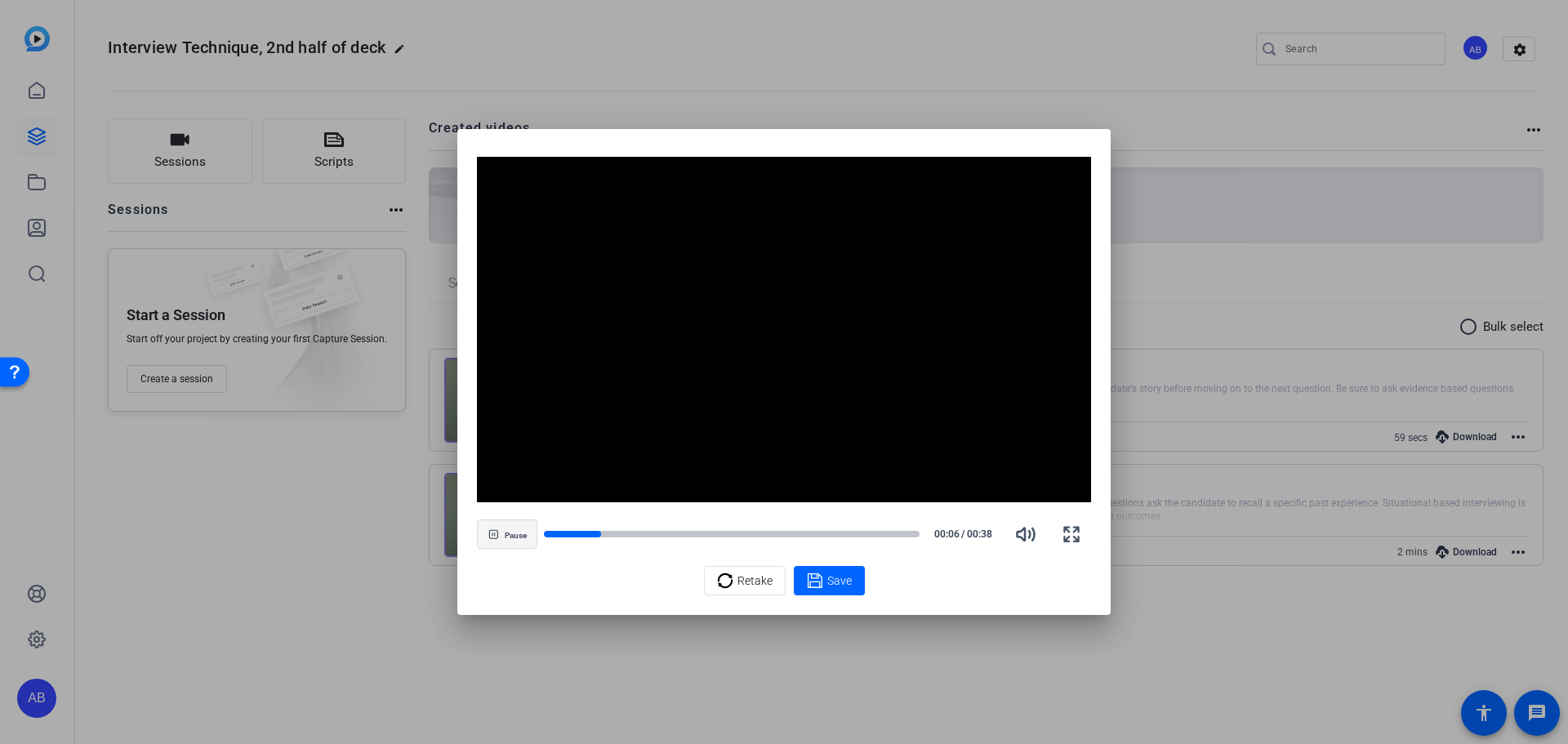 drag, startPoint x: 591, startPoint y: 532, endPoint x: 533, endPoint y: 530, distance: 58.03447 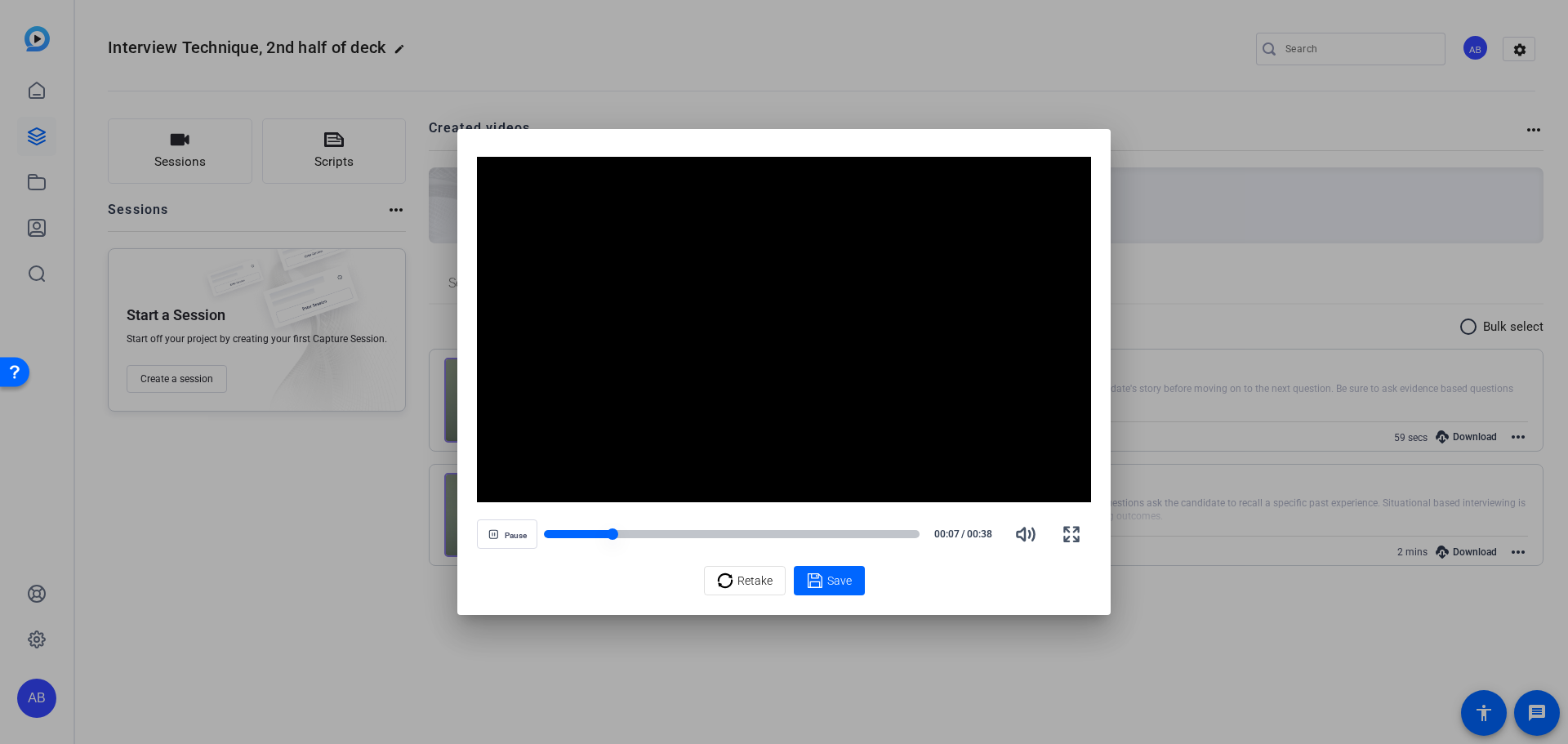click at bounding box center (578, 534) 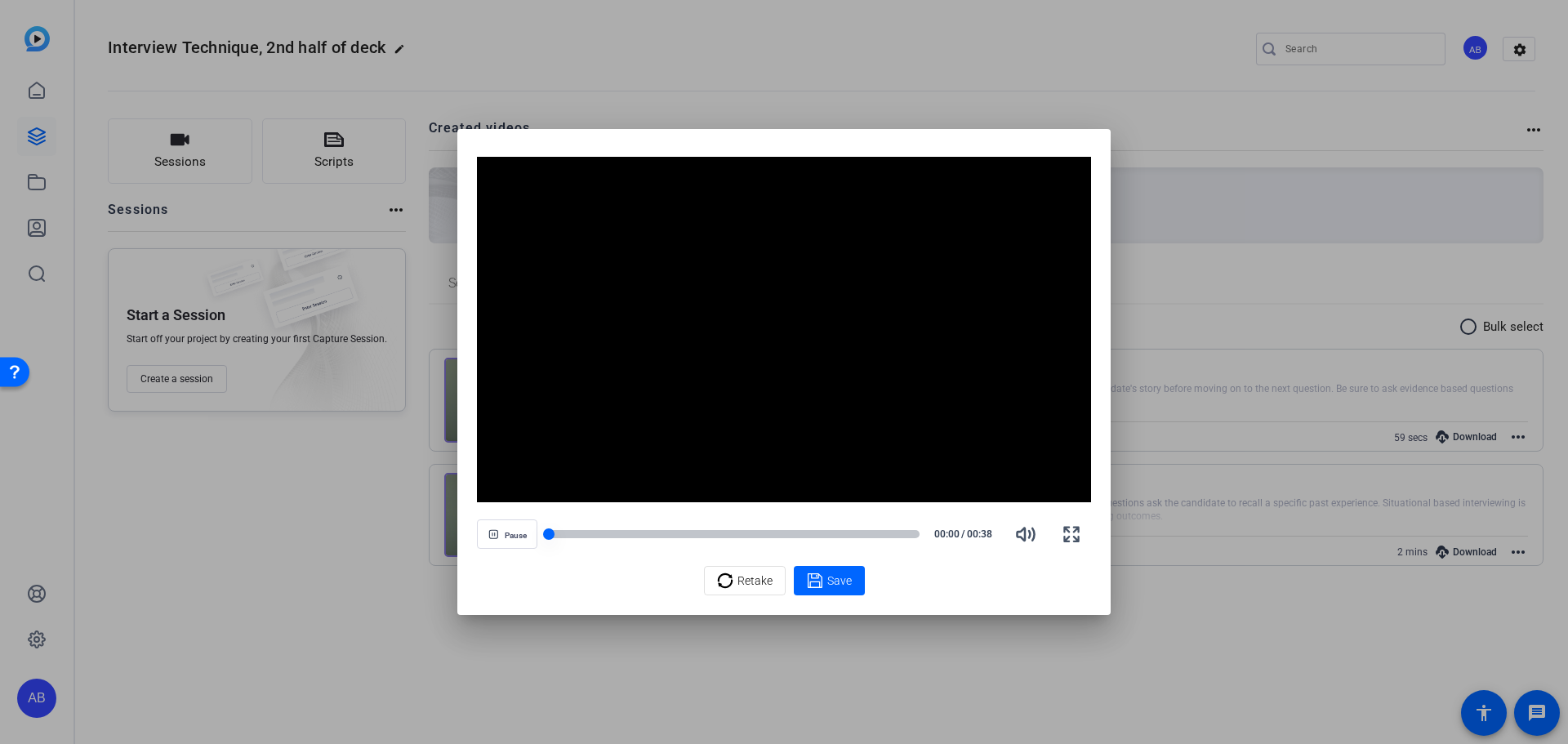click at bounding box center [549, 534] 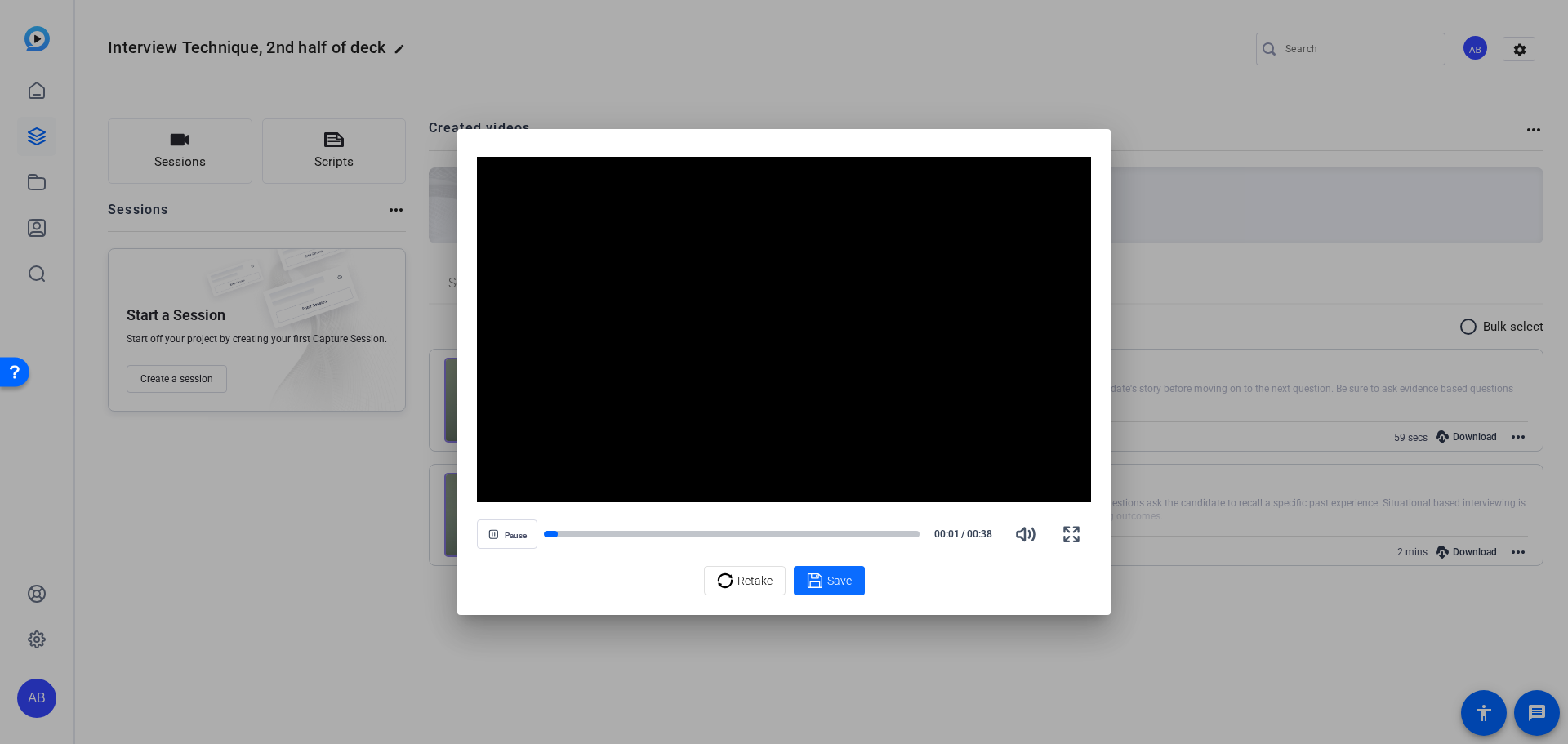 click on "Save" at bounding box center [829, 581] 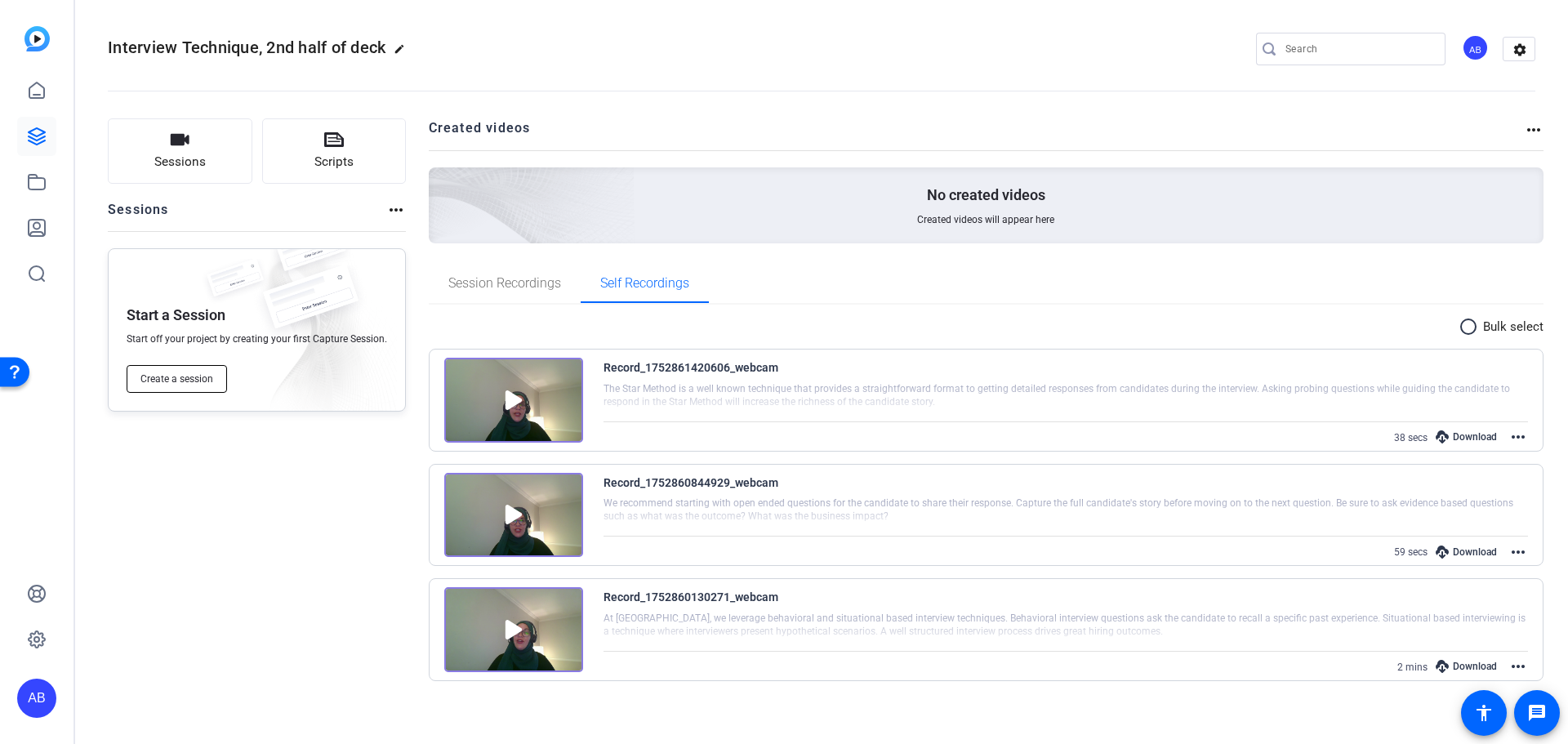 click on "Create a session" 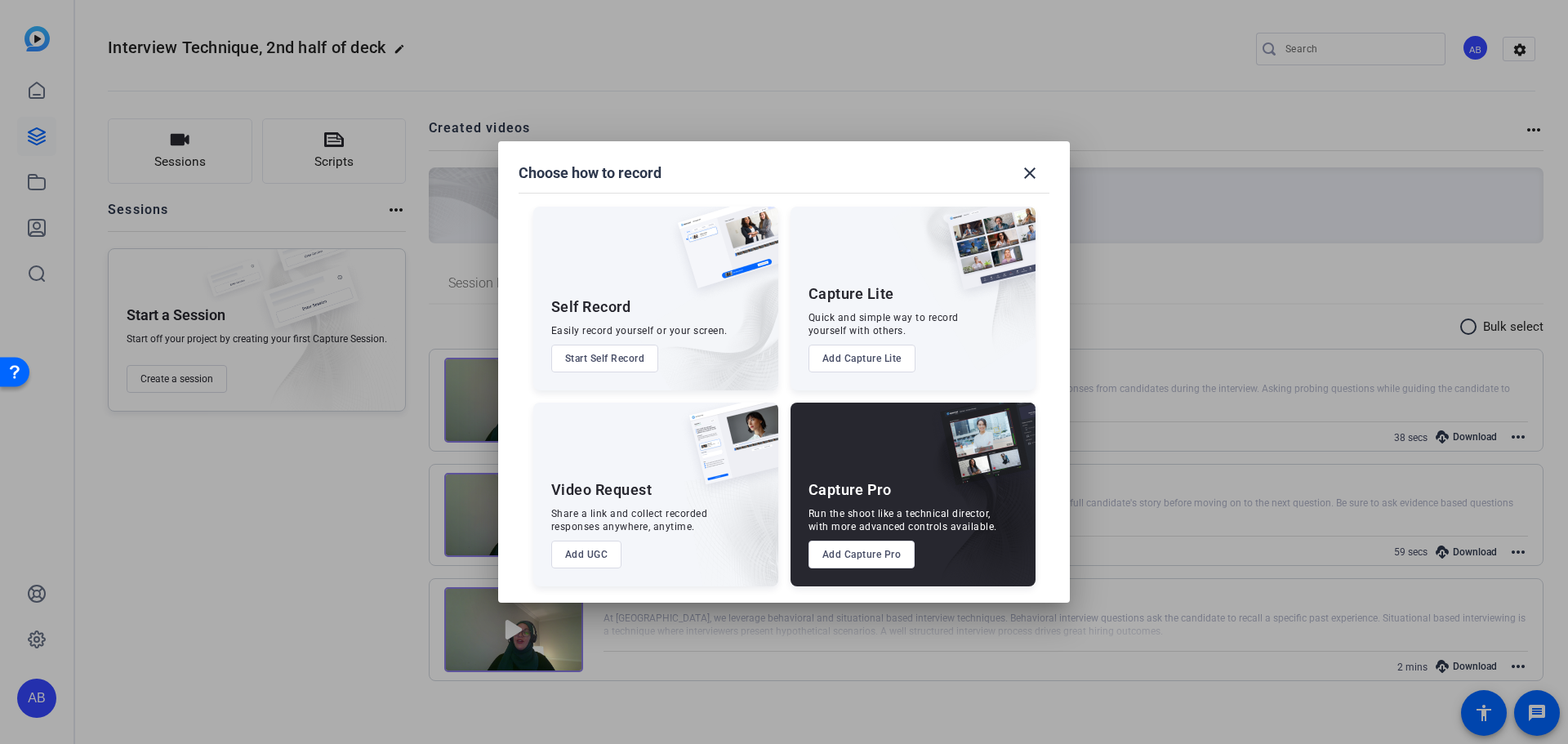 click on "Start Self Record" at bounding box center (605, 359) 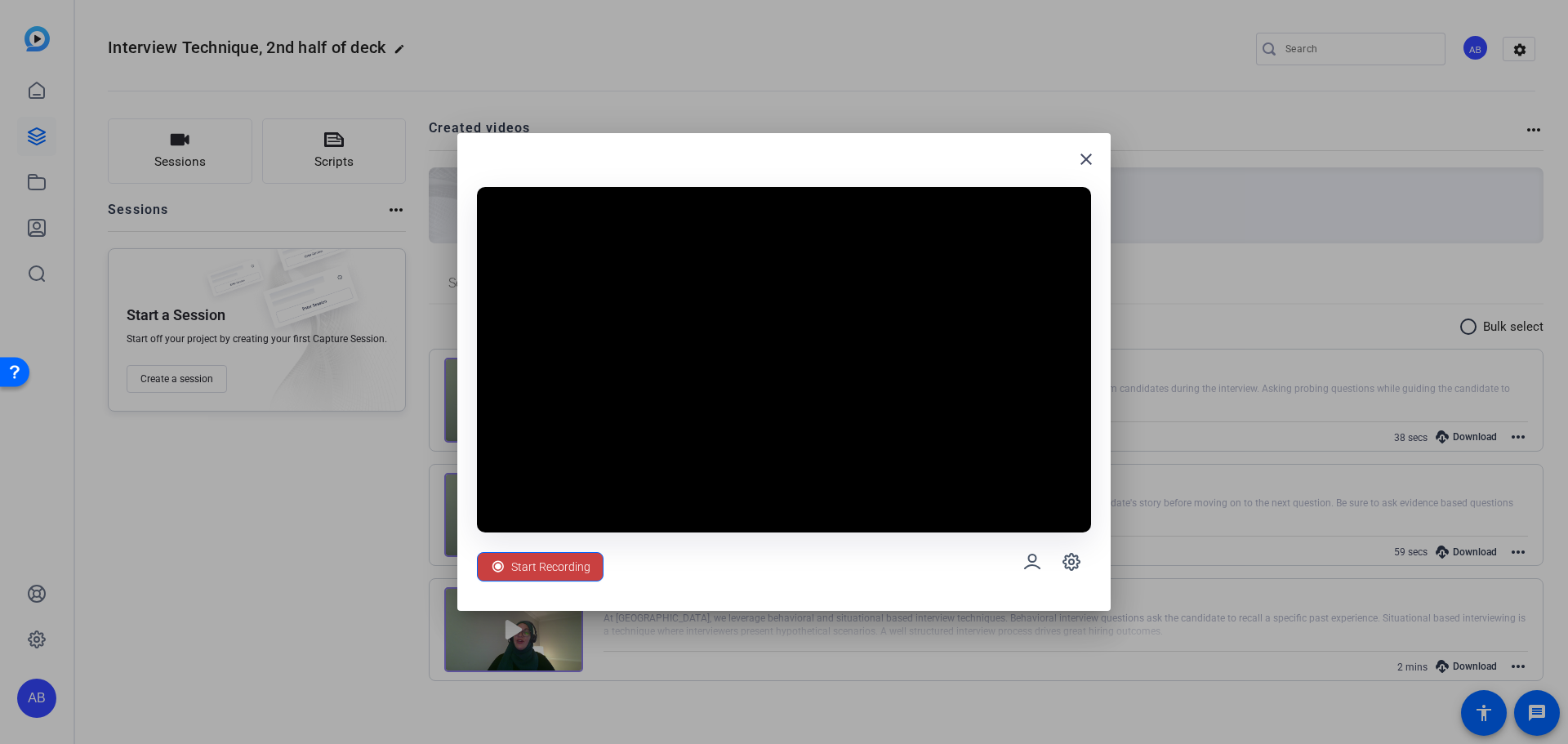 click on "Start Recording" at bounding box center (550, 567) 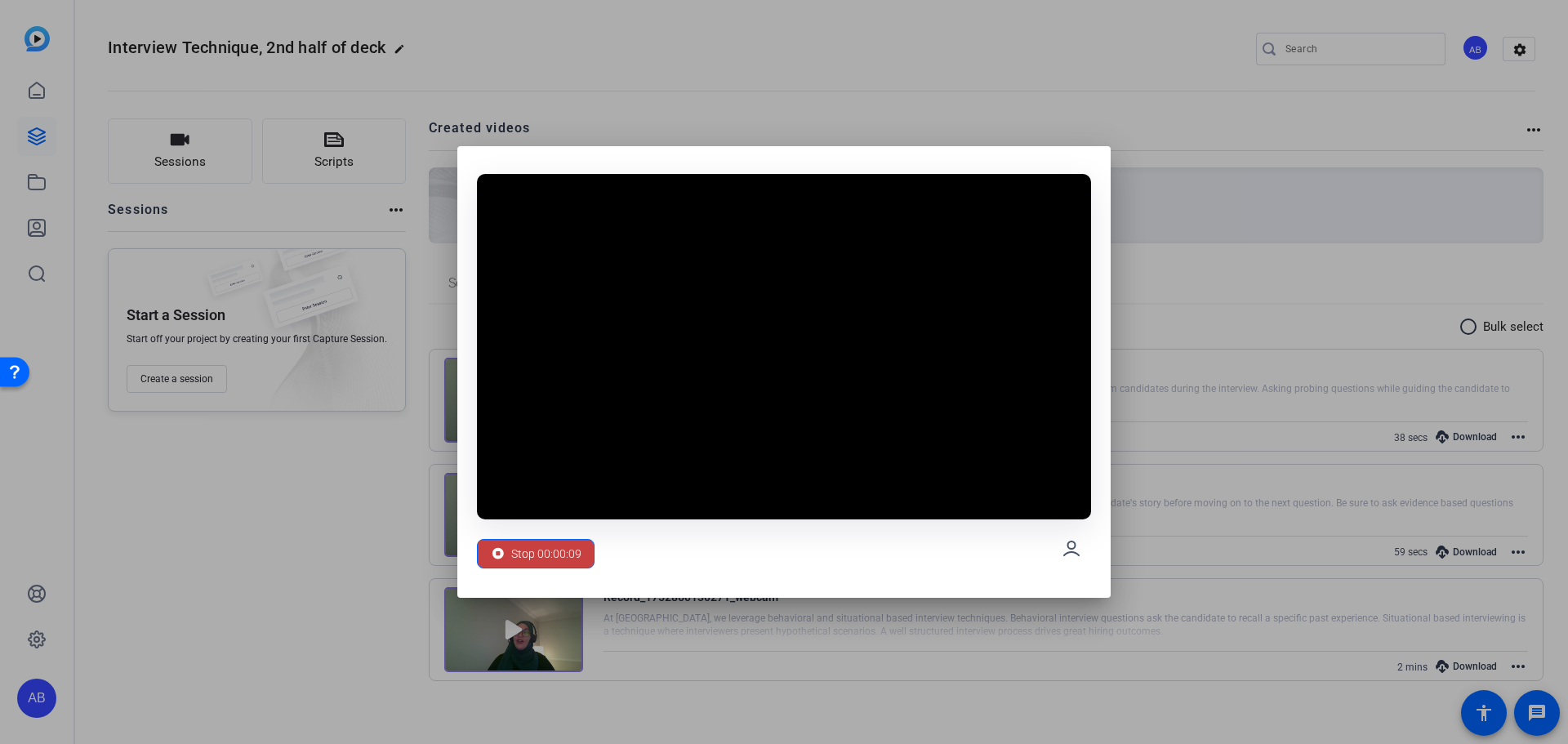 click on "Stop 00:00:09" at bounding box center [546, 554] 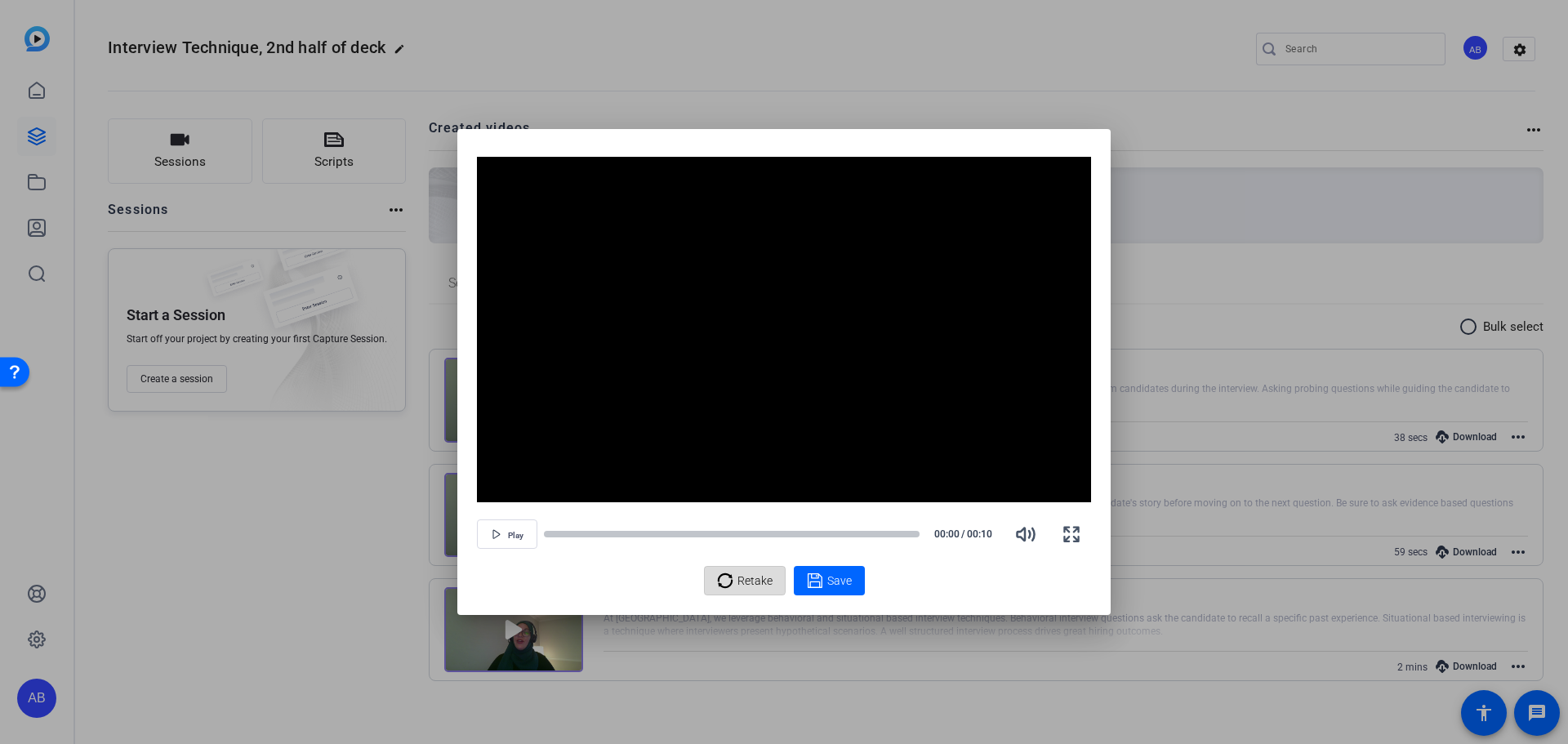click on "Retake" at bounding box center (745, 581) 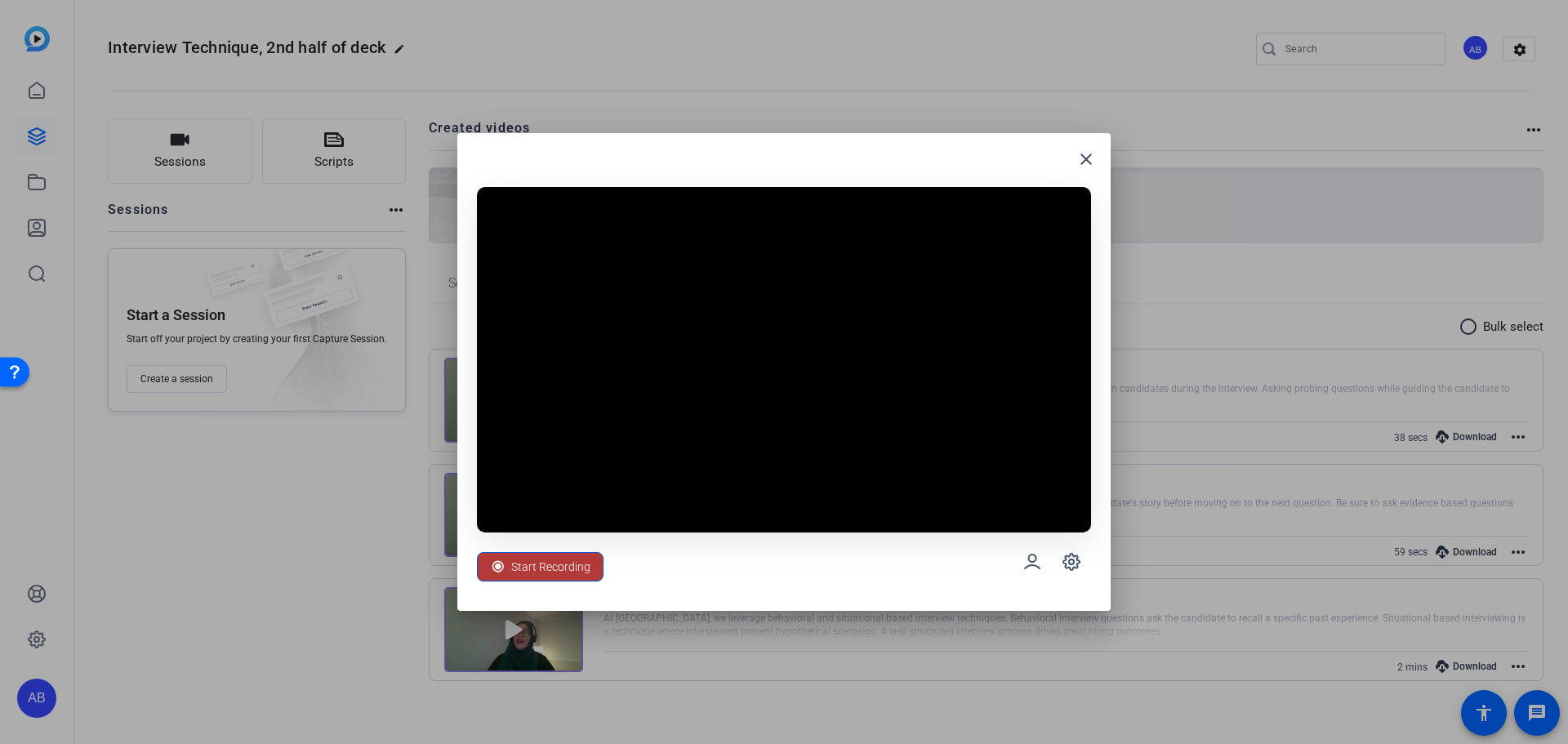 click on "Start Recording" at bounding box center (550, 567) 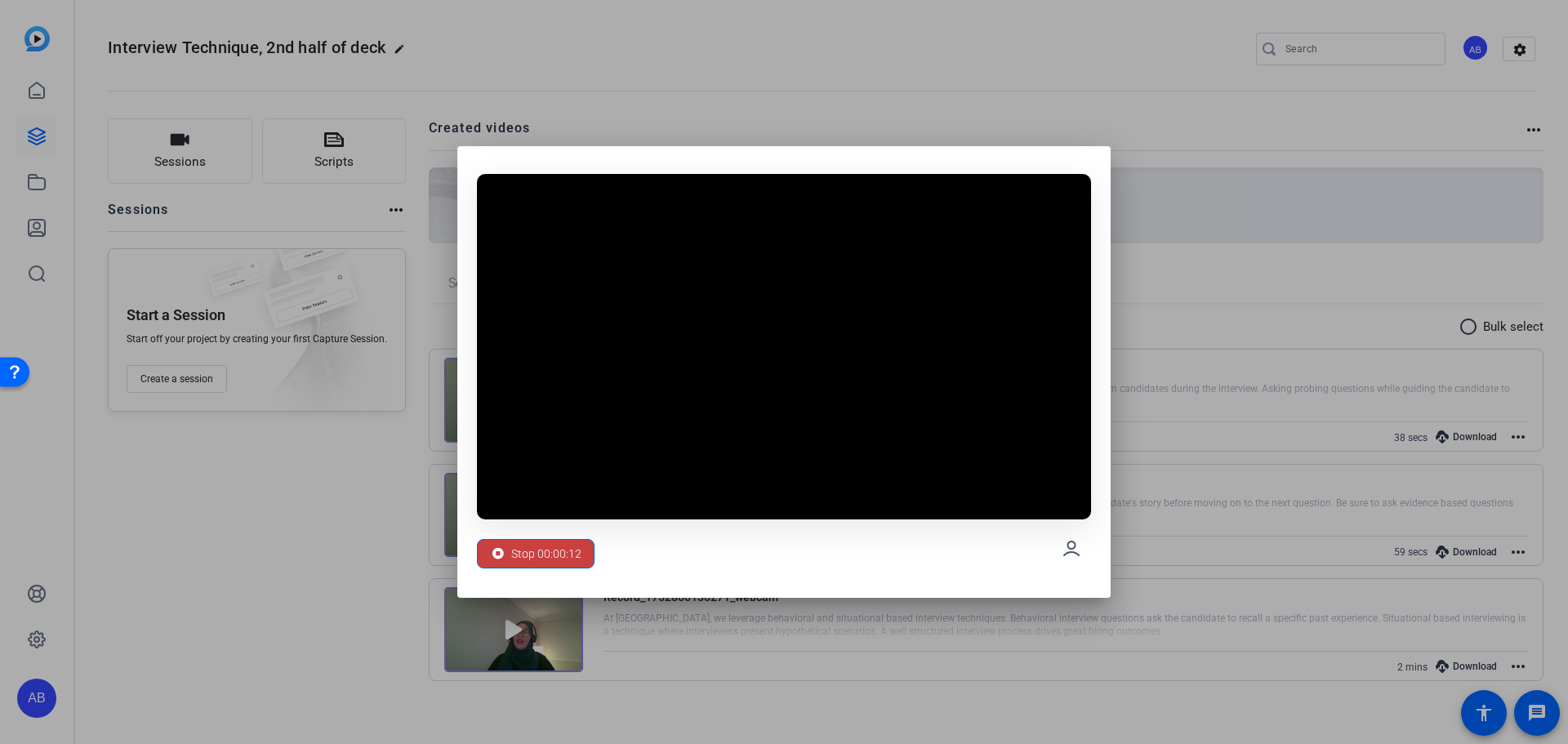 click on "Stop 00:00:12" at bounding box center (546, 554) 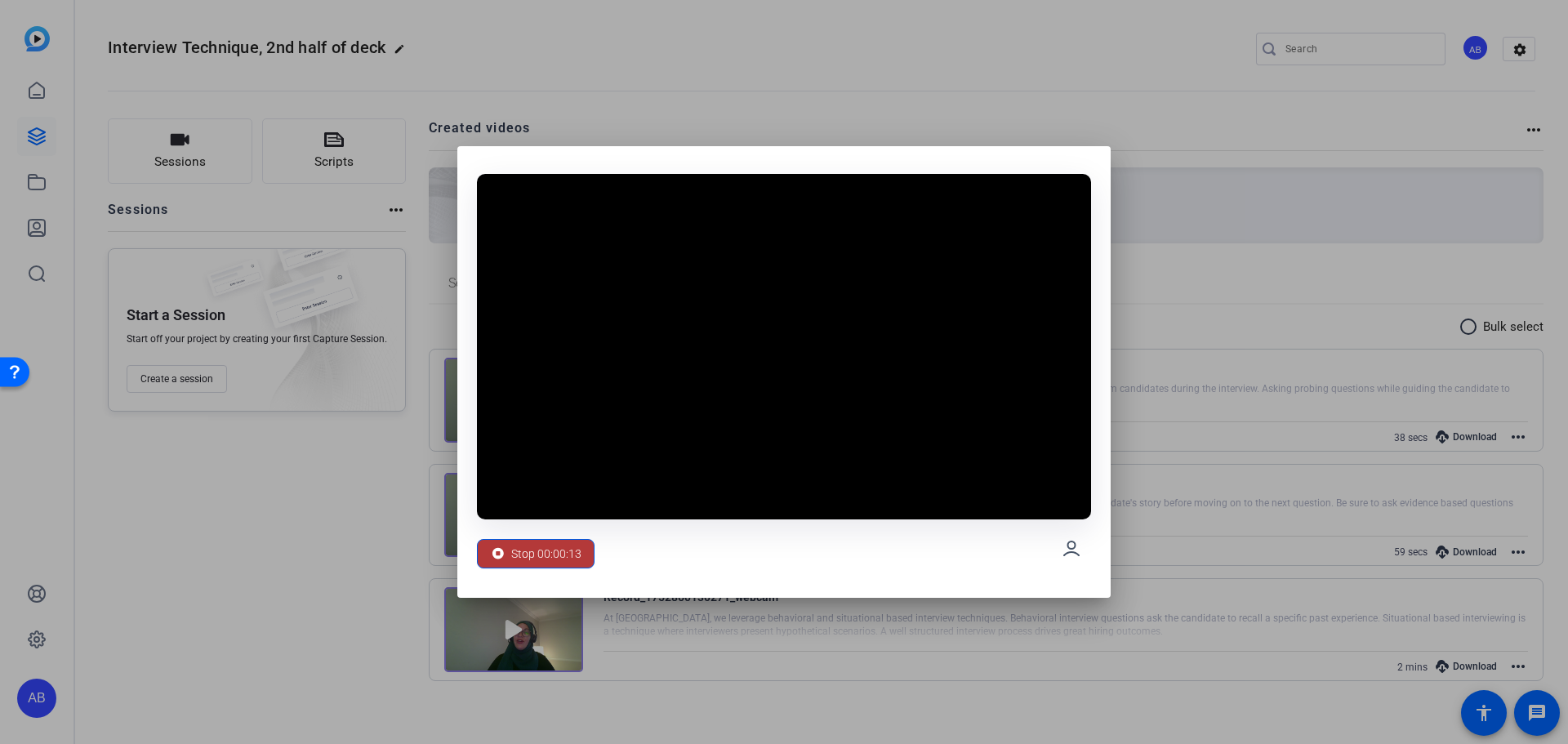 click on "Stop 00:00:13" at bounding box center [546, 554] 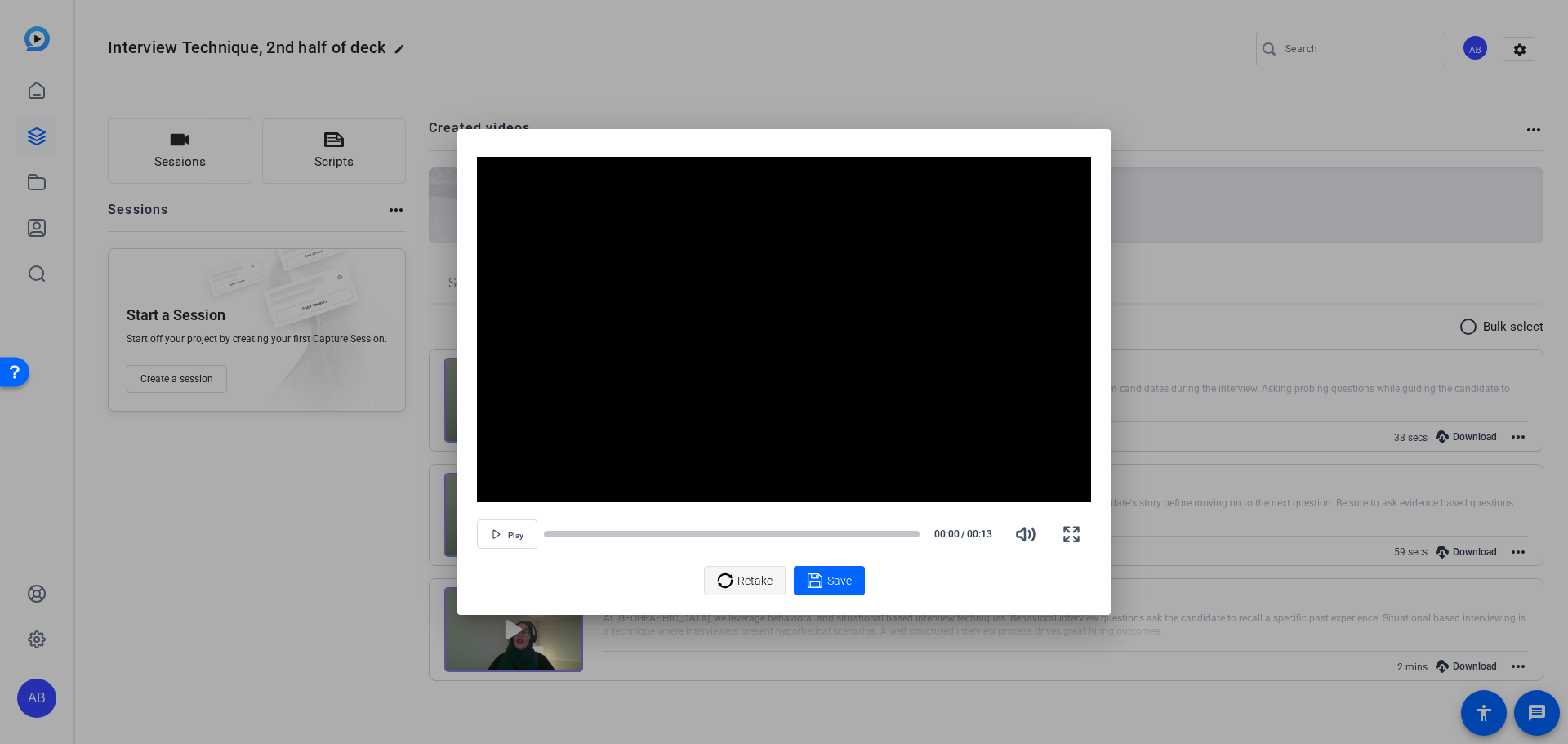 click on "Retake" at bounding box center [755, 581] 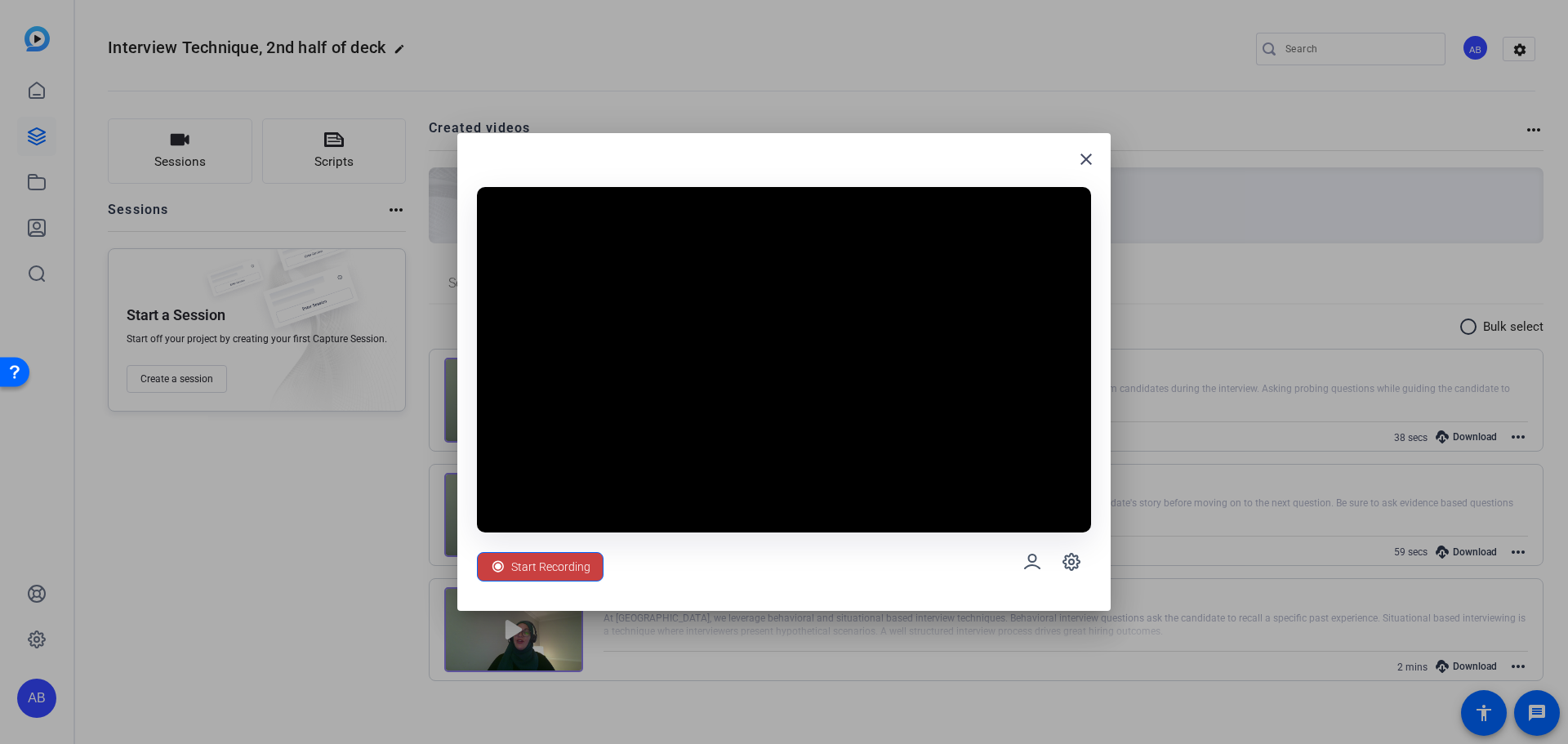 click on "Start Recording" at bounding box center [550, 567] 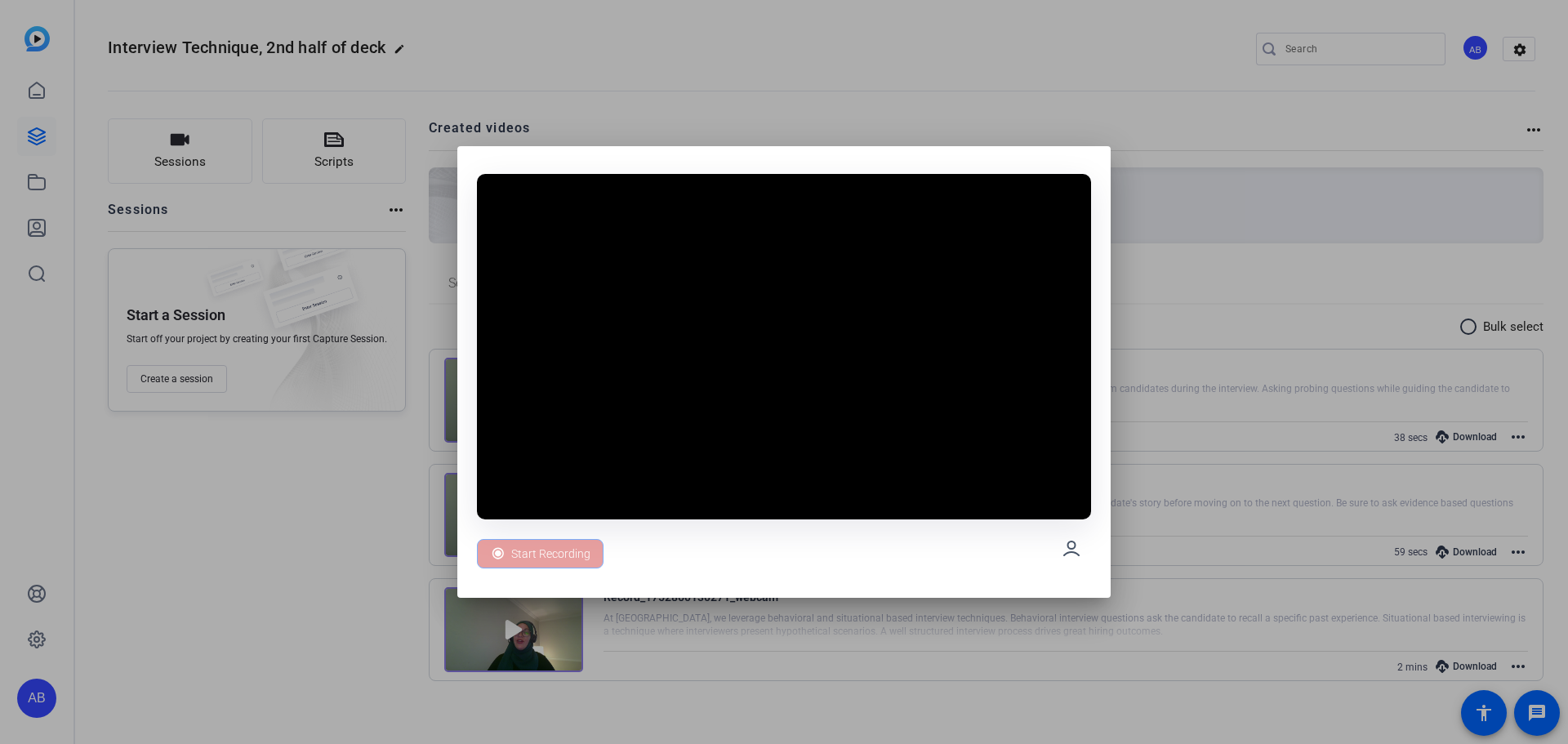 scroll, scrollTop: 0, scrollLeft: 0, axis: both 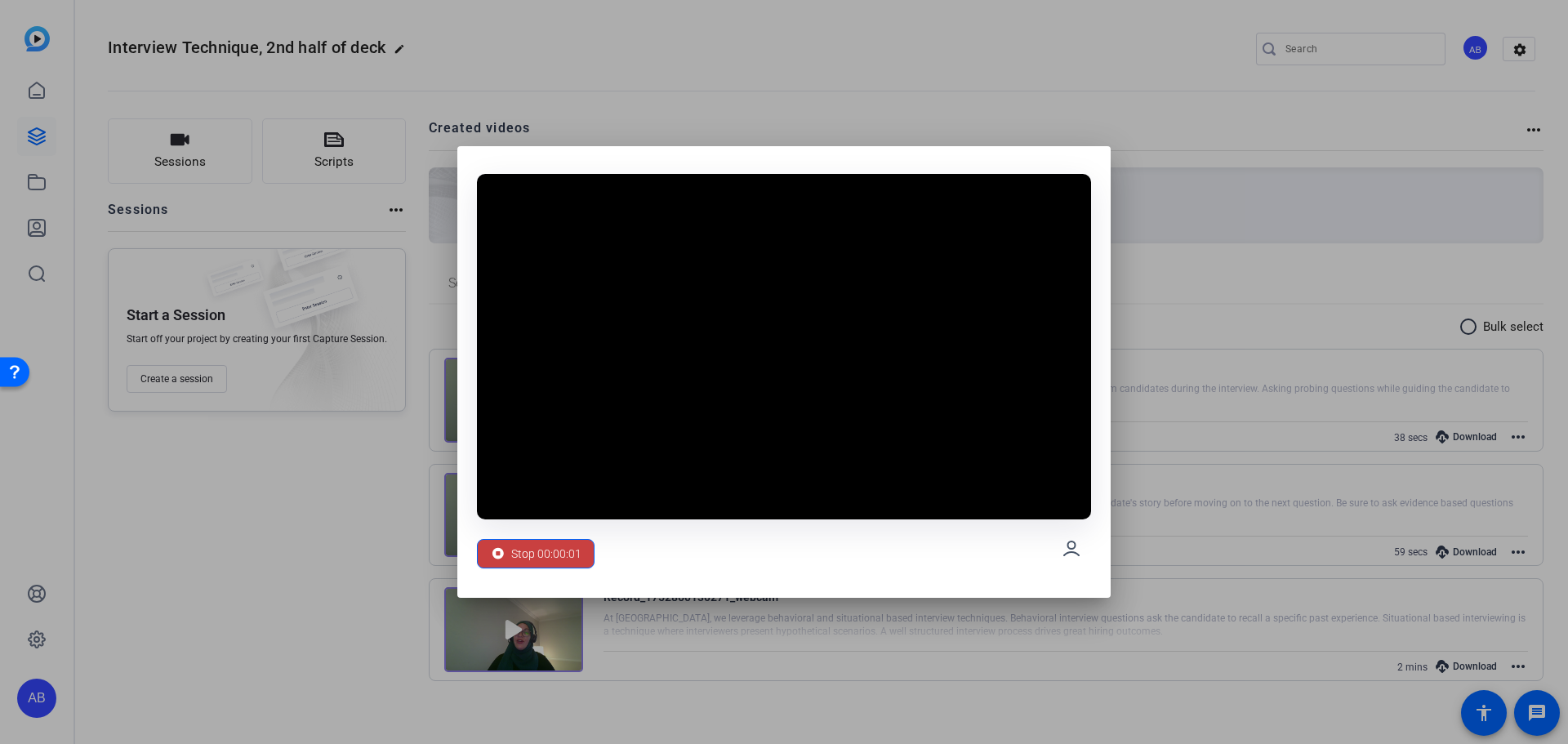 click on "Stop 00:00:01" at bounding box center [546, 554] 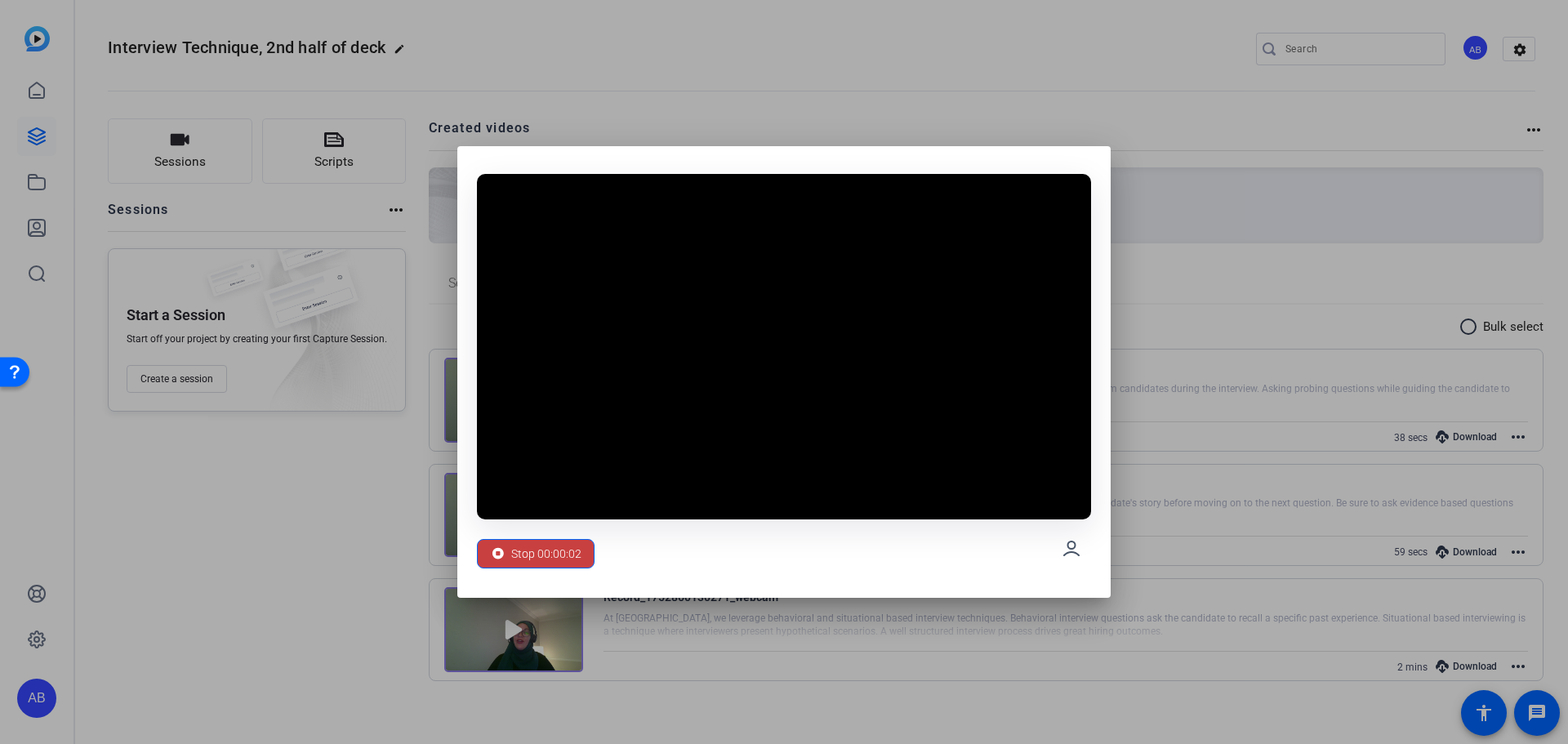 click on "Stop 00:00:02" at bounding box center [546, 554] 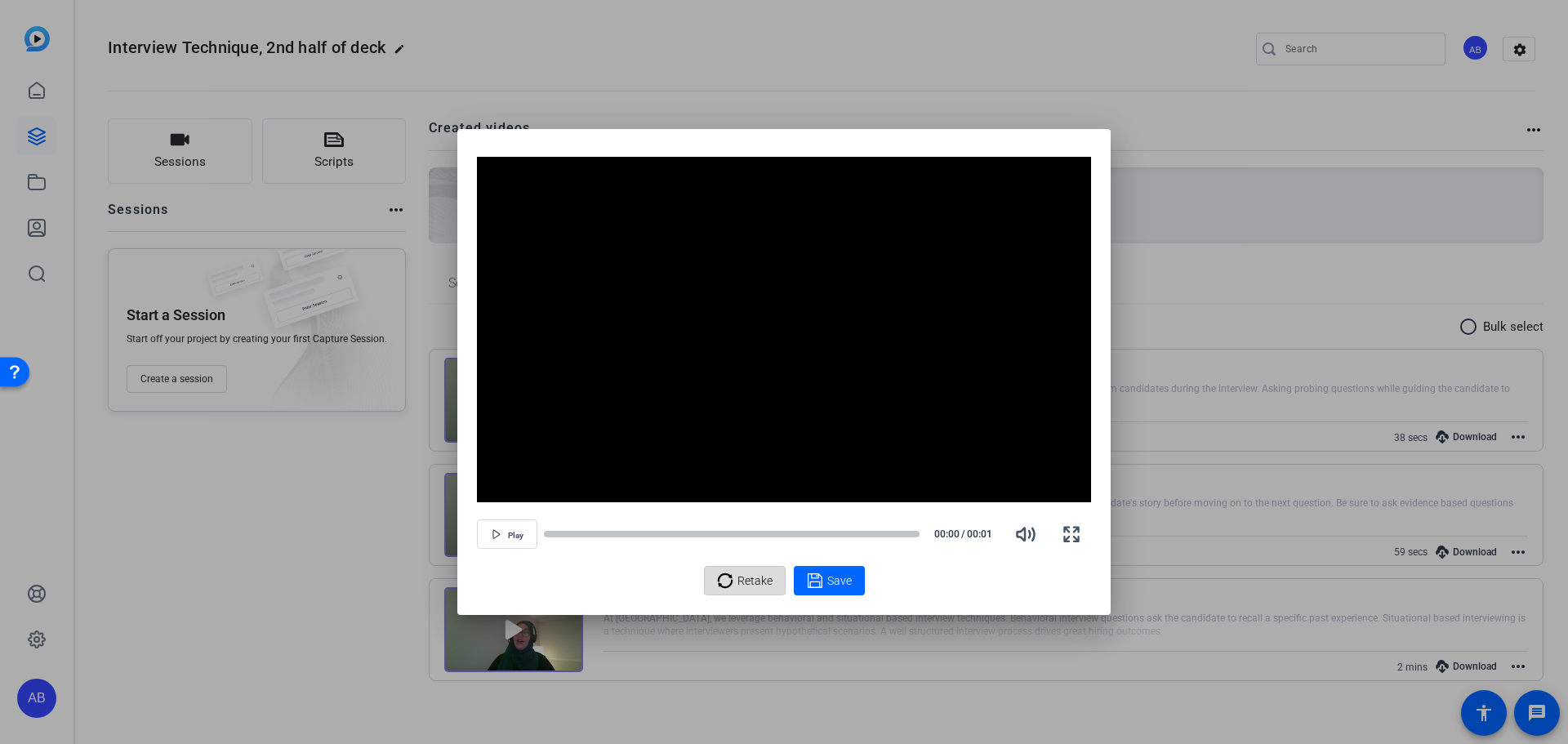 click on "Retake" at bounding box center [755, 581] 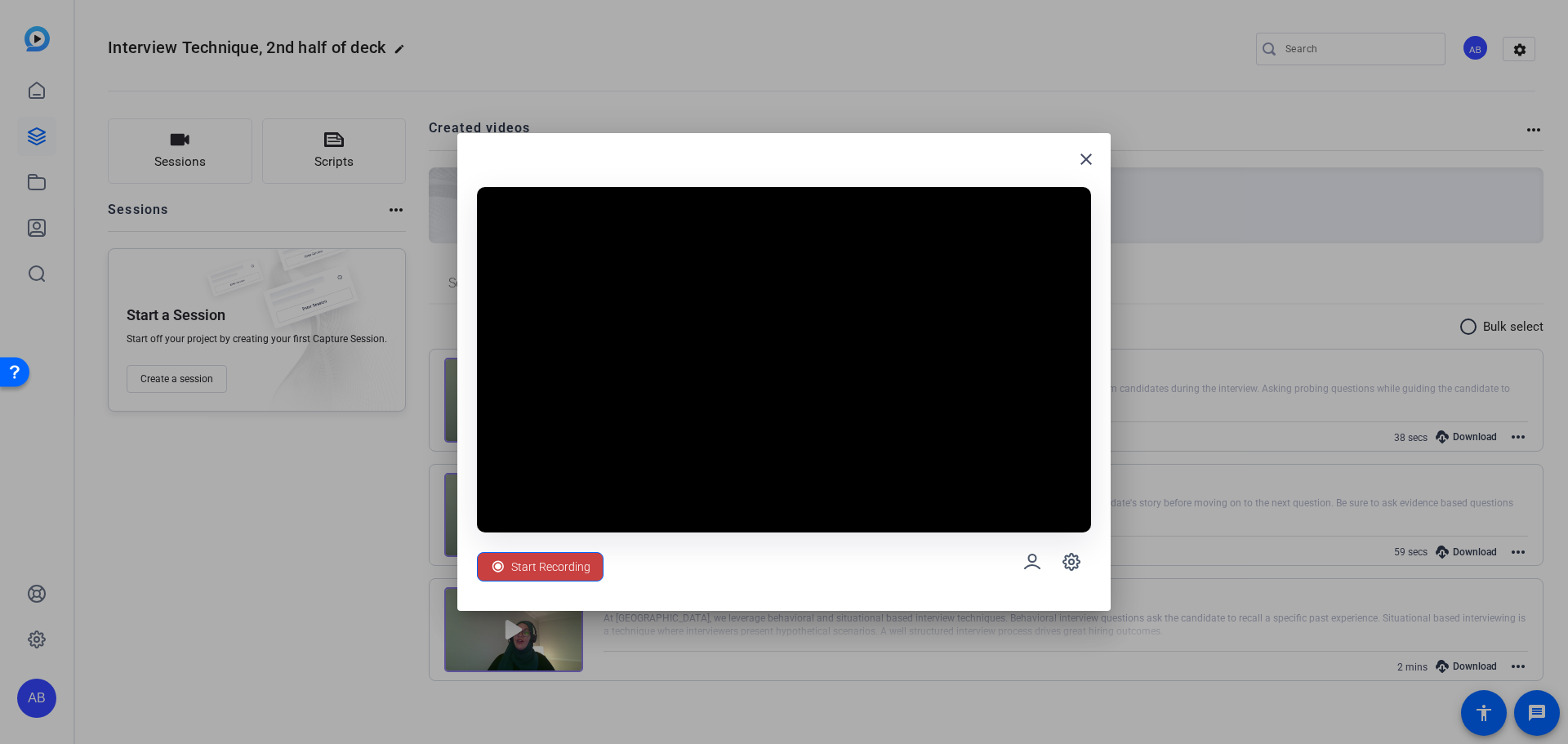 click on "Start Recording" at bounding box center (550, 567) 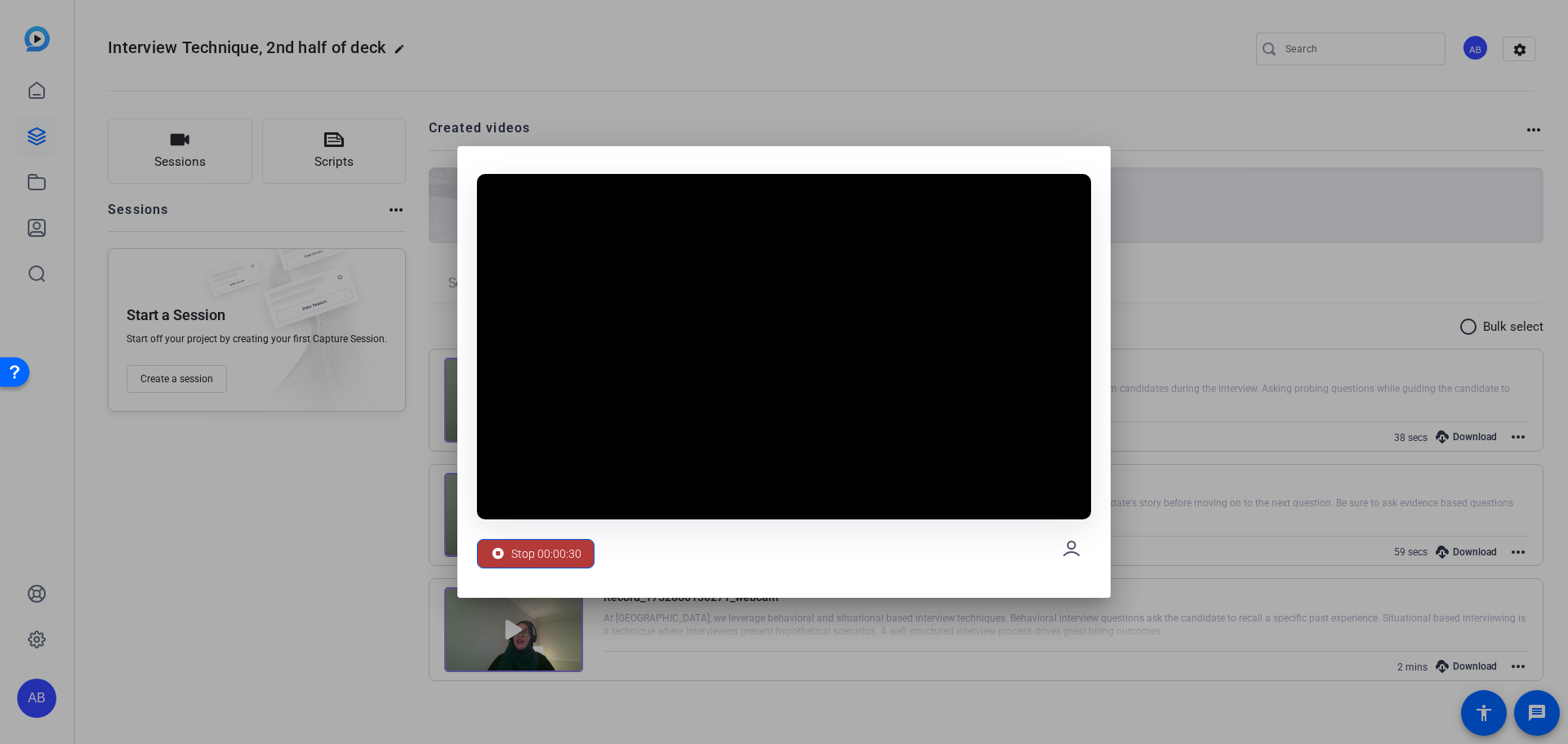 click on "Stop 00:00:30" at bounding box center (546, 554) 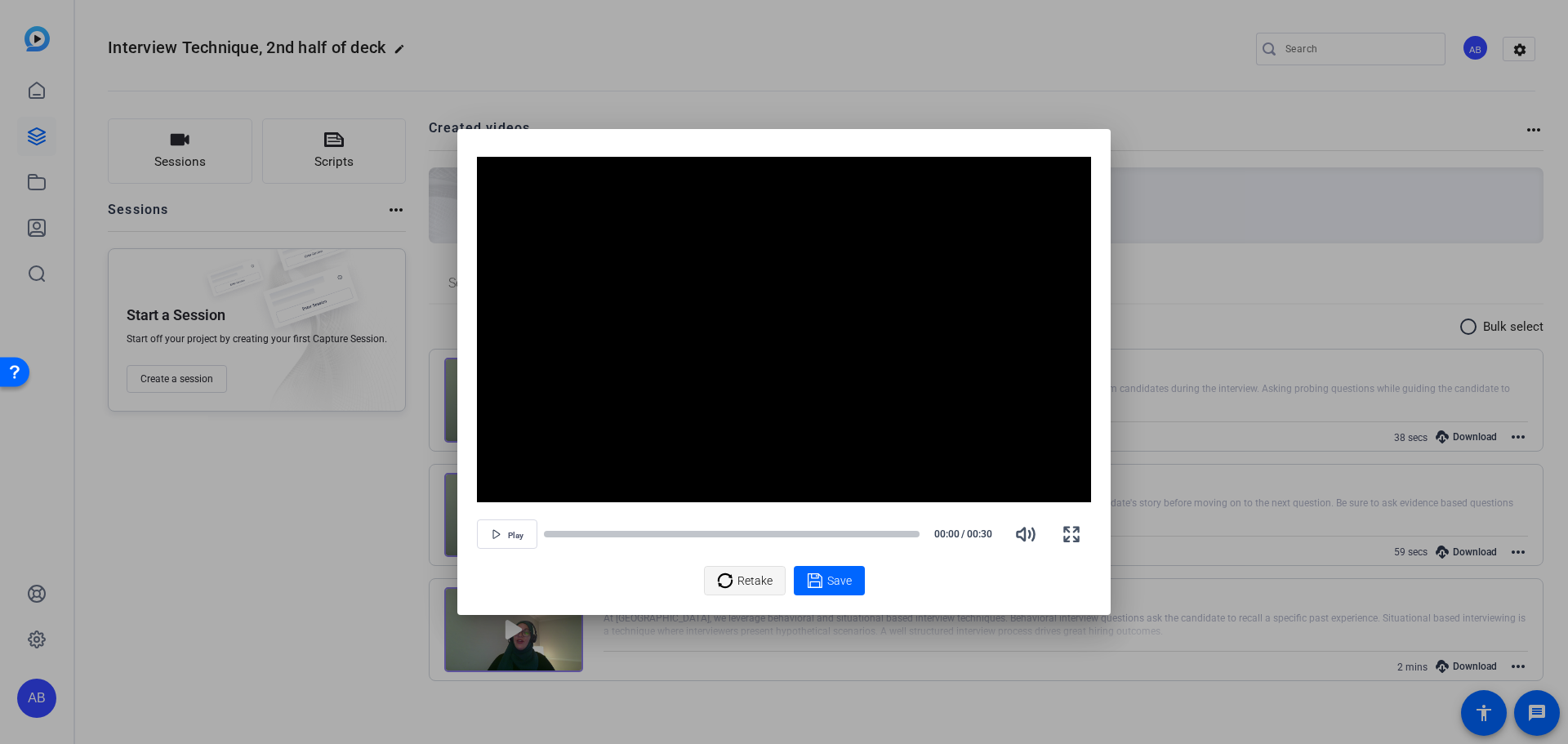 click on "Retake" at bounding box center (755, 581) 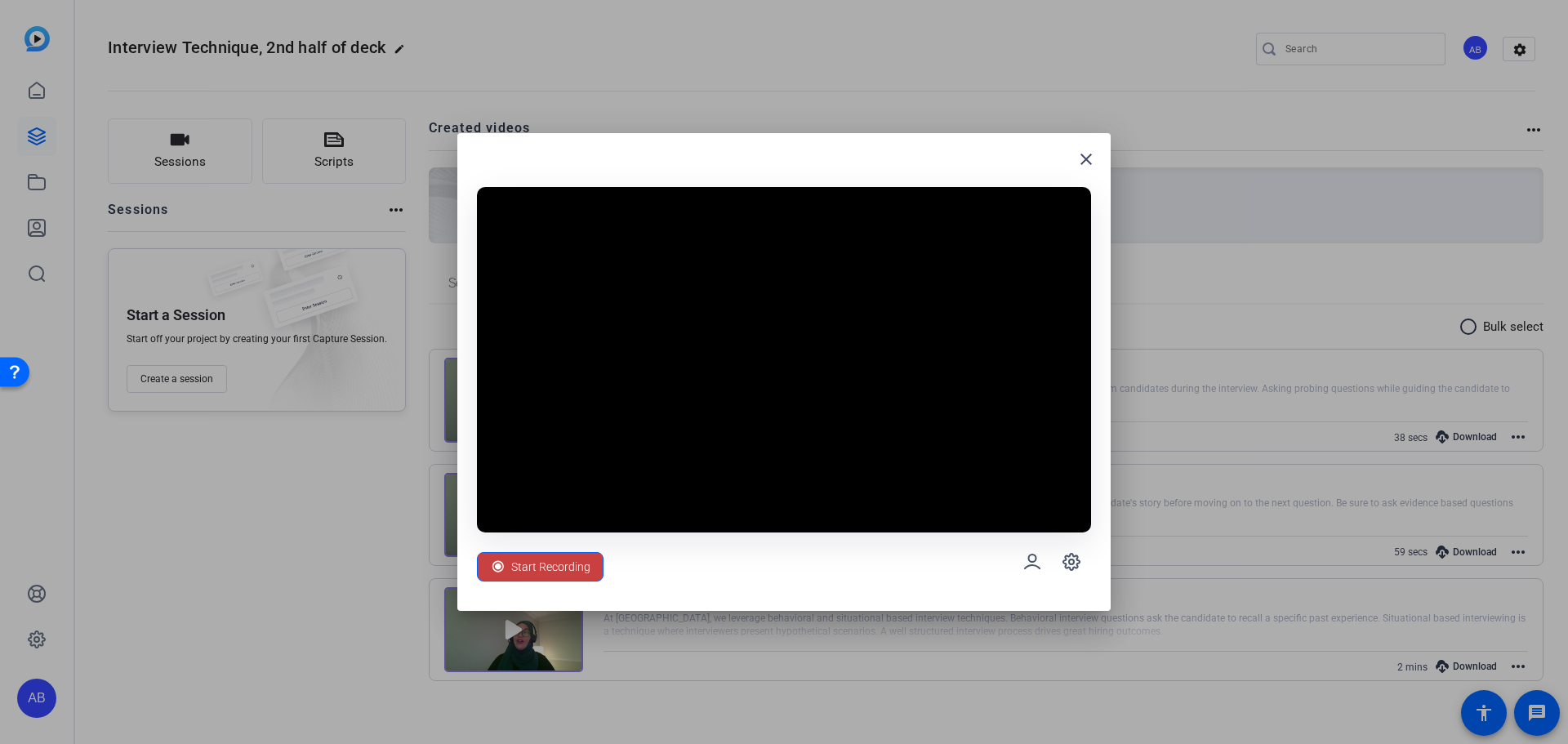 click on "Start Recording" at bounding box center (550, 567) 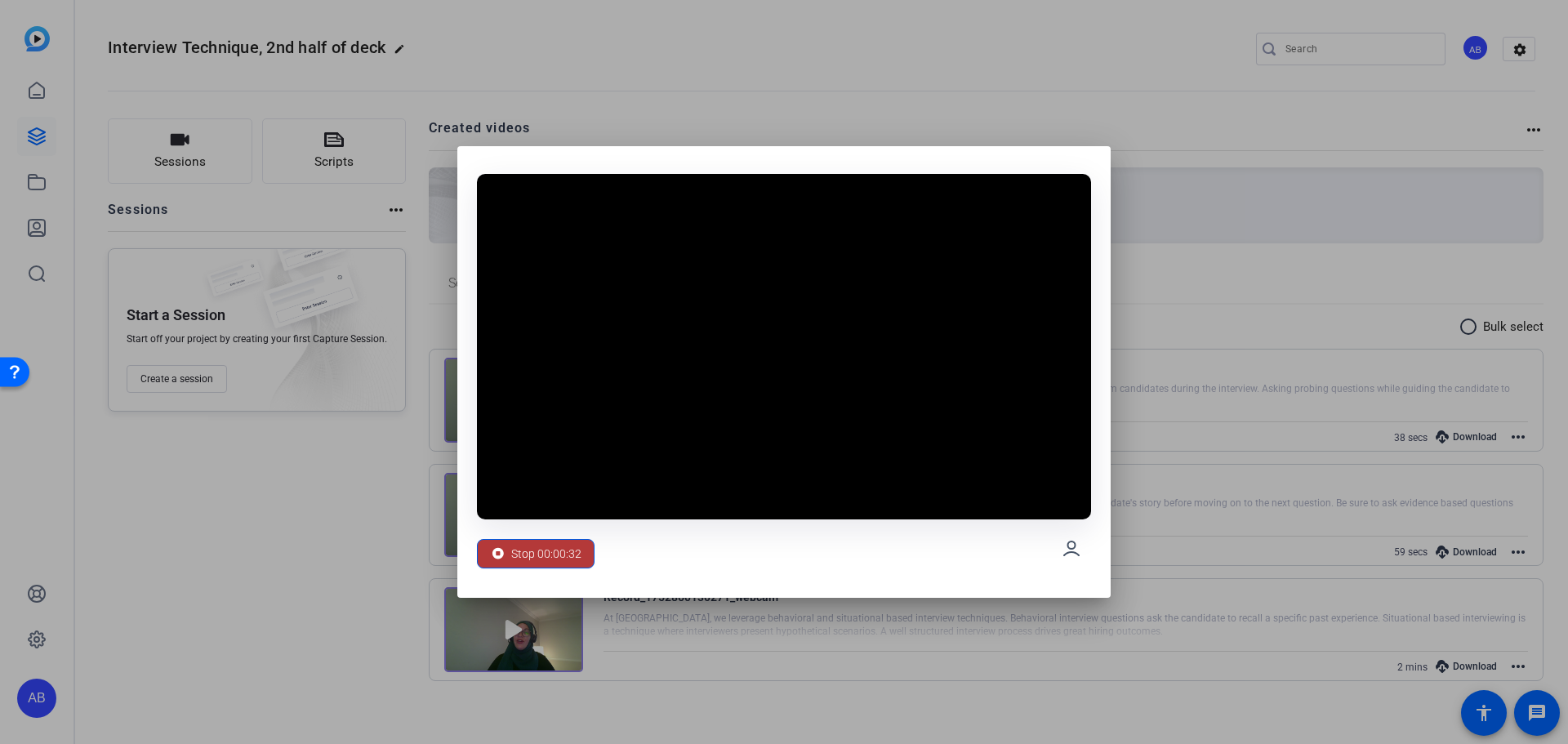 click 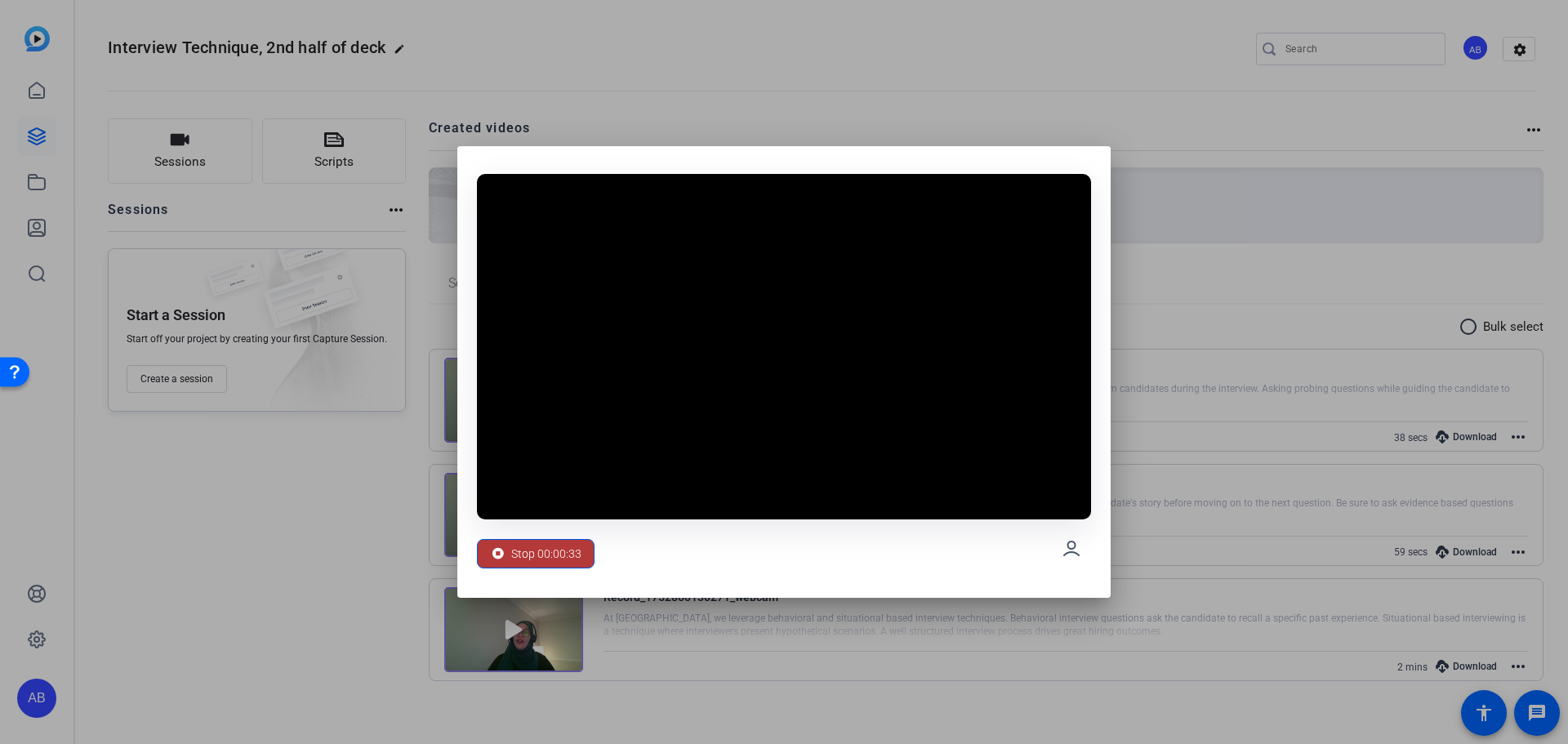 click 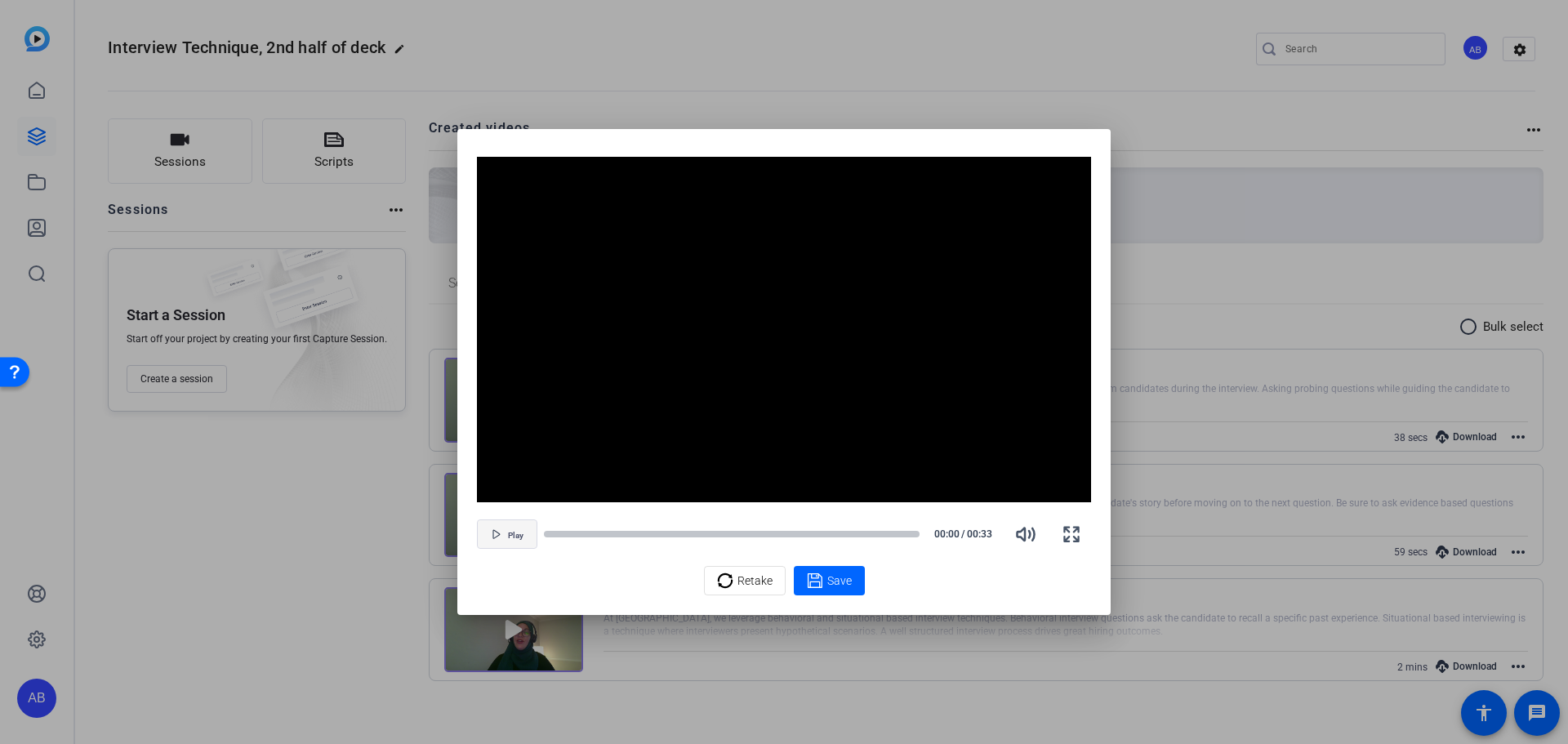 click on "Play" at bounding box center [515, 536] 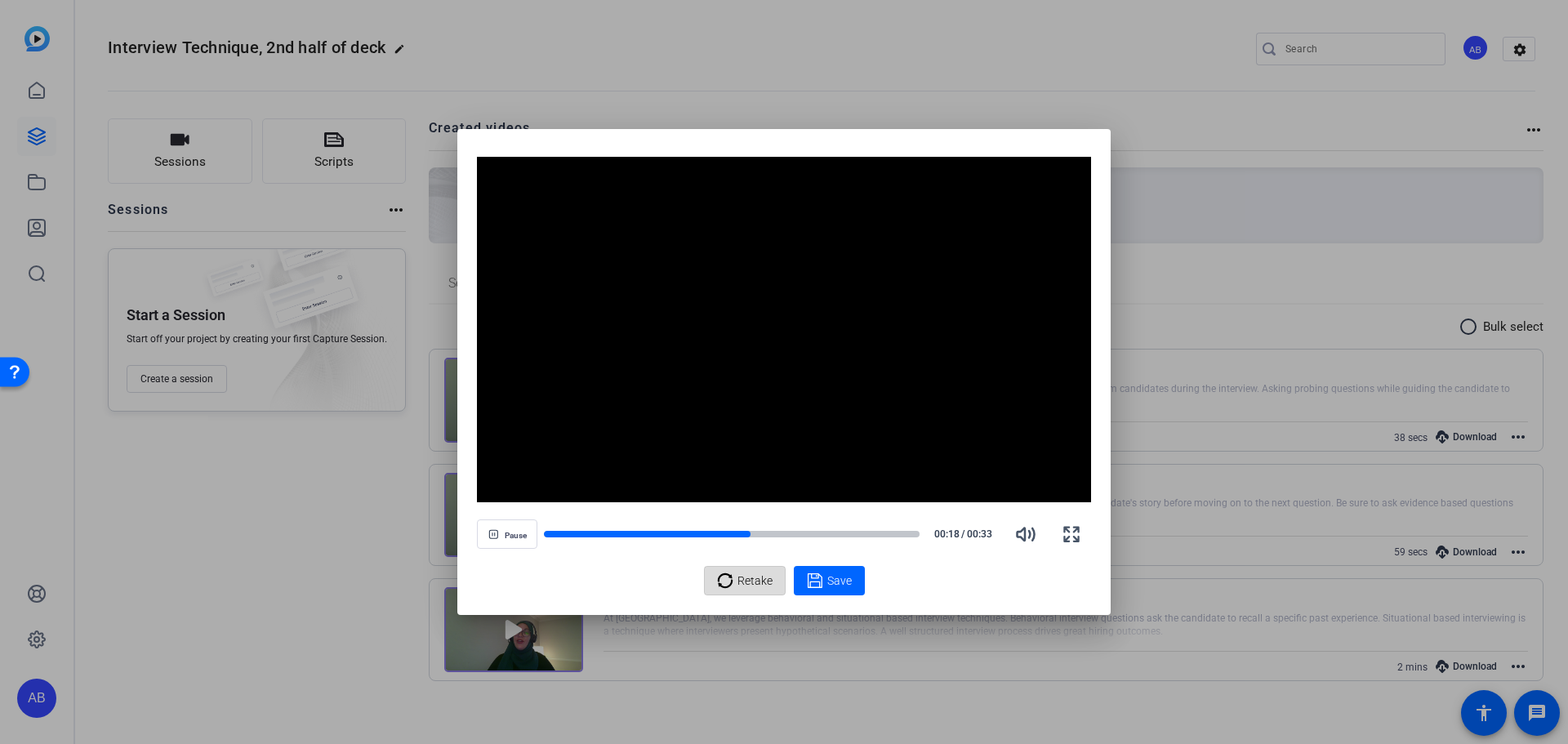 click on "Retake" at bounding box center [755, 581] 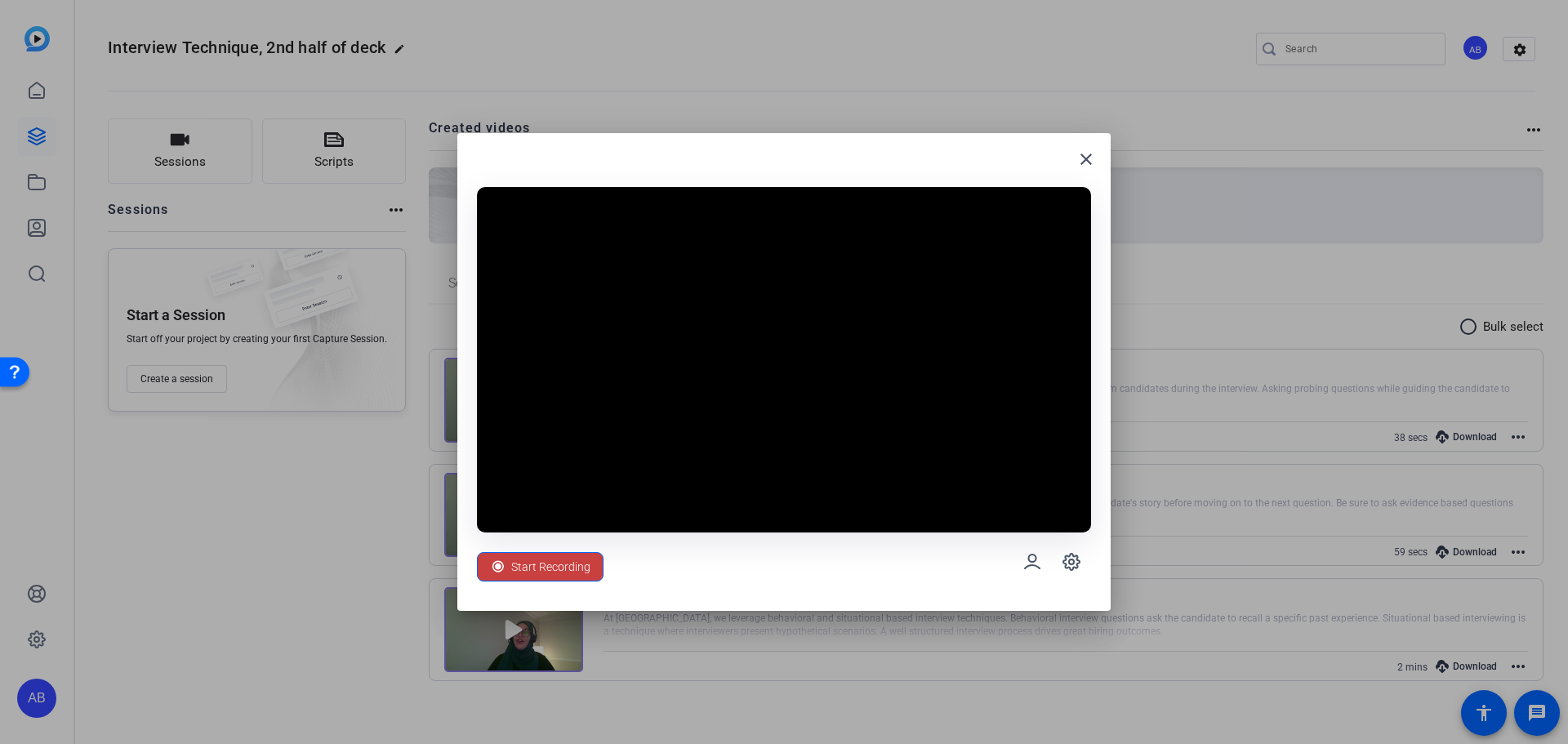 click on "Start Recording" at bounding box center [540, 567] 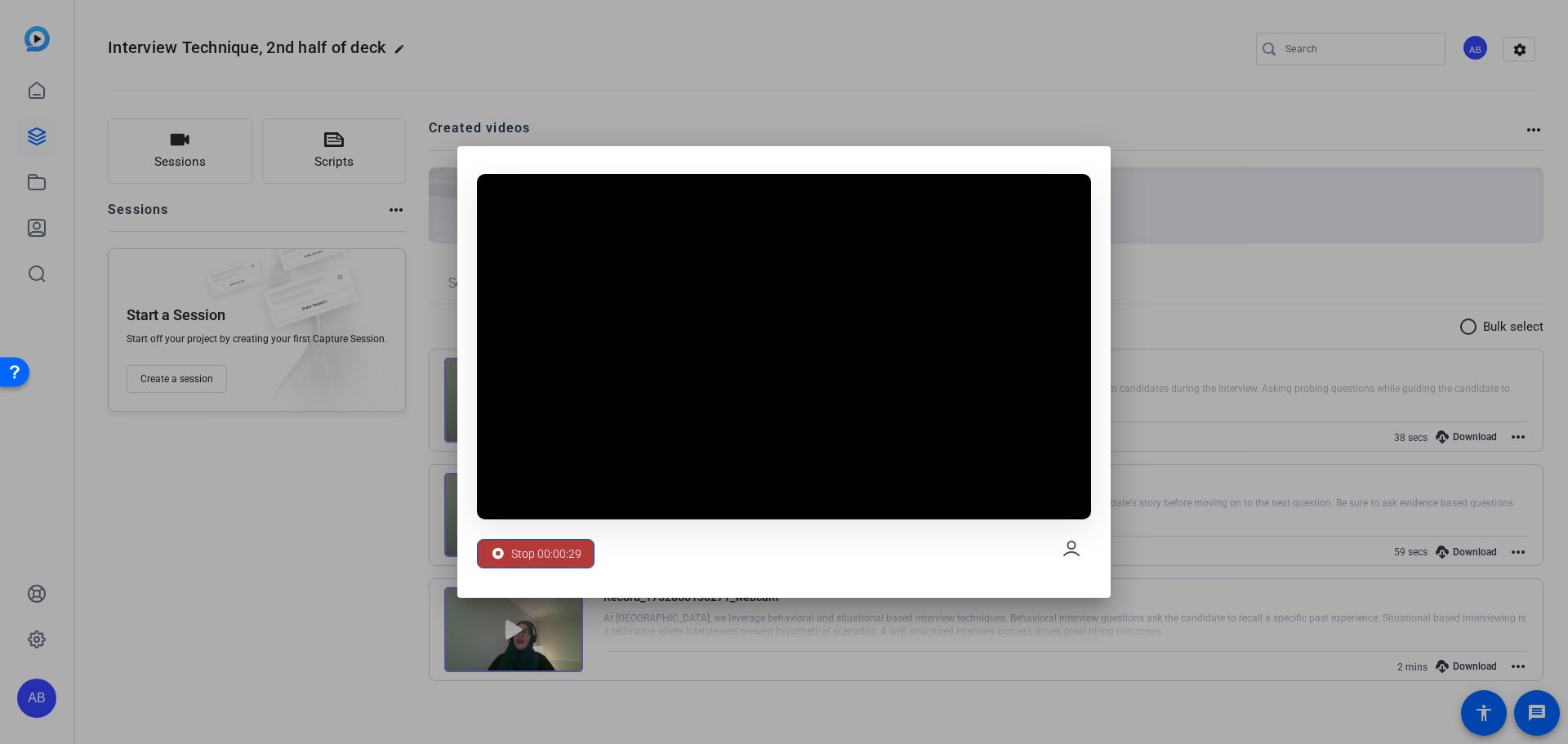 click on "Stop 00:00:29" at bounding box center (546, 554) 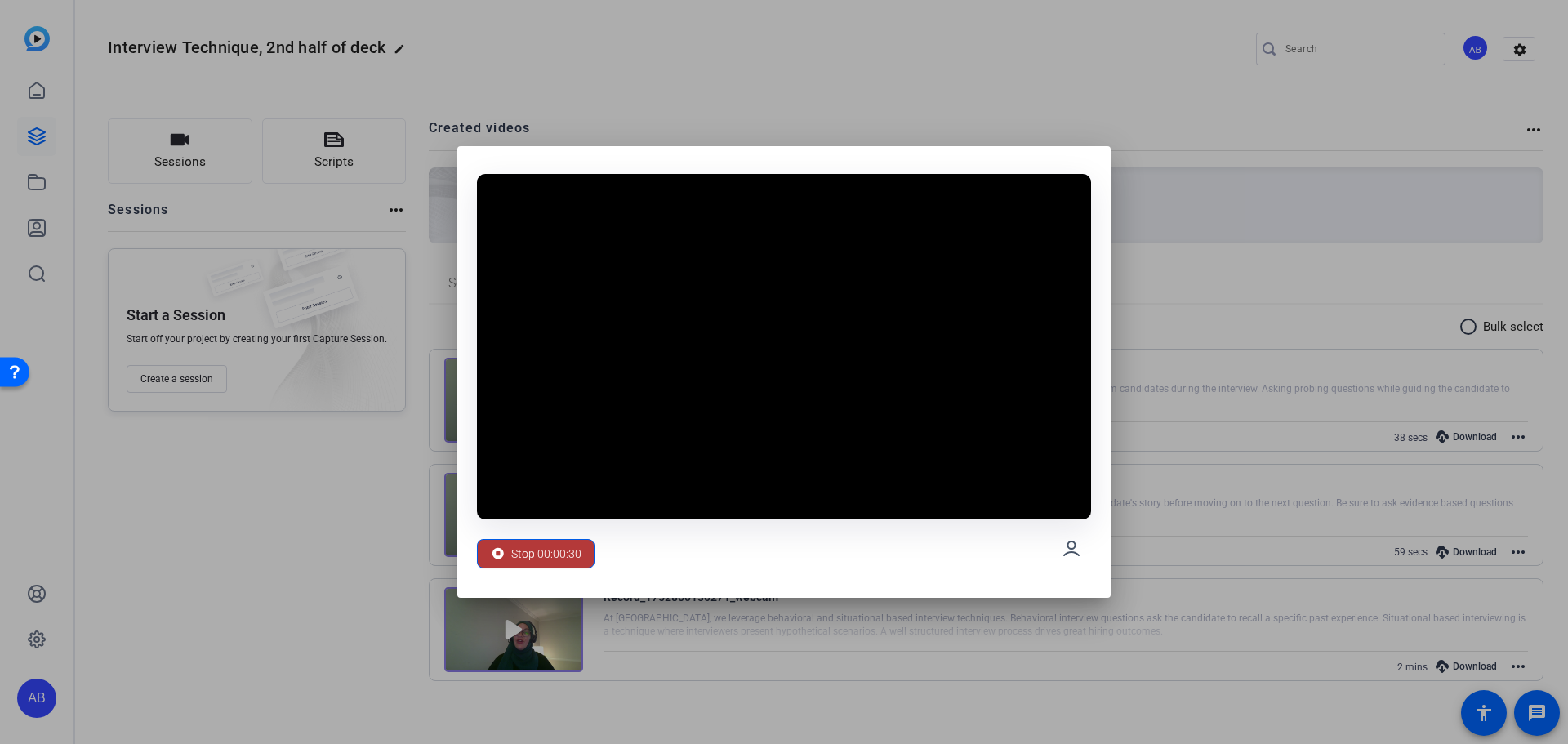 click on "Stop 00:00:30" at bounding box center [546, 554] 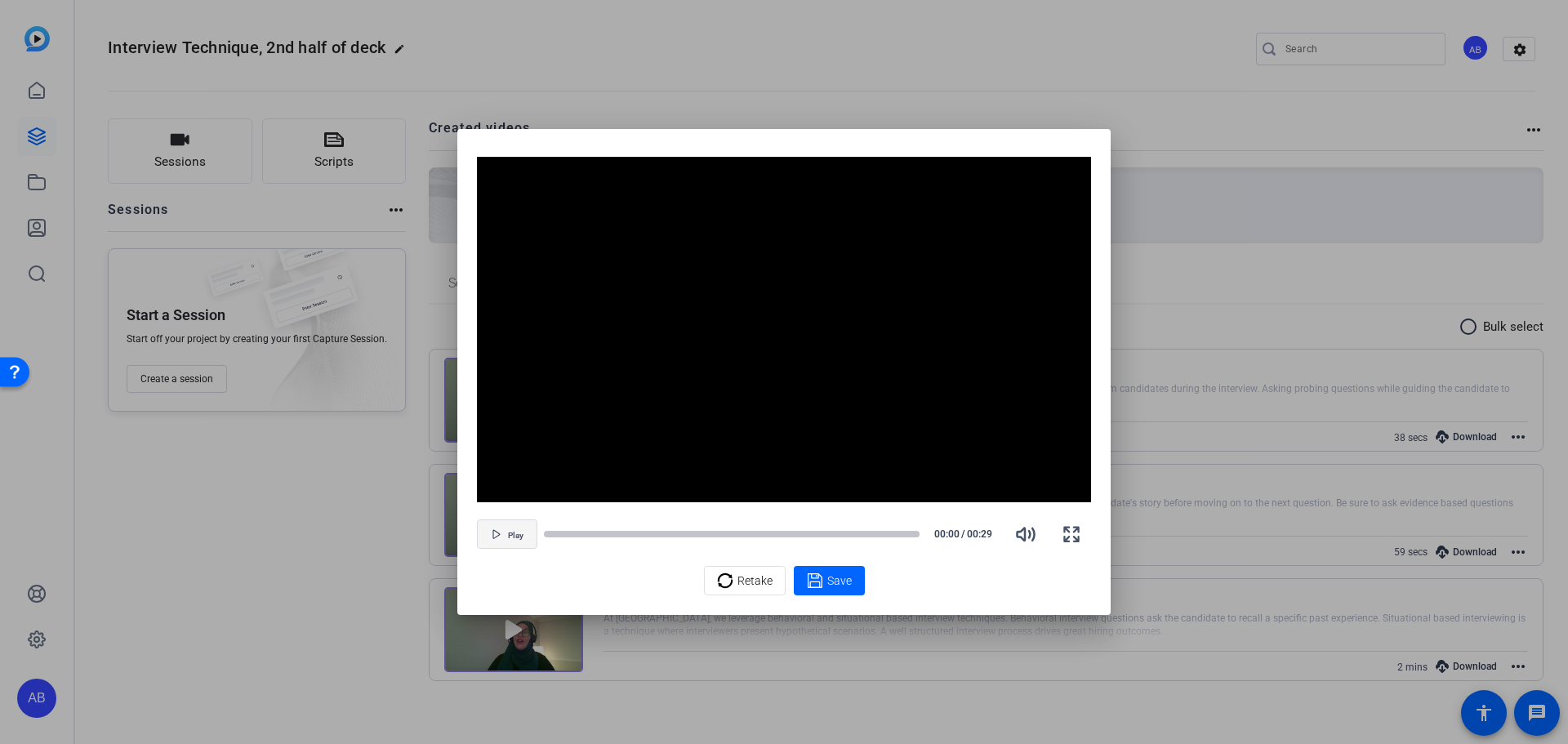 click on "Play" at bounding box center [515, 536] 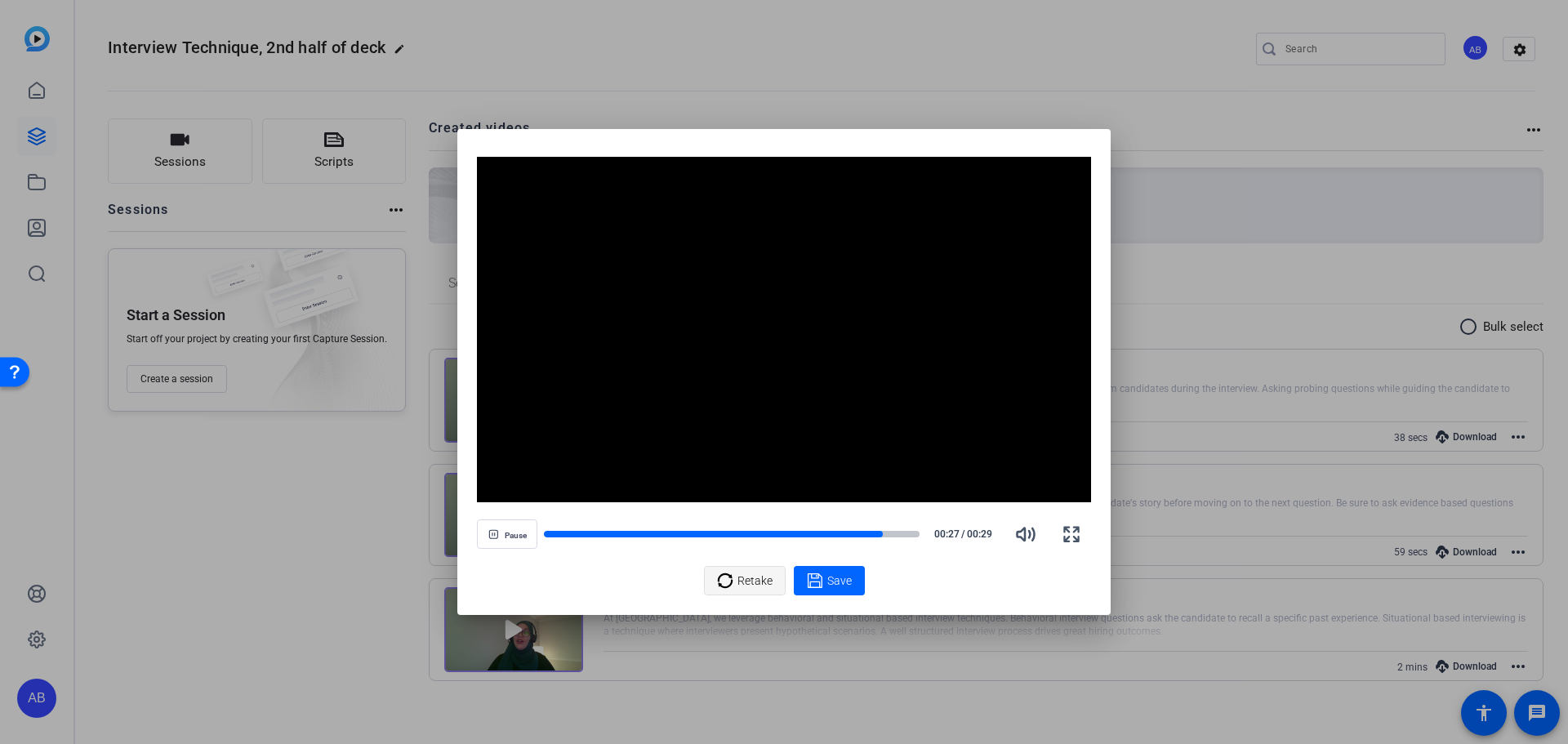 click on "Retake" at bounding box center [755, 581] 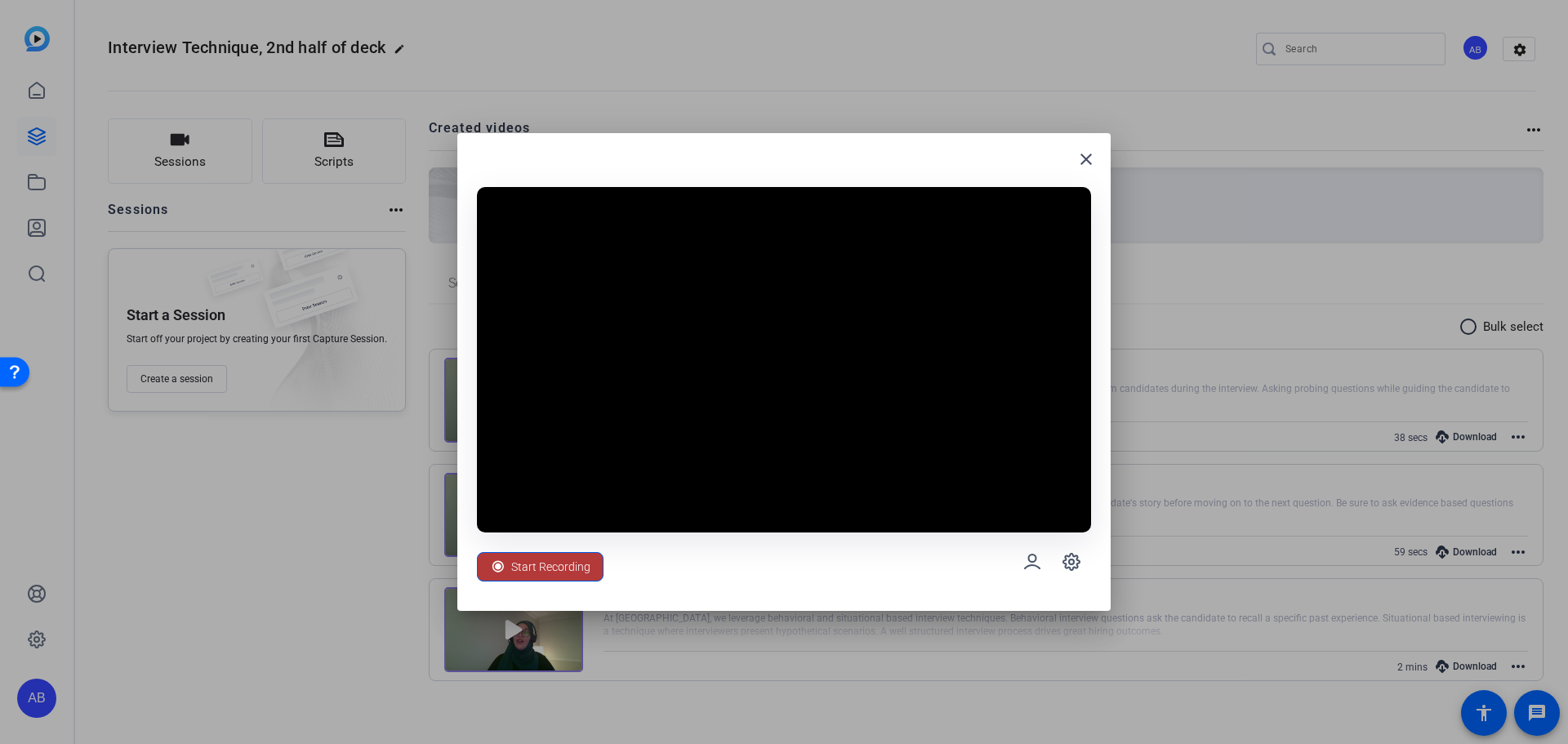 click on "Start Recording" at bounding box center [550, 567] 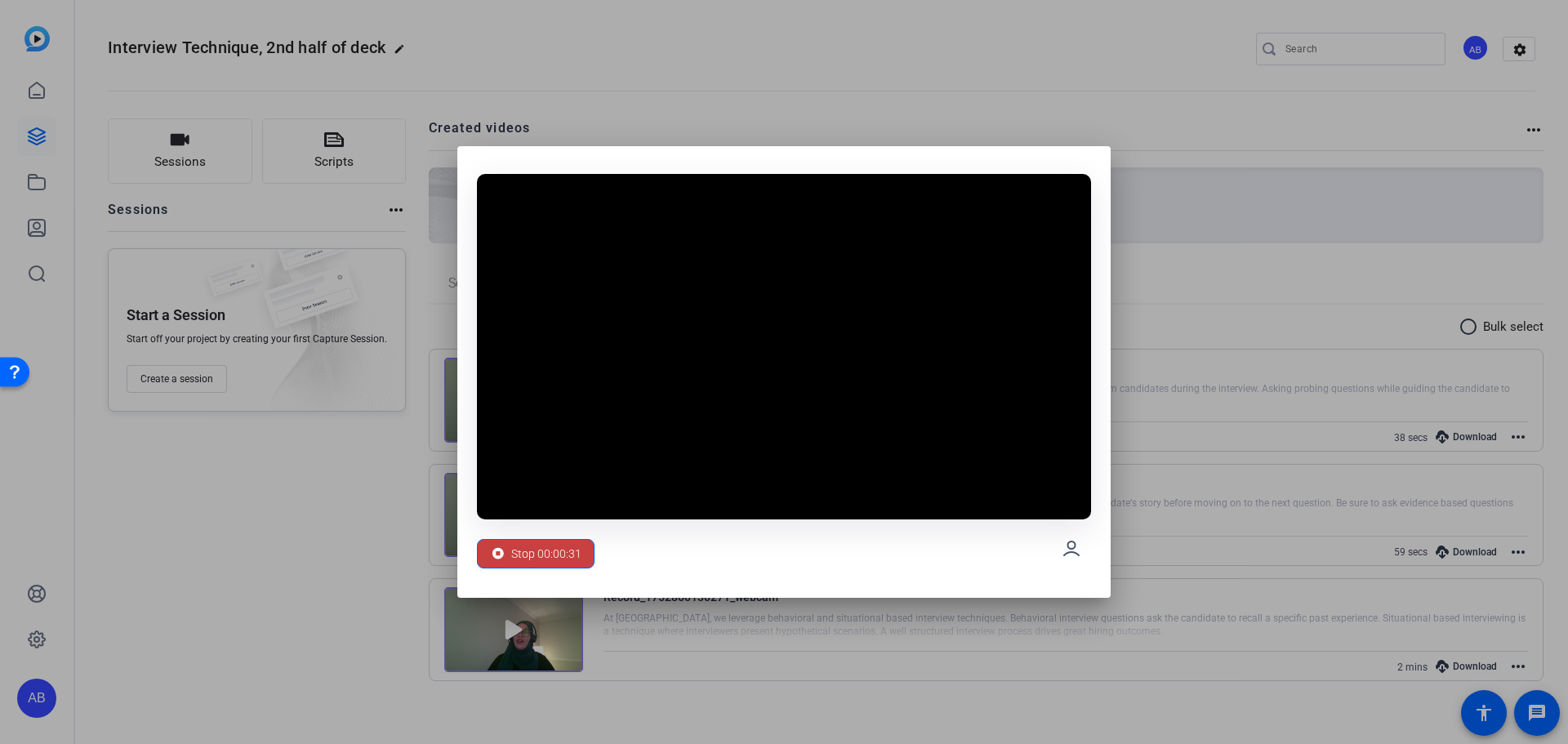 click on "Stop 00:00:31" at bounding box center [546, 554] 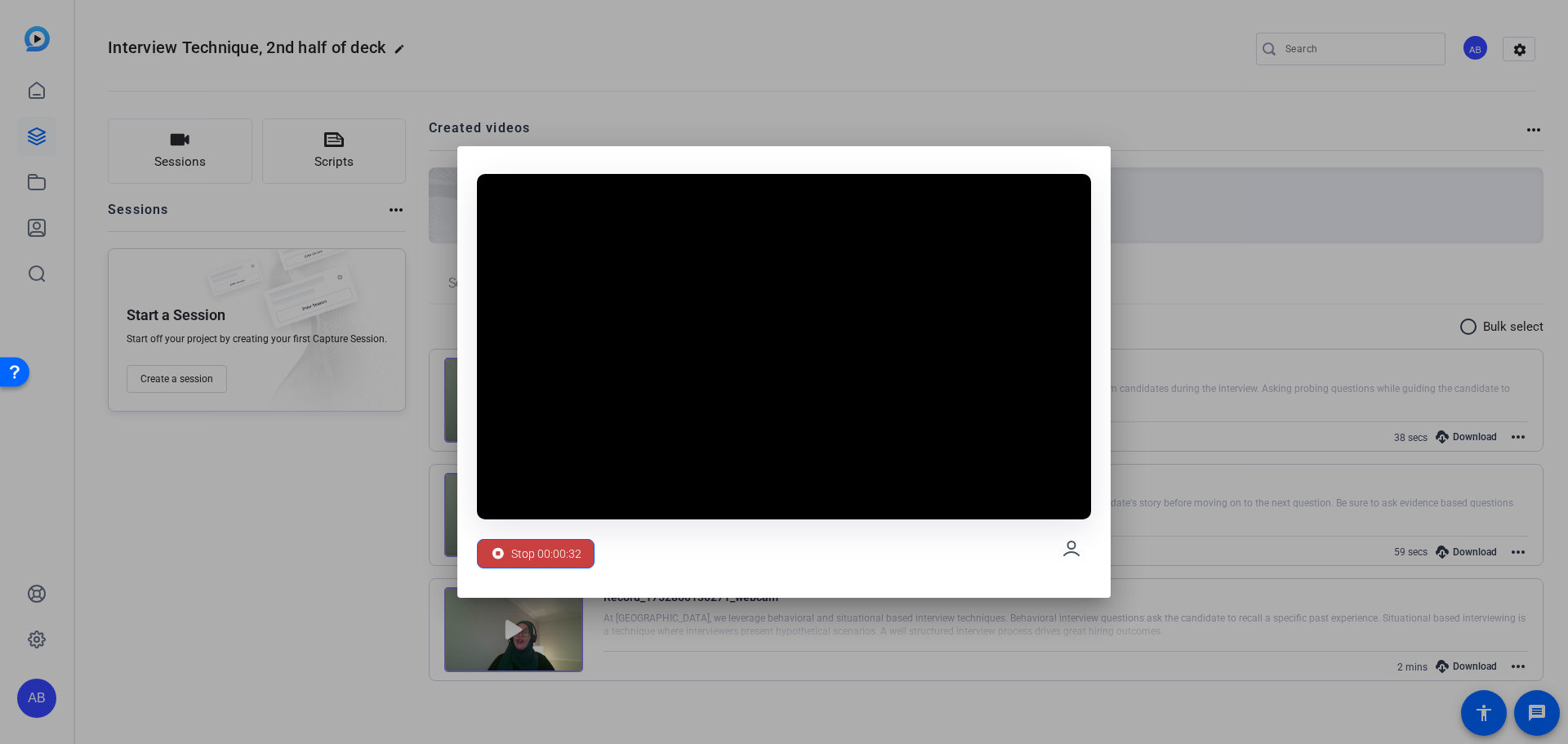 click on "Stop 00:00:32" at bounding box center (546, 554) 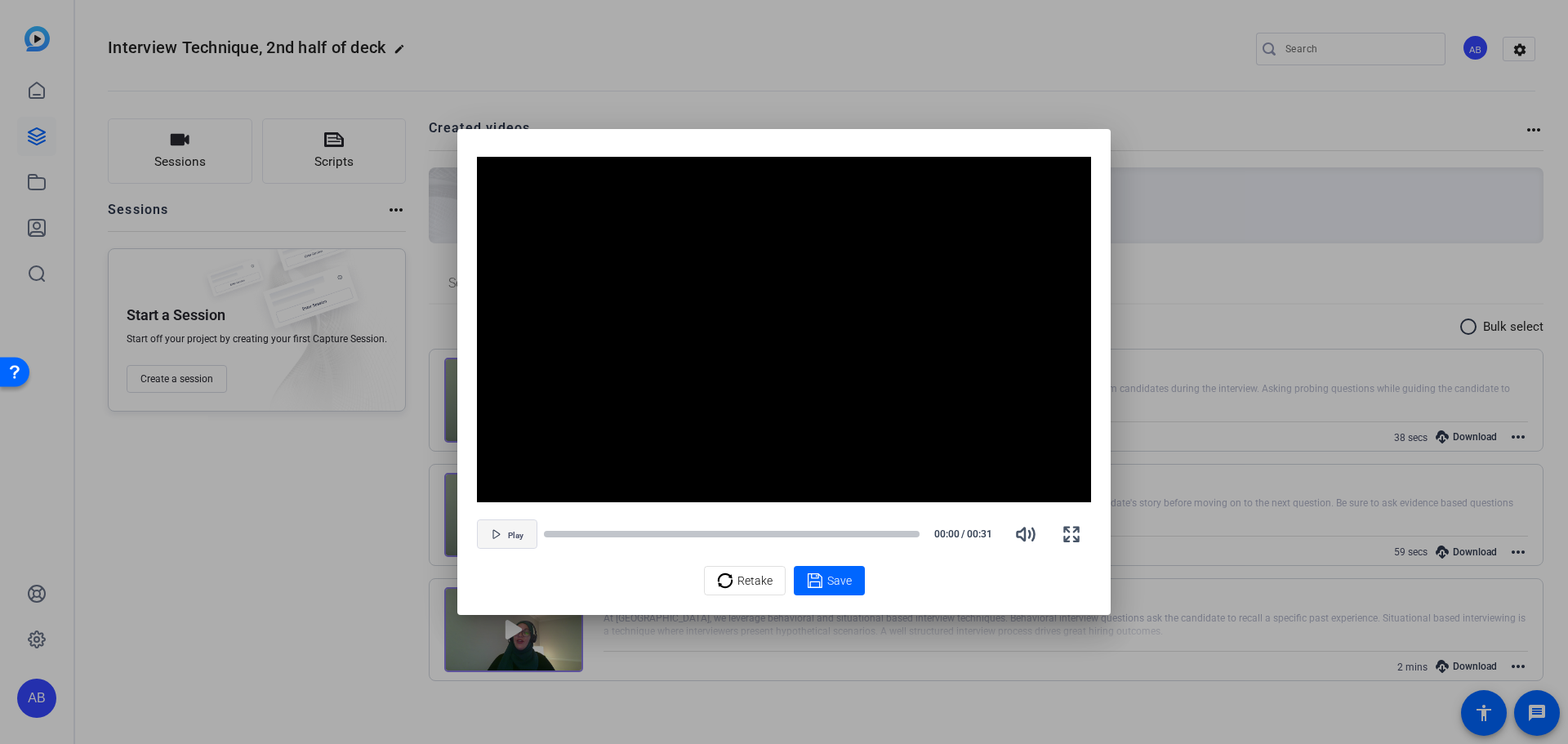 click on "Play" at bounding box center (515, 536) 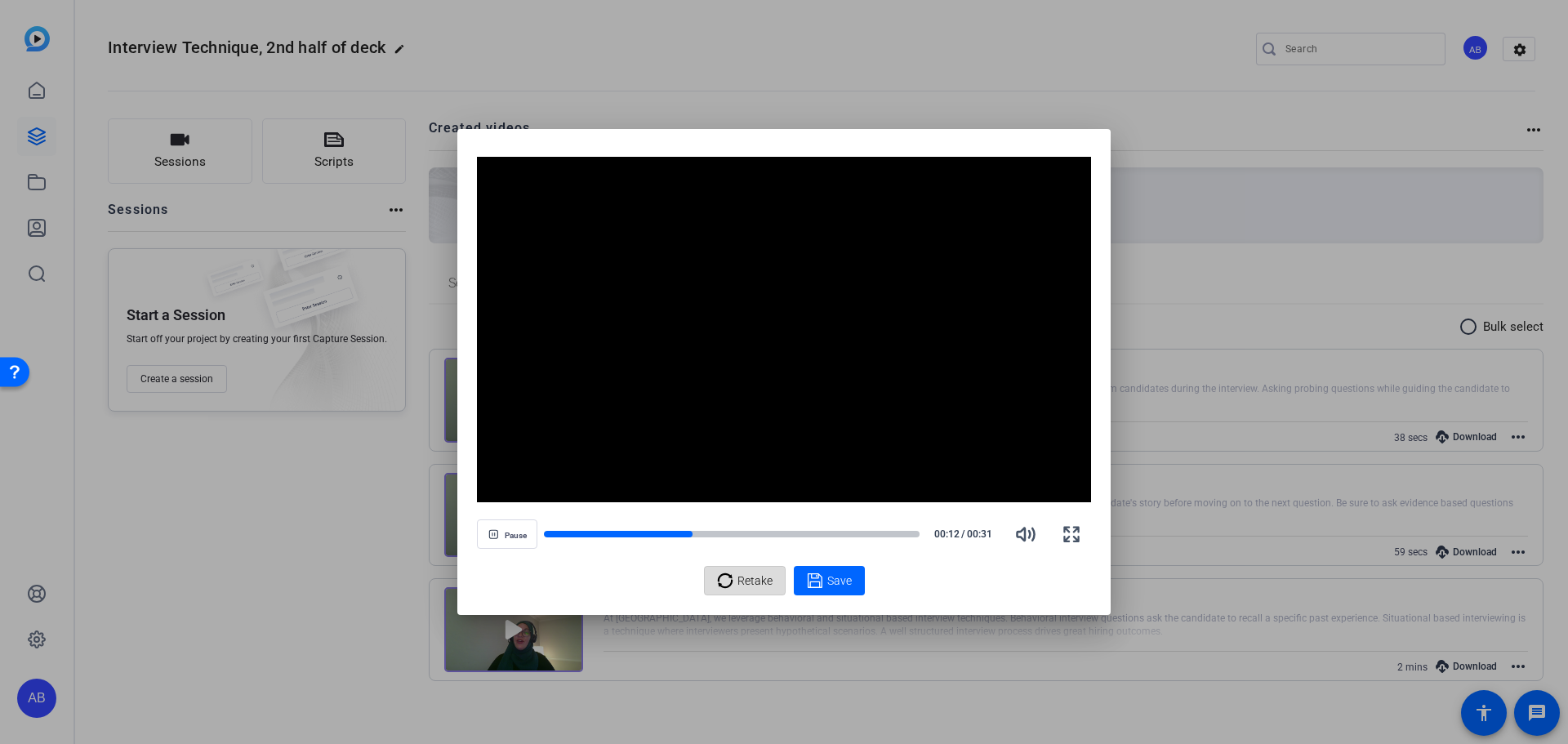 click 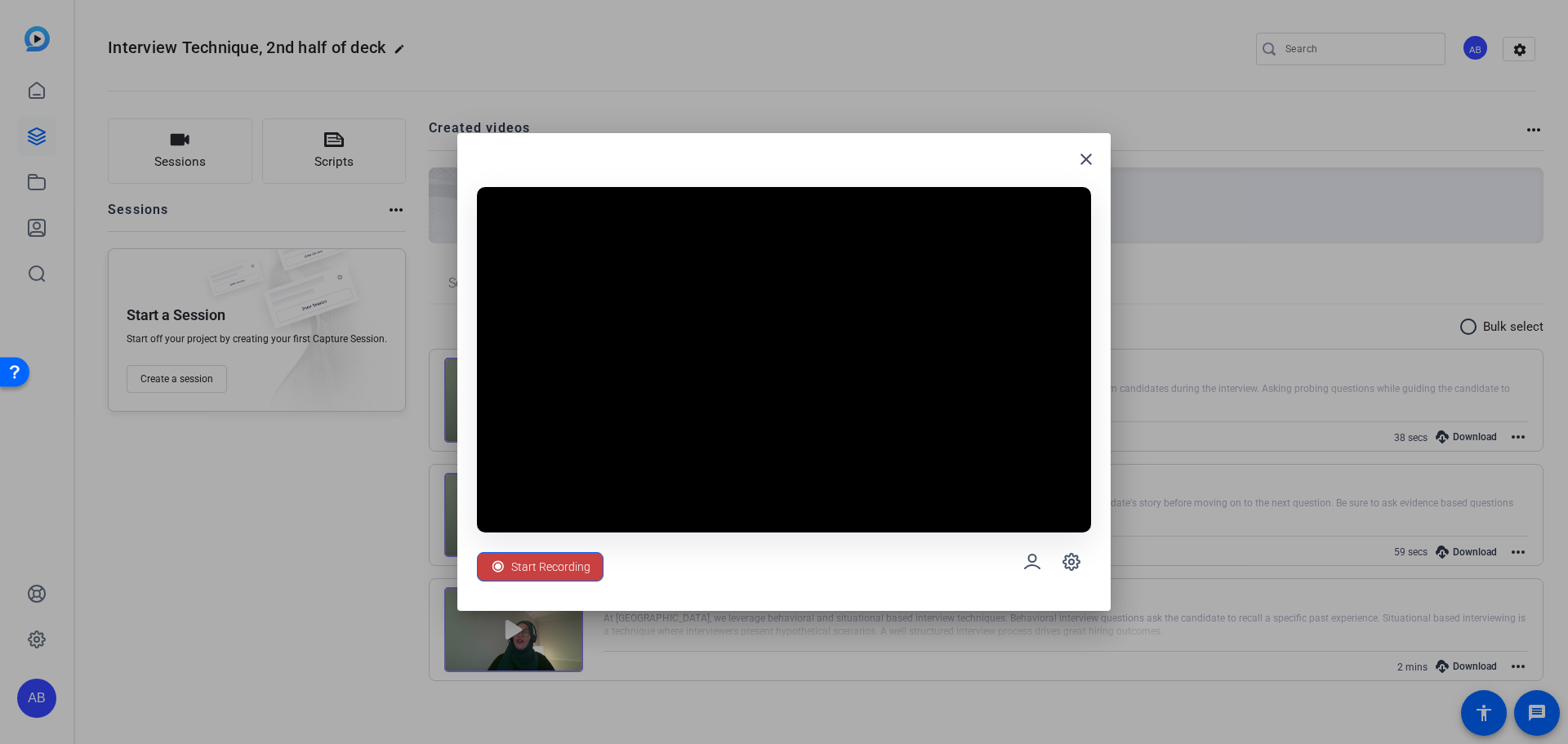 click on "Start Recording" at bounding box center [550, 567] 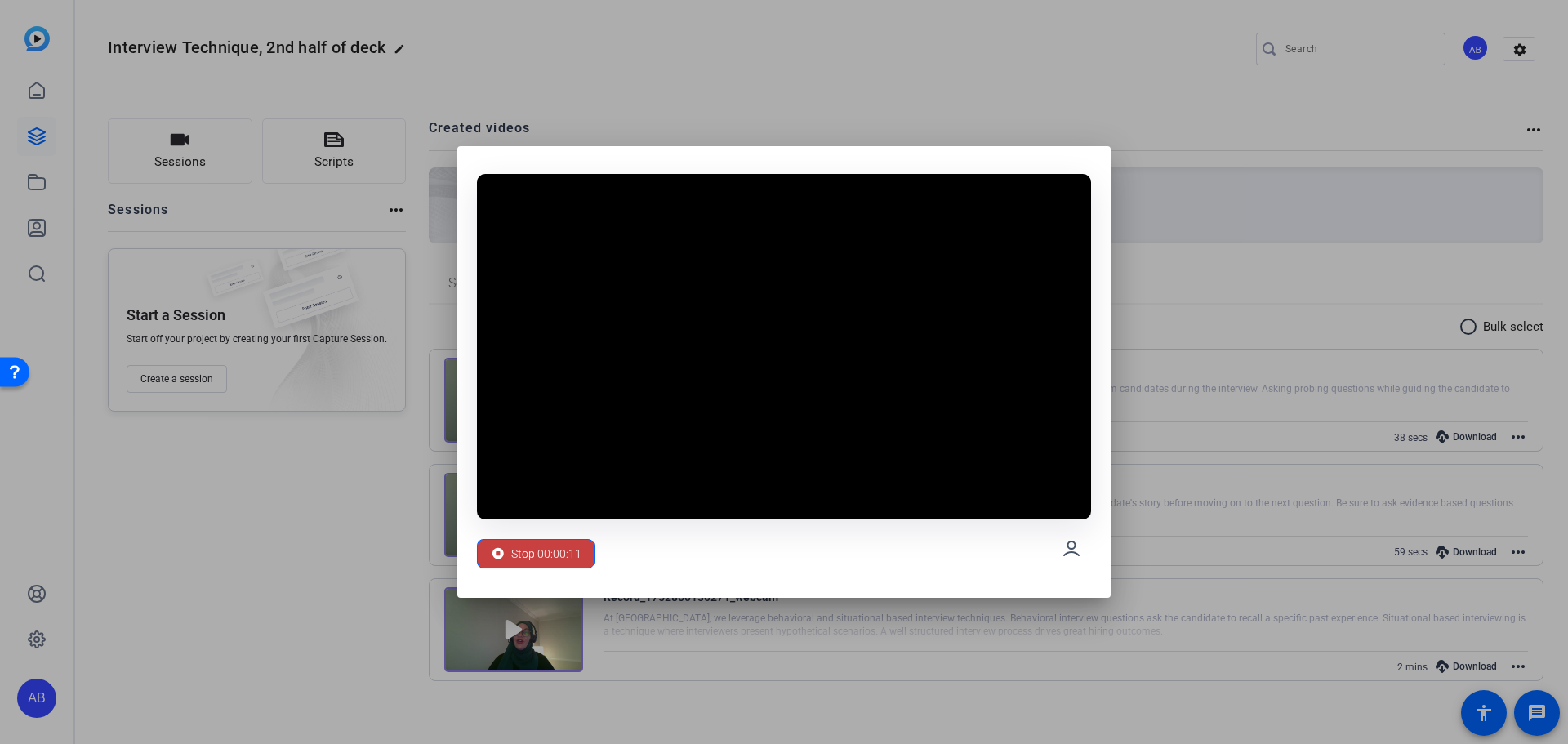 click on "Stop 00:00:11" at bounding box center (546, 554) 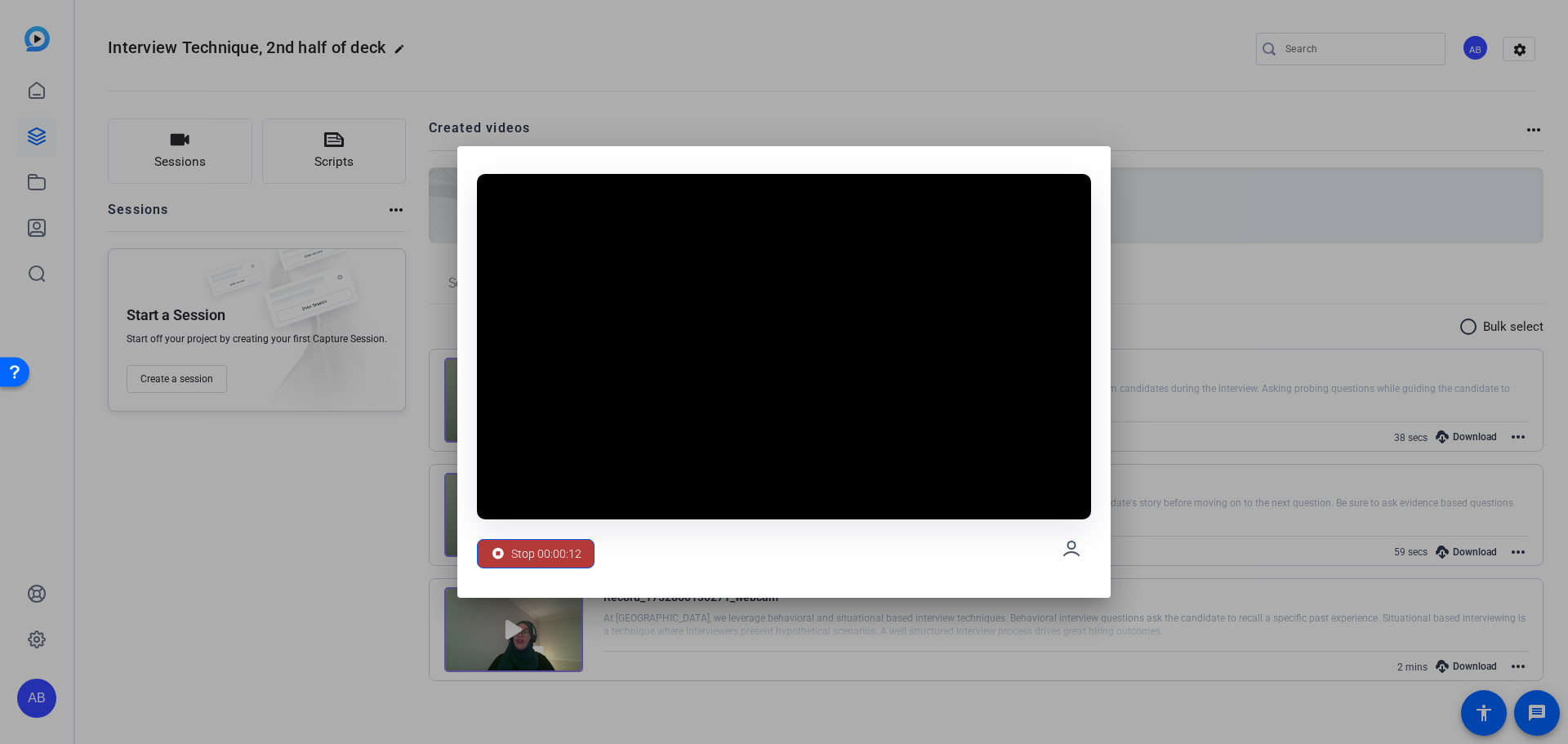 click on "Stop 00:00:12" at bounding box center (546, 554) 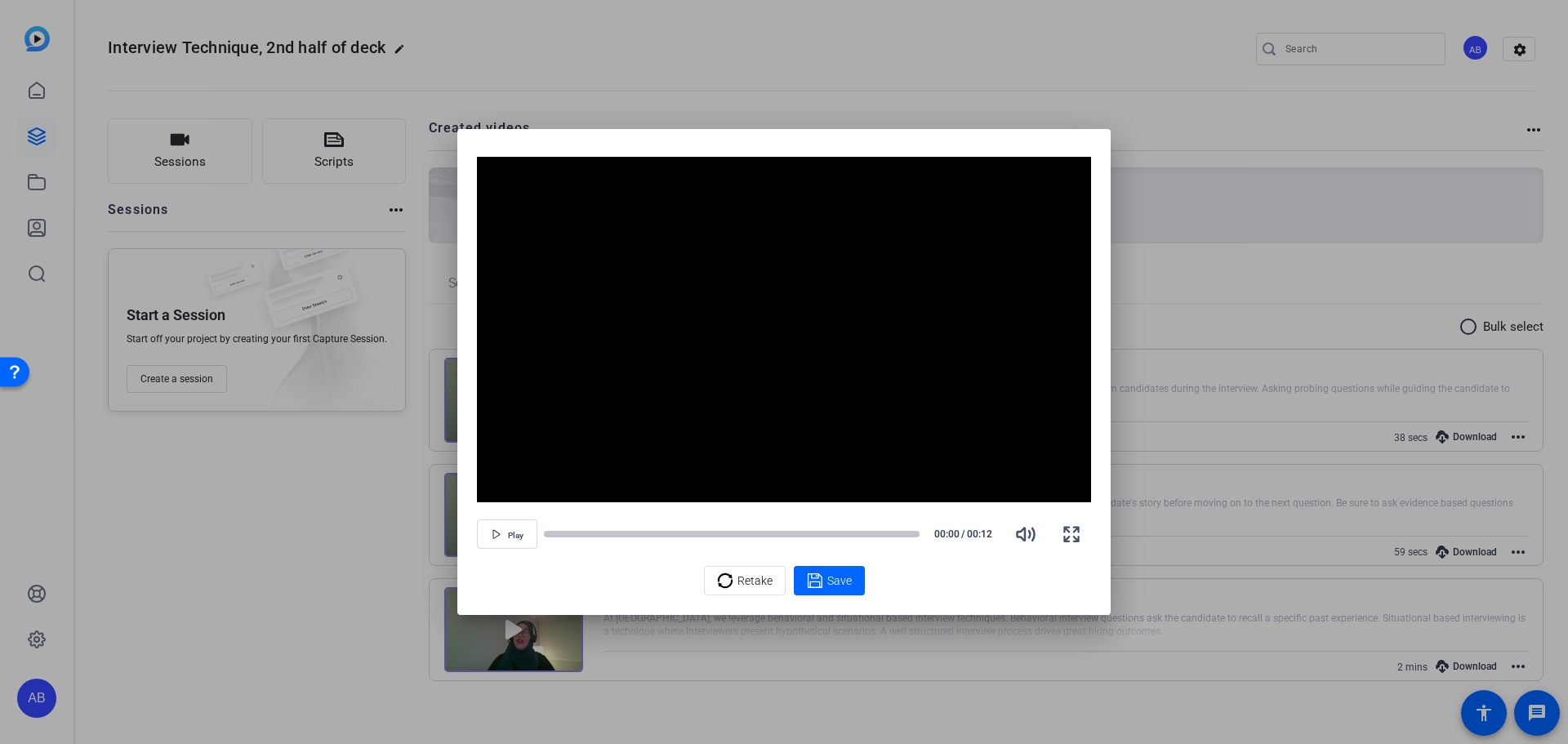 click at bounding box center (784, 372) 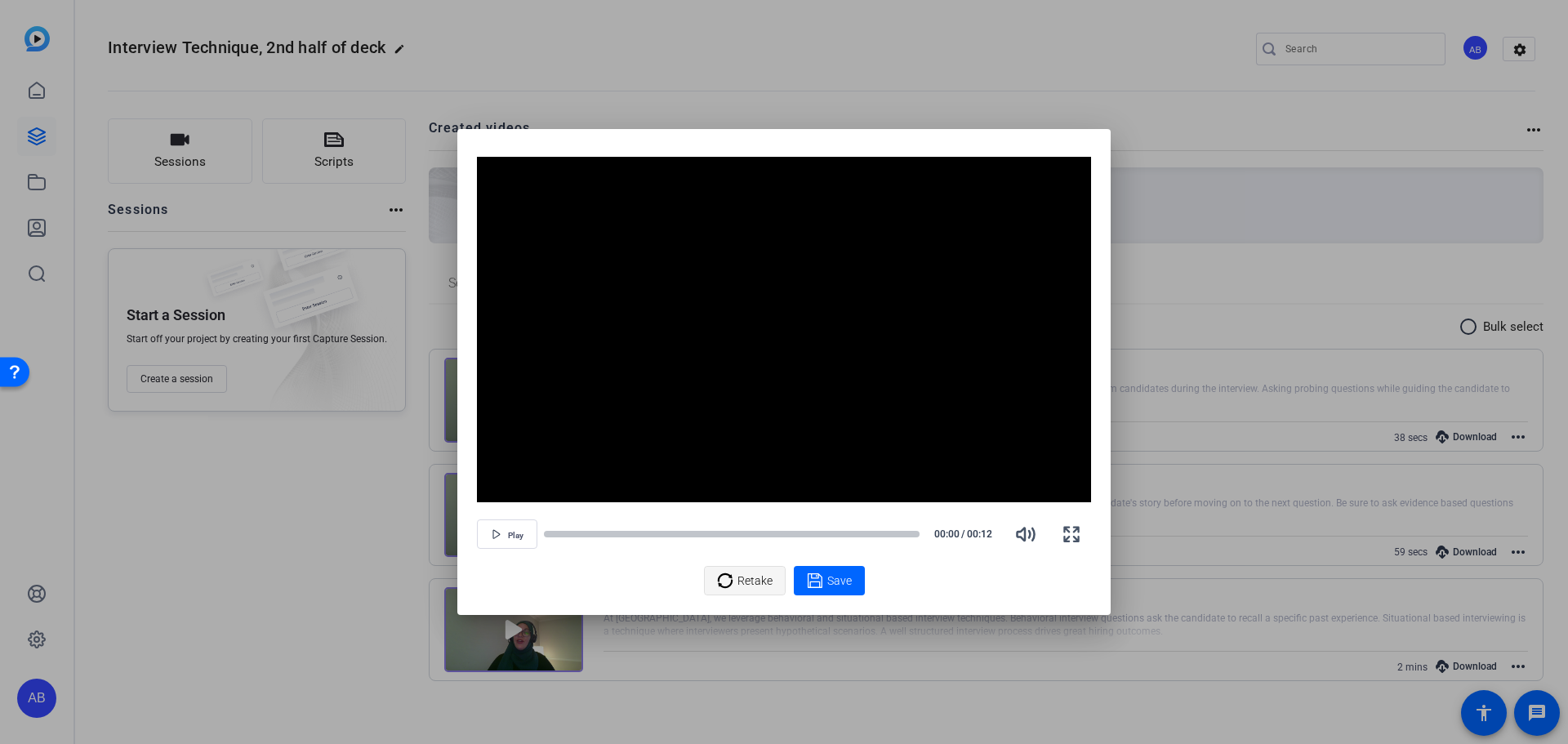 click on "Retake" at bounding box center (745, 581) 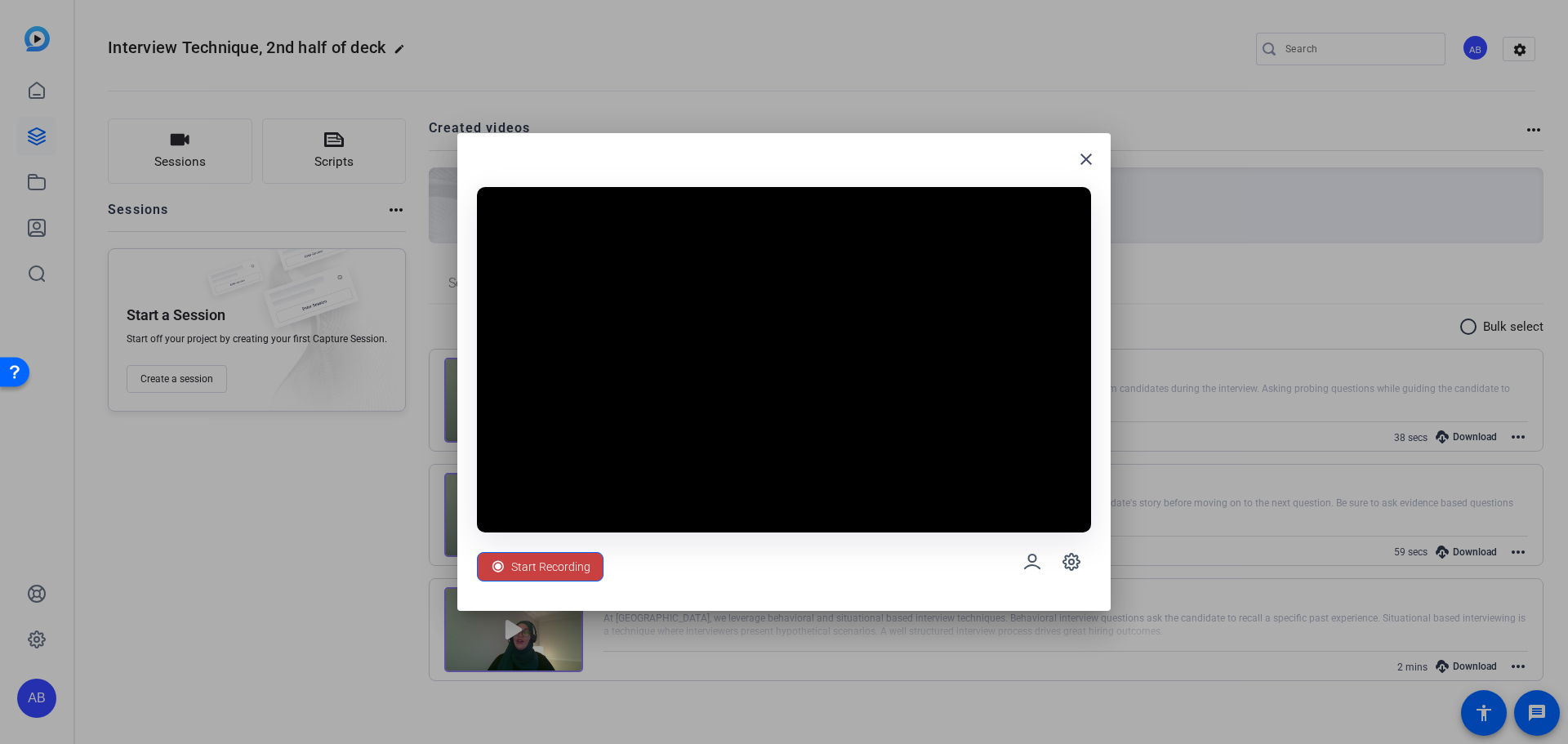 click on "Start Recording" at bounding box center (550, 567) 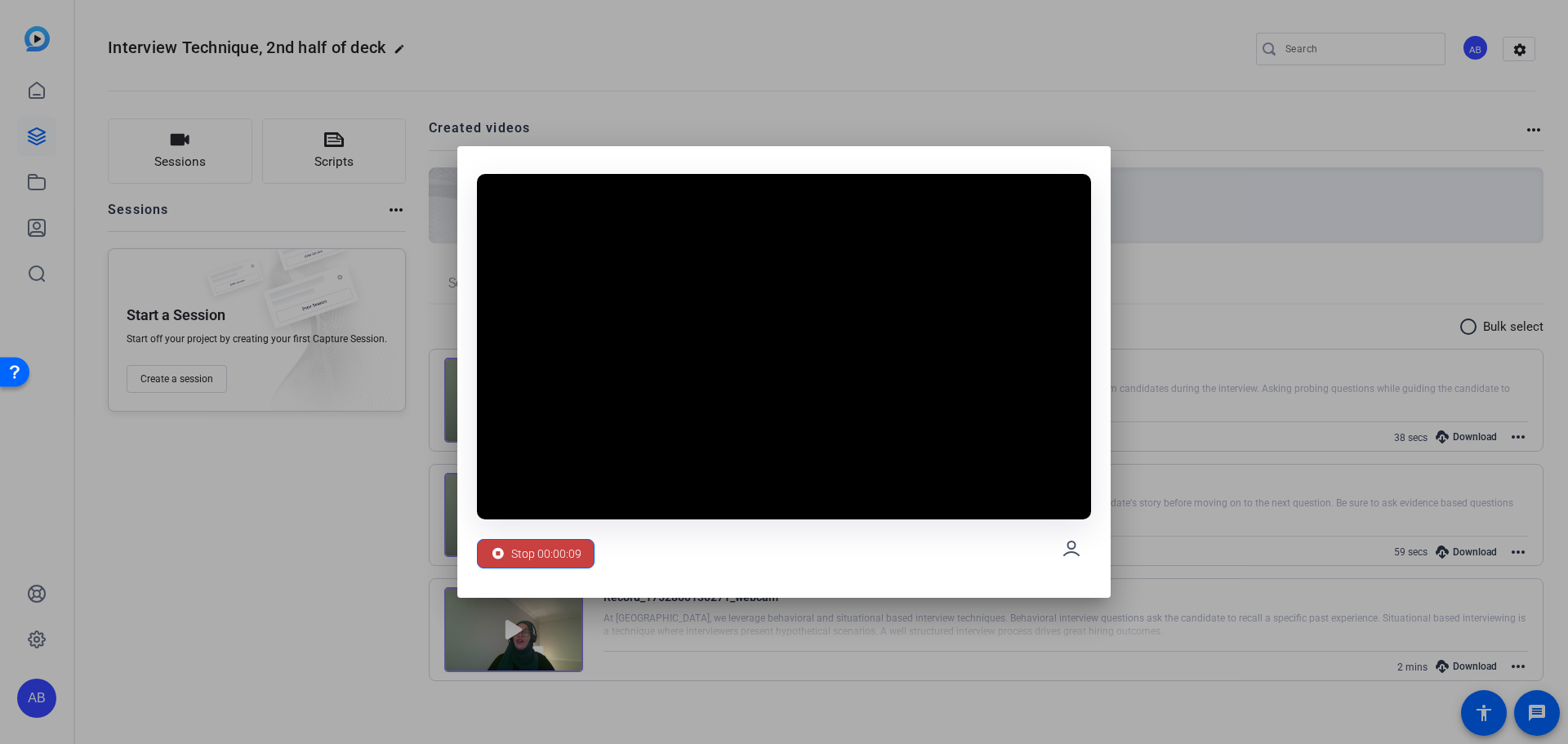 click on "Stop 00:00:09" at bounding box center [546, 554] 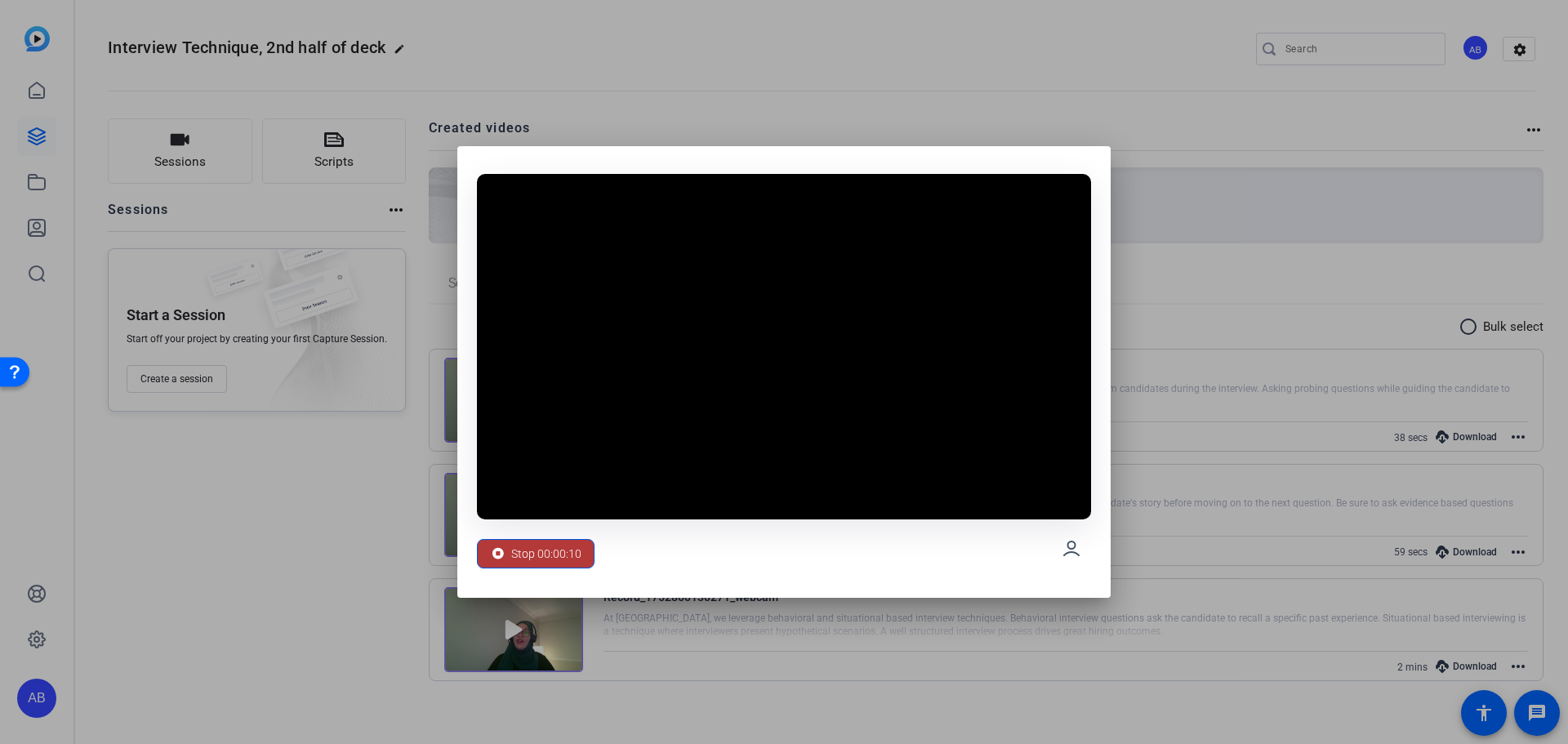 click on "Stop 00:00:10" at bounding box center (546, 554) 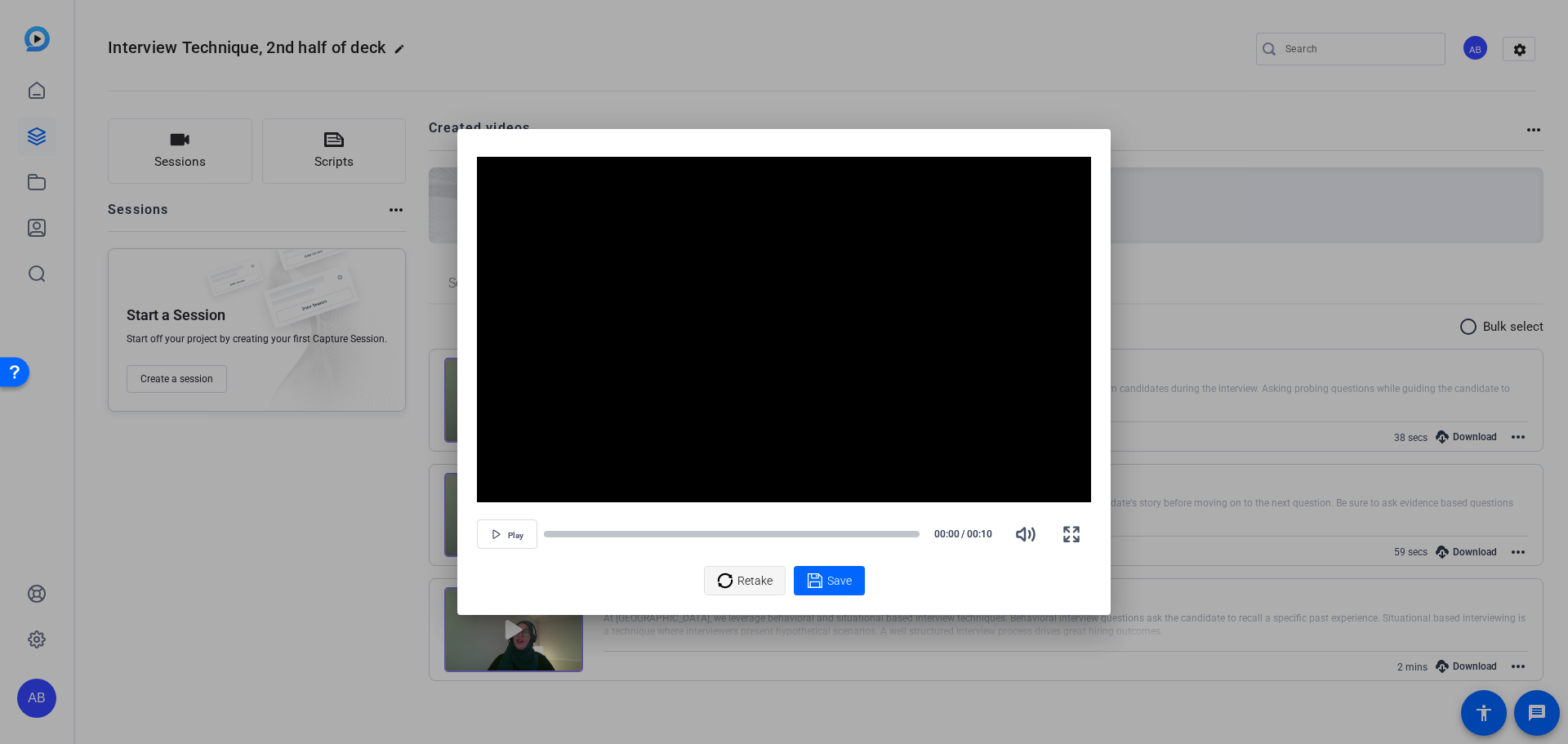 click on "Retake" at bounding box center [755, 581] 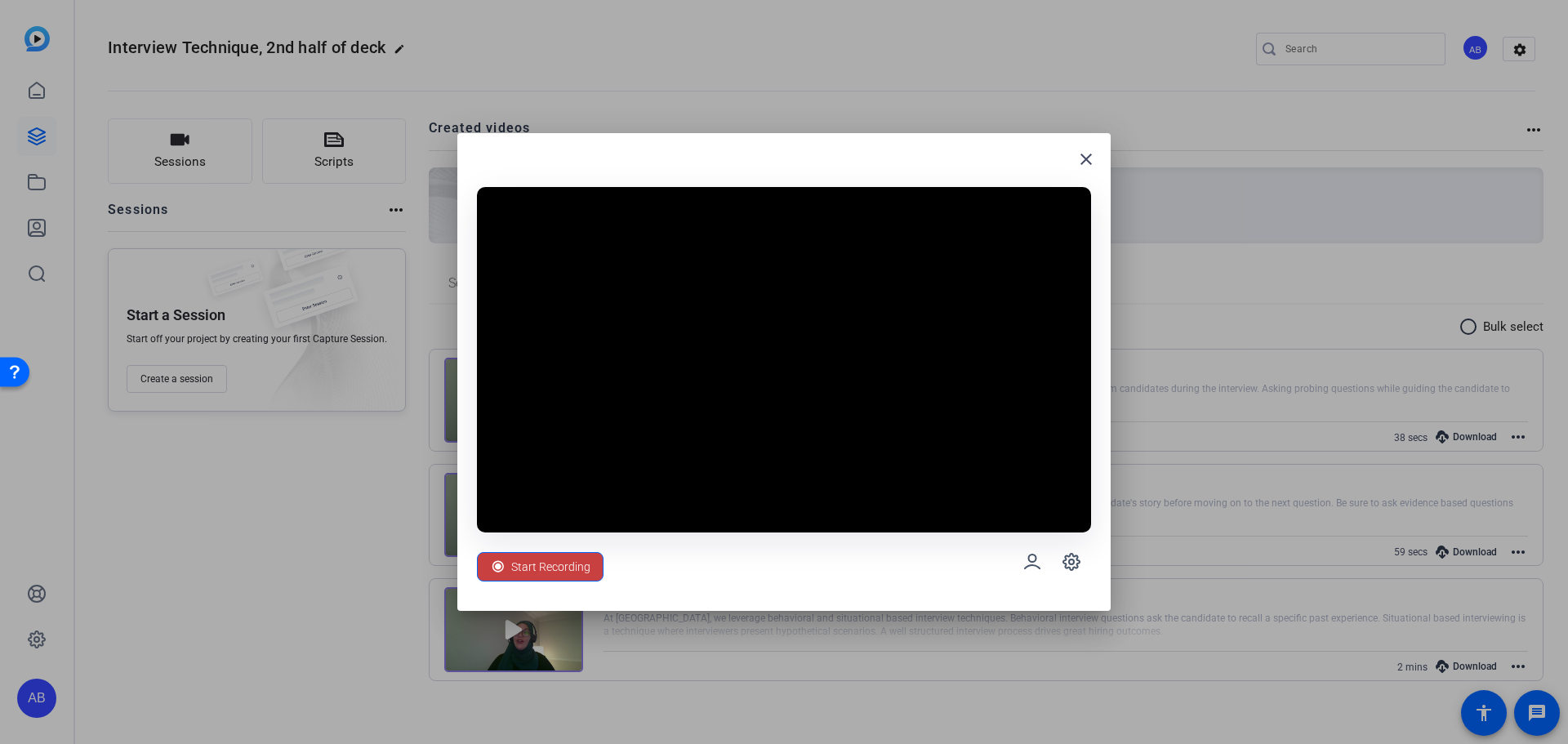 click on "Start Recording" at bounding box center (550, 567) 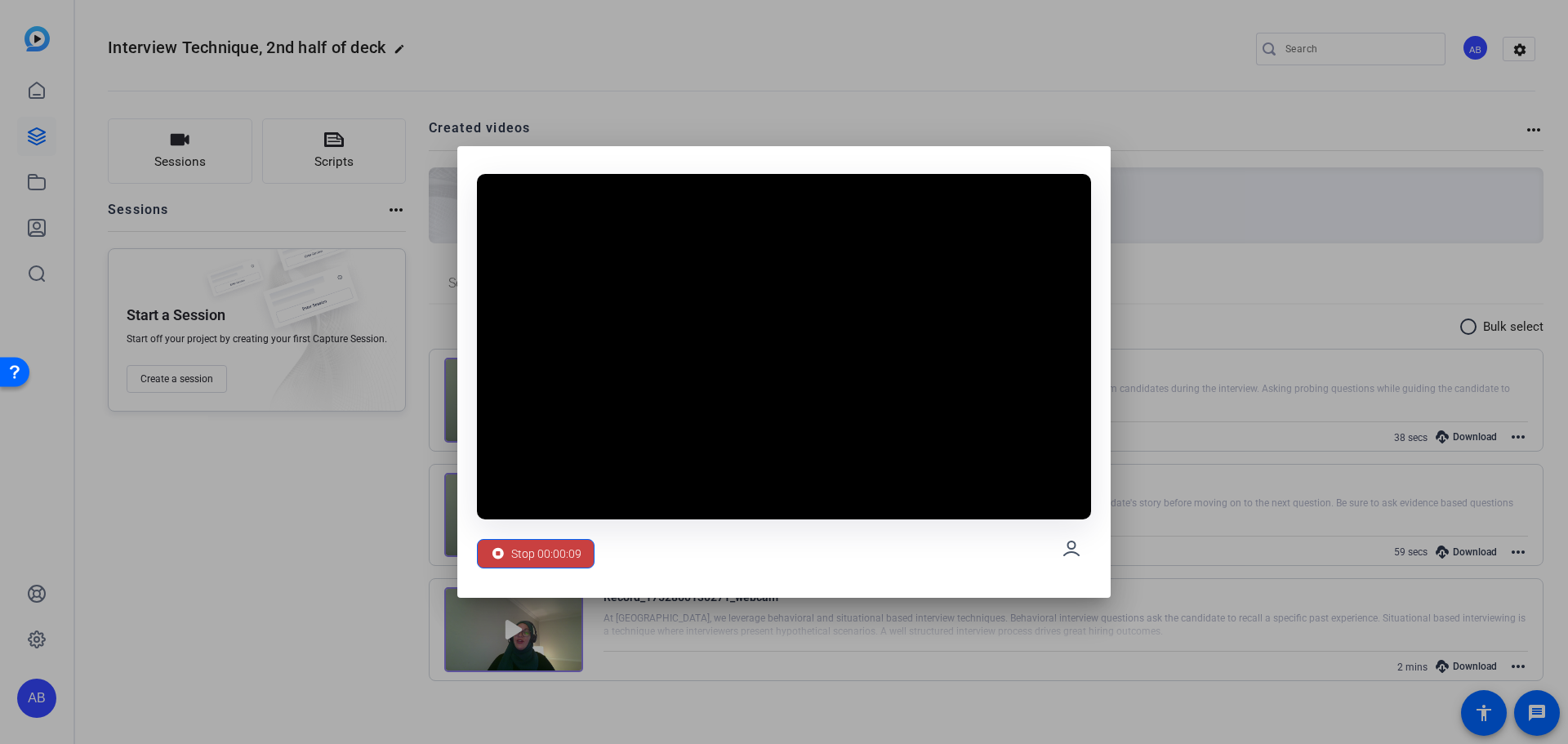 click on "Stop 00:00:09" at bounding box center [546, 554] 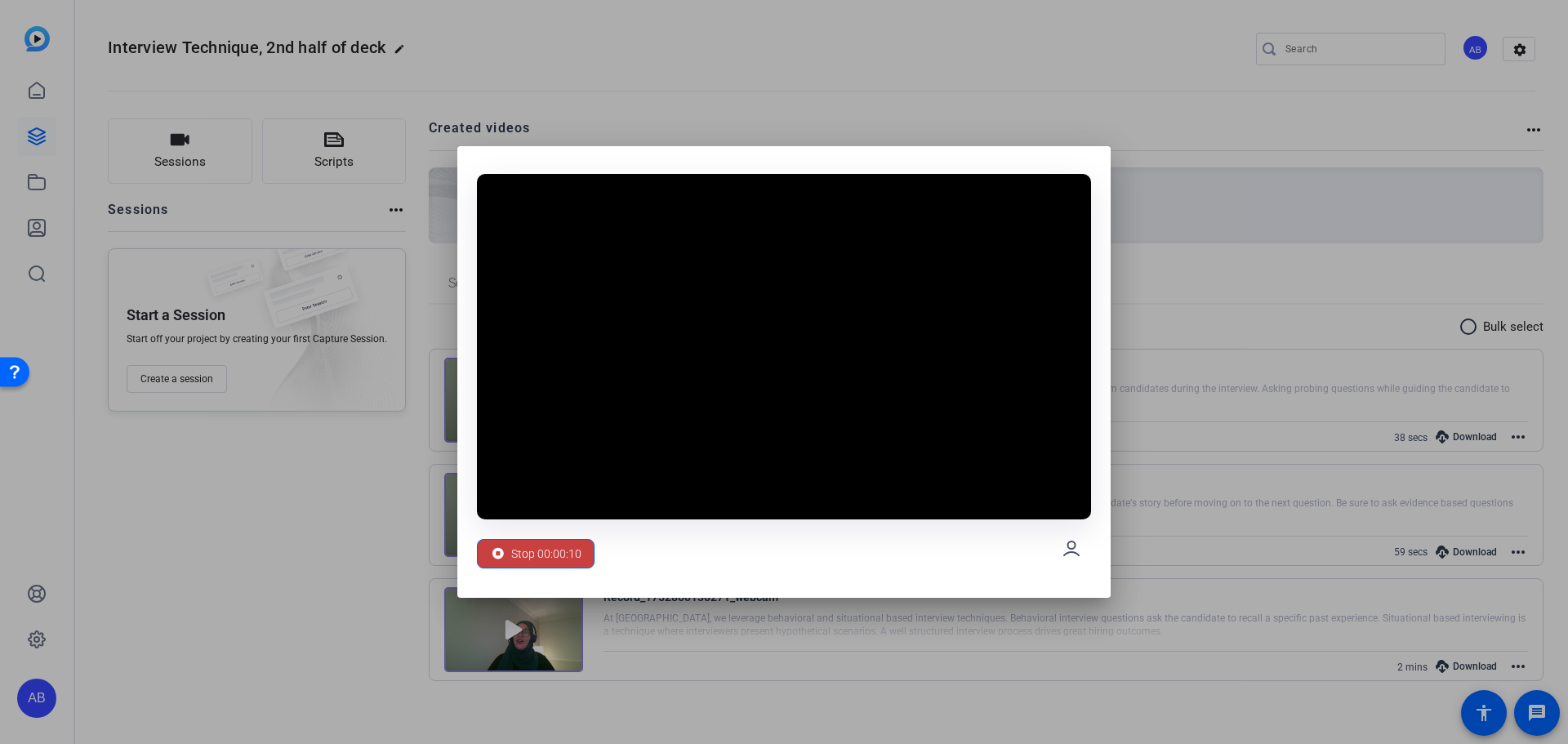 click on "Stop 00:00:10" at bounding box center (546, 554) 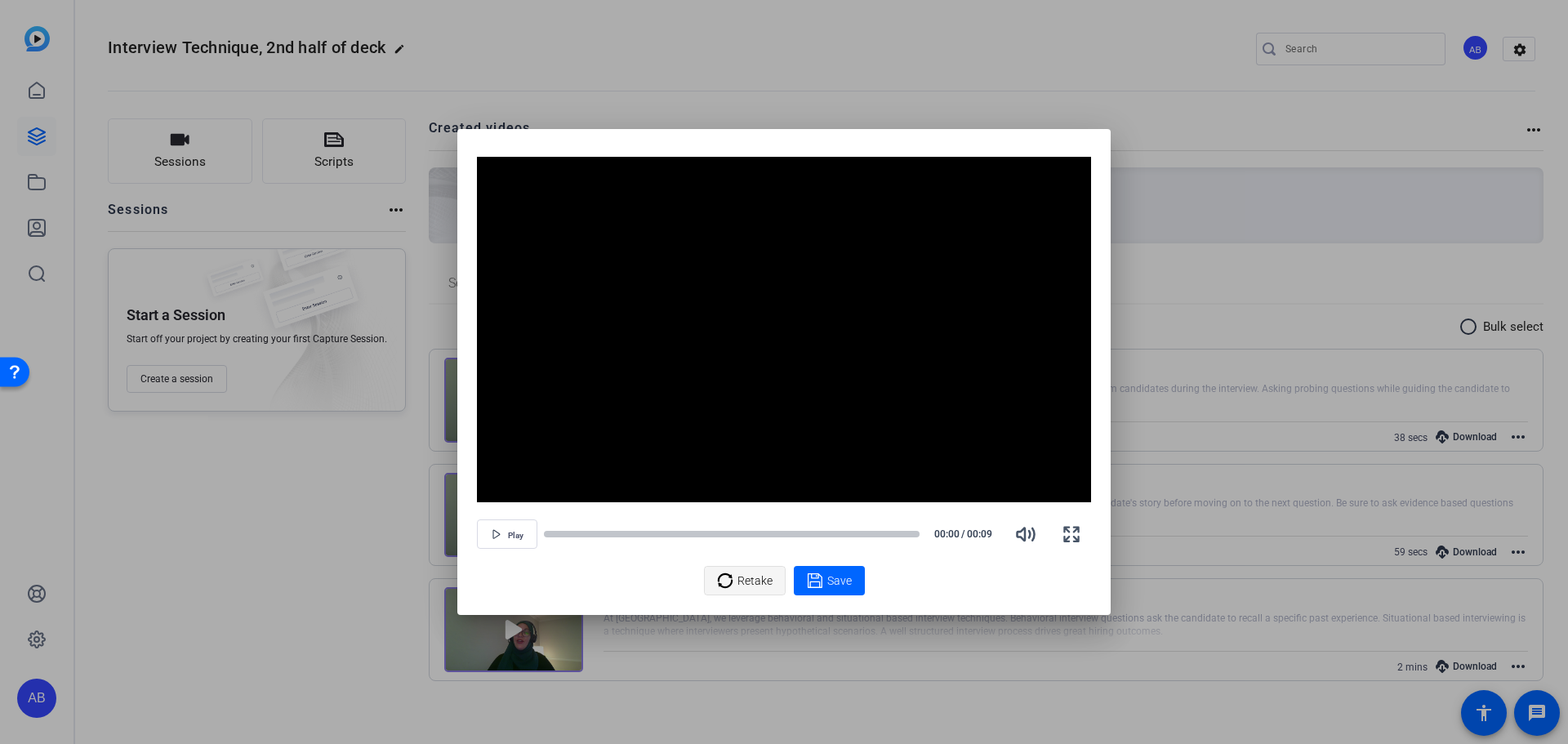 click on "Retake" at bounding box center [745, 581] 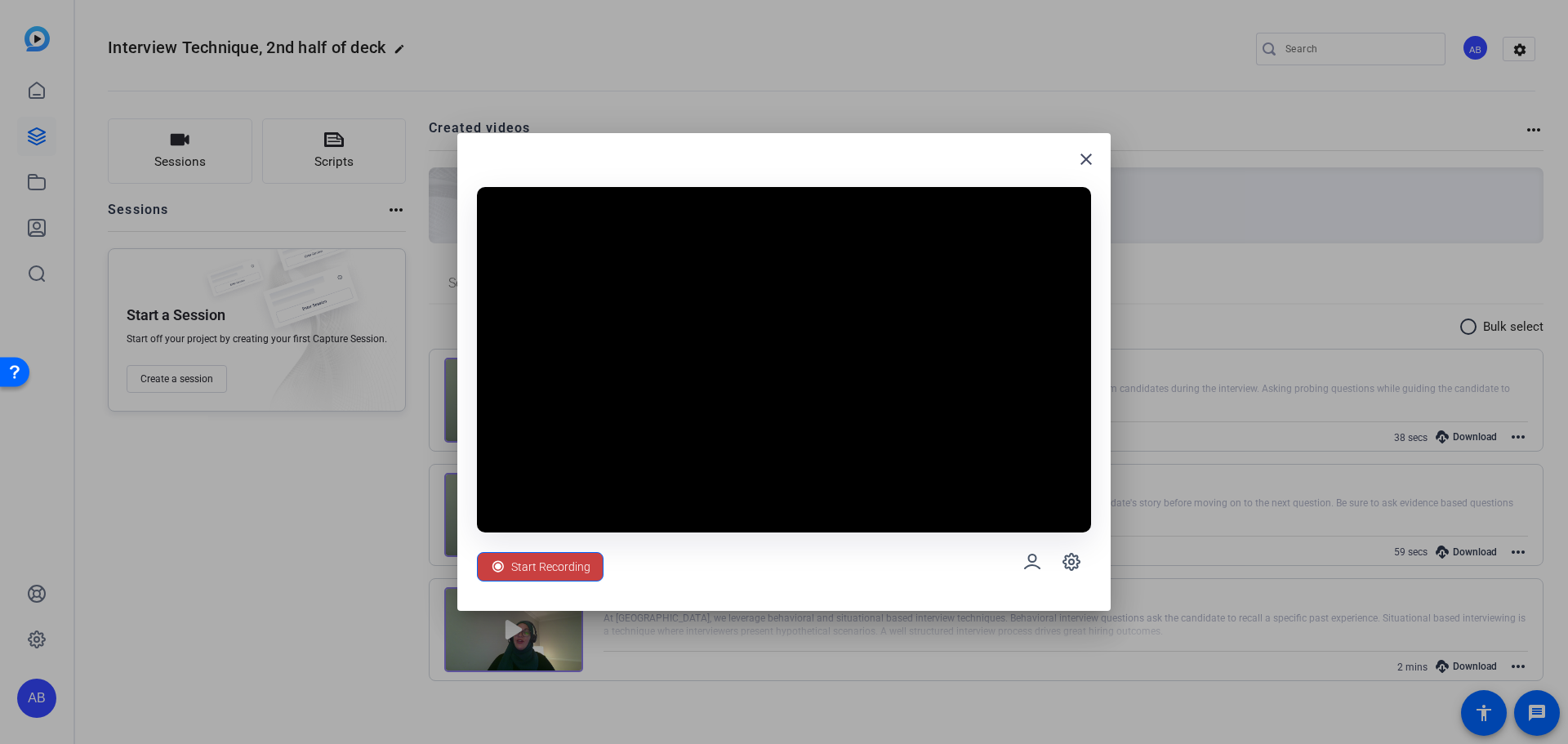 click on "Start Recording" at bounding box center (550, 567) 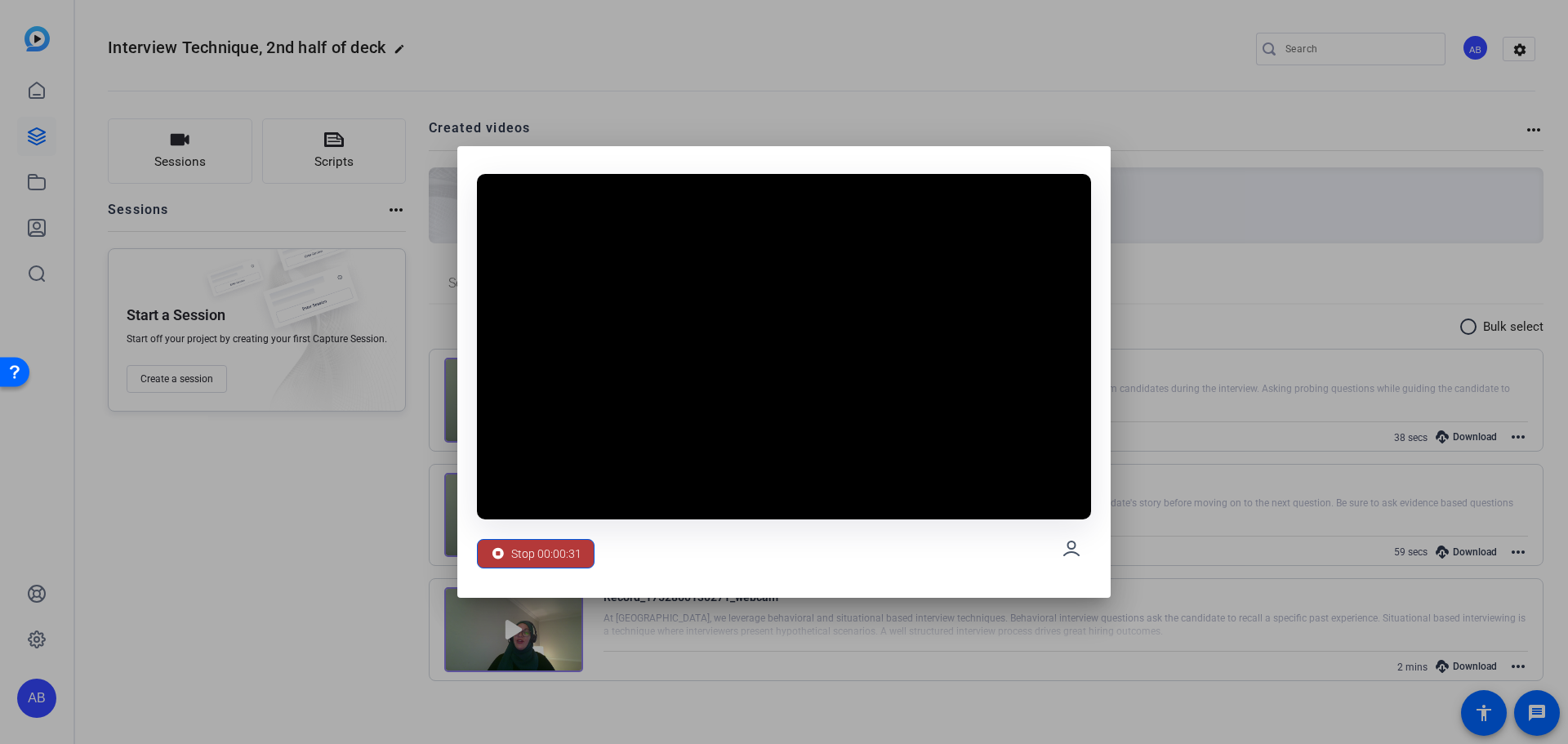 click on "Stop 00:00:31" at bounding box center (546, 554) 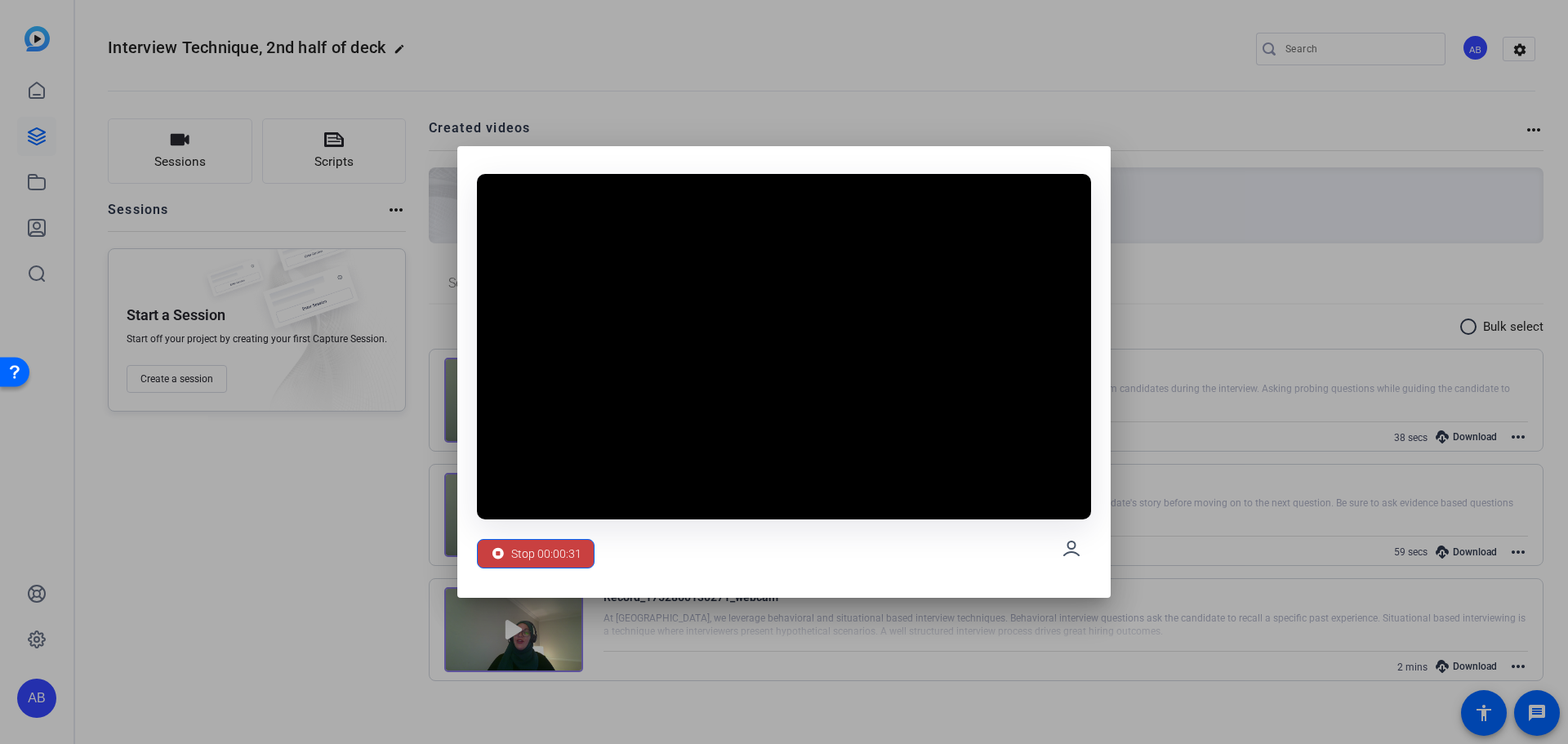 click on "Stop 00:00:31" at bounding box center [546, 554] 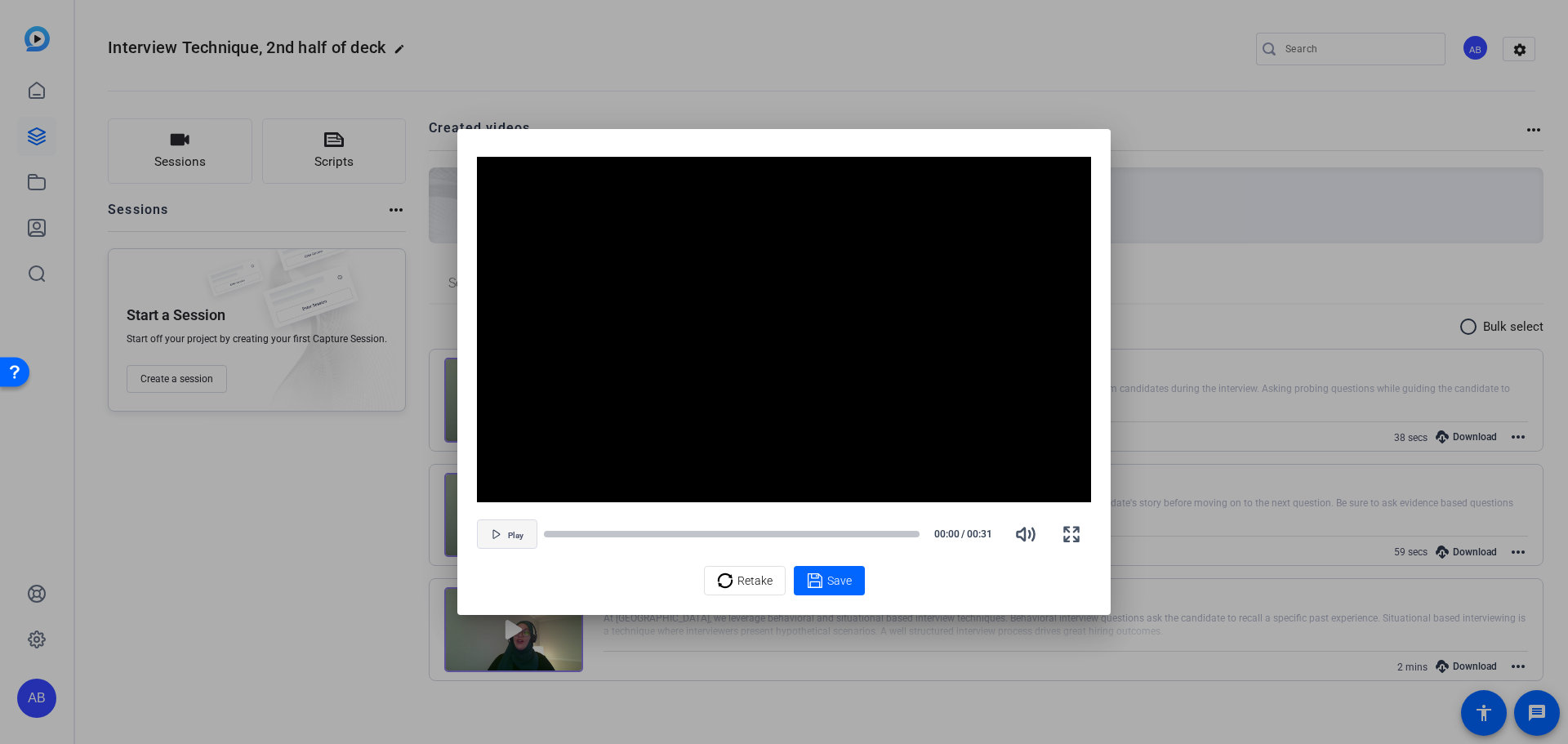 click on "Play" at bounding box center [515, 536] 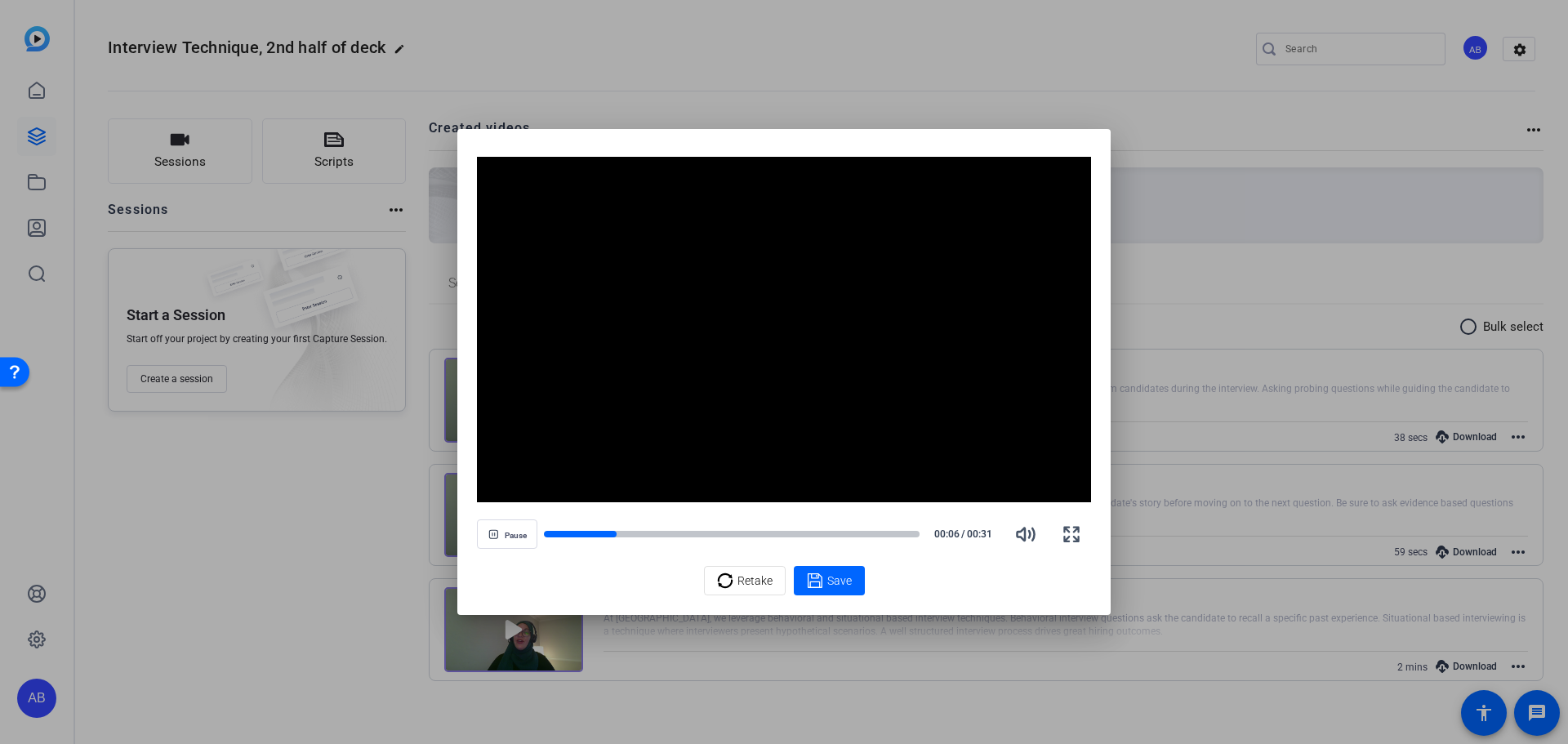 drag, startPoint x: 604, startPoint y: 535, endPoint x: 543, endPoint y: 523, distance: 62.16912 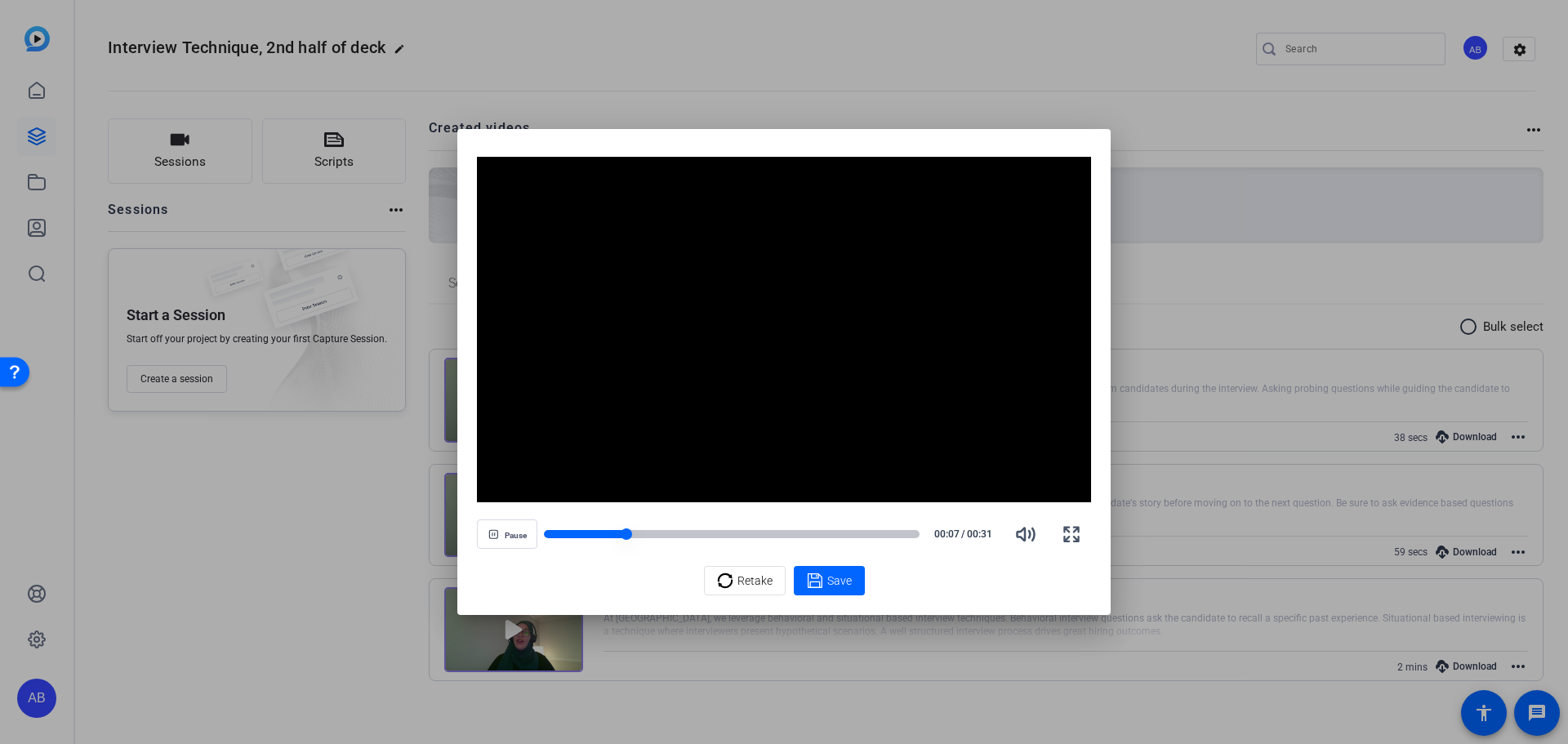 click at bounding box center [732, 534] 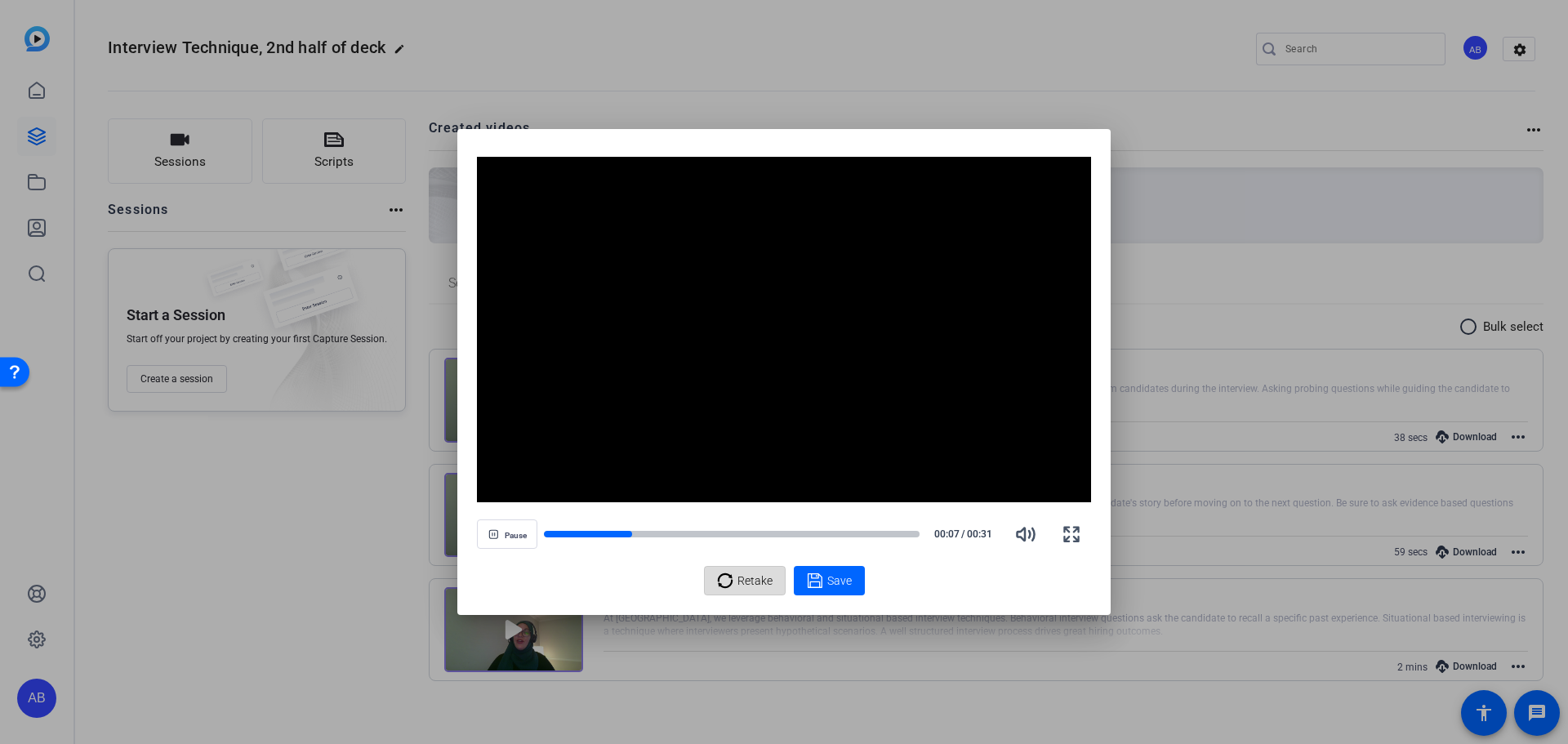 click on "Retake" at bounding box center [755, 581] 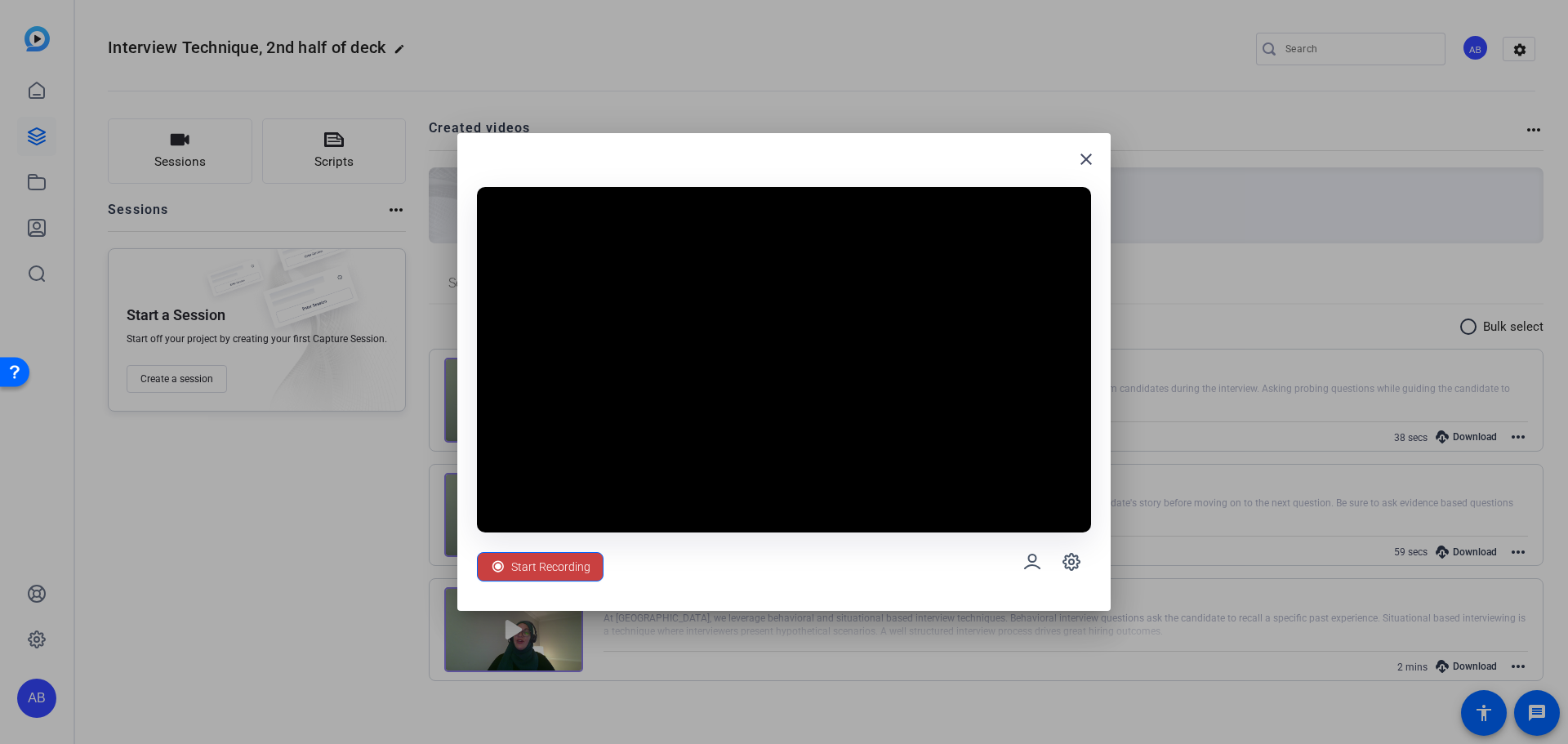 click on "Start Recording" at bounding box center [550, 567] 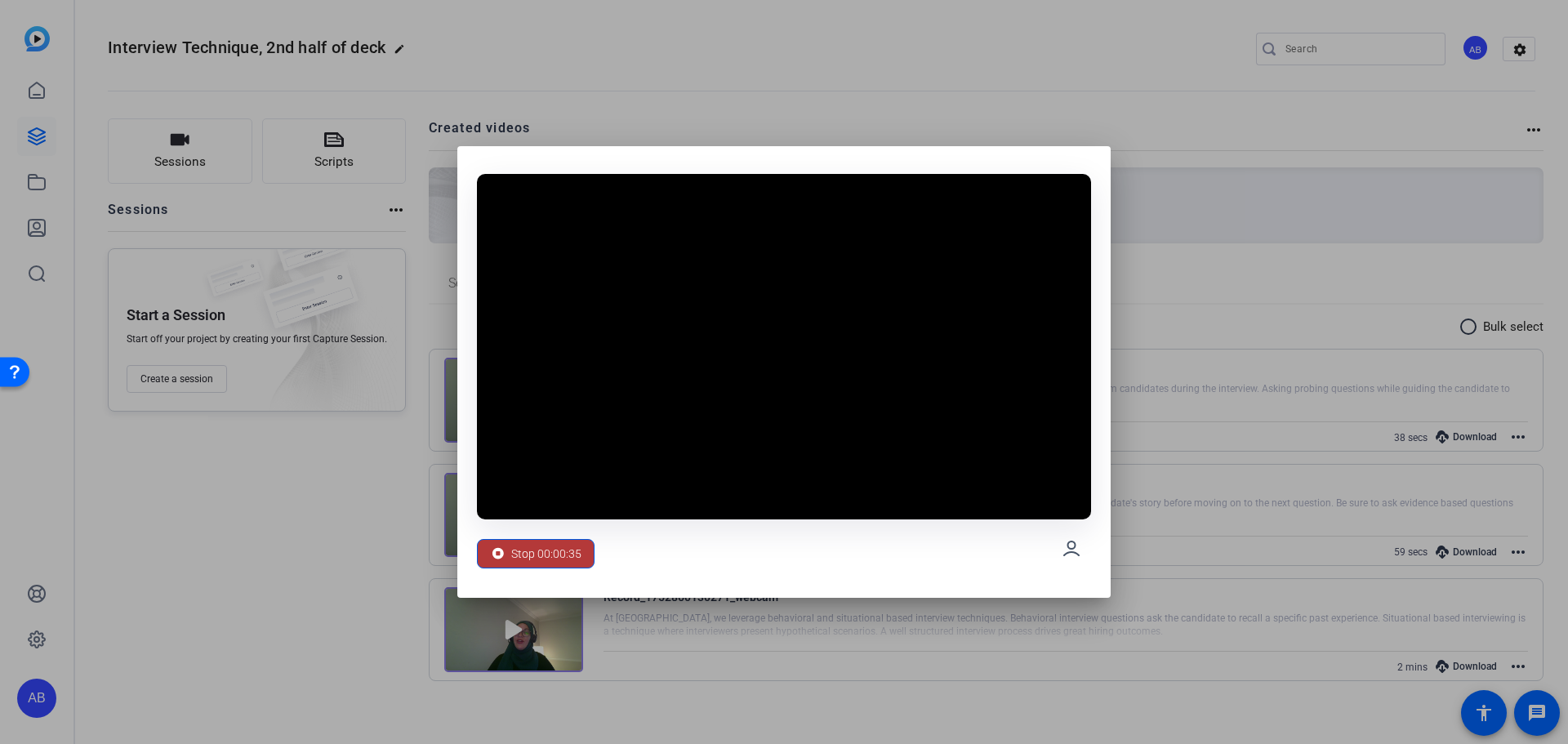 click on "Stop 00:00:35" at bounding box center (546, 554) 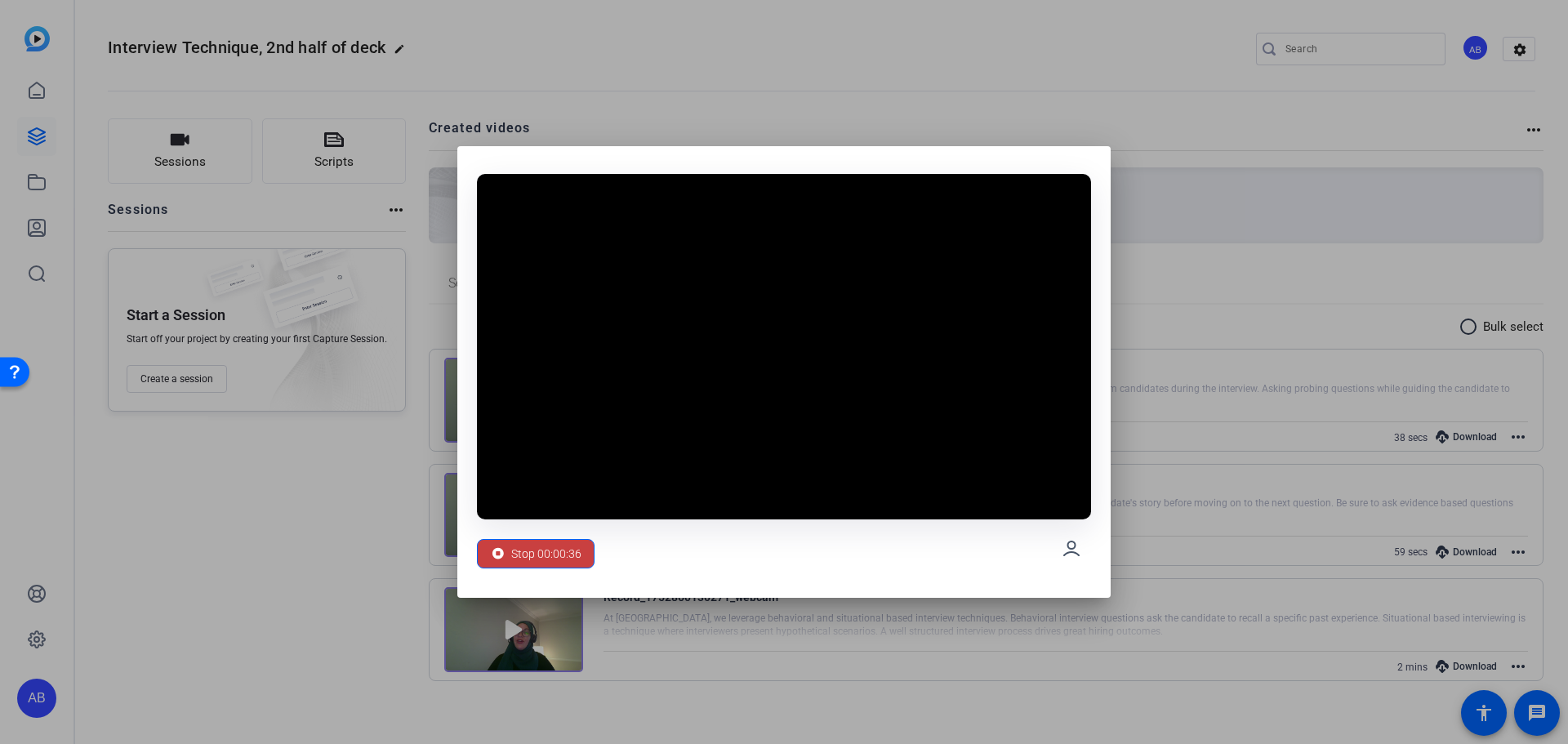 click on "Stop 00:00:36" at bounding box center (546, 554) 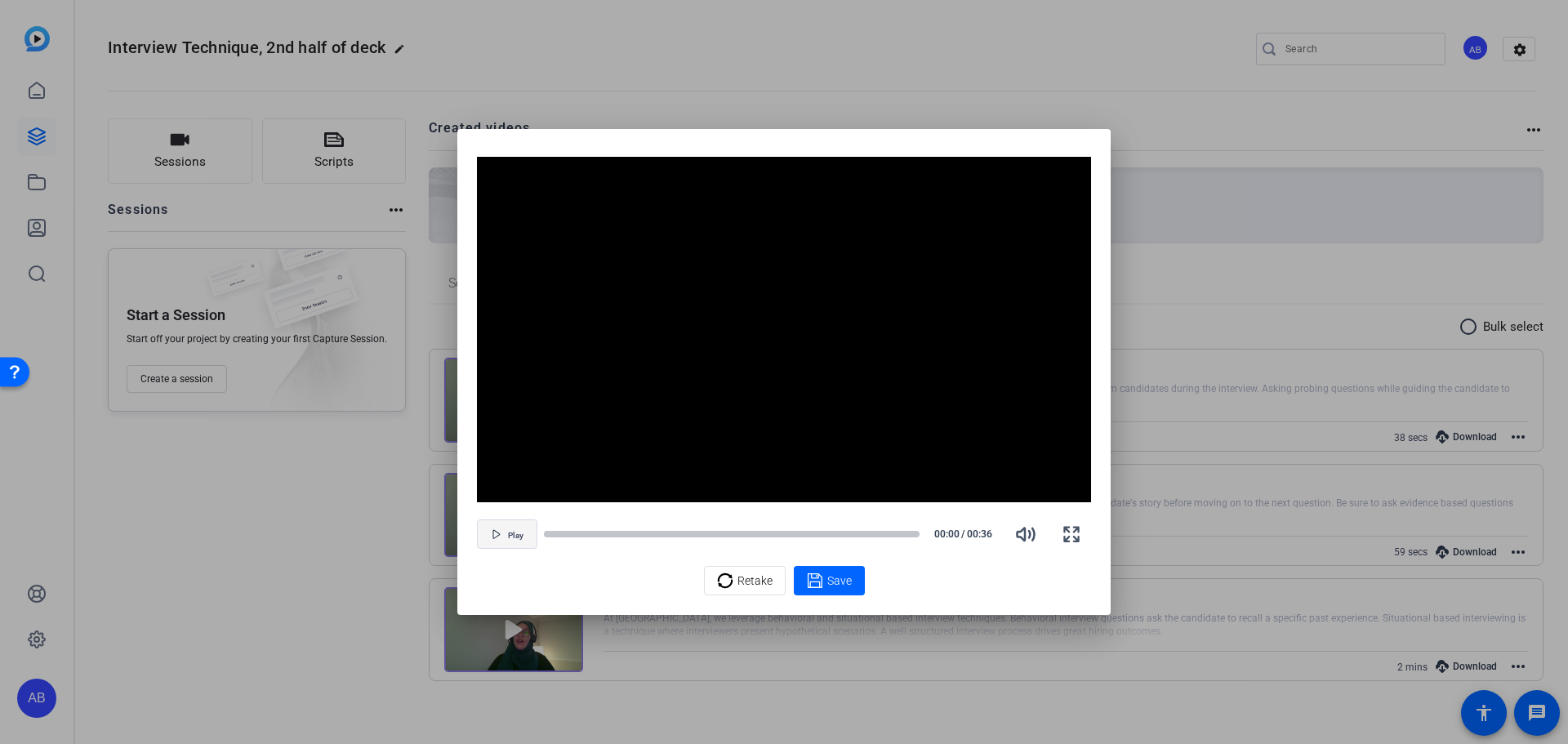 click at bounding box center [507, 534] 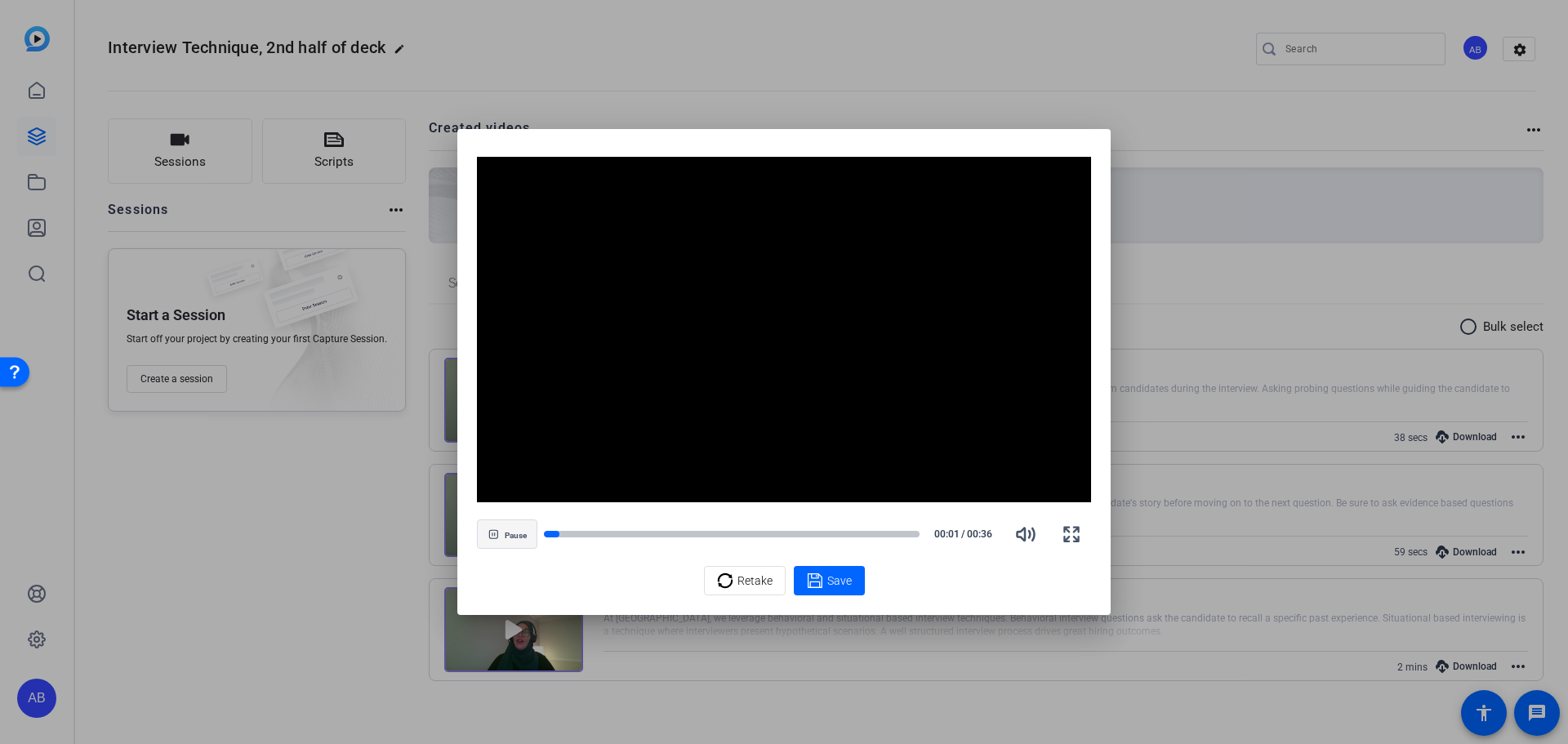 click at bounding box center (507, 534) 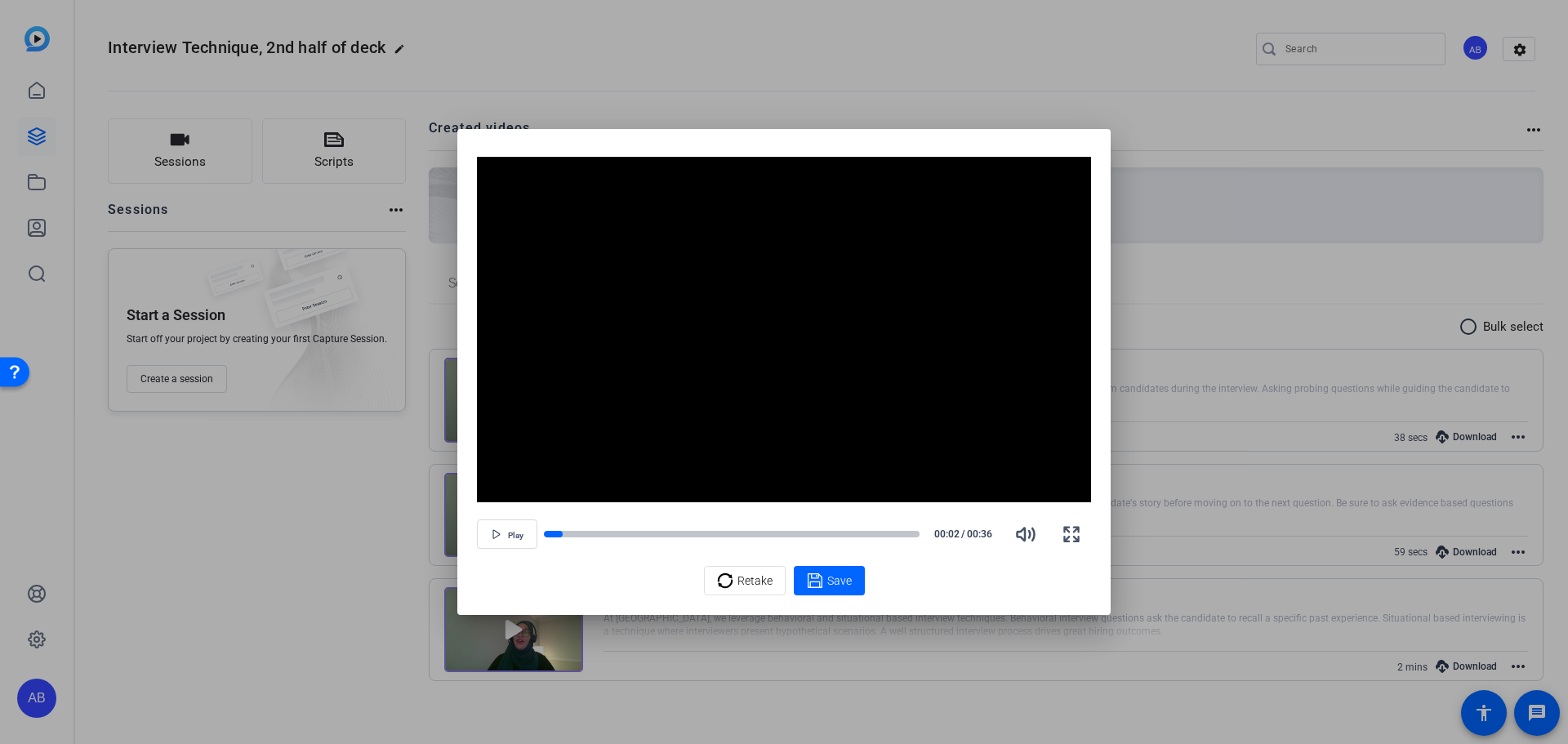 drag, startPoint x: 559, startPoint y: 536, endPoint x: 543, endPoint y: 532, distance: 16.492423 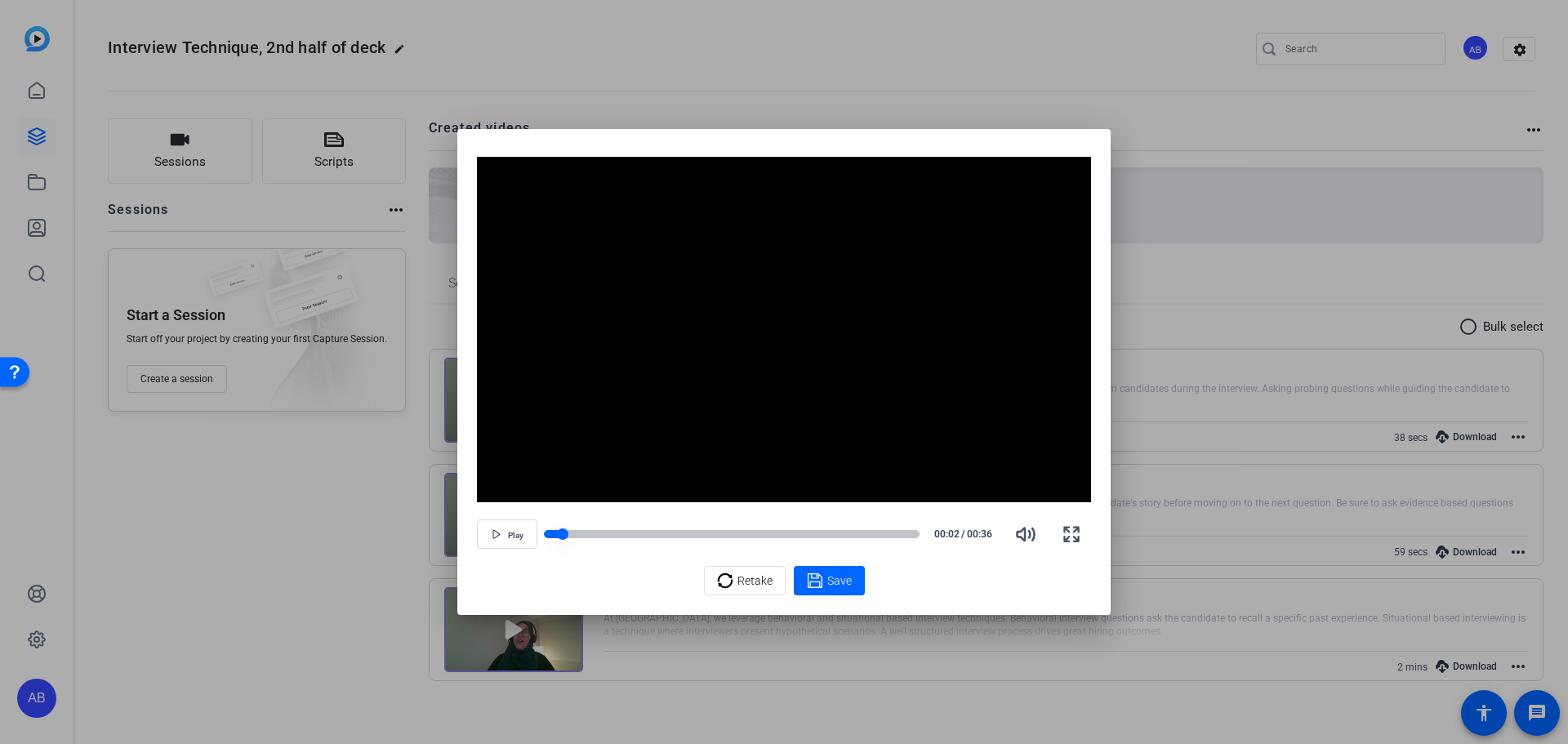 click at bounding box center (553, 534) 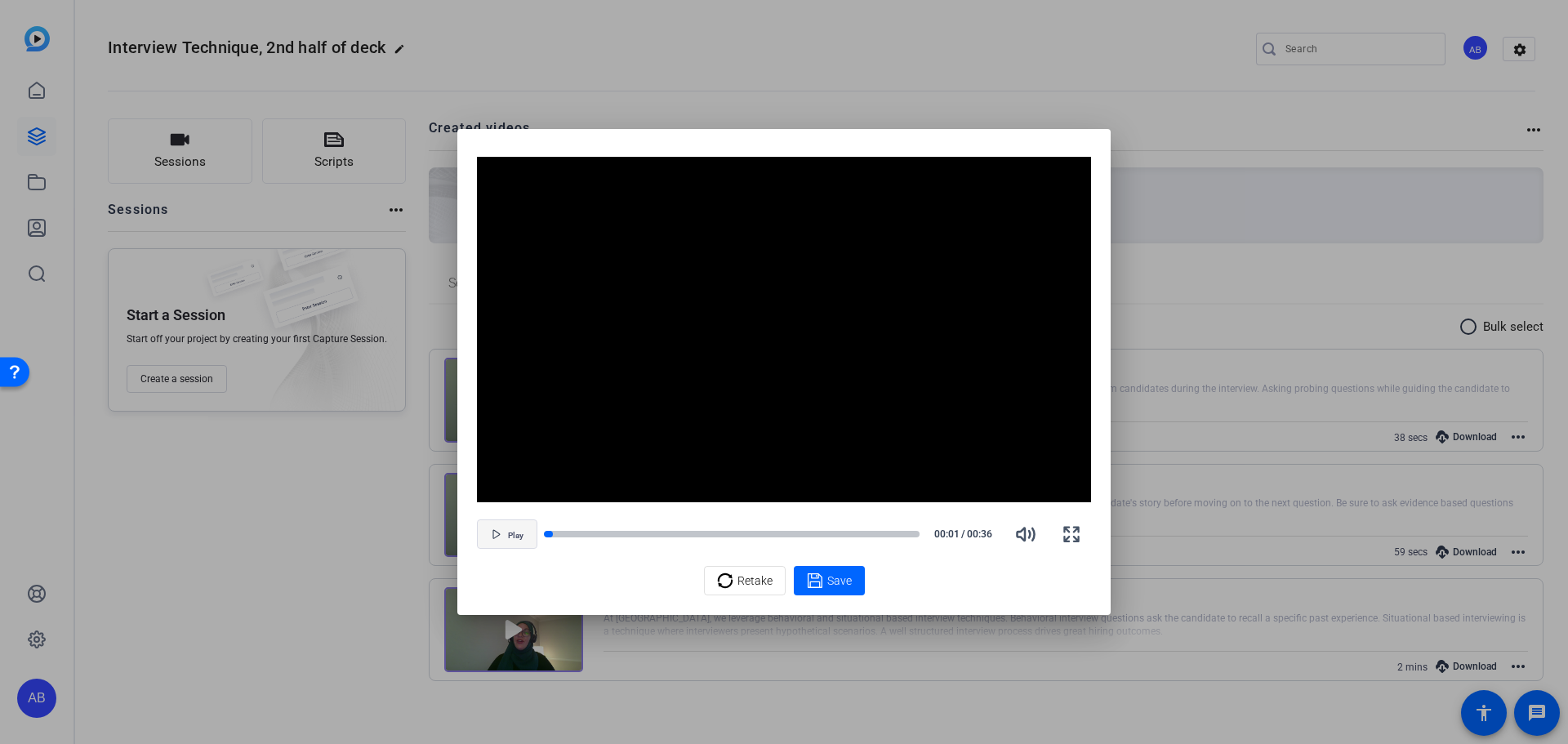 click at bounding box center [507, 534] 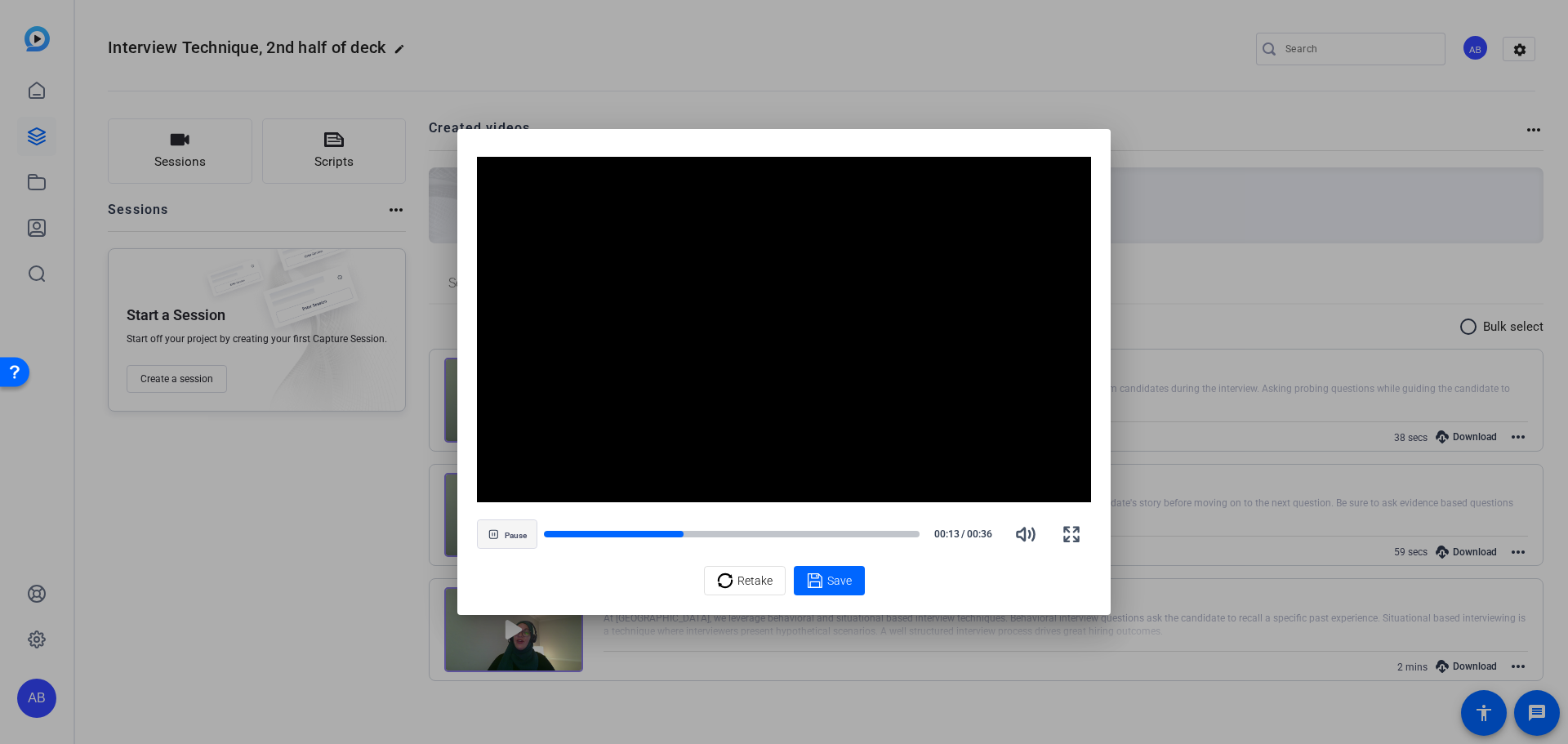 drag, startPoint x: 608, startPoint y: 528, endPoint x: 523, endPoint y: 525, distance: 85.052925 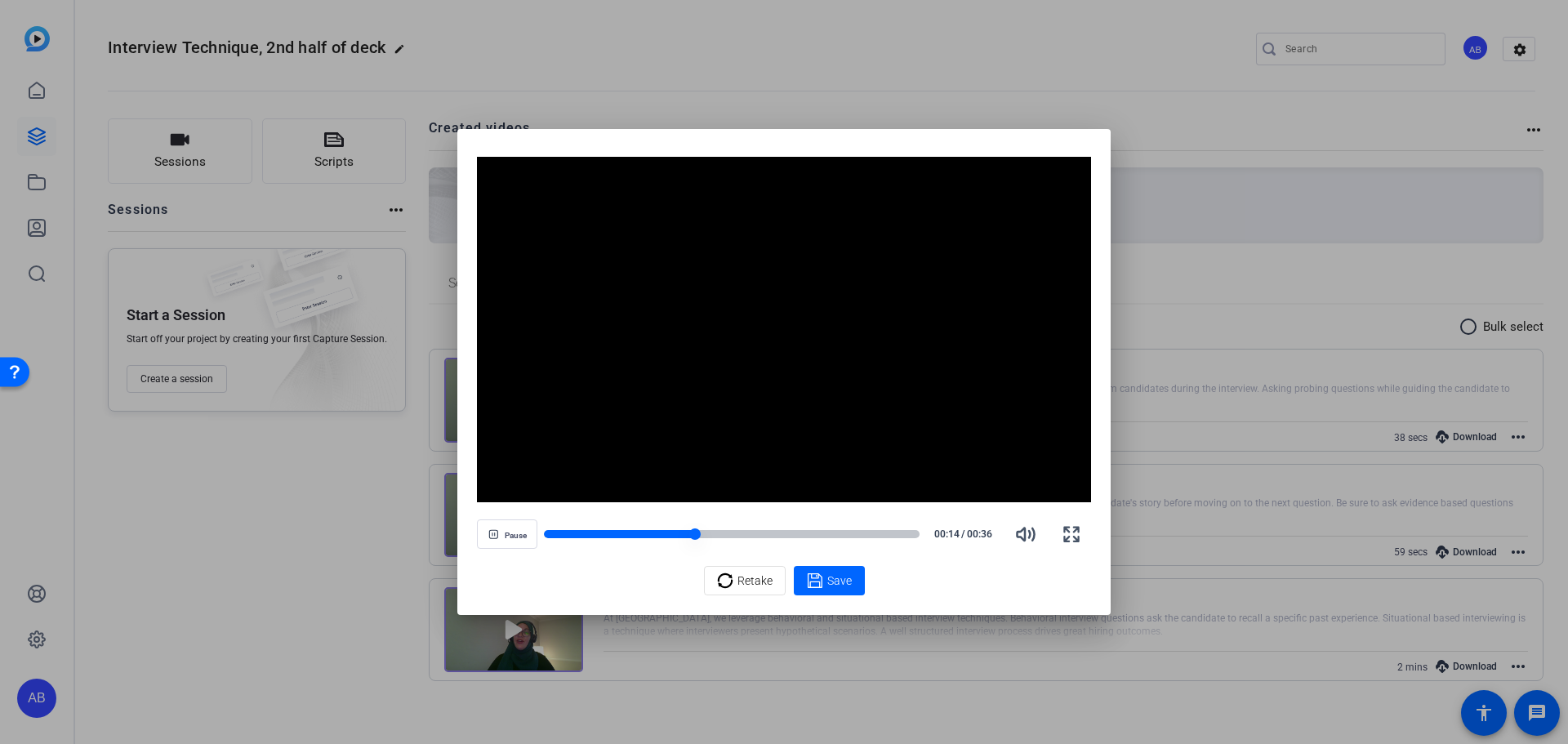 click at bounding box center (619, 534) 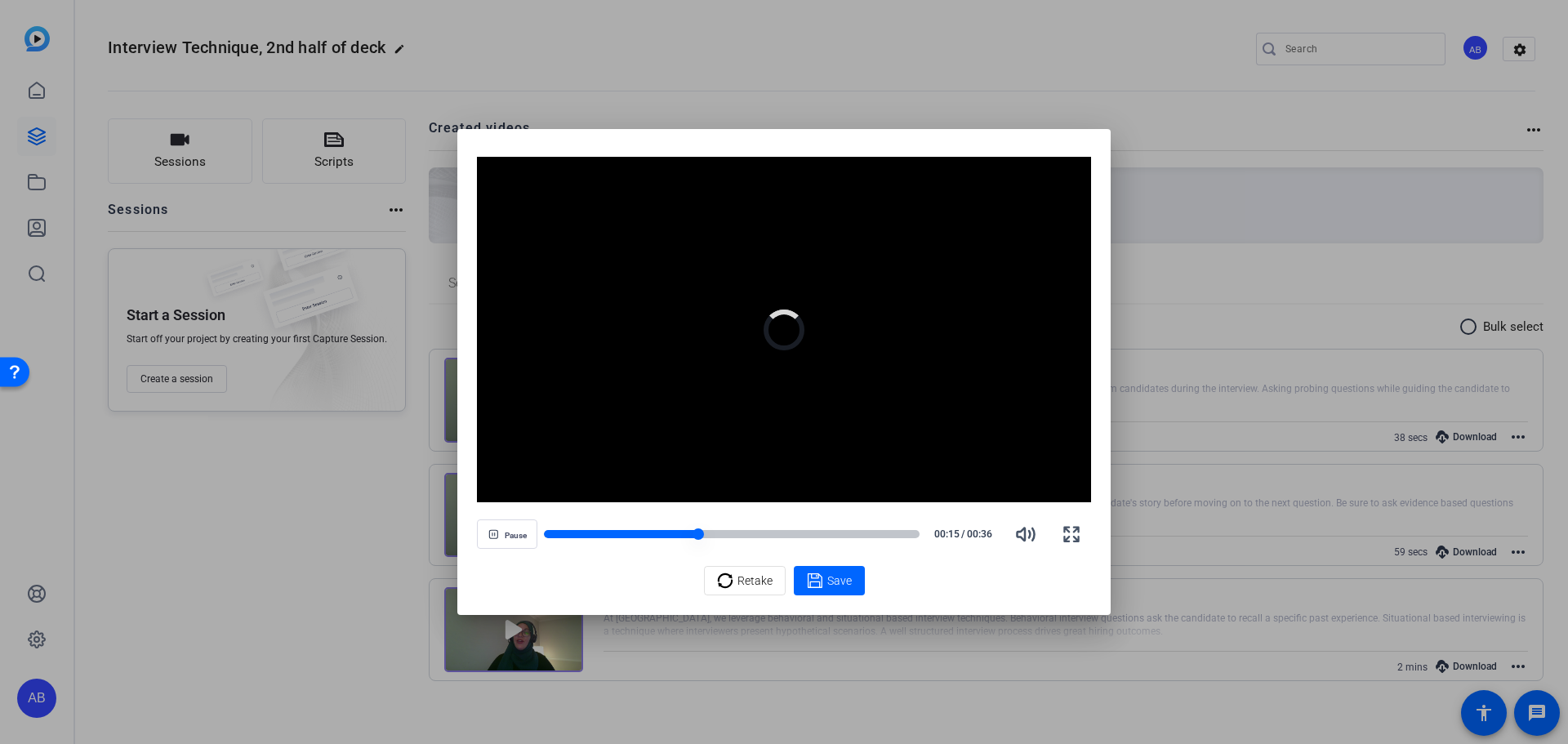 click at bounding box center (621, 534) 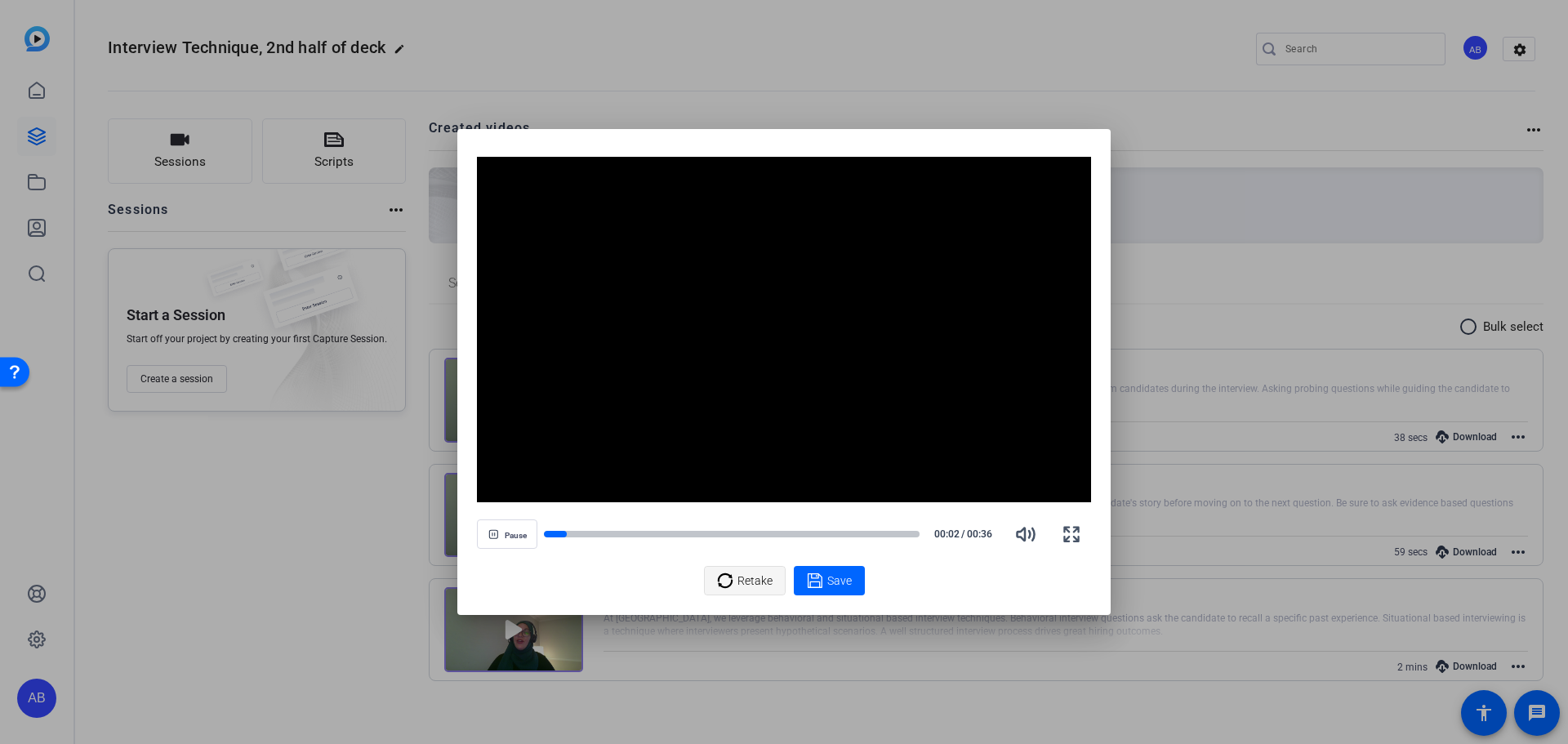 click on "Retake" at bounding box center [755, 581] 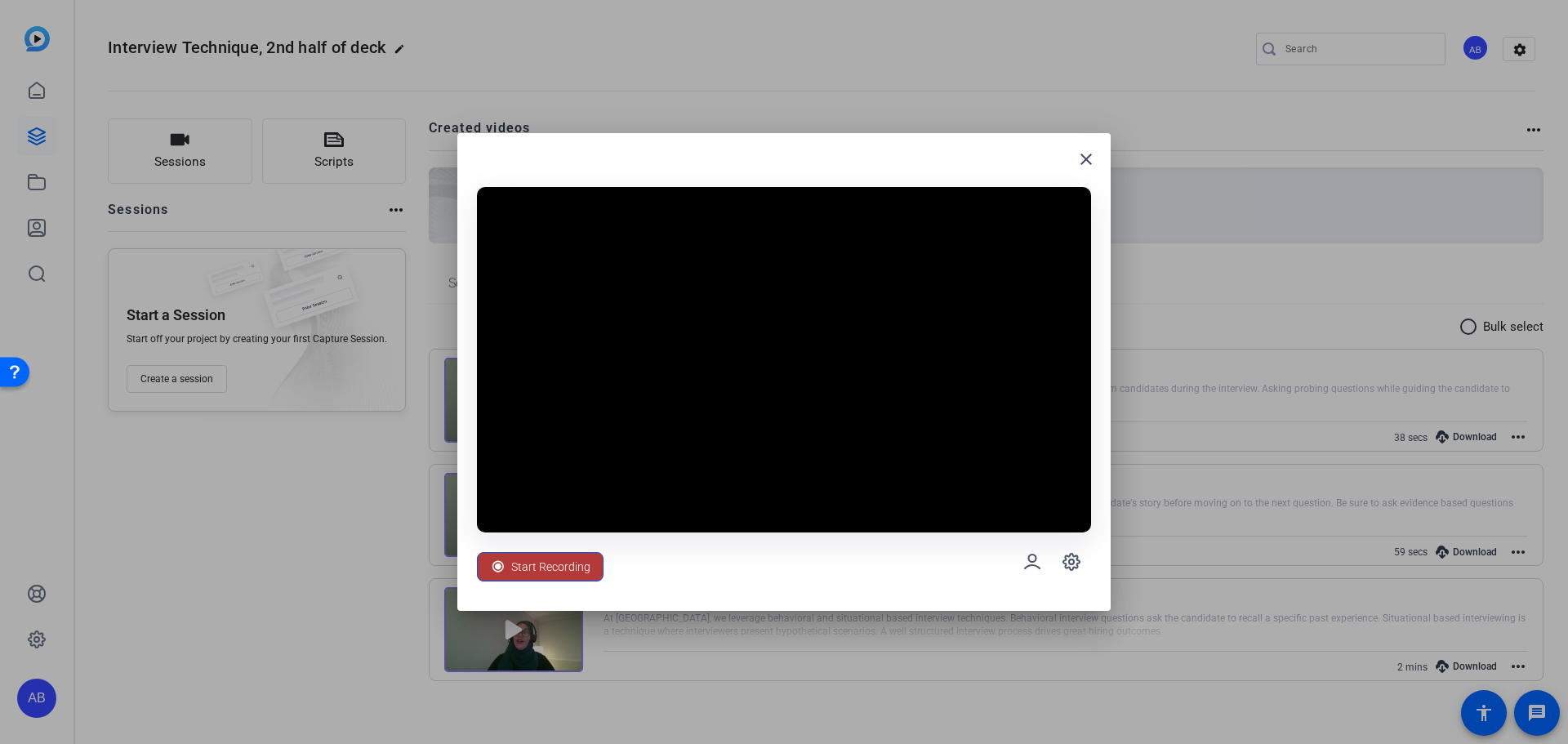 click on "Start Recording" at bounding box center (550, 567) 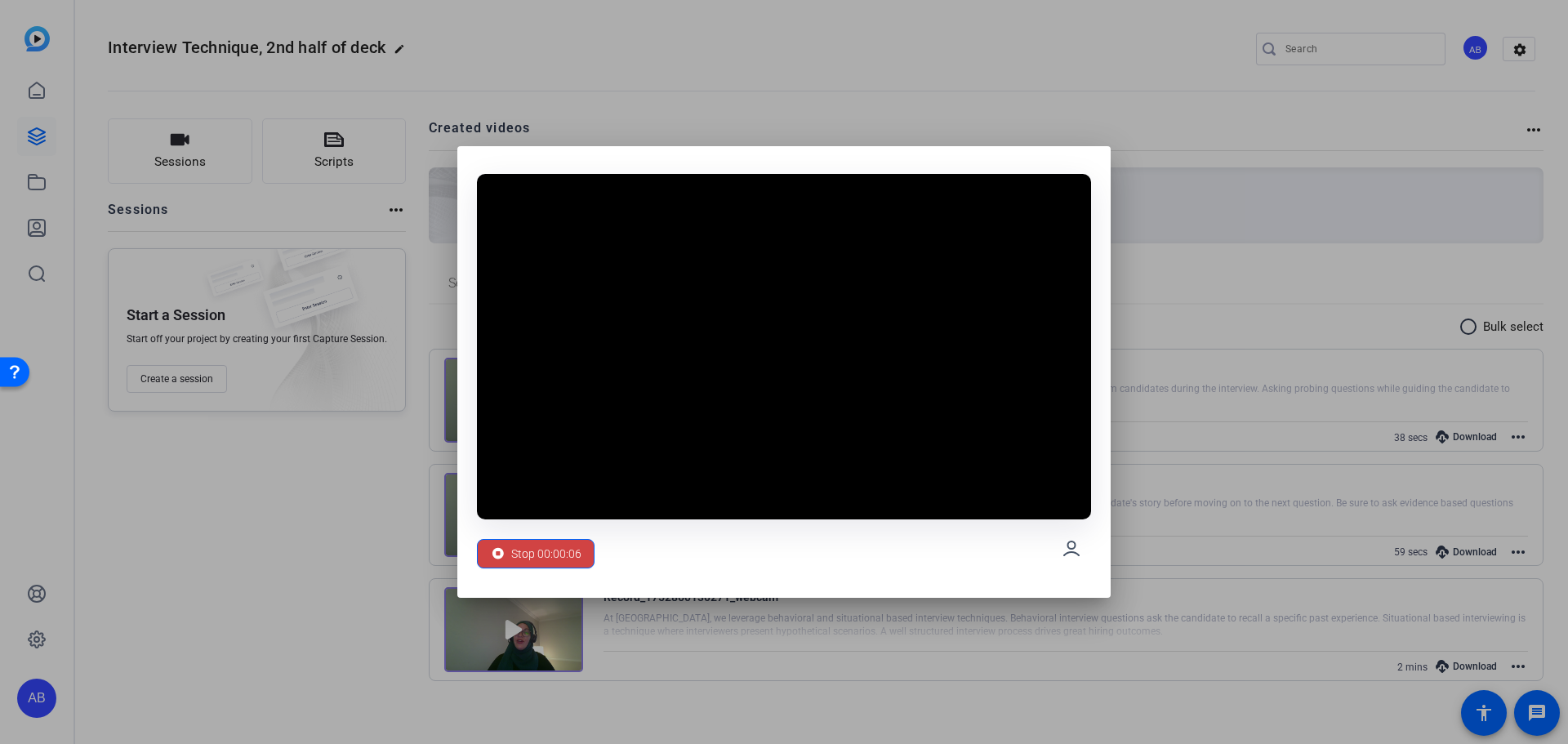 click on "Stop 00:00:06" at bounding box center (546, 554) 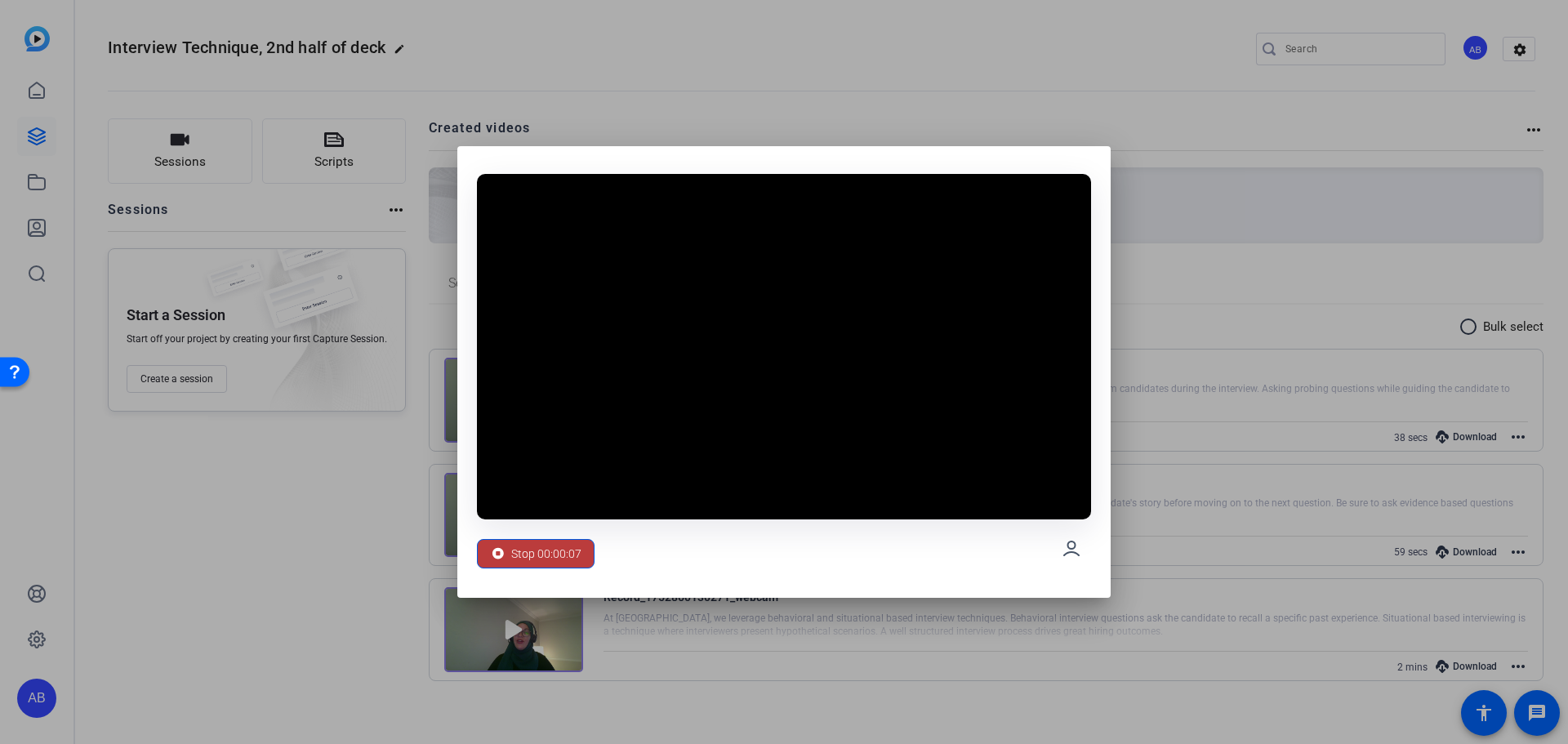 click on "Stop 00:00:07" at bounding box center (546, 554) 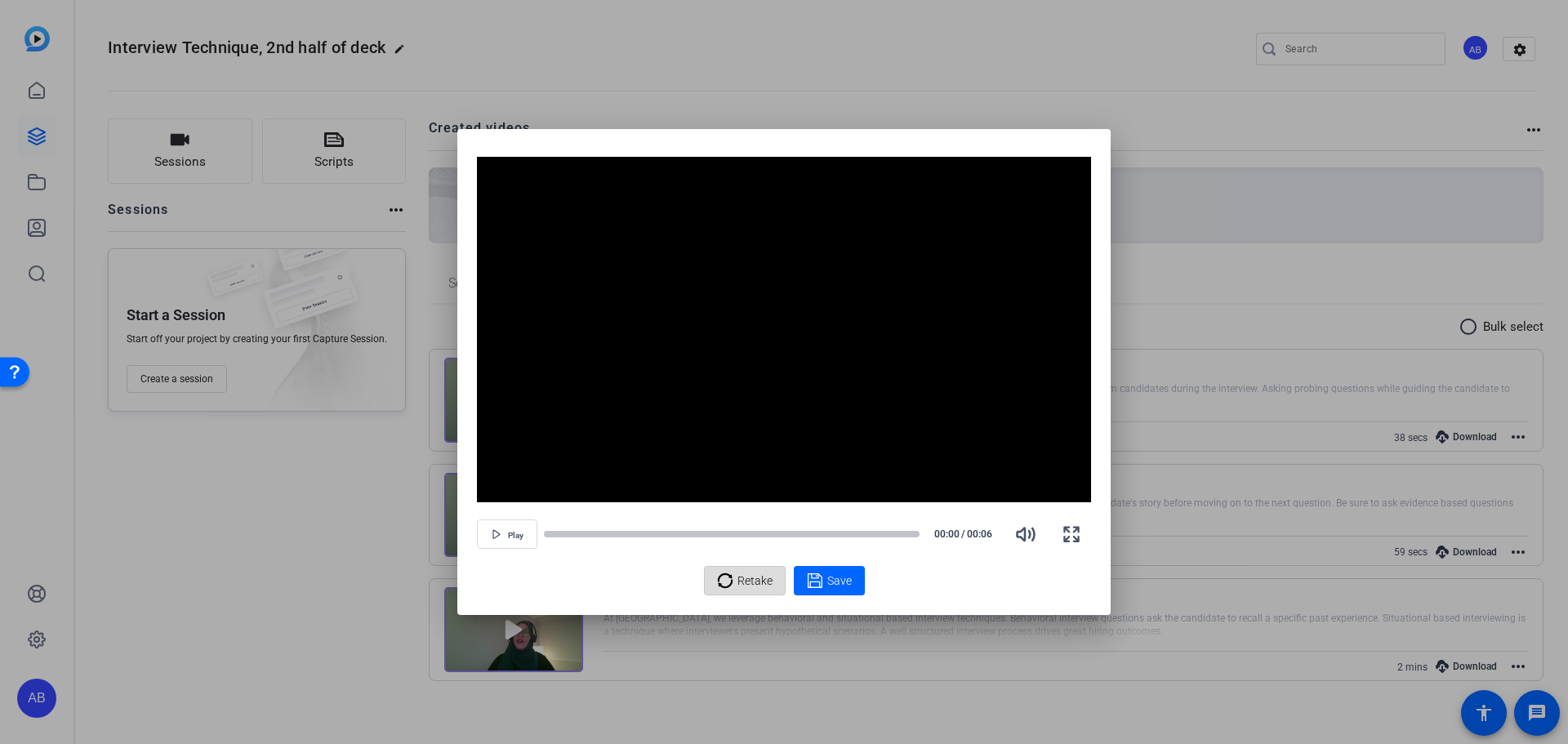 click on "Retake" at bounding box center [755, 581] 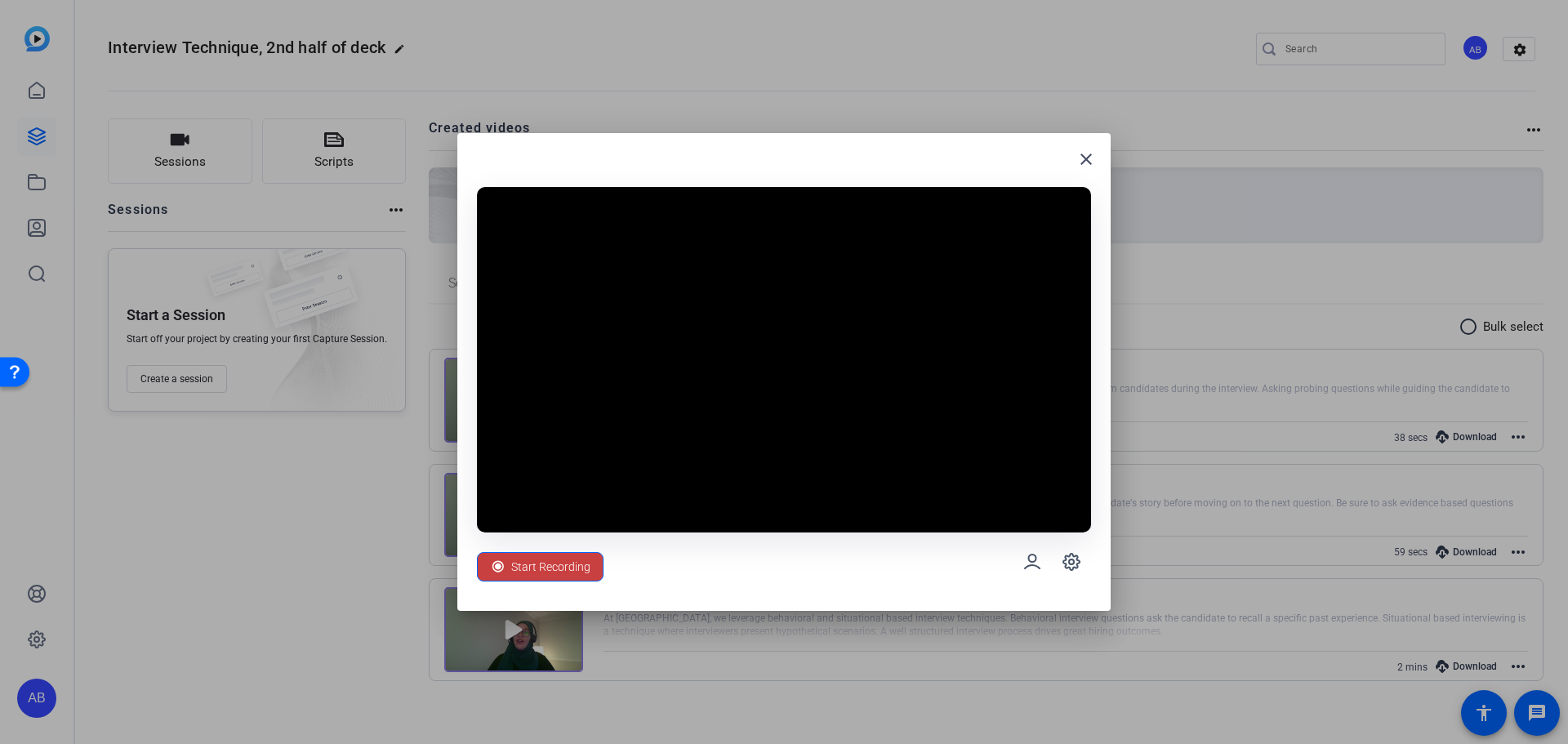 click on "Start Recording" at bounding box center (550, 567) 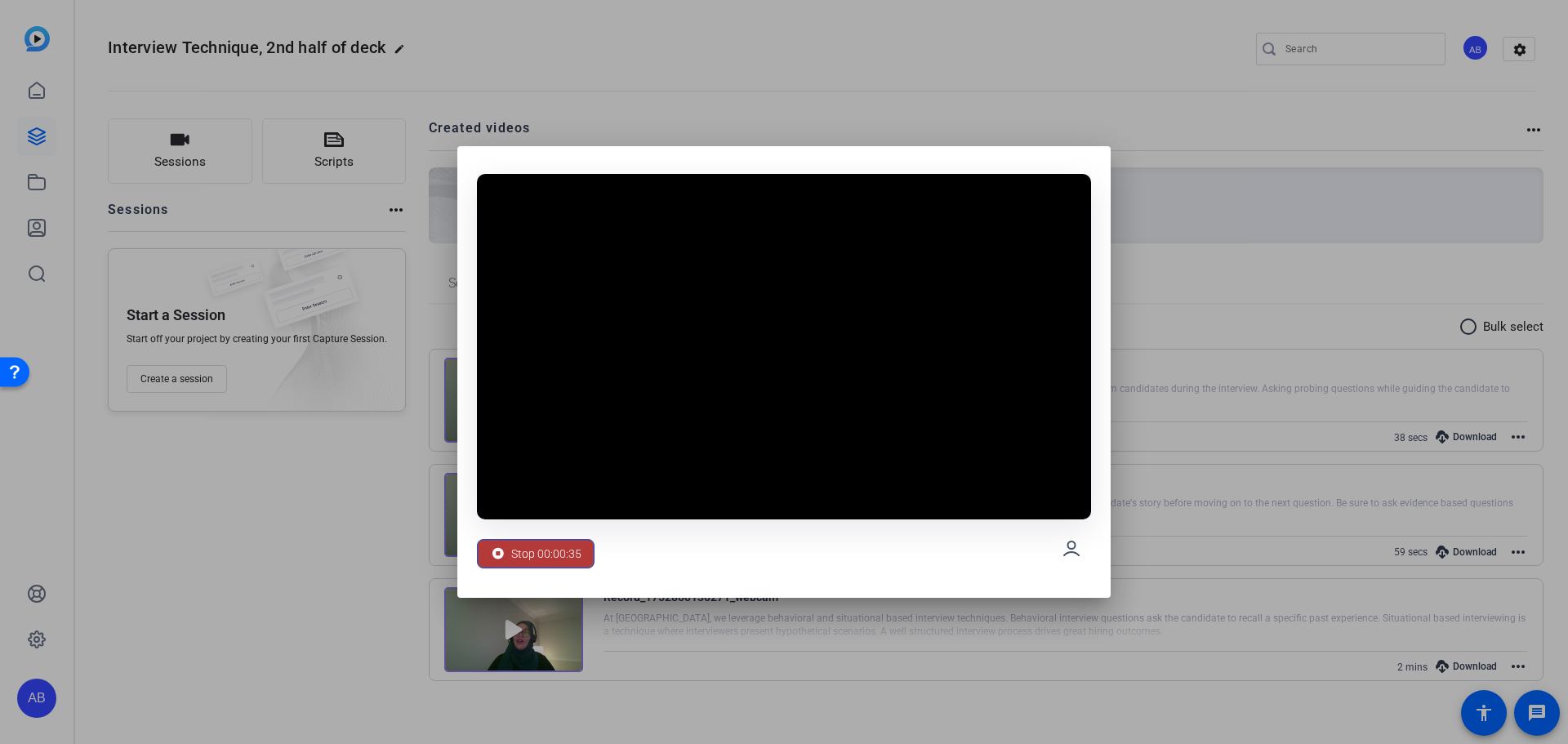 click on "Stop 00:00:35" at bounding box center [546, 554] 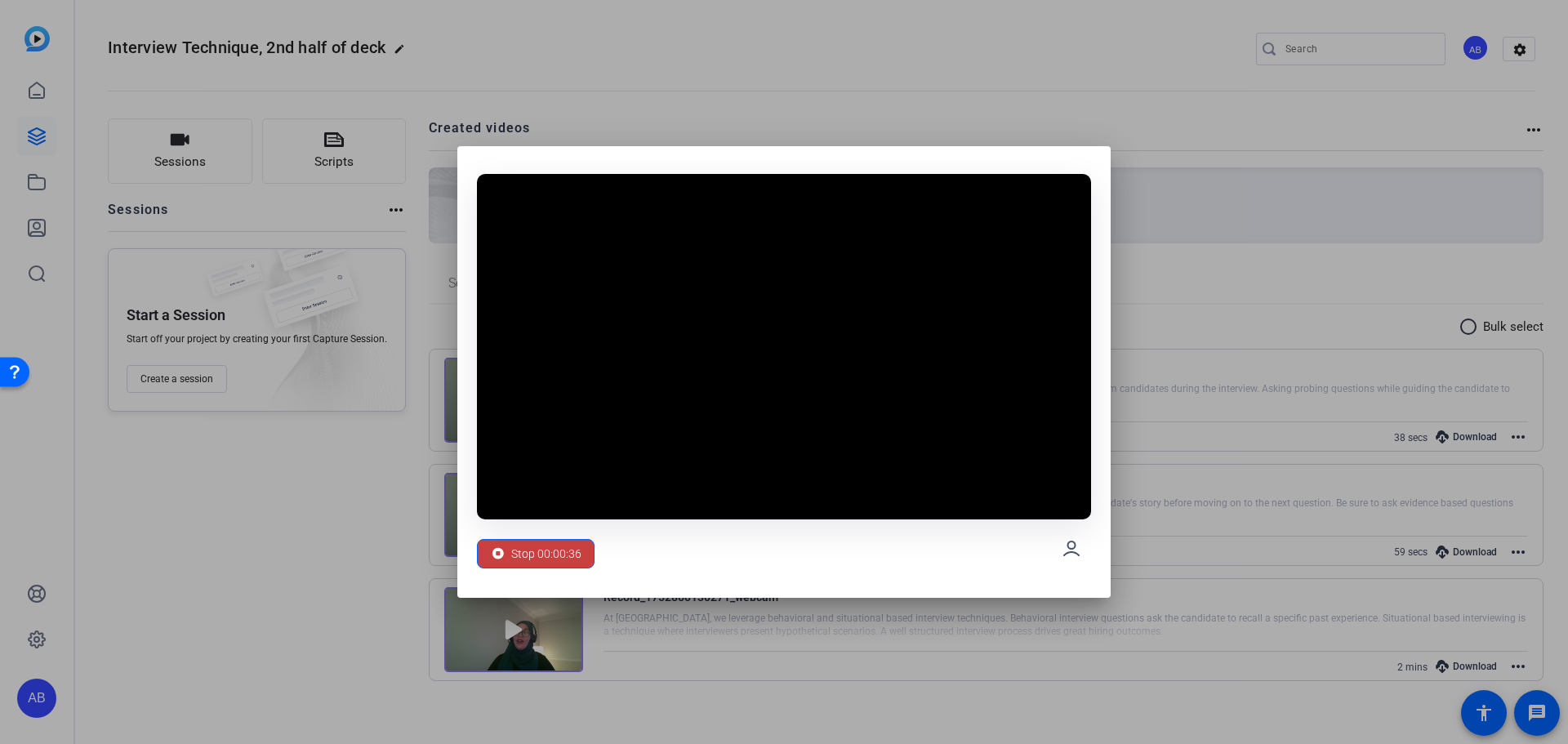 click on "Stop 00:00:36" at bounding box center [546, 554] 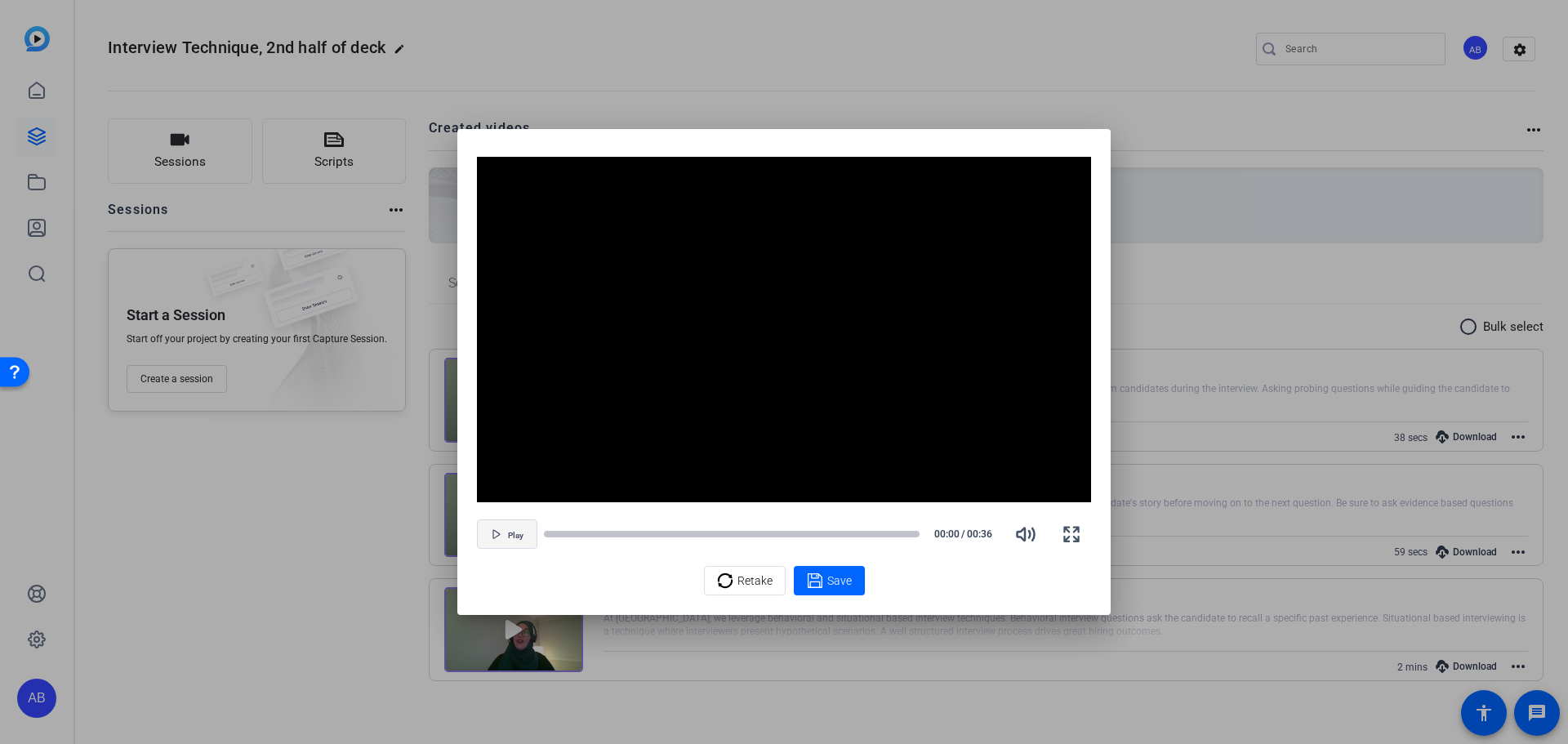 click at bounding box center [507, 534] 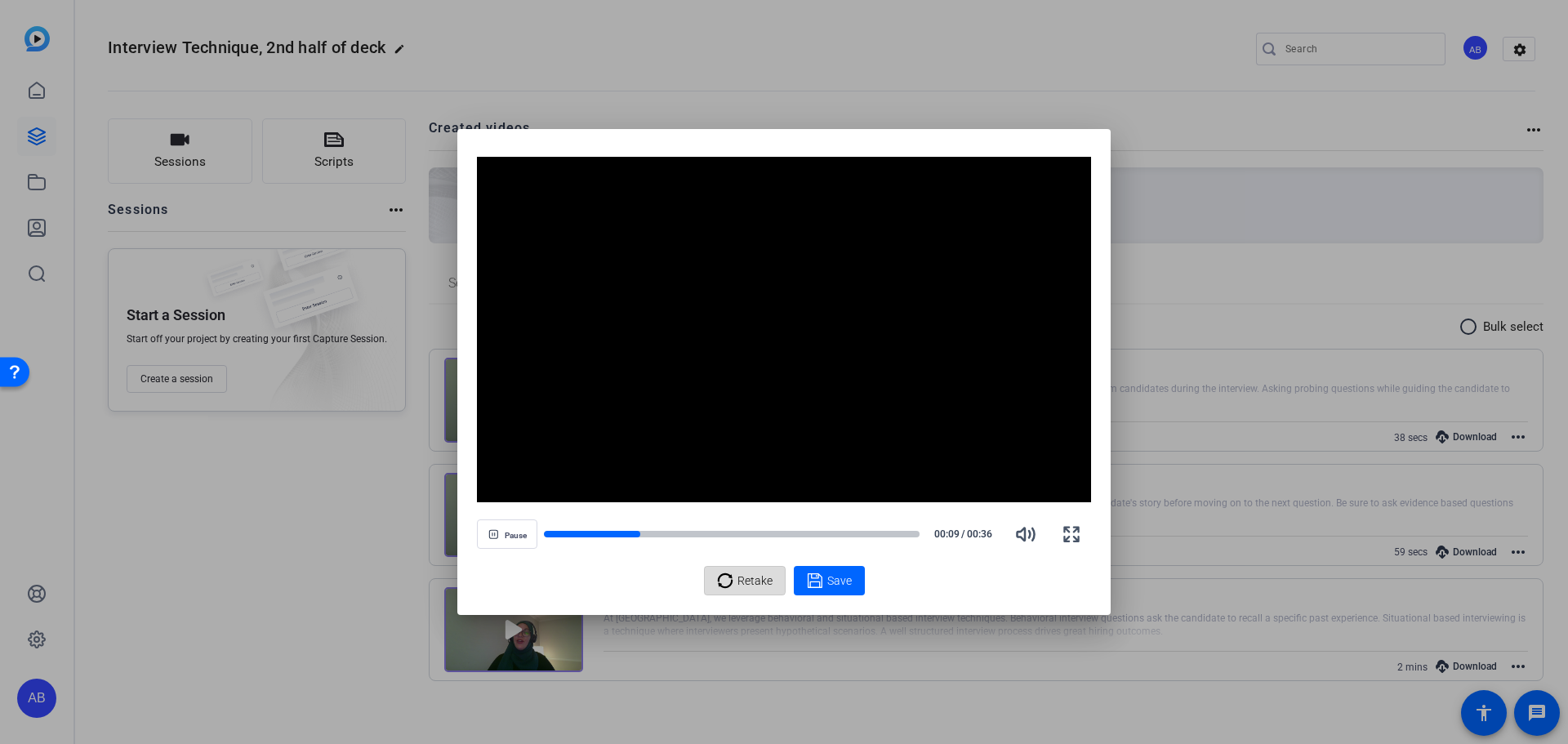 click on "Retake" at bounding box center [755, 581] 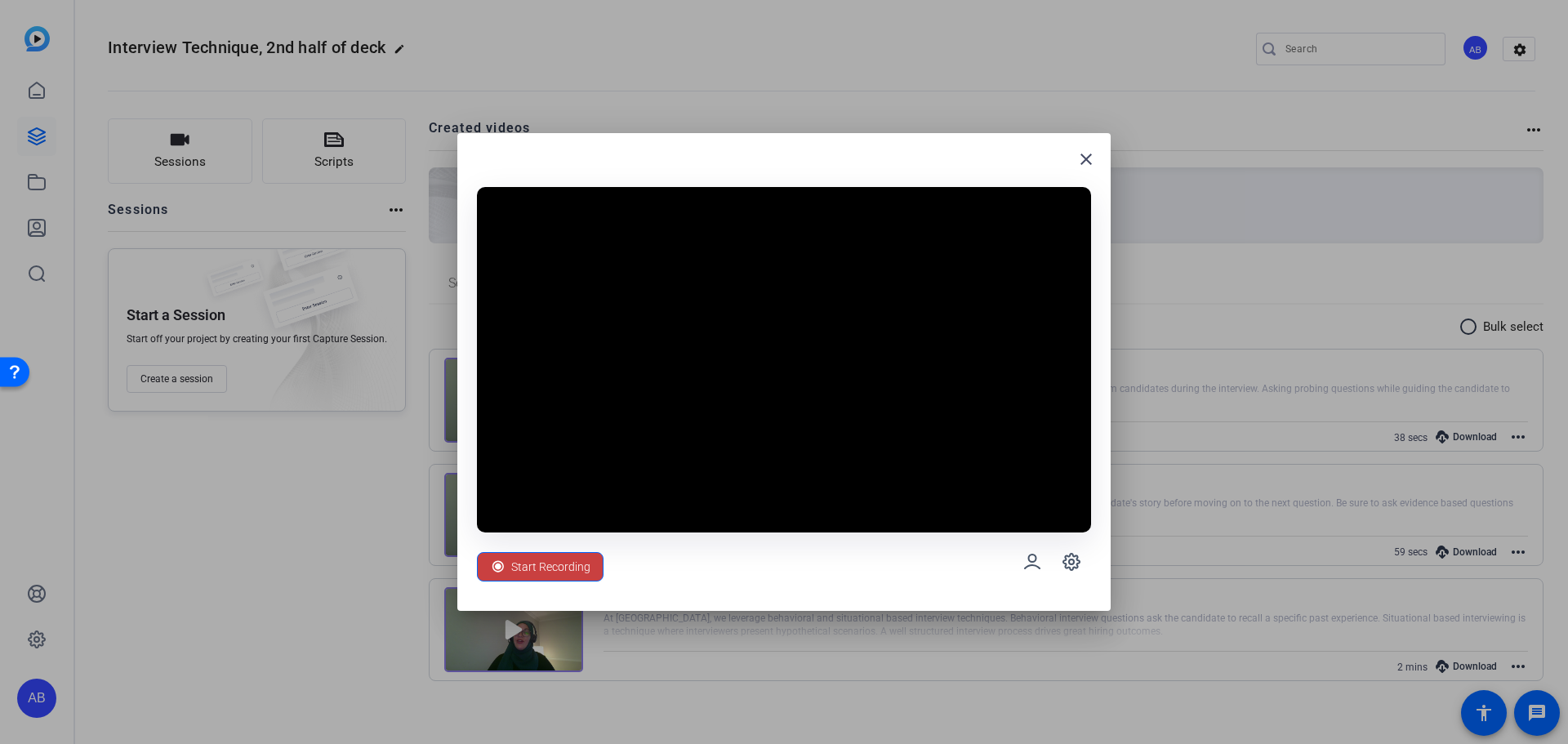 click on "Start Recording" at bounding box center [550, 567] 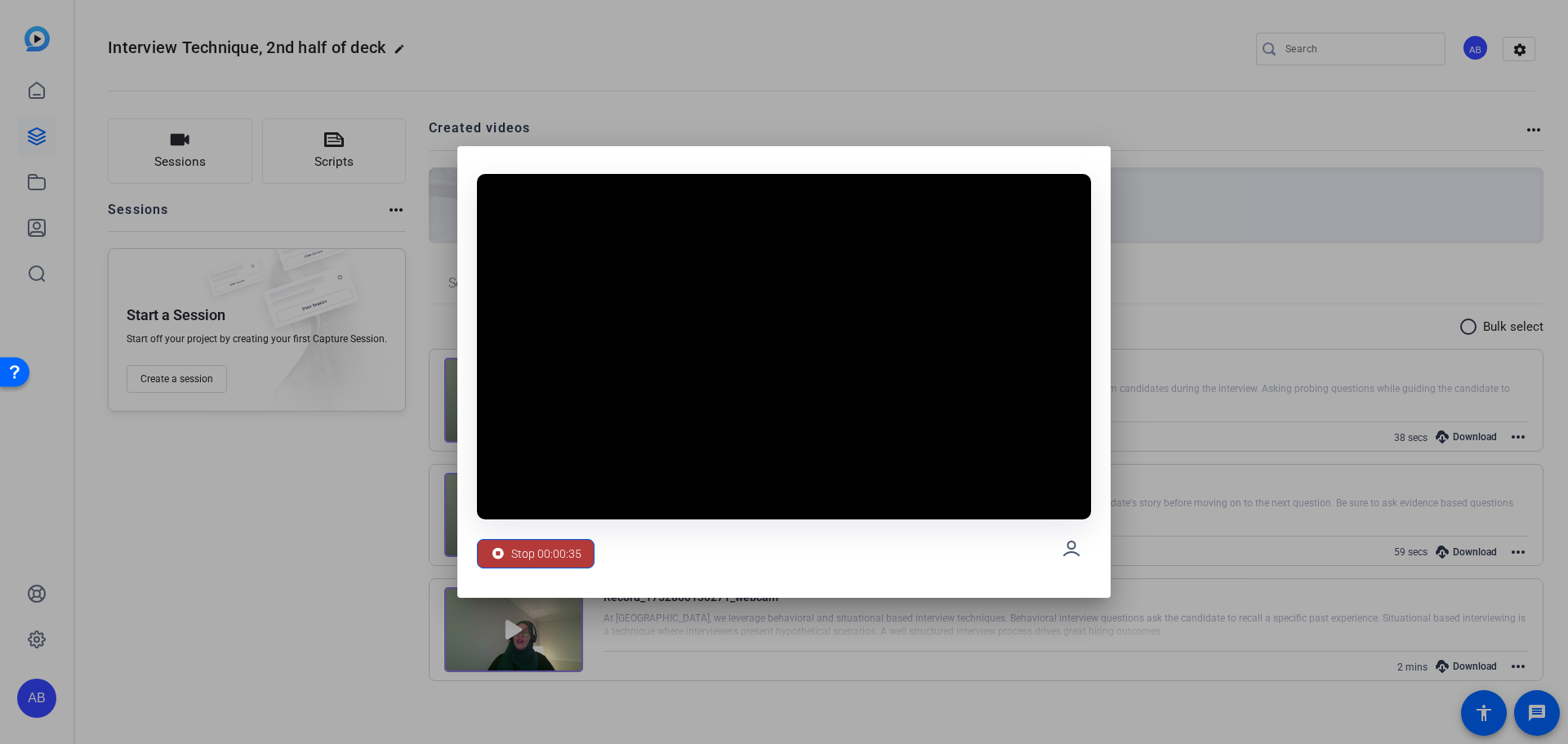 click on "Stop 00:00:35" at bounding box center [546, 554] 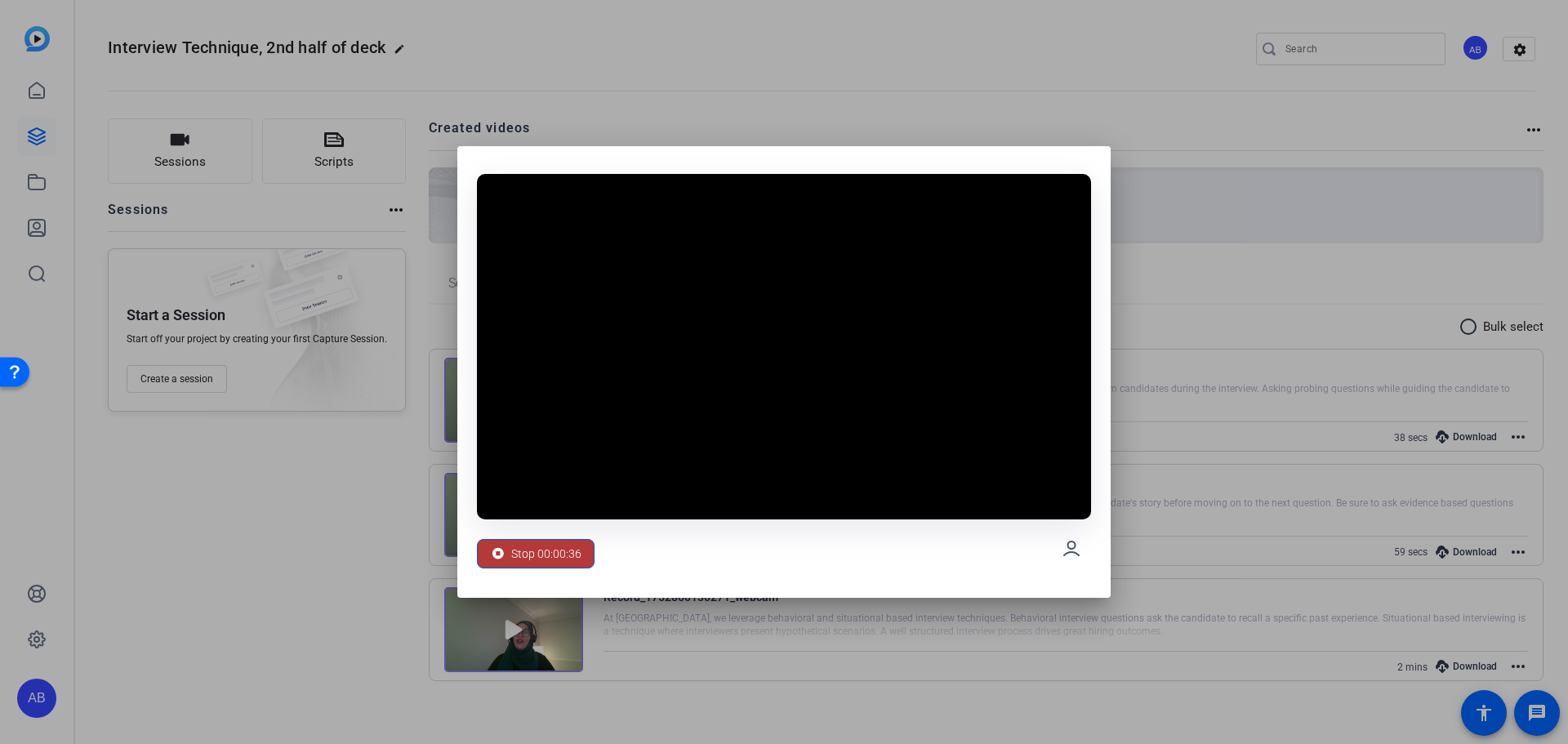 click on "Stop 00:00:36" at bounding box center [546, 554] 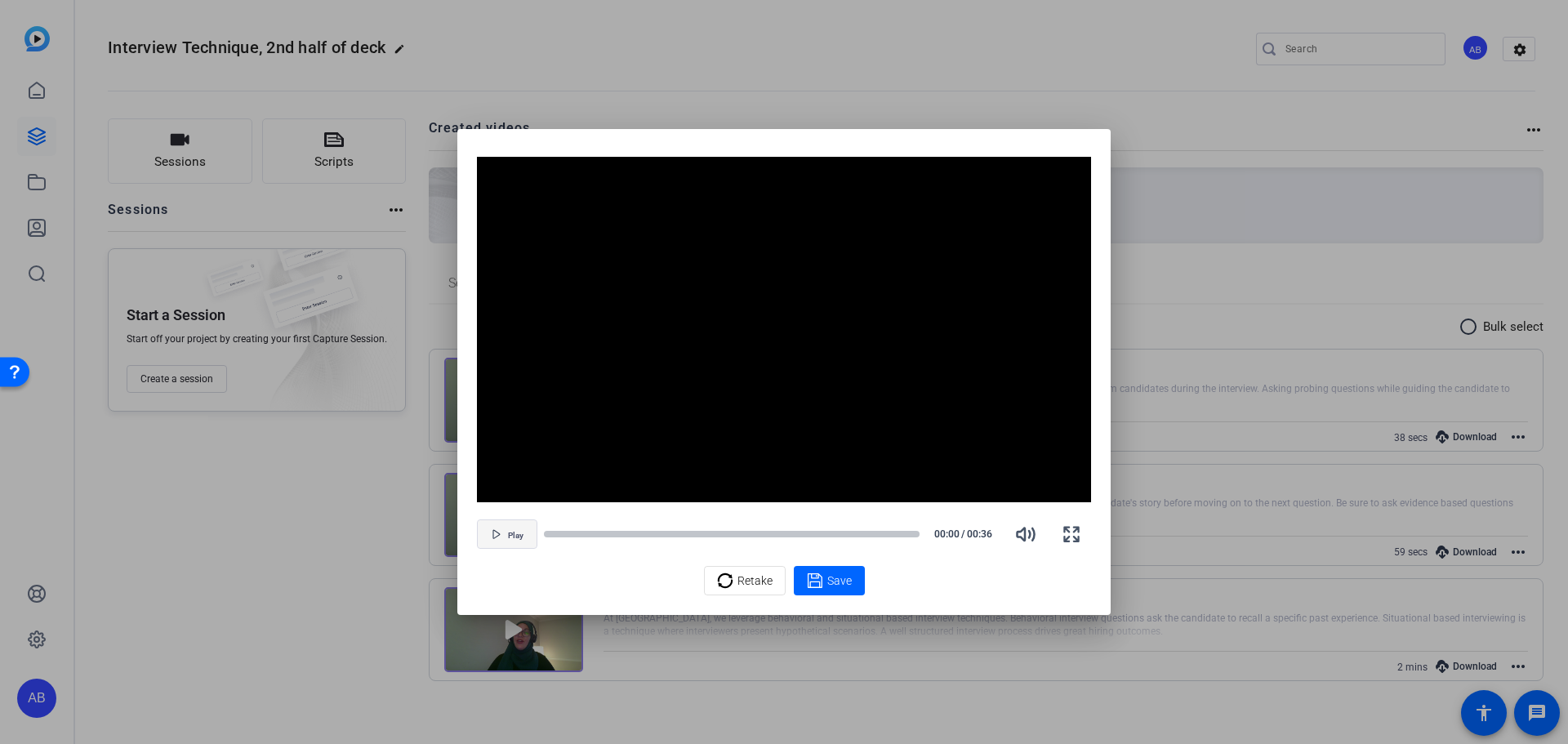 click 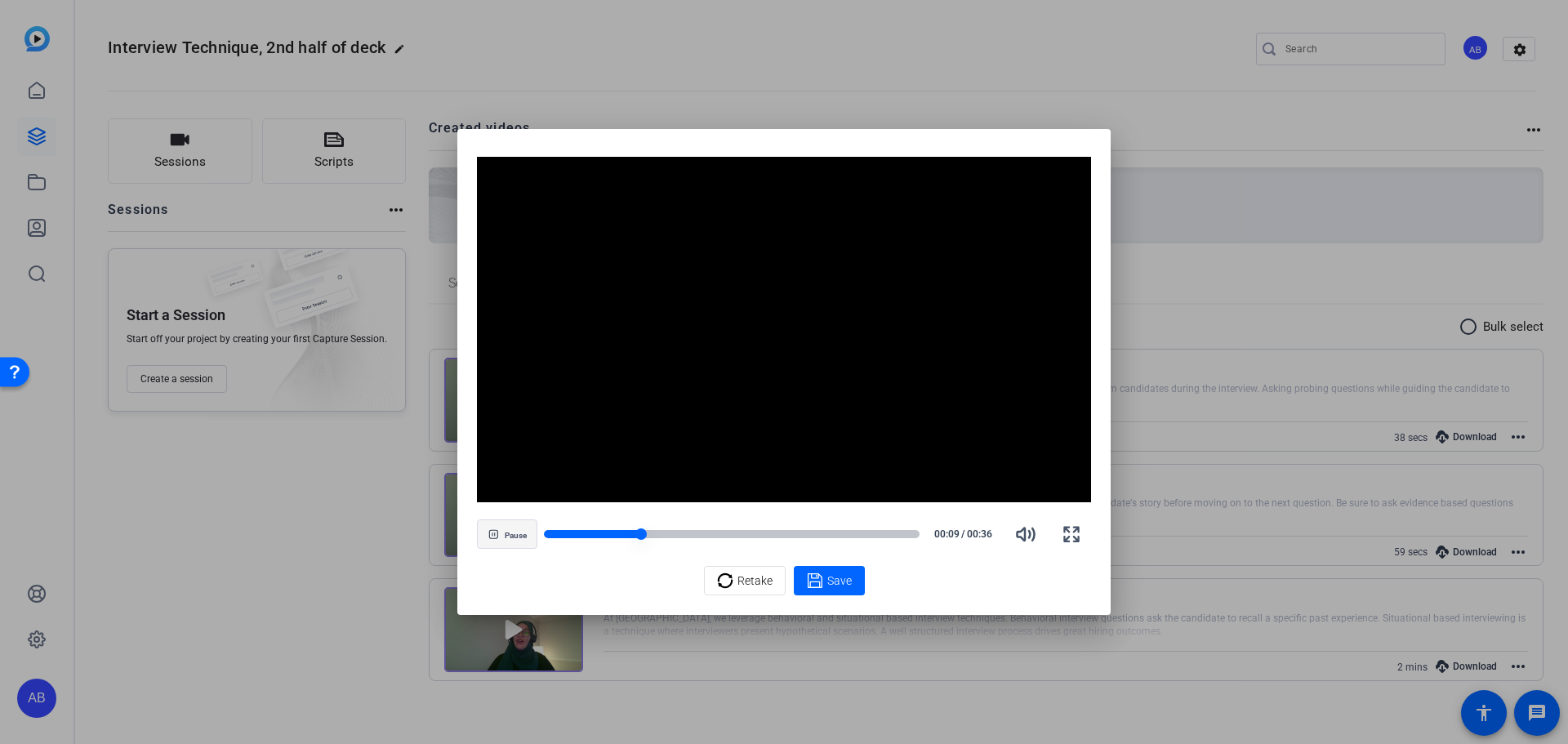 click at bounding box center [592, 534] 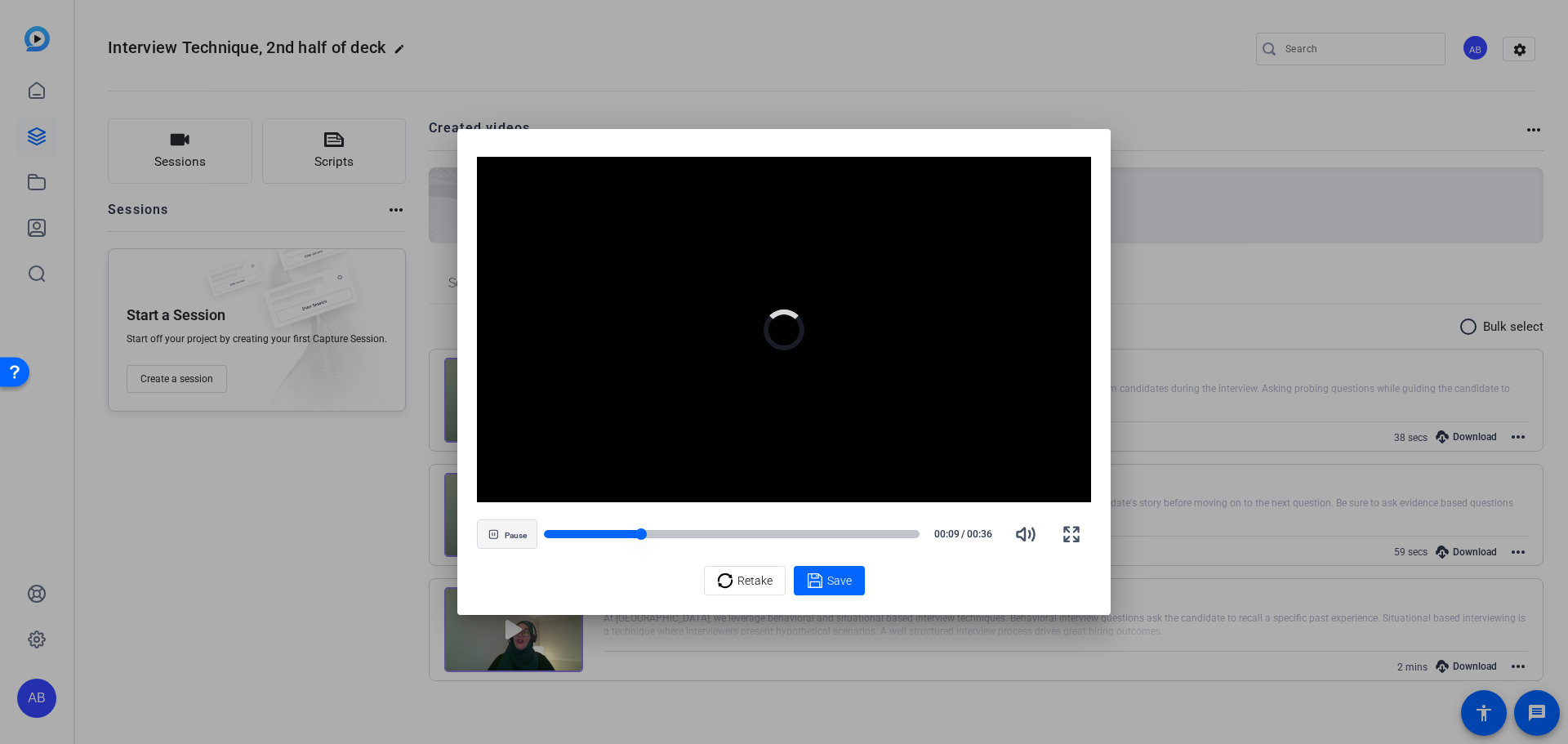 click at bounding box center (592, 534) 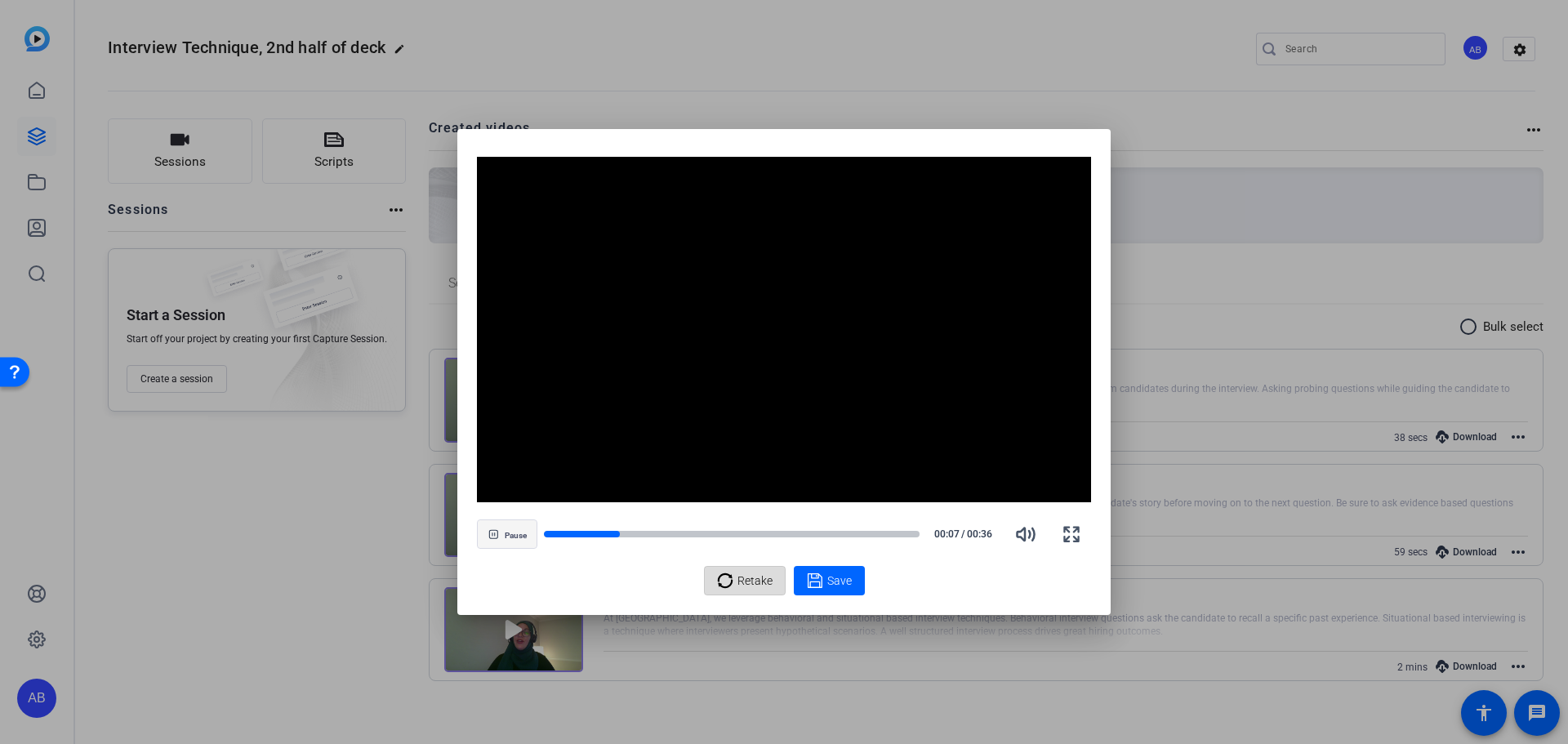 click on "Retake" at bounding box center (755, 581) 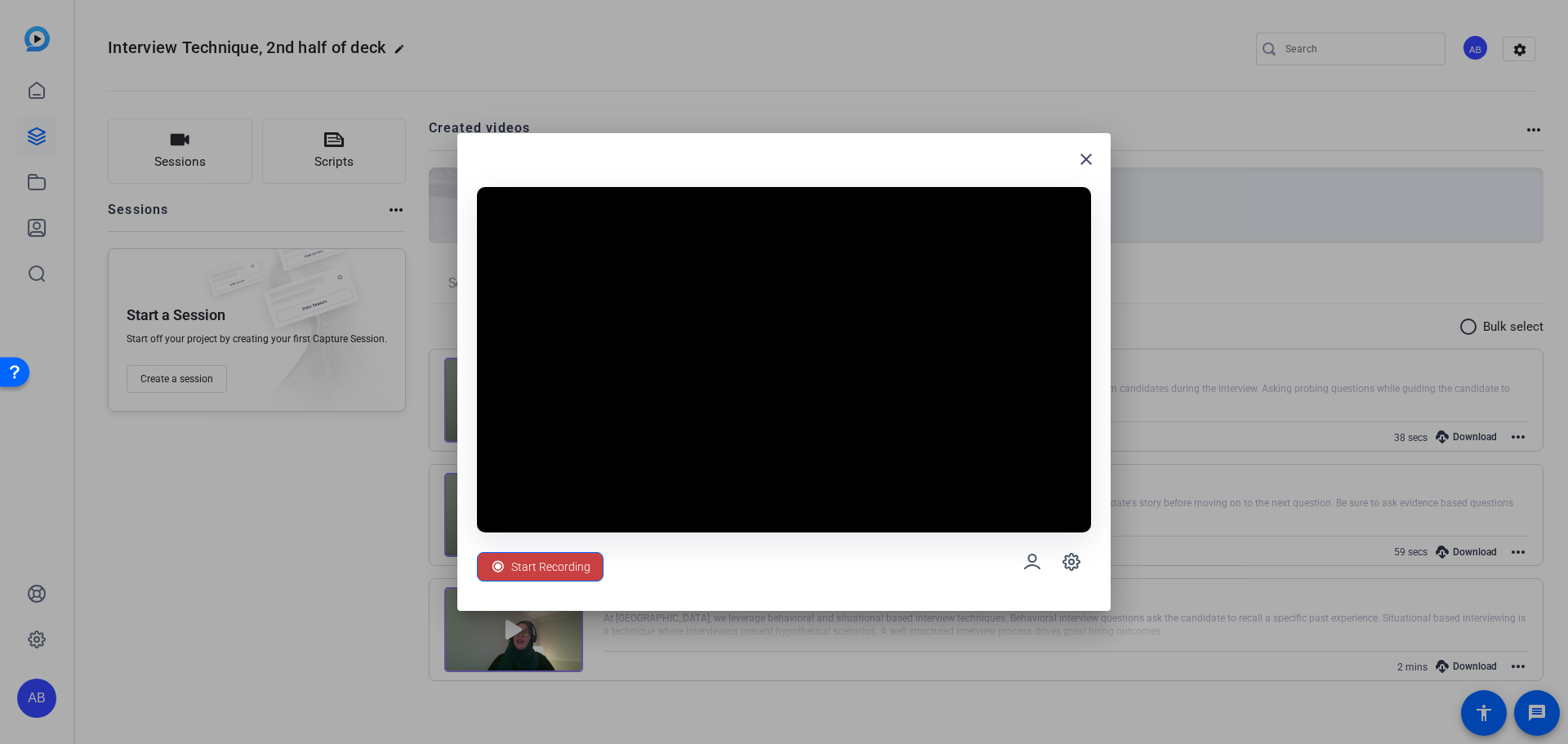 click at bounding box center [540, 567] 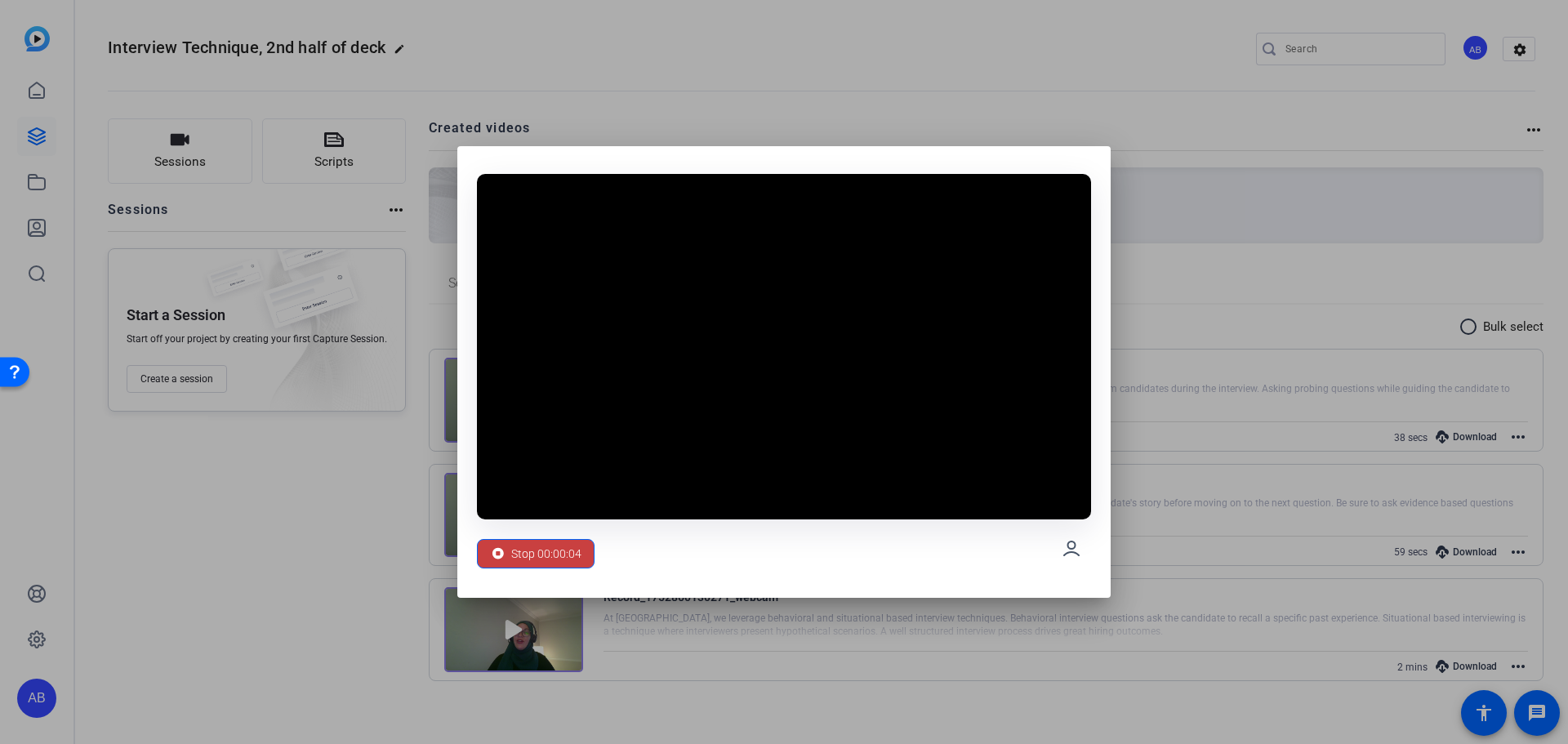 click on "Stop 00:00:04" at bounding box center [546, 554] 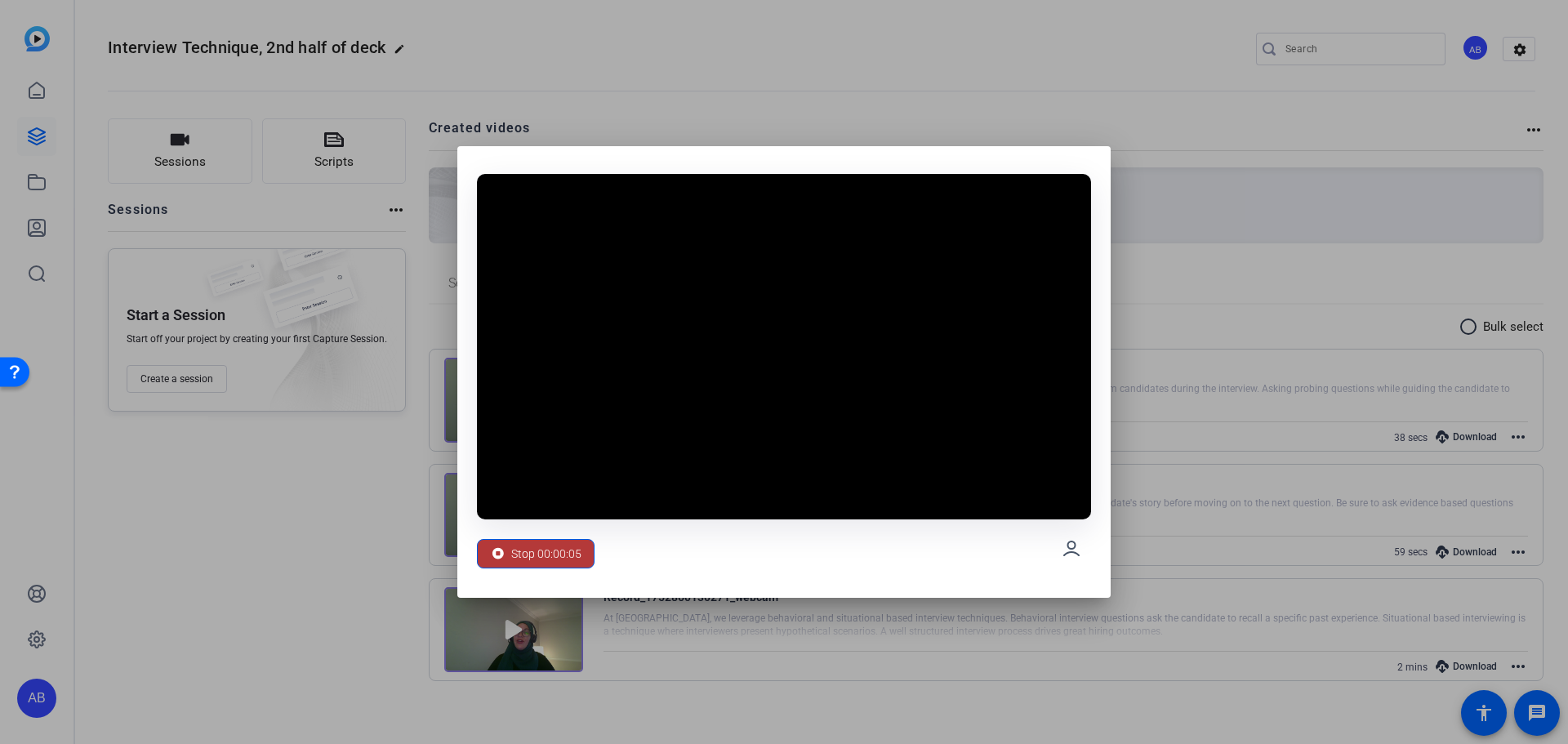 click on "Stop 00:00:05" at bounding box center (546, 554) 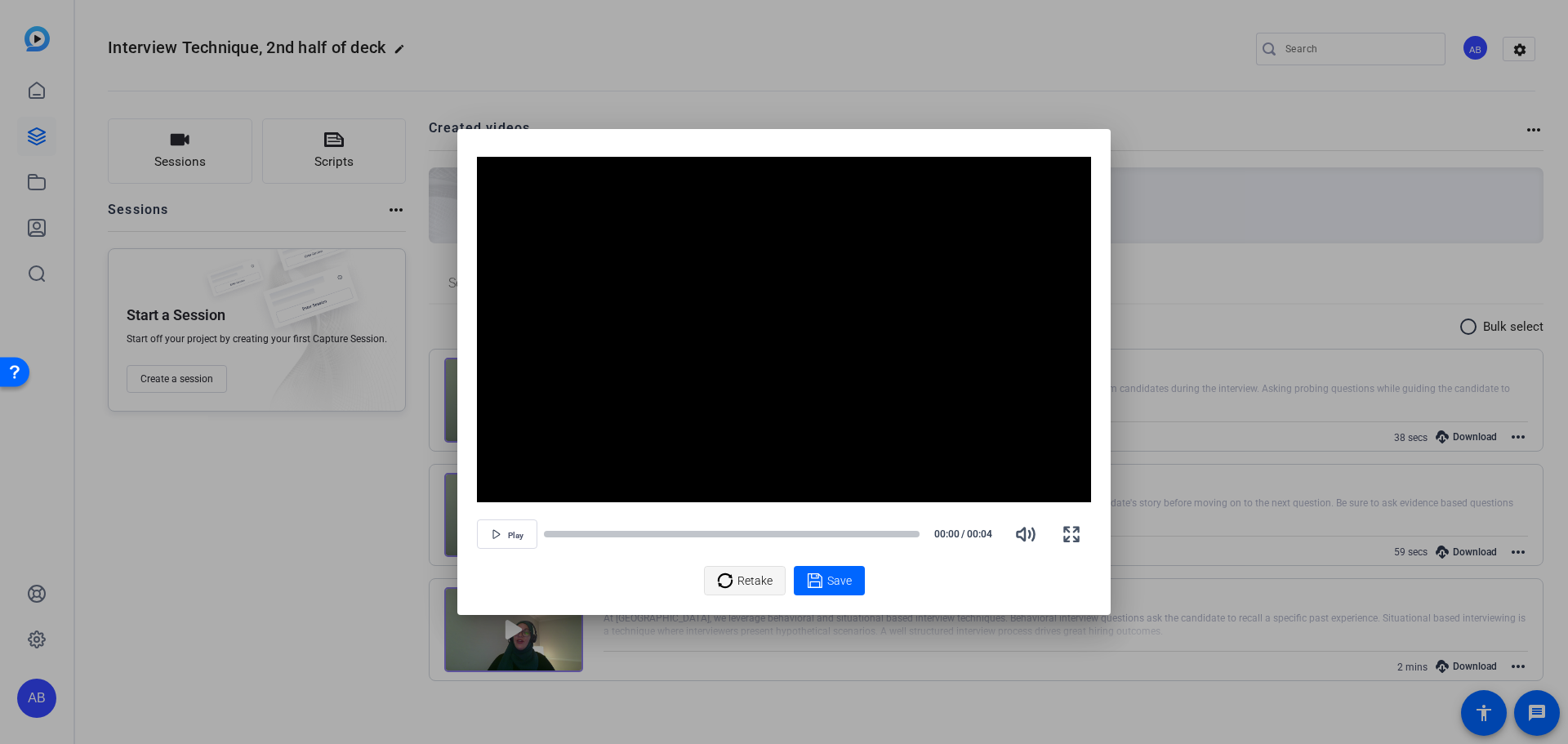 click on "Retake" at bounding box center [755, 581] 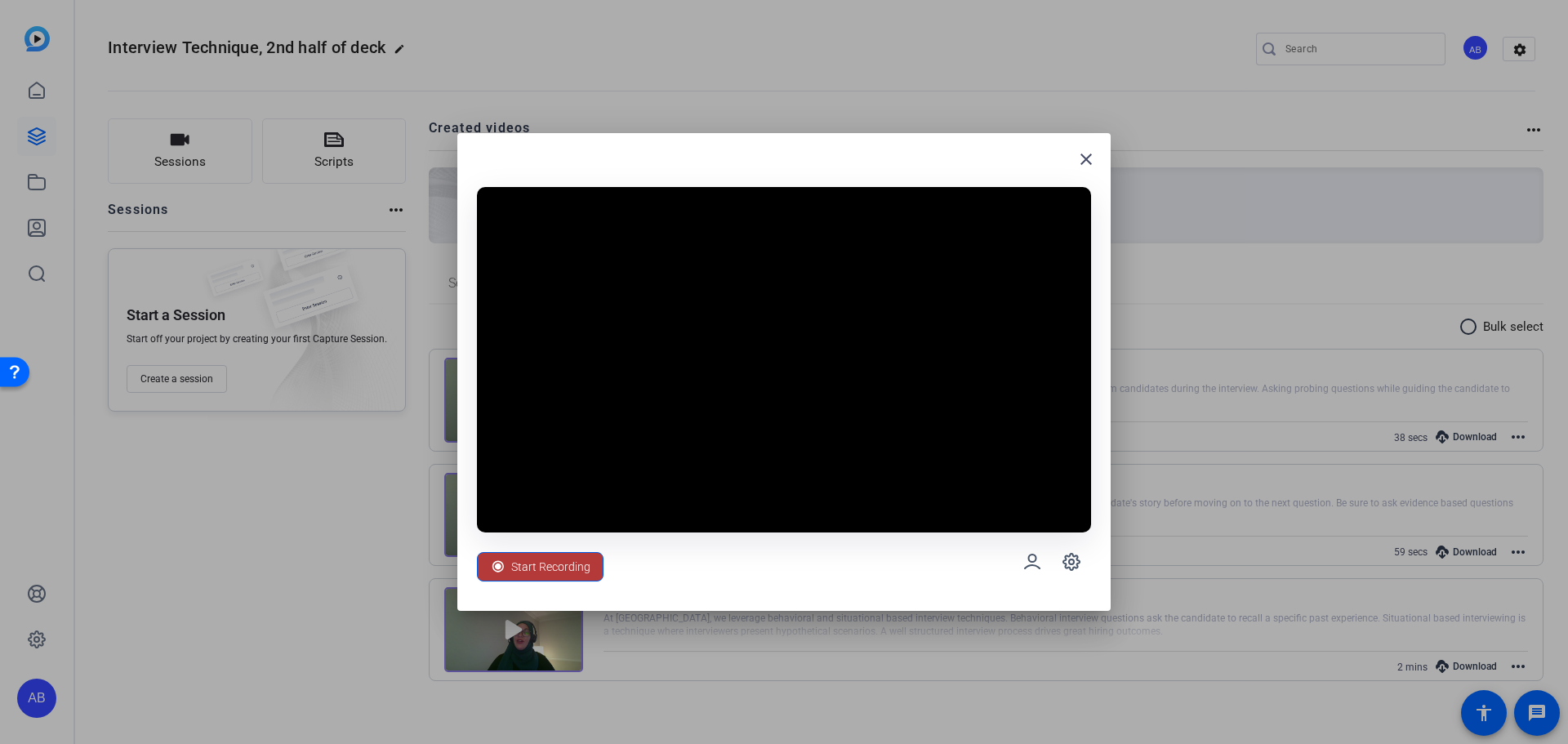 click on "Start Recording" at bounding box center (550, 567) 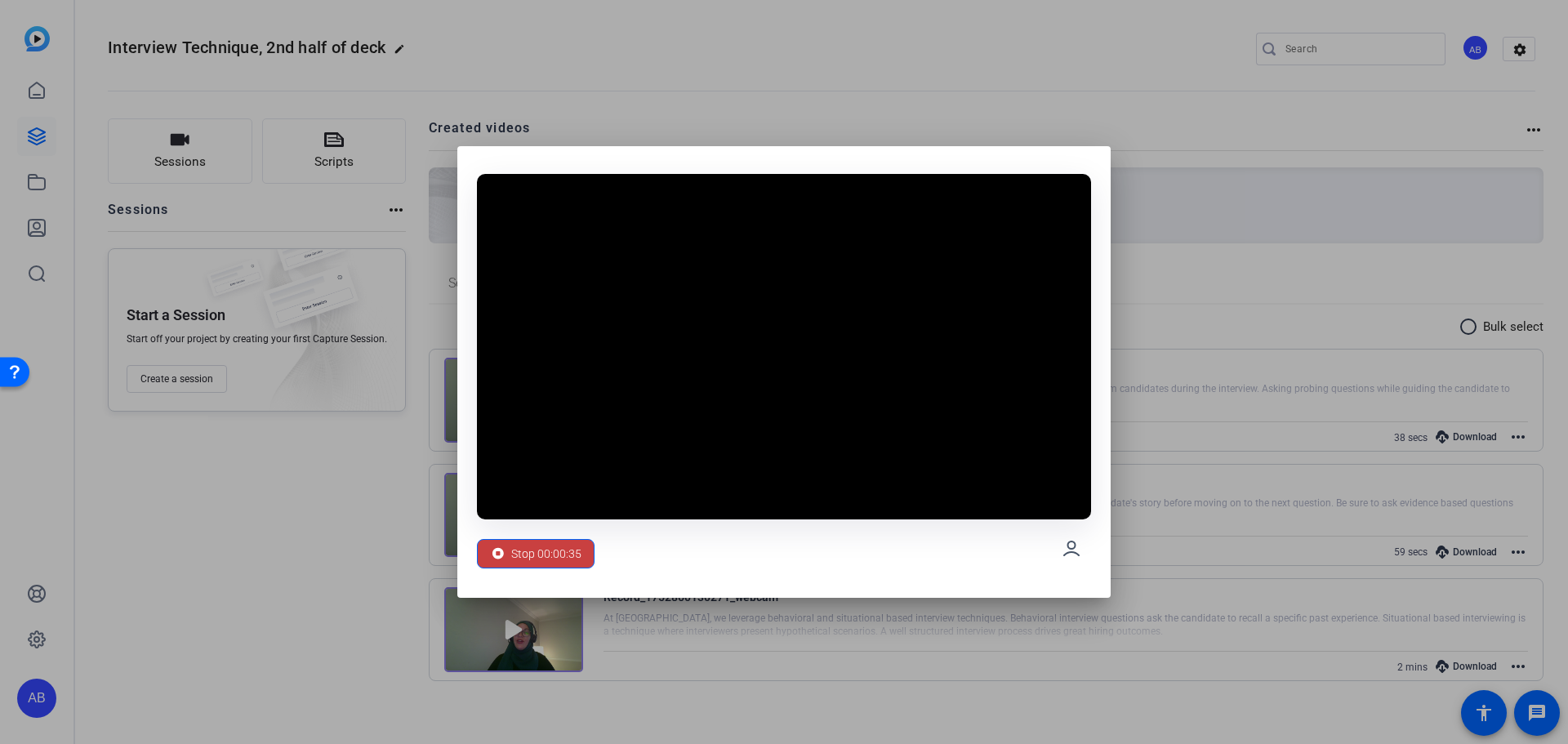 click on "Stop 00:00:35" at bounding box center [546, 554] 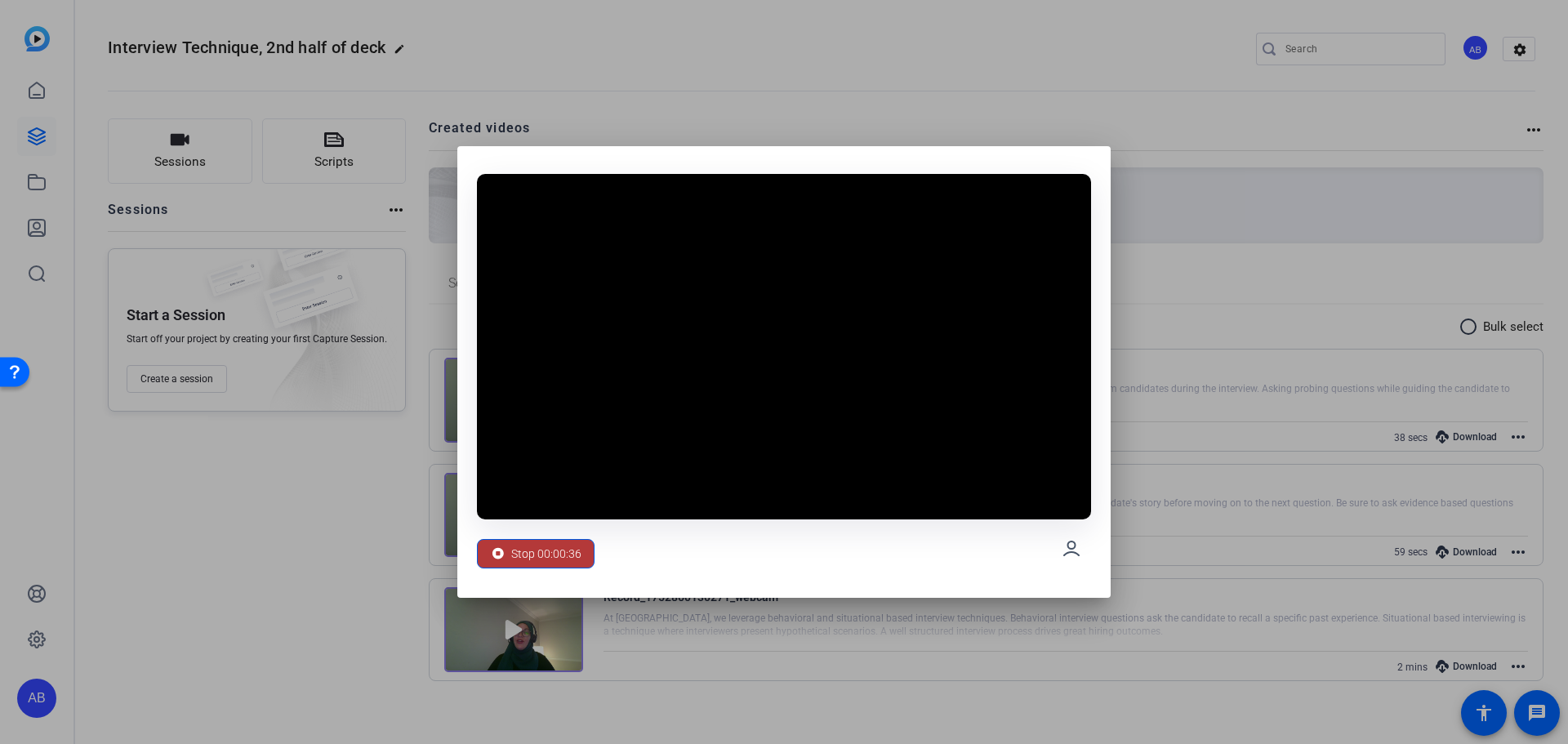 click on "Stop 00:00:36" at bounding box center [546, 554] 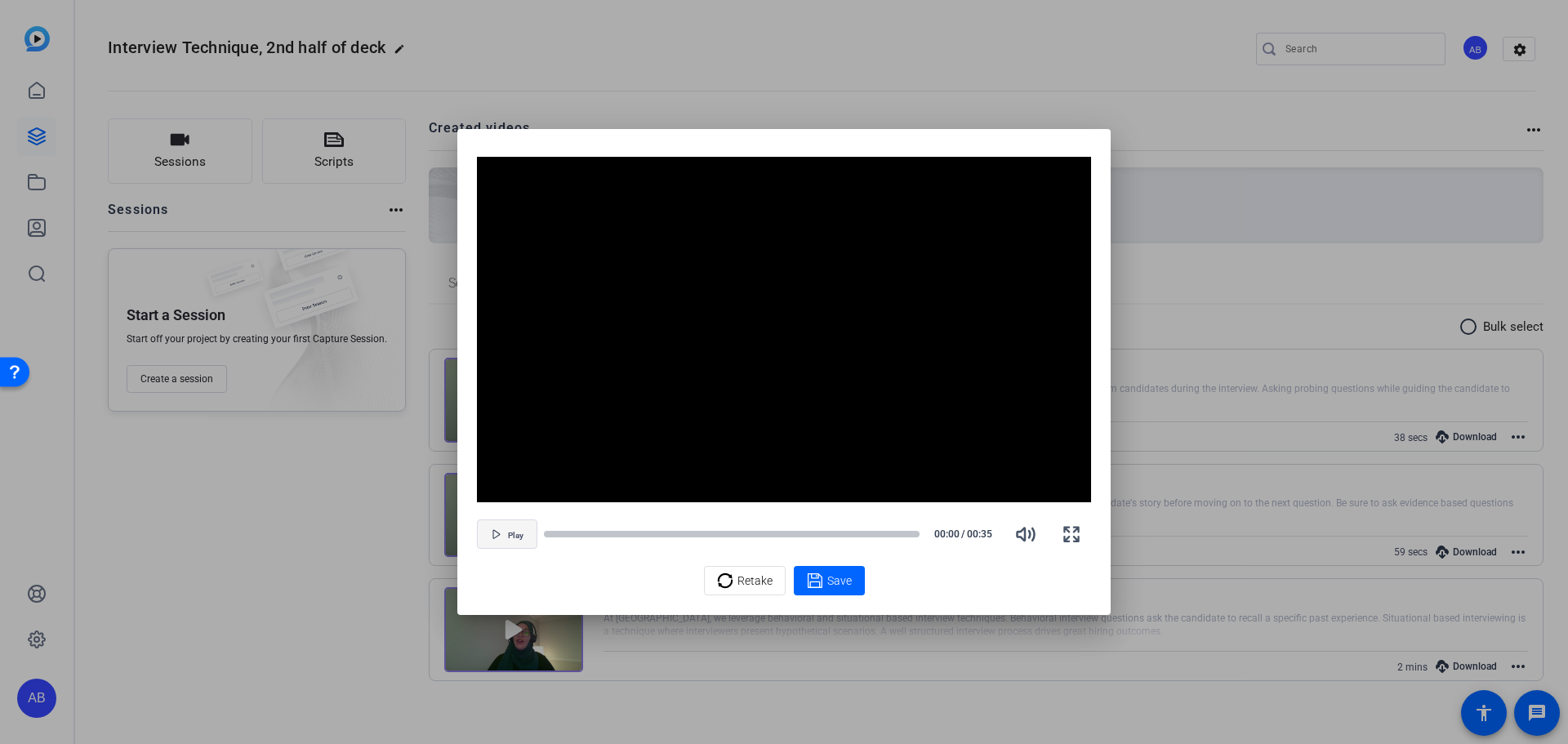 click on "Play" at bounding box center (515, 536) 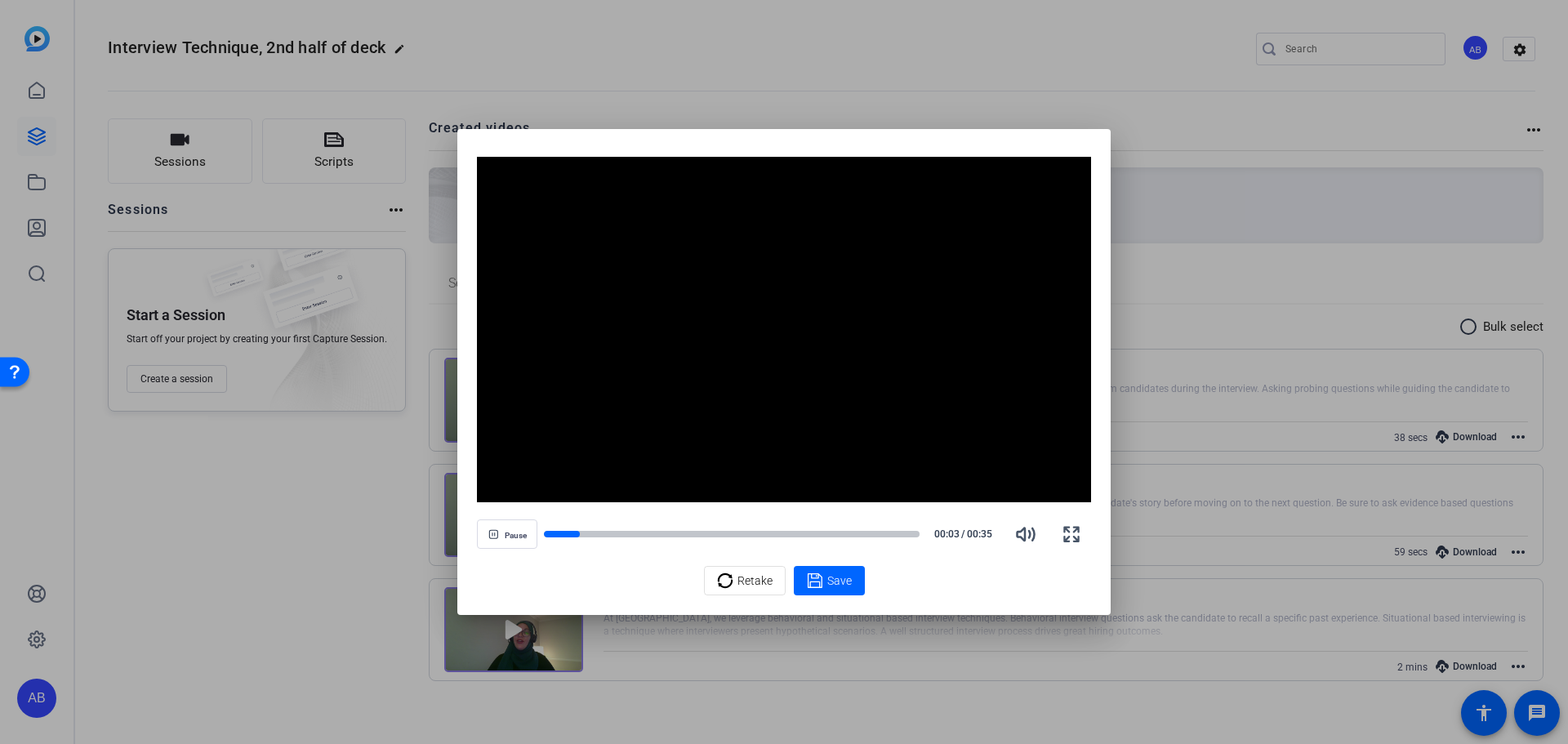 drag, startPoint x: 569, startPoint y: 534, endPoint x: 541, endPoint y: 532, distance: 28.071338 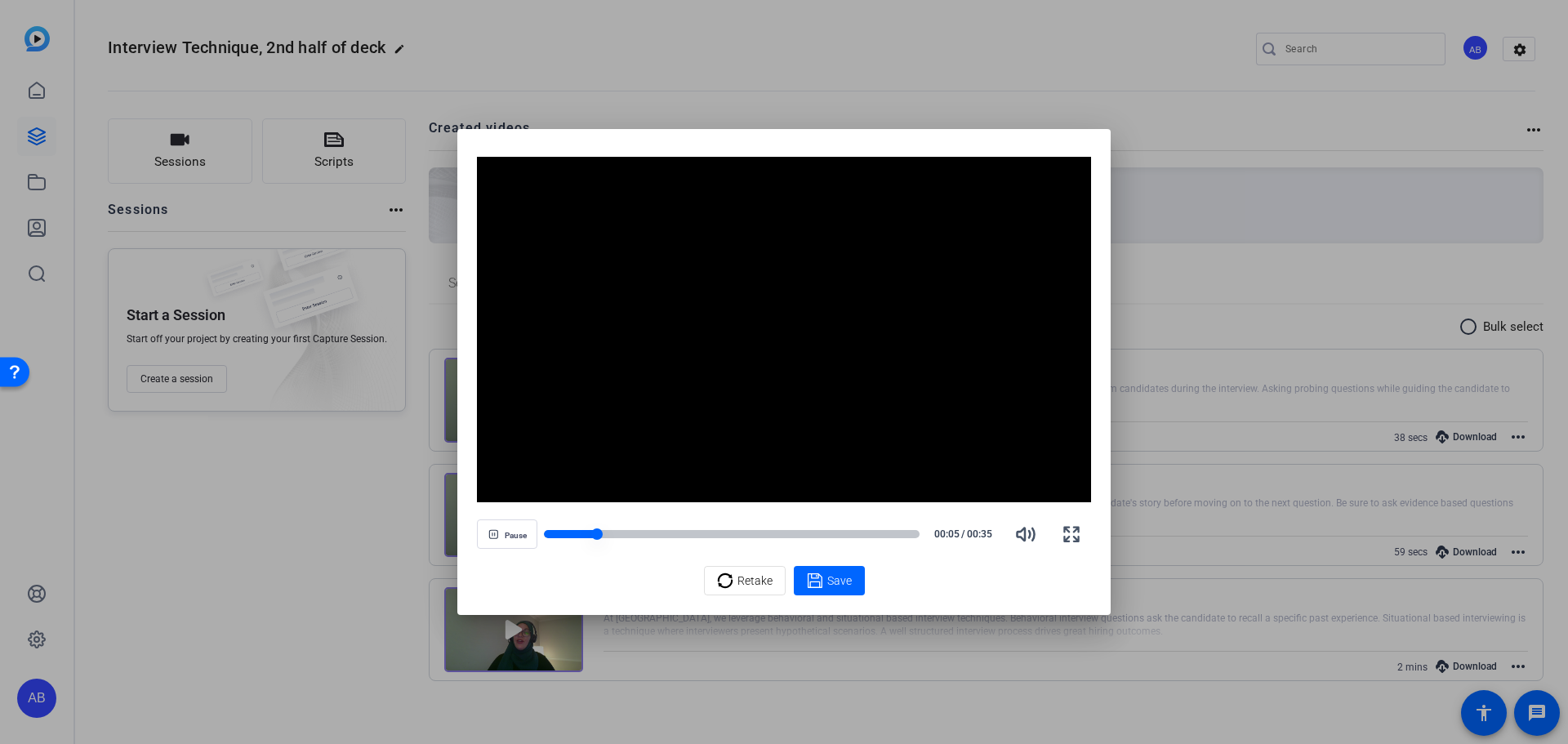 click at bounding box center [570, 534] 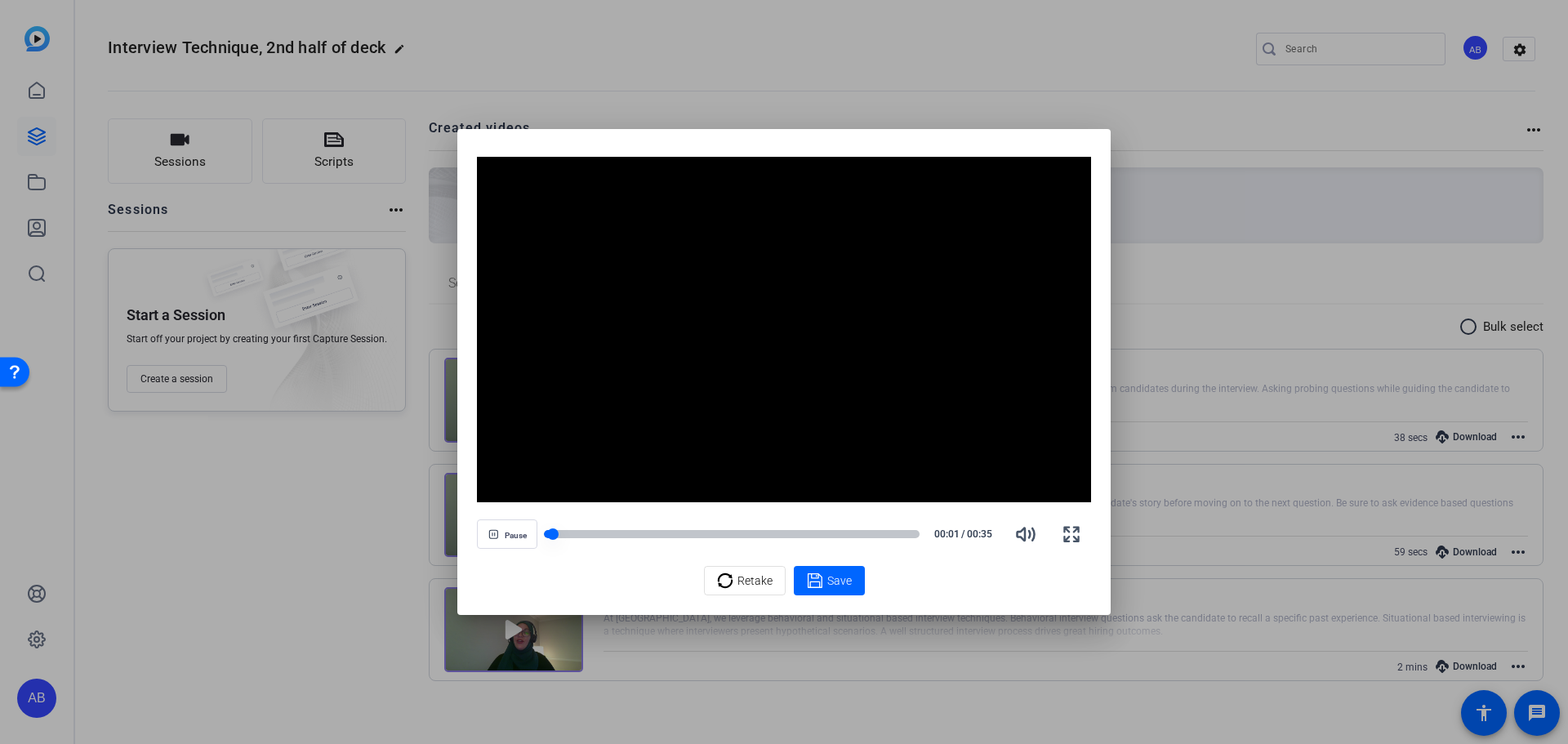 click at bounding box center [553, 534] 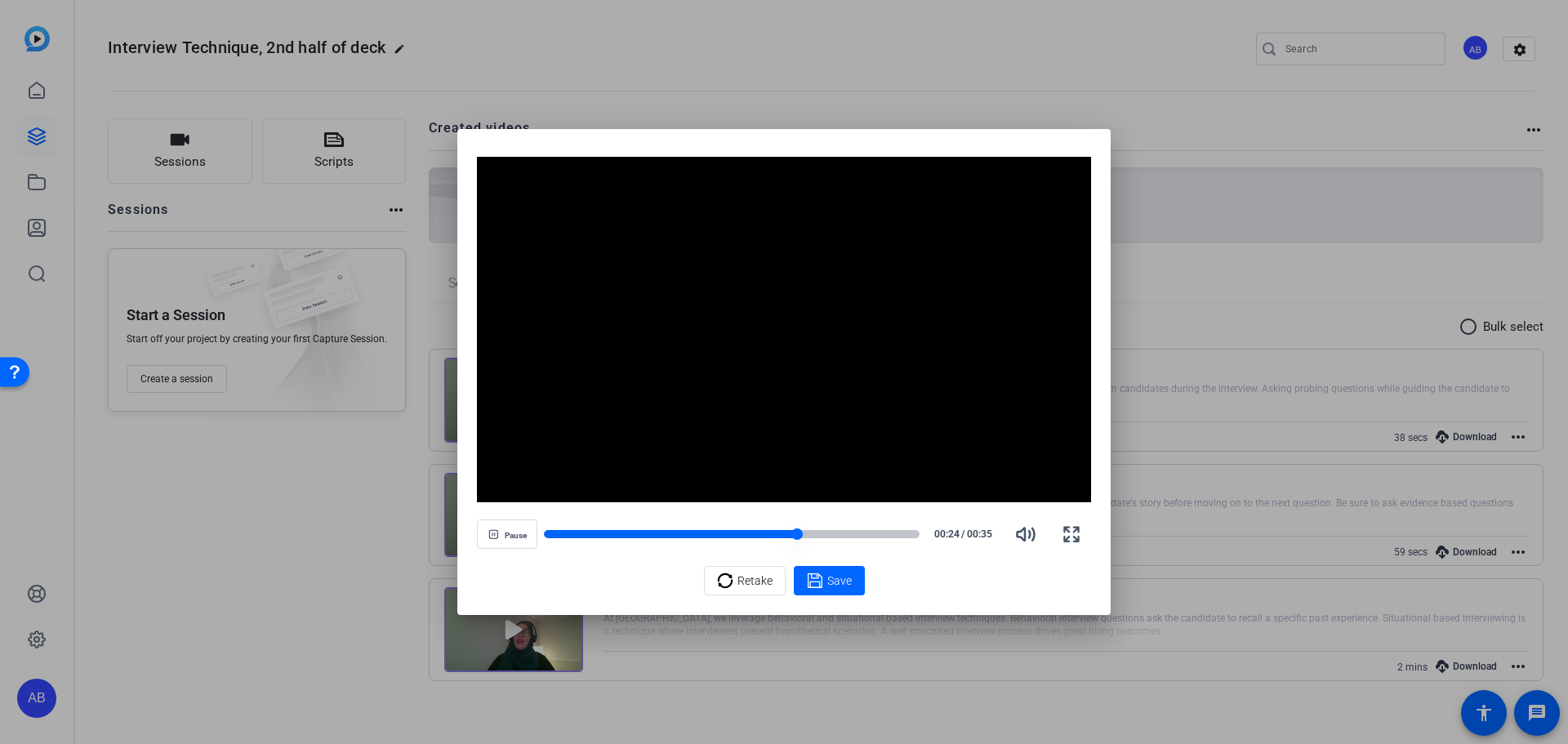 click at bounding box center (670, 534) 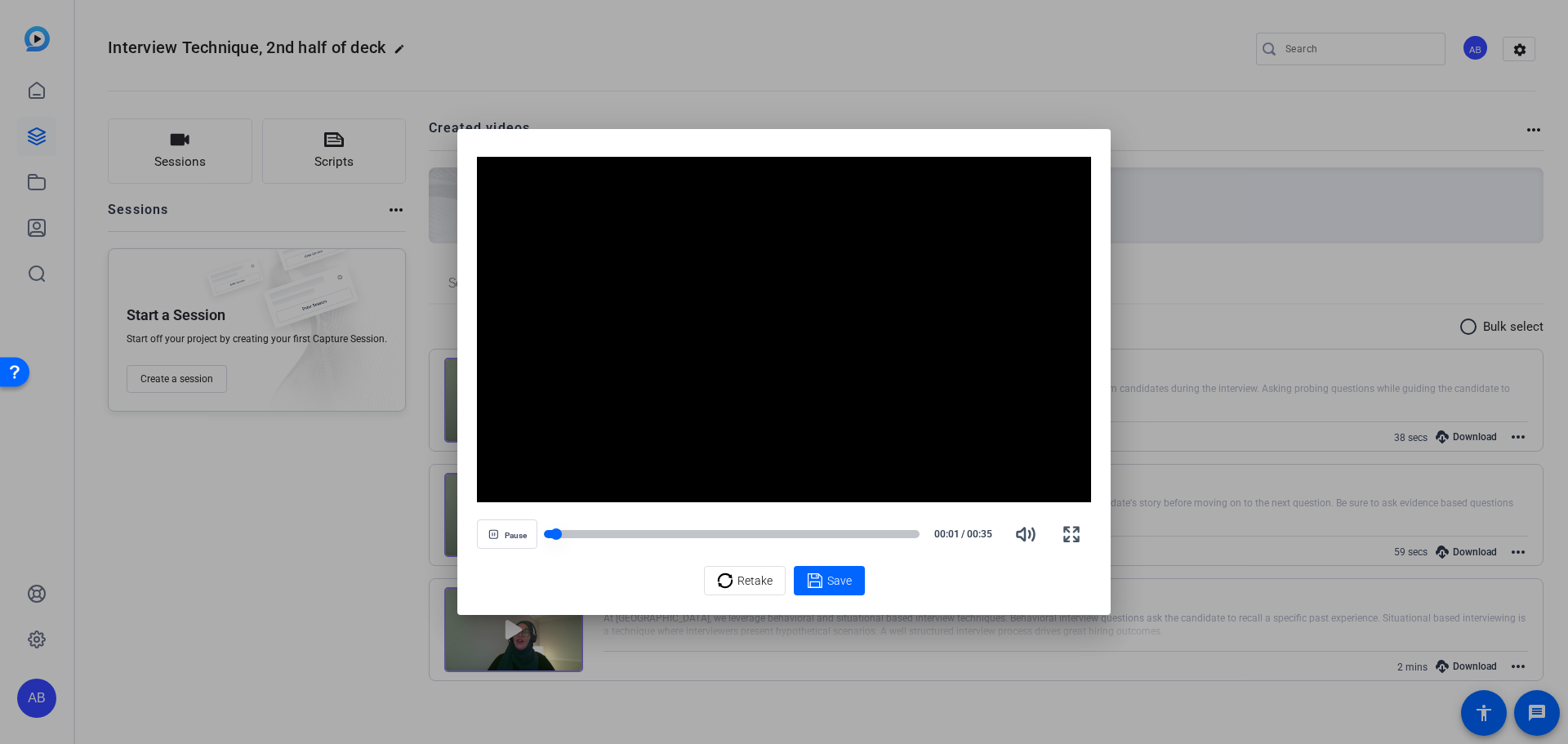 click at bounding box center (556, 534) 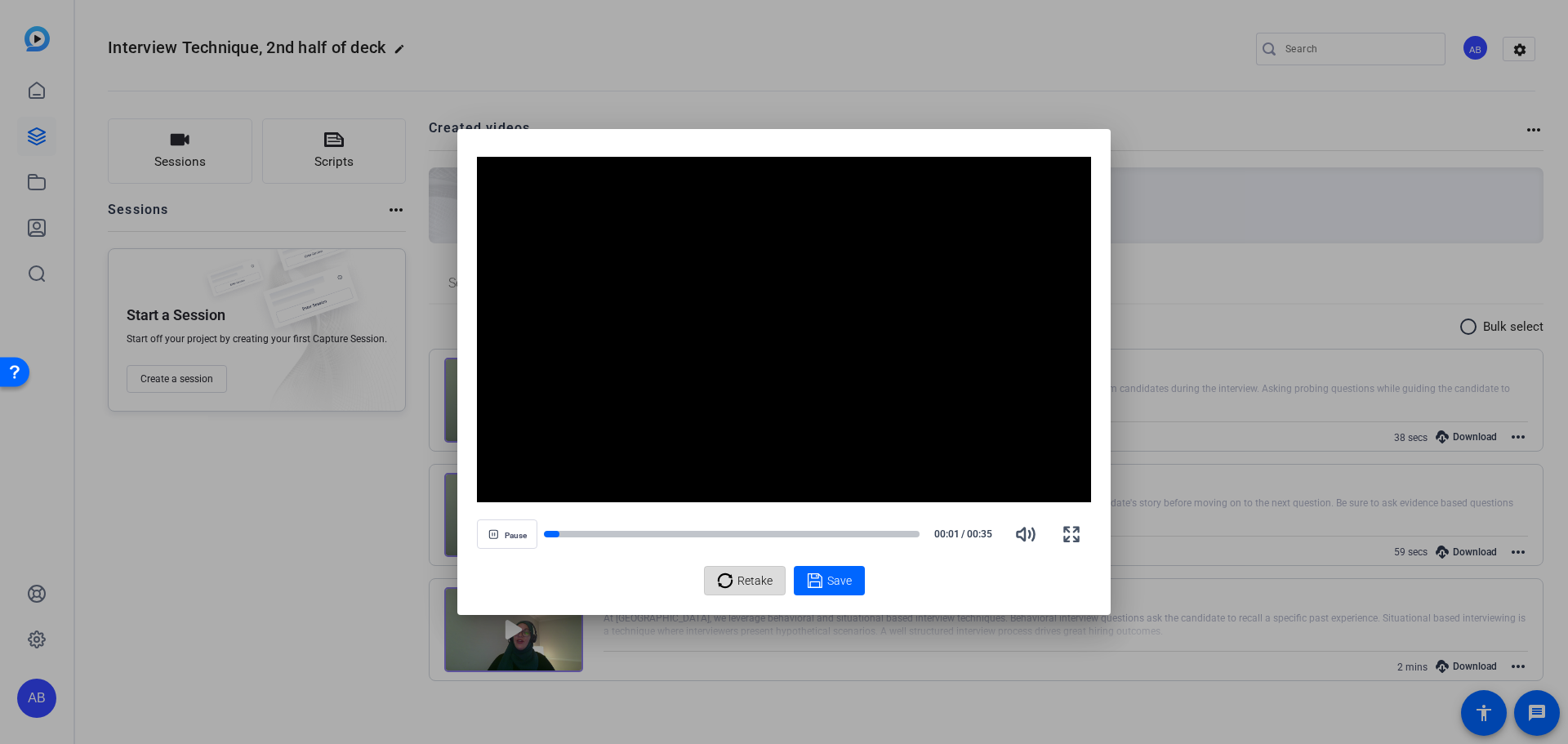 click on "Retake" at bounding box center [755, 581] 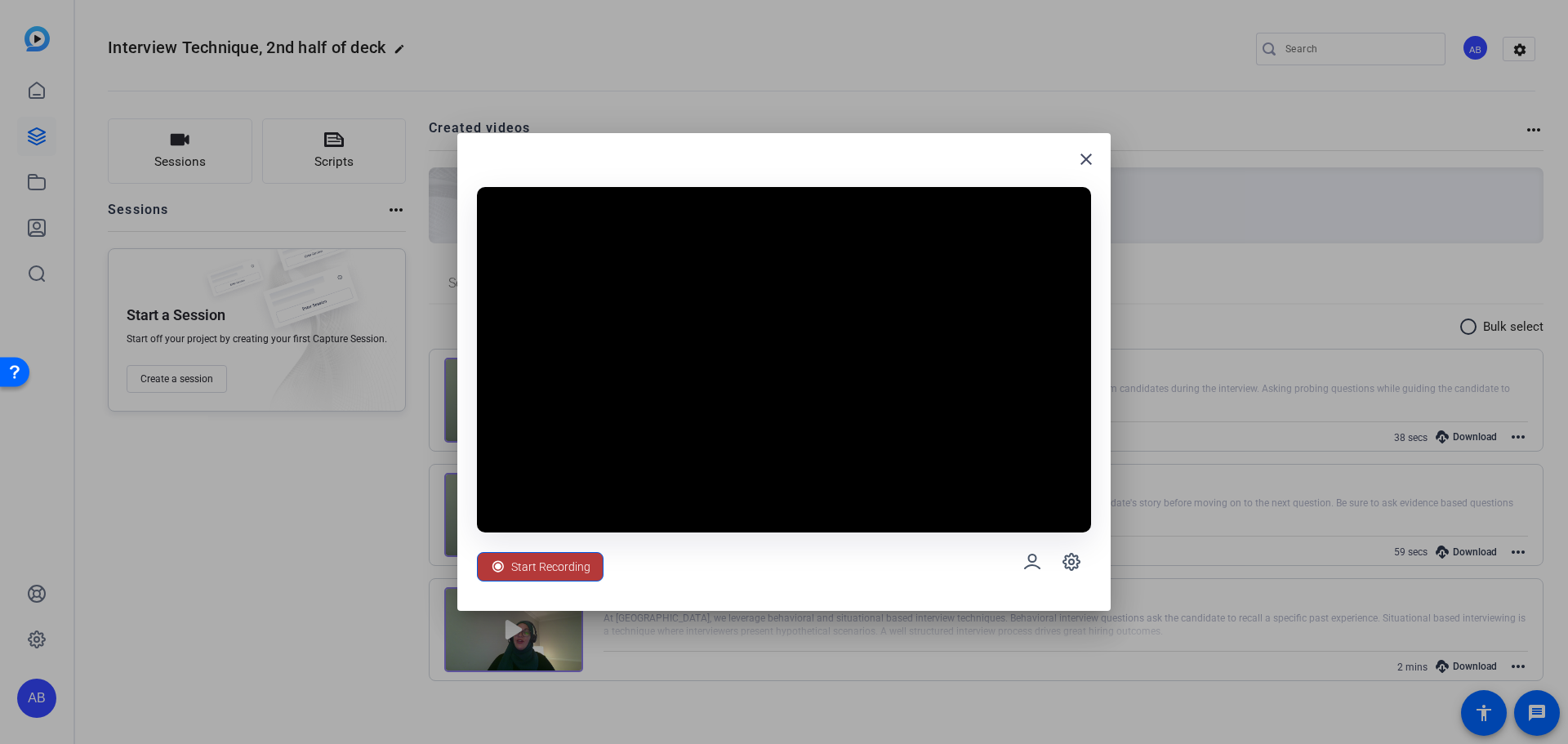 click on "Start Recording" at bounding box center [550, 567] 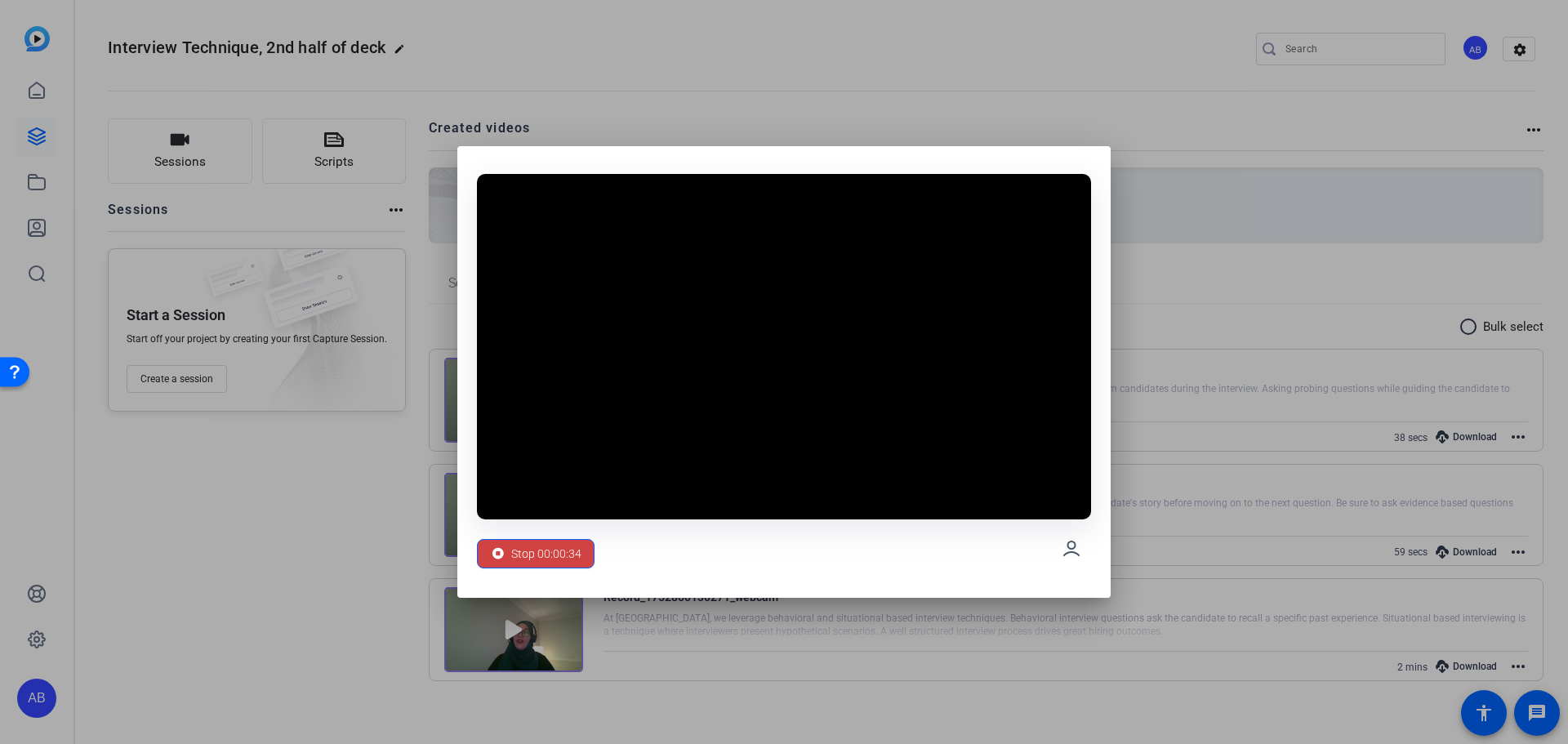 click on "Stop 00:00:34" at bounding box center (546, 554) 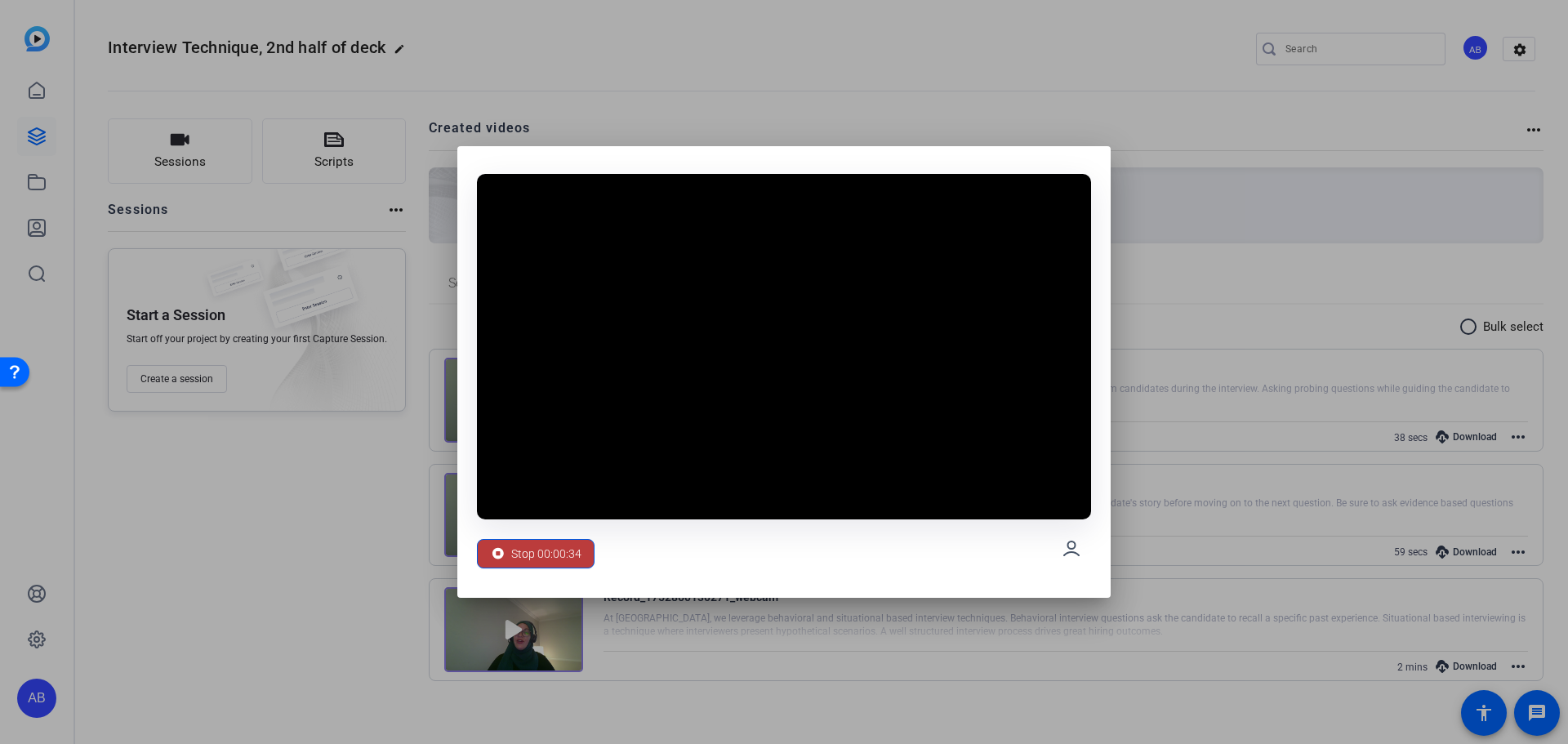 click on "Stop 00:00:34" at bounding box center (546, 554) 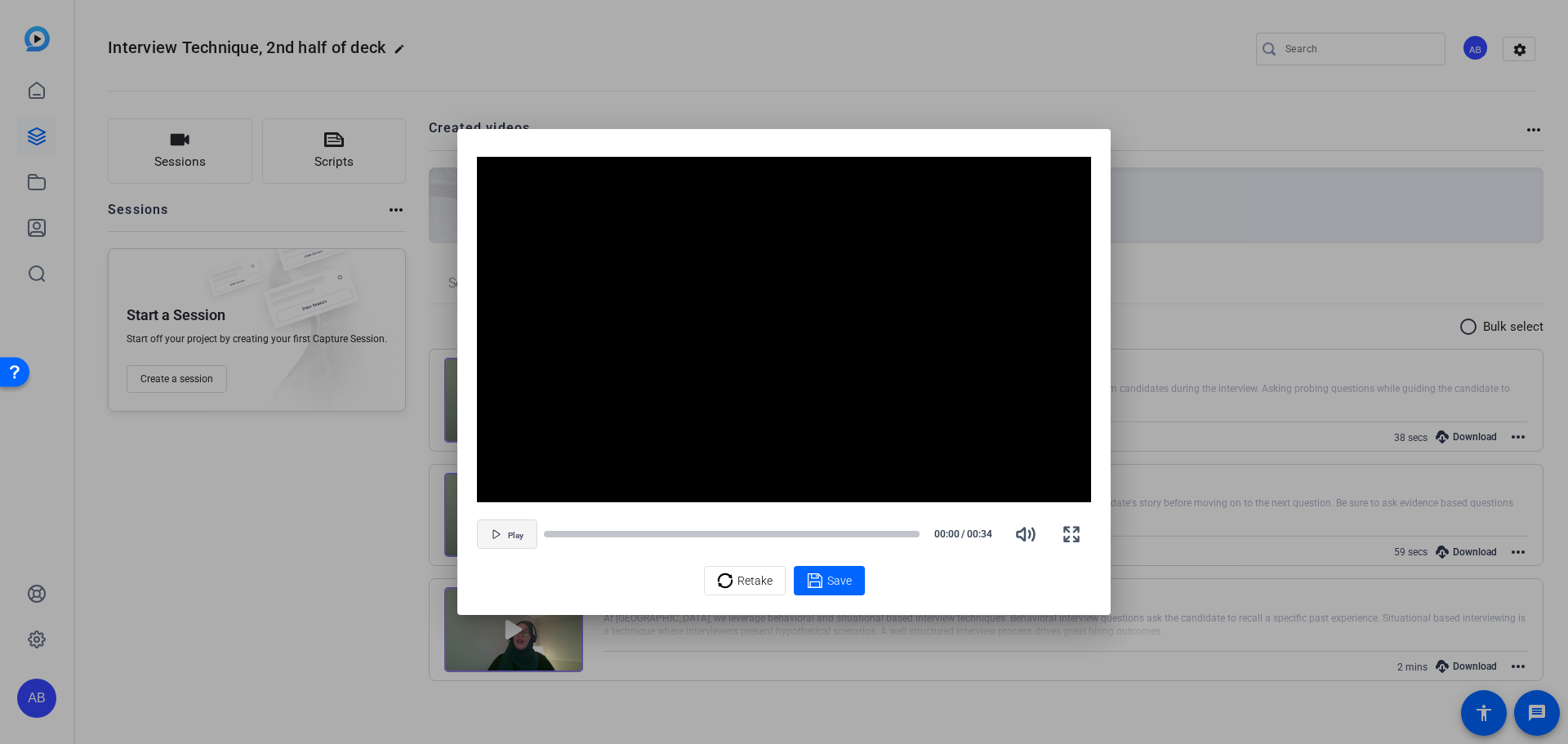 click on "Play" at bounding box center [515, 536] 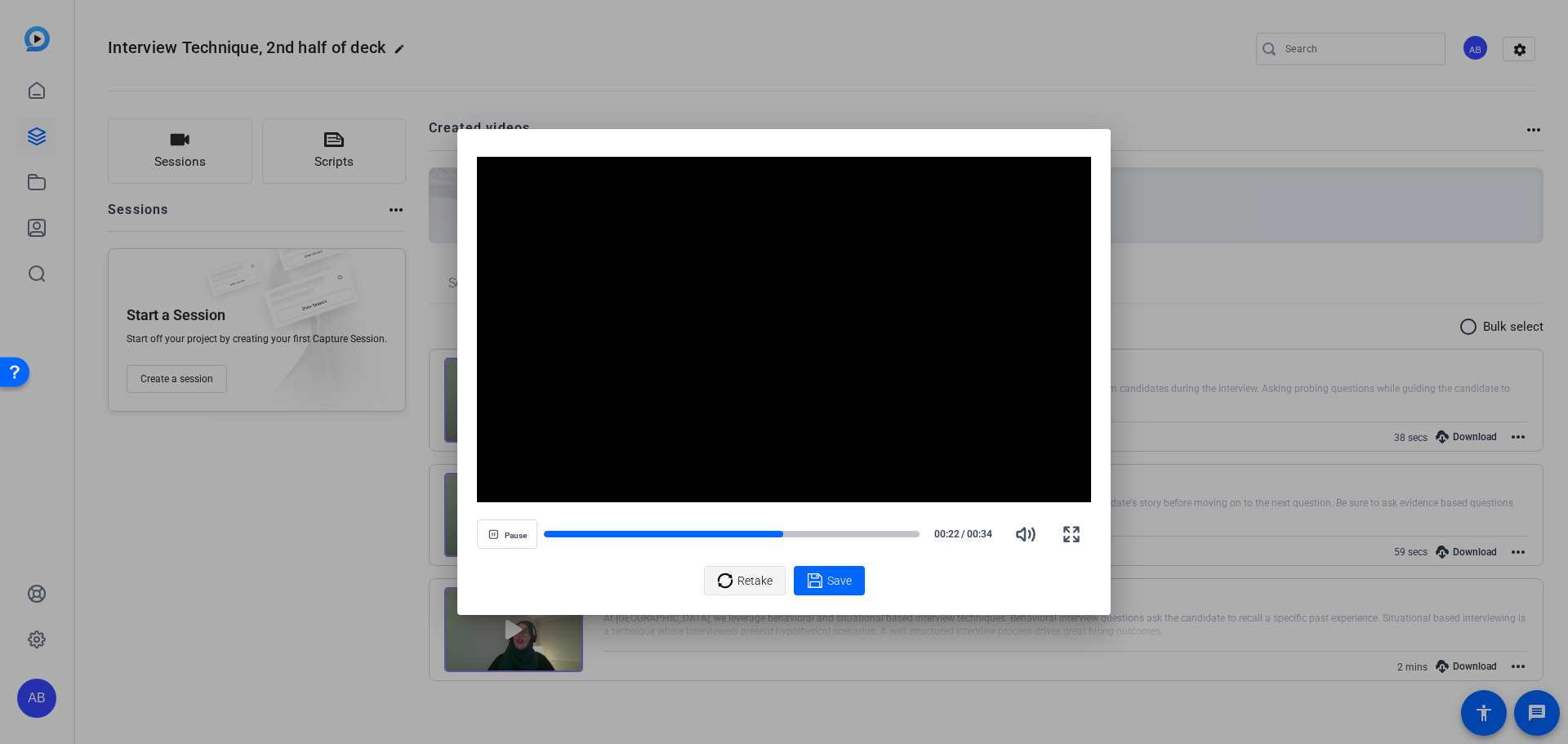 click on "Retake" at bounding box center (755, 581) 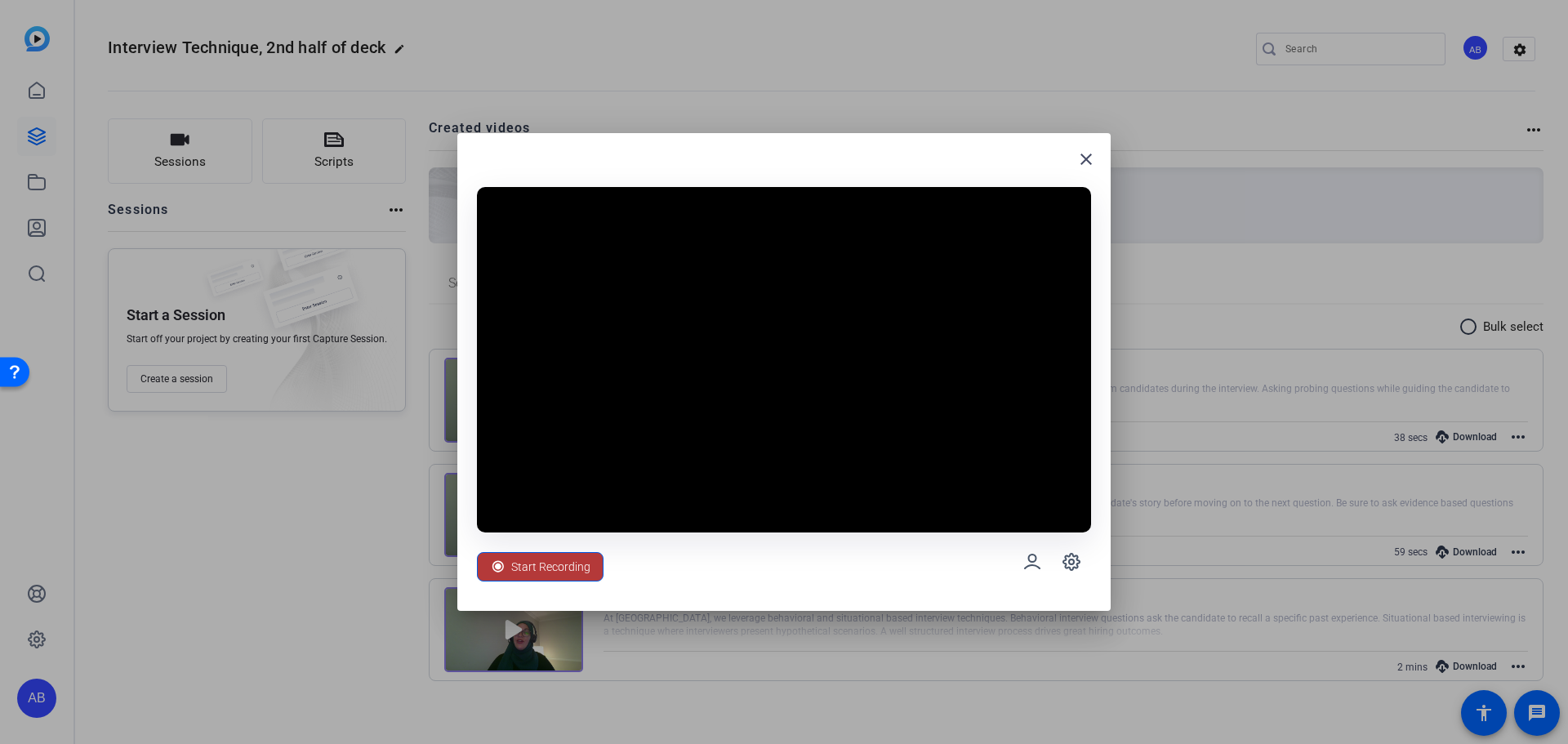 click on "Start Recording" at bounding box center [550, 567] 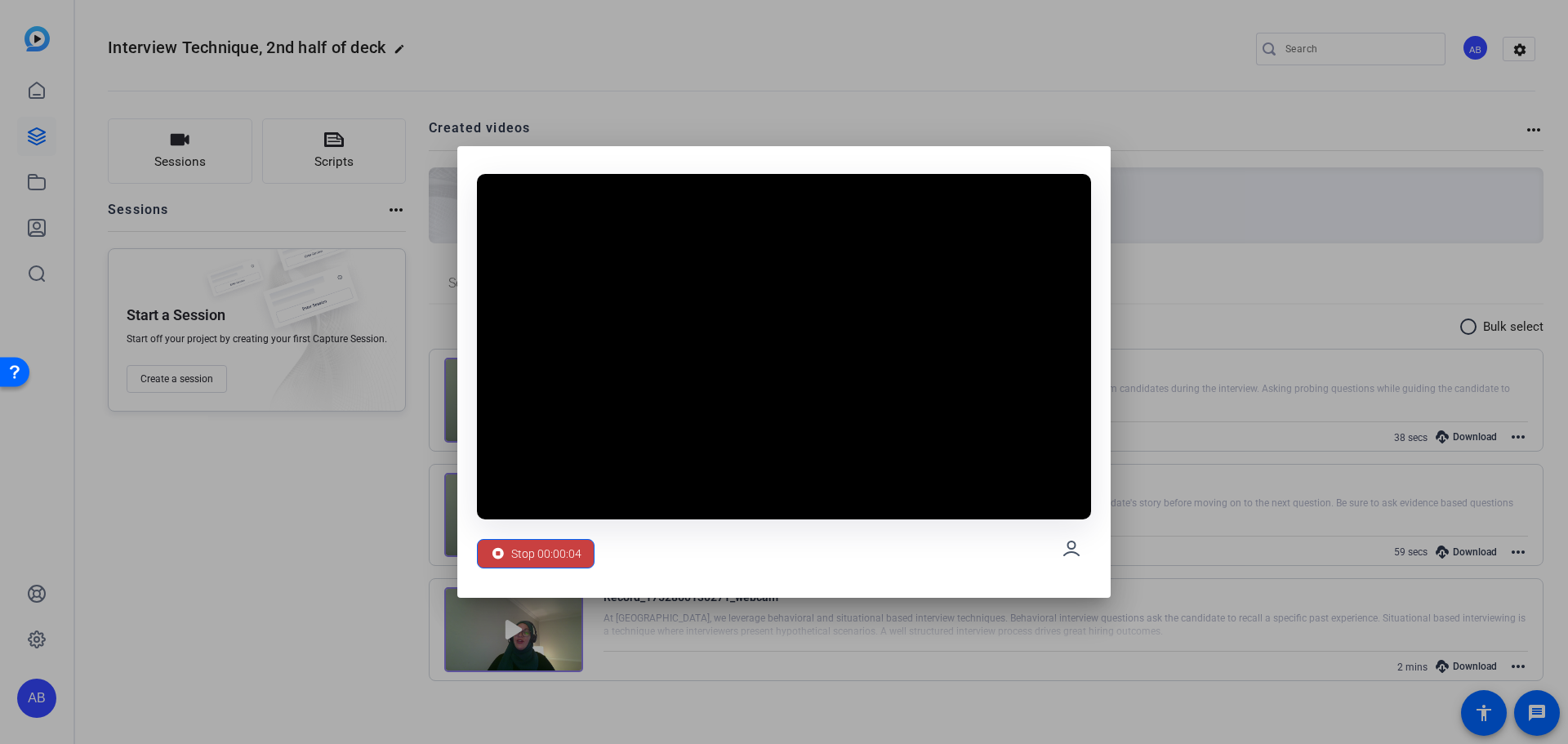 click on "Stop 00:00:04" at bounding box center [546, 554] 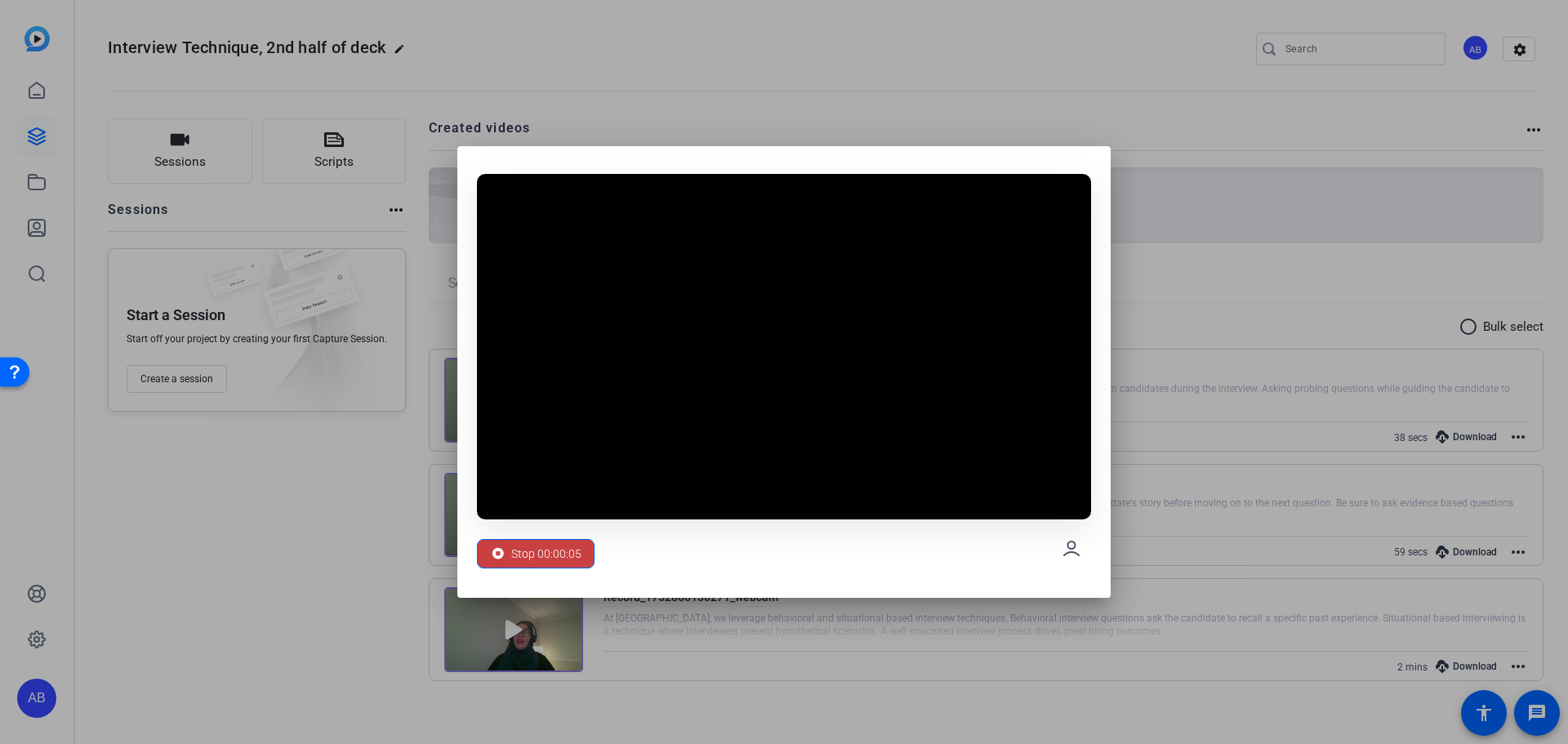 click on "Stop 00:00:05" at bounding box center (546, 554) 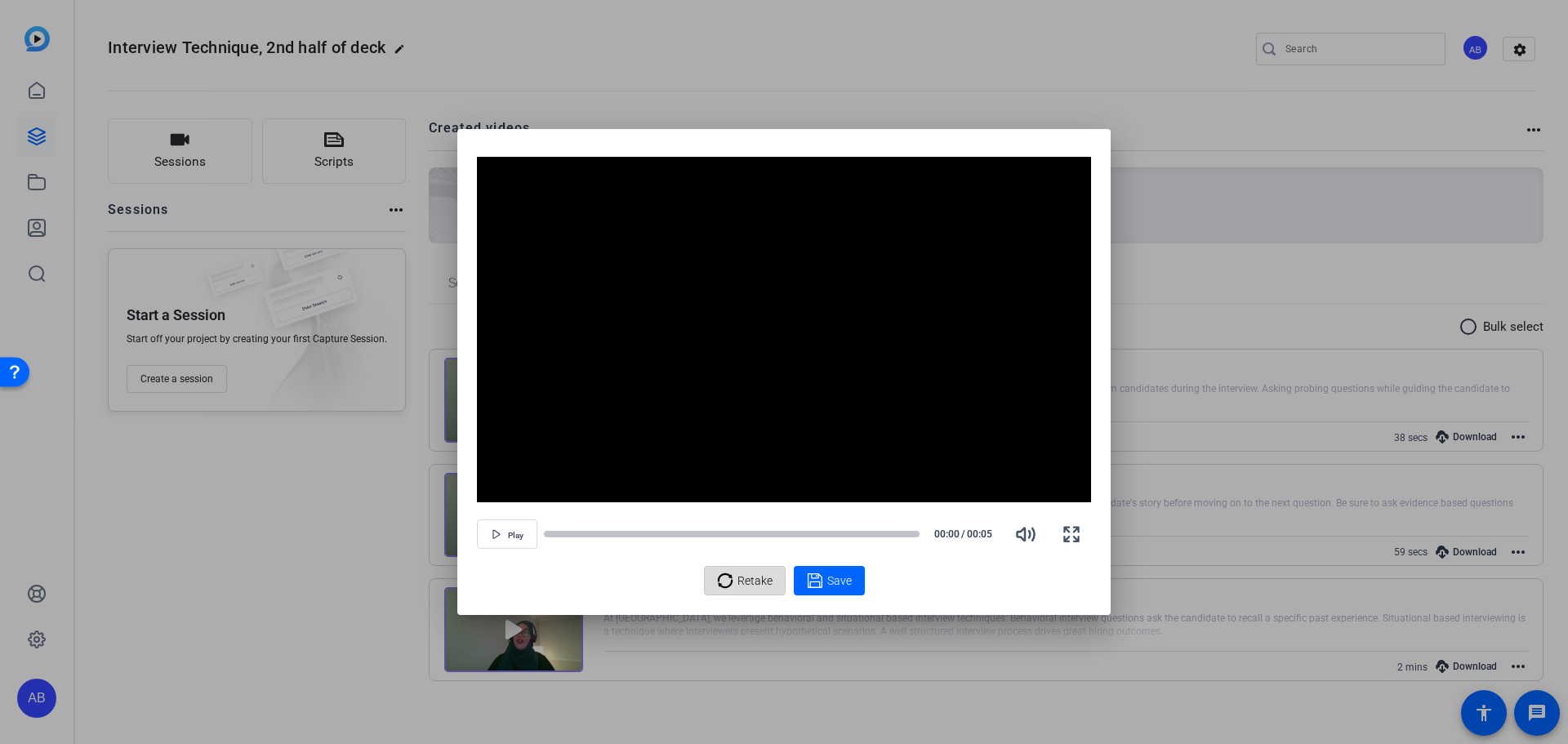 click on "Retake" at bounding box center [755, 581] 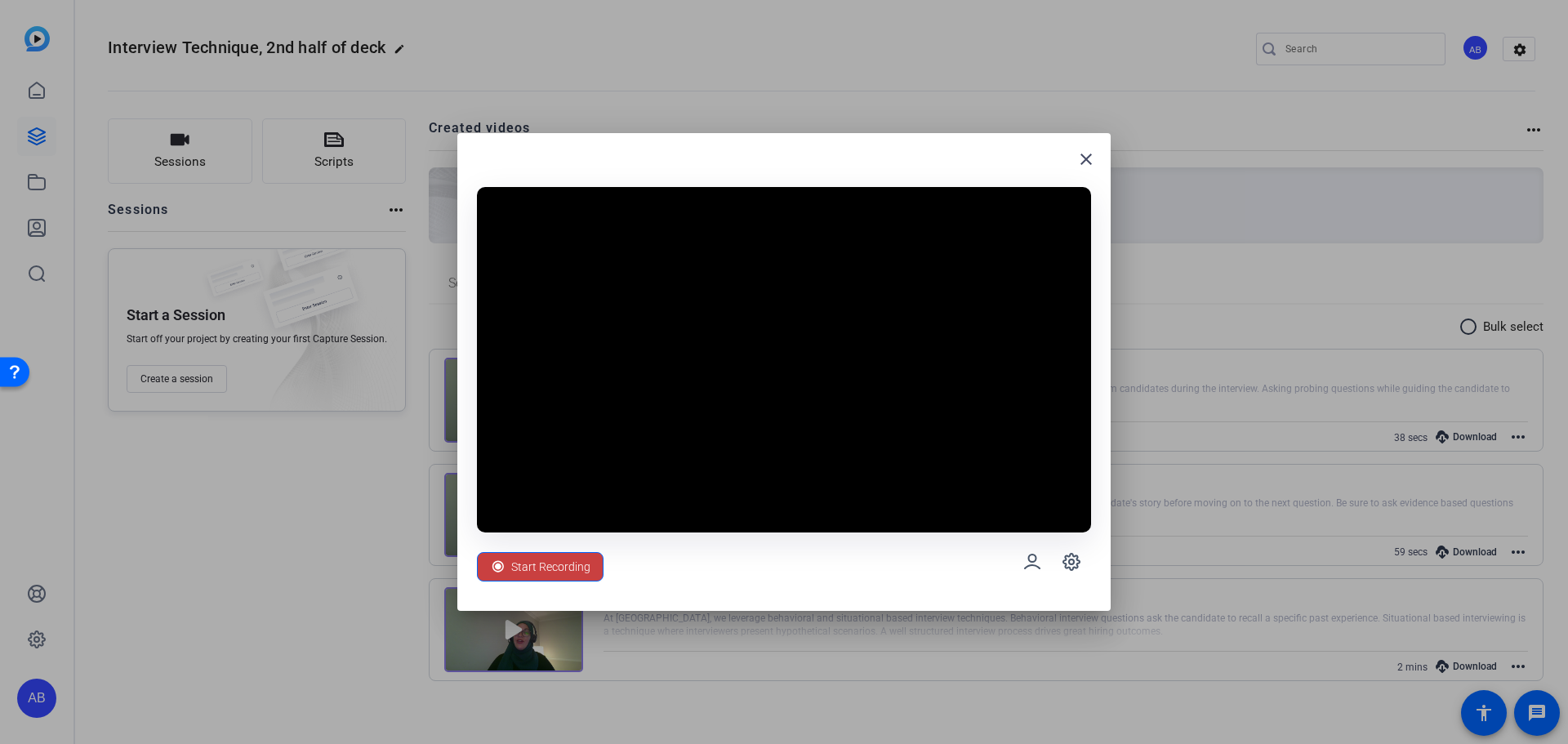 click on "Start Recording" at bounding box center (550, 567) 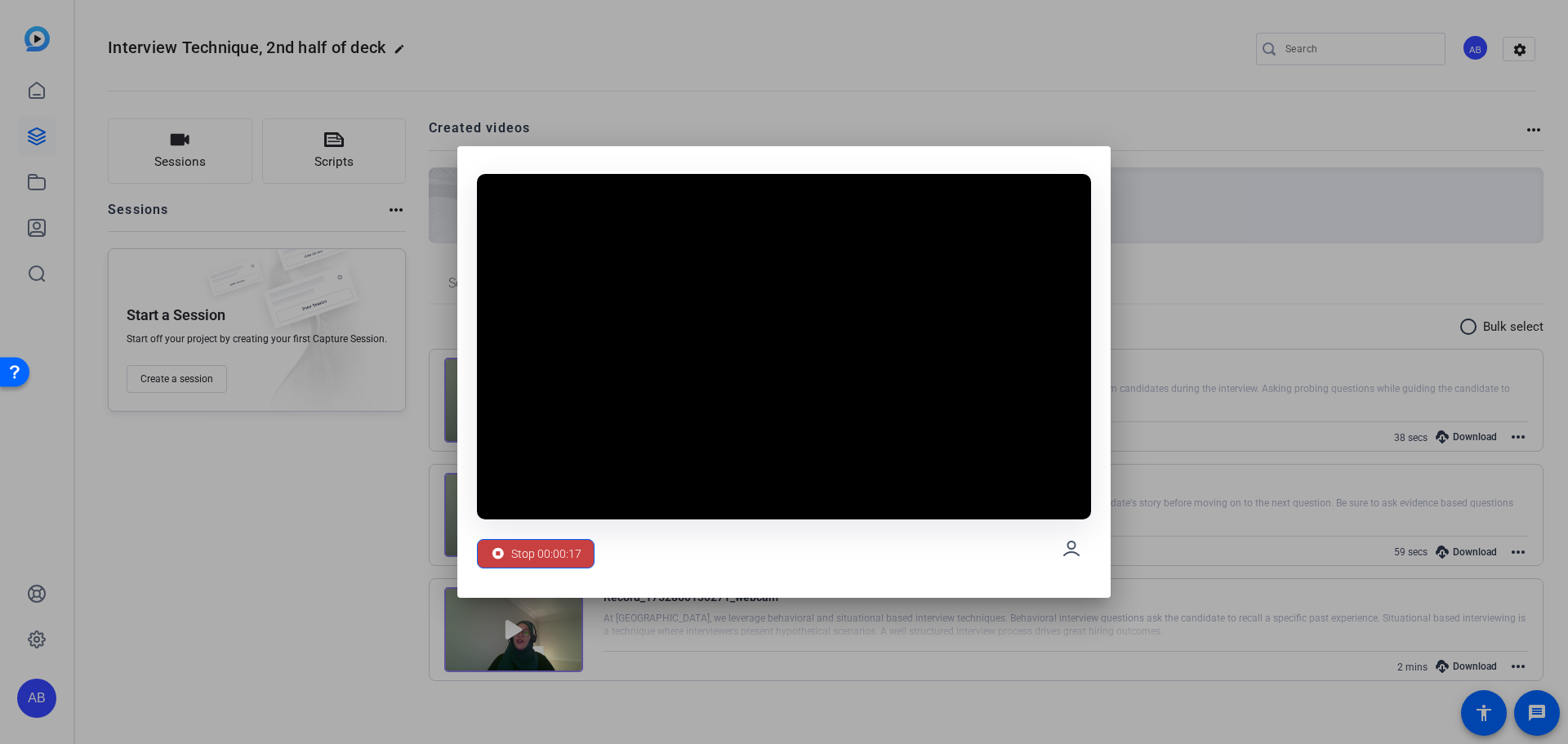 click on "Stop 00:00:17" at bounding box center [546, 554] 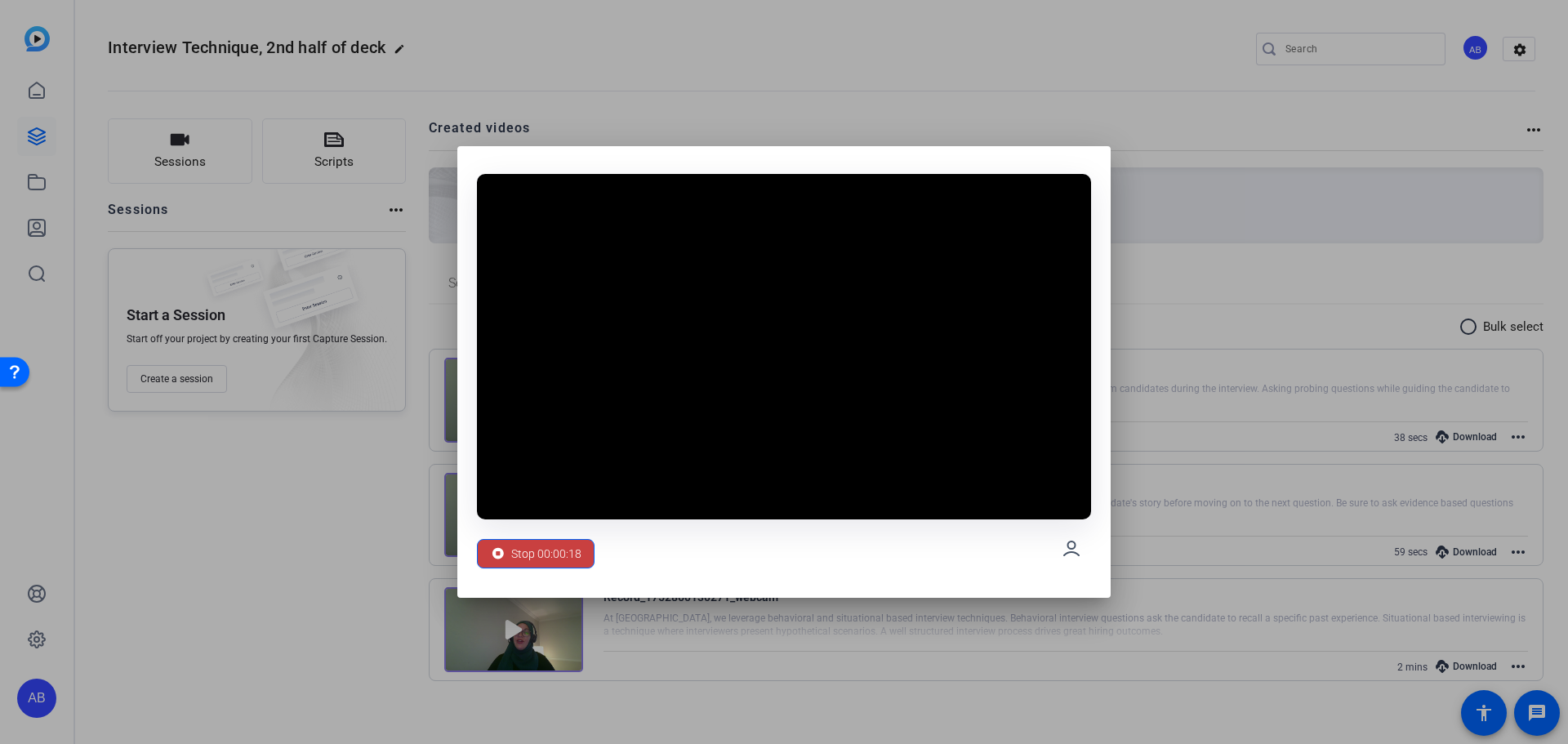 click on "Stop 00:00:18" at bounding box center [546, 554] 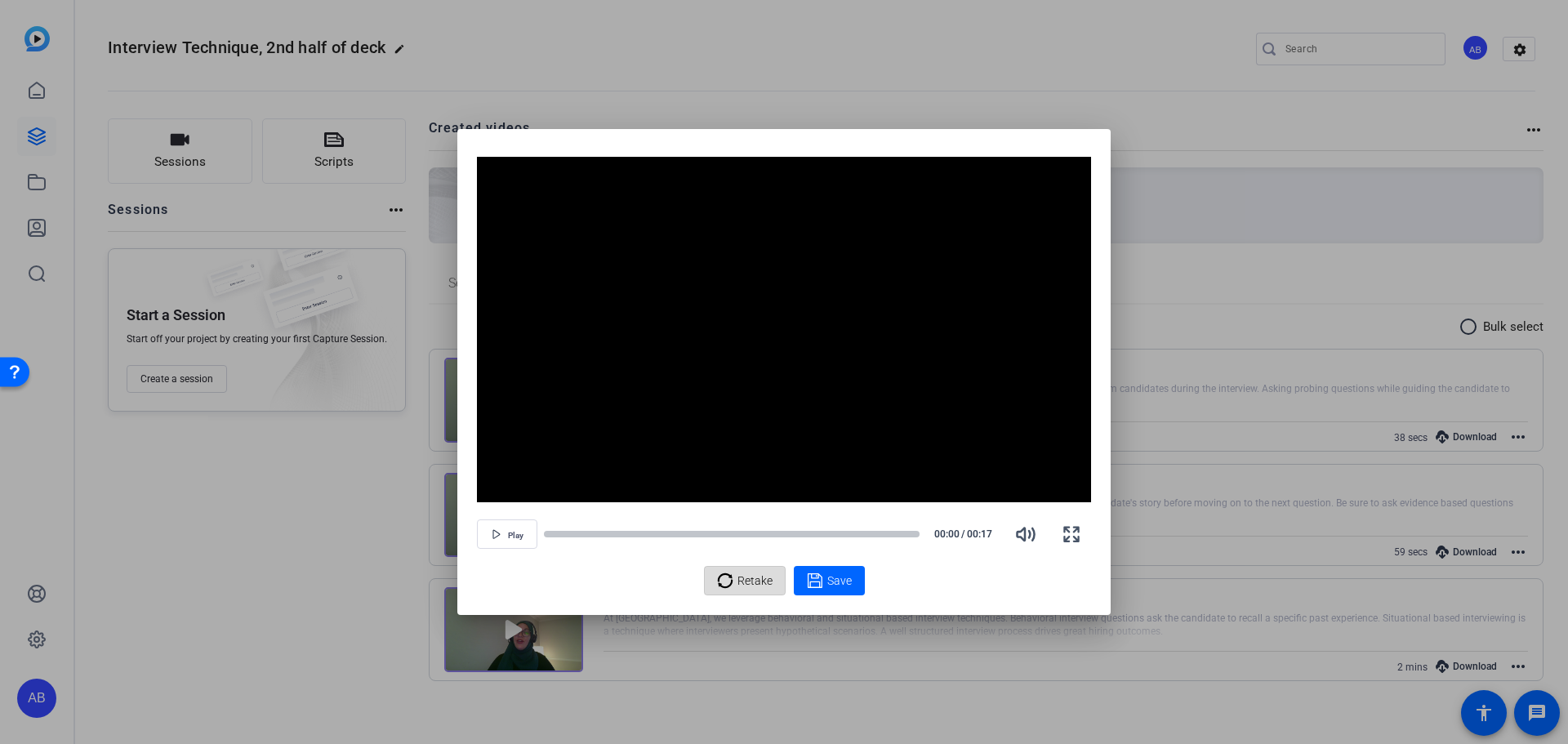 click on "Retake" at bounding box center (755, 581) 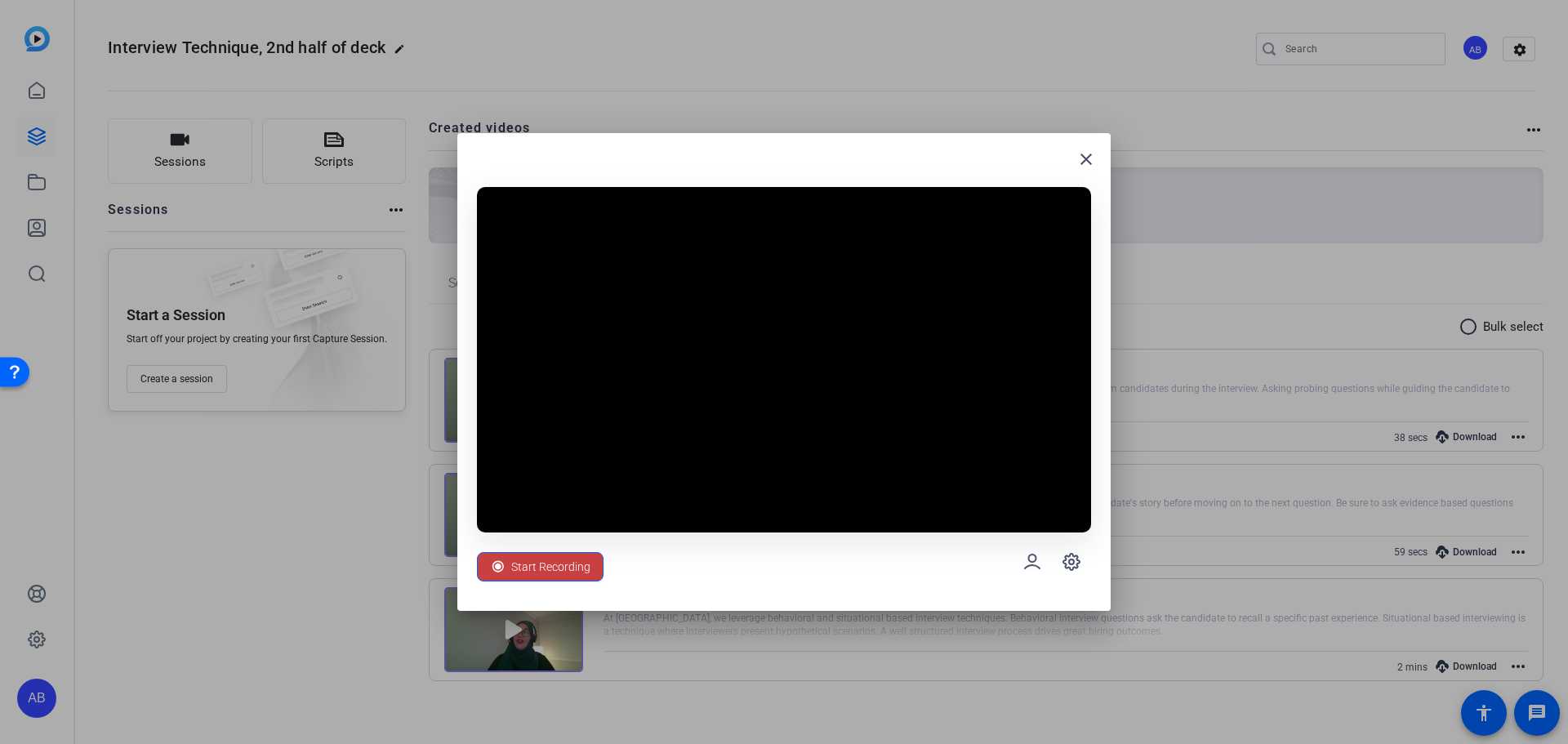 click on "Start Recording" at bounding box center (550, 567) 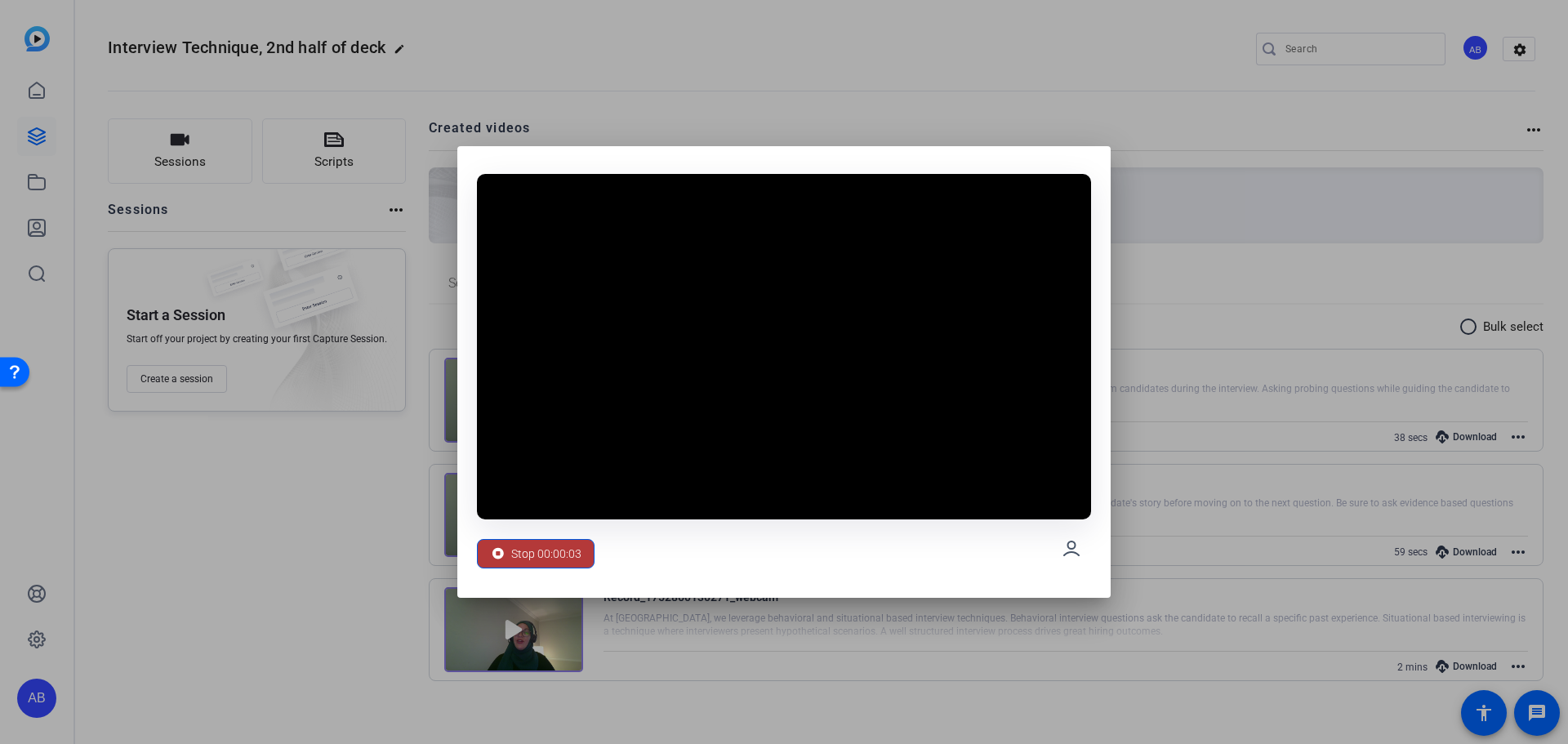 click on "Stop 00:00:03" at bounding box center [546, 554] 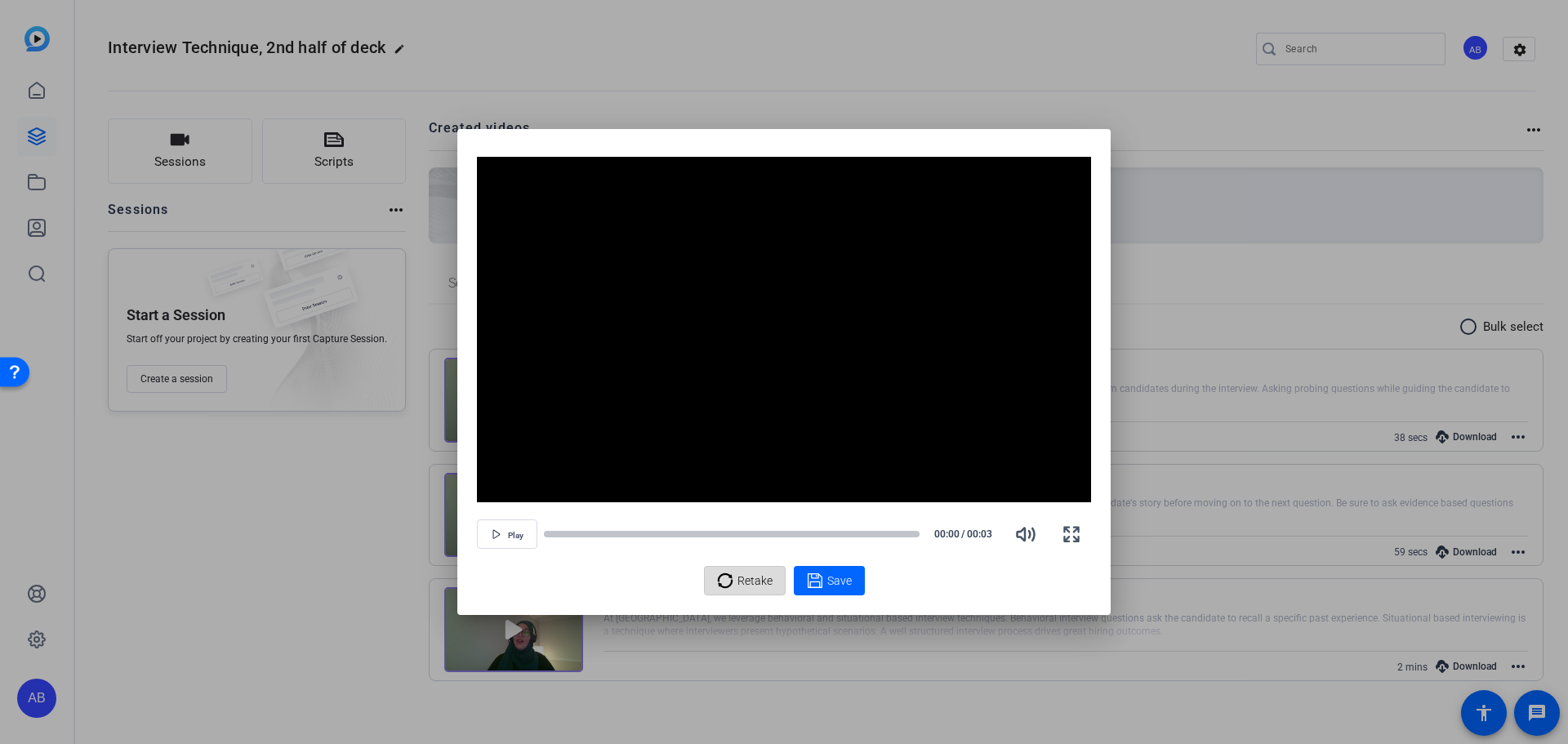 click on "Retake" at bounding box center (755, 581) 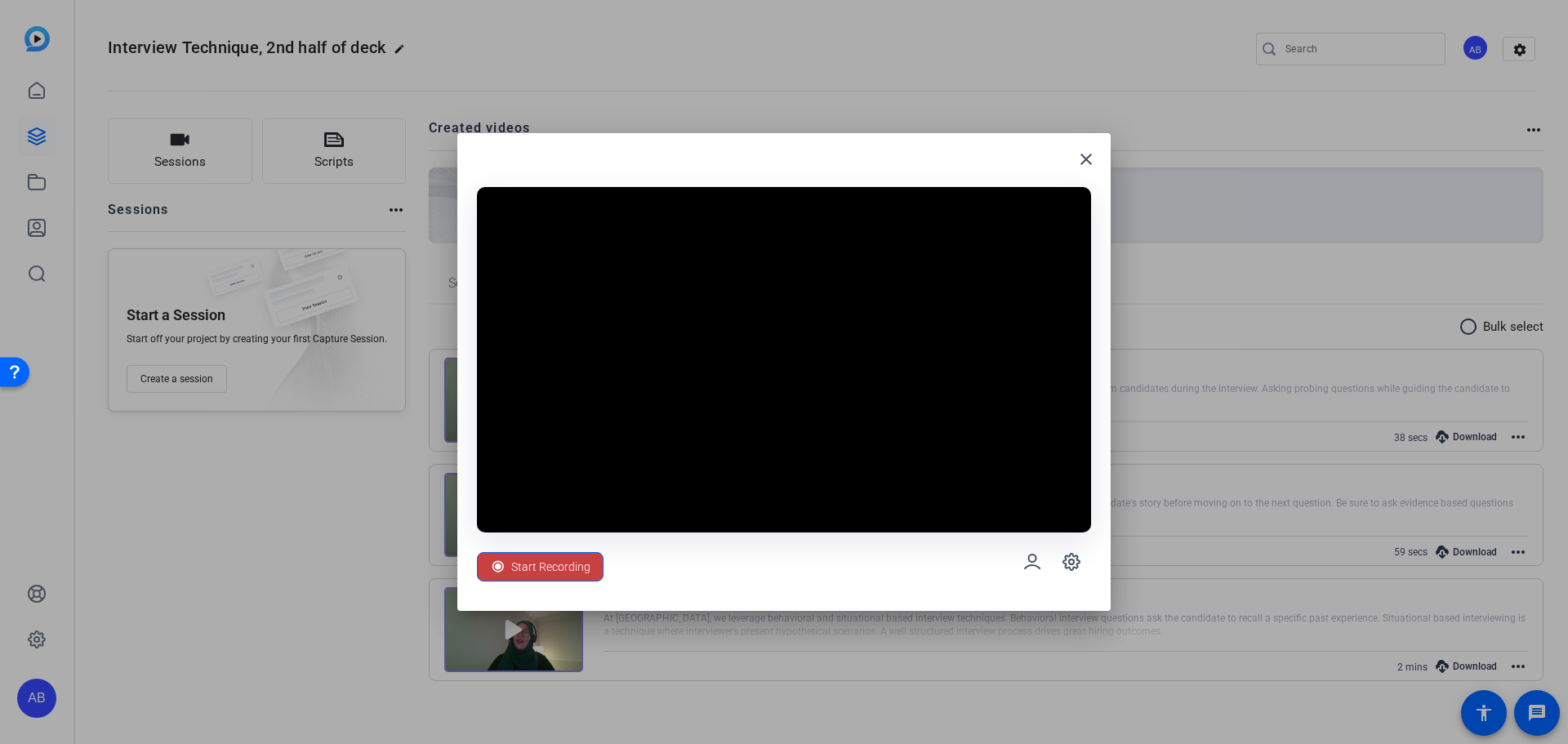 click on "Start Recording" at bounding box center [550, 567] 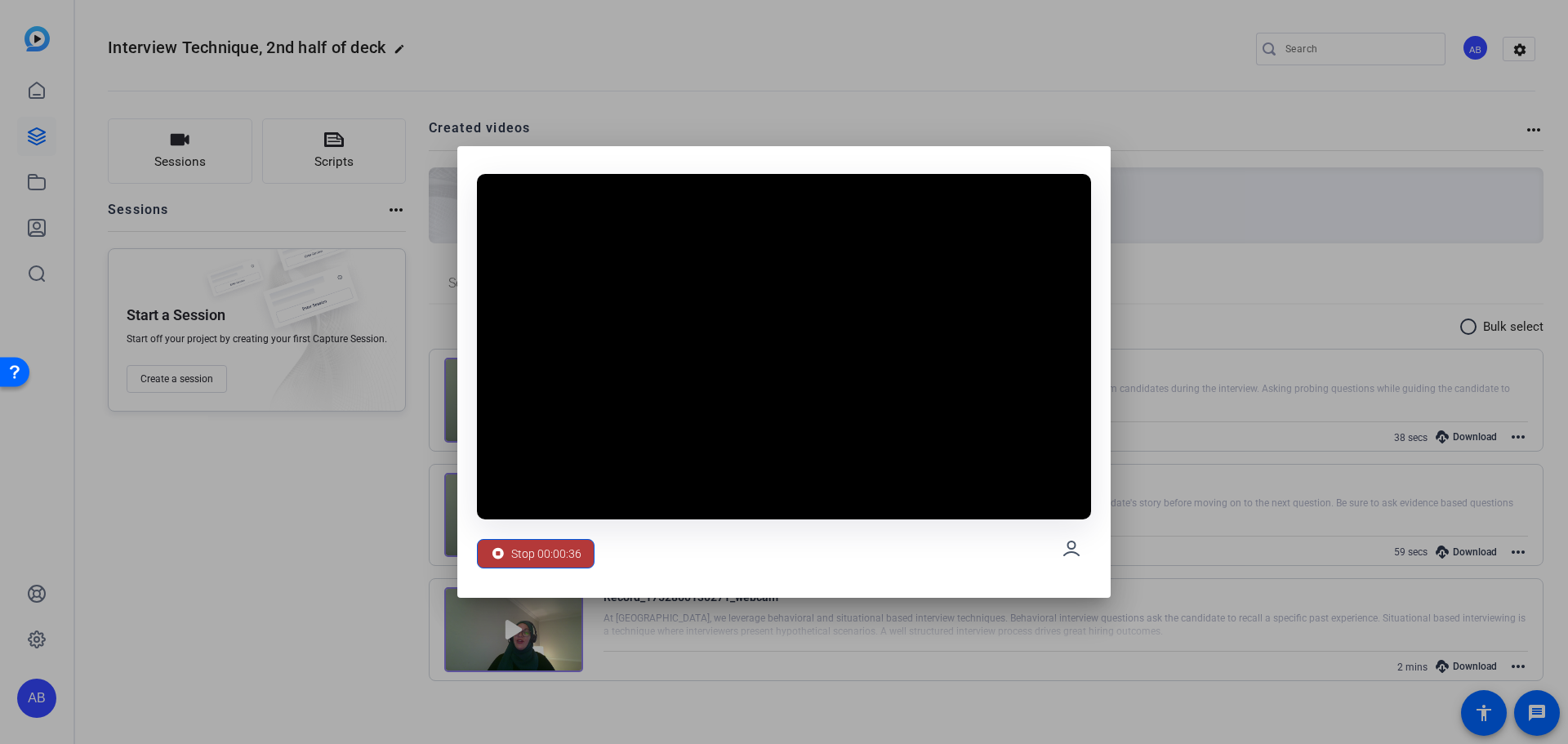 click on "Stop 00:00:36" at bounding box center [536, 554] 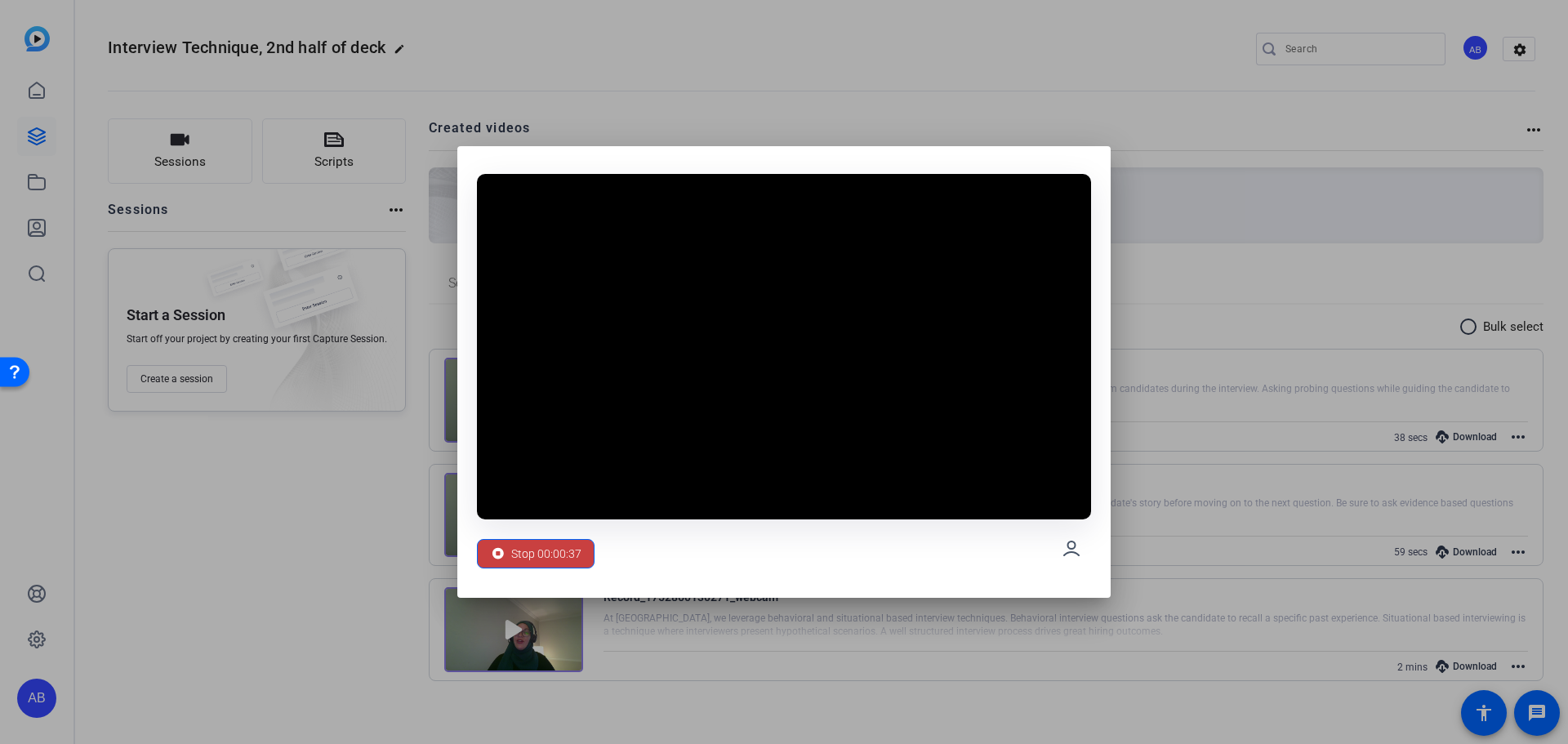 click on "Stop 00:00:37" at bounding box center [536, 554] 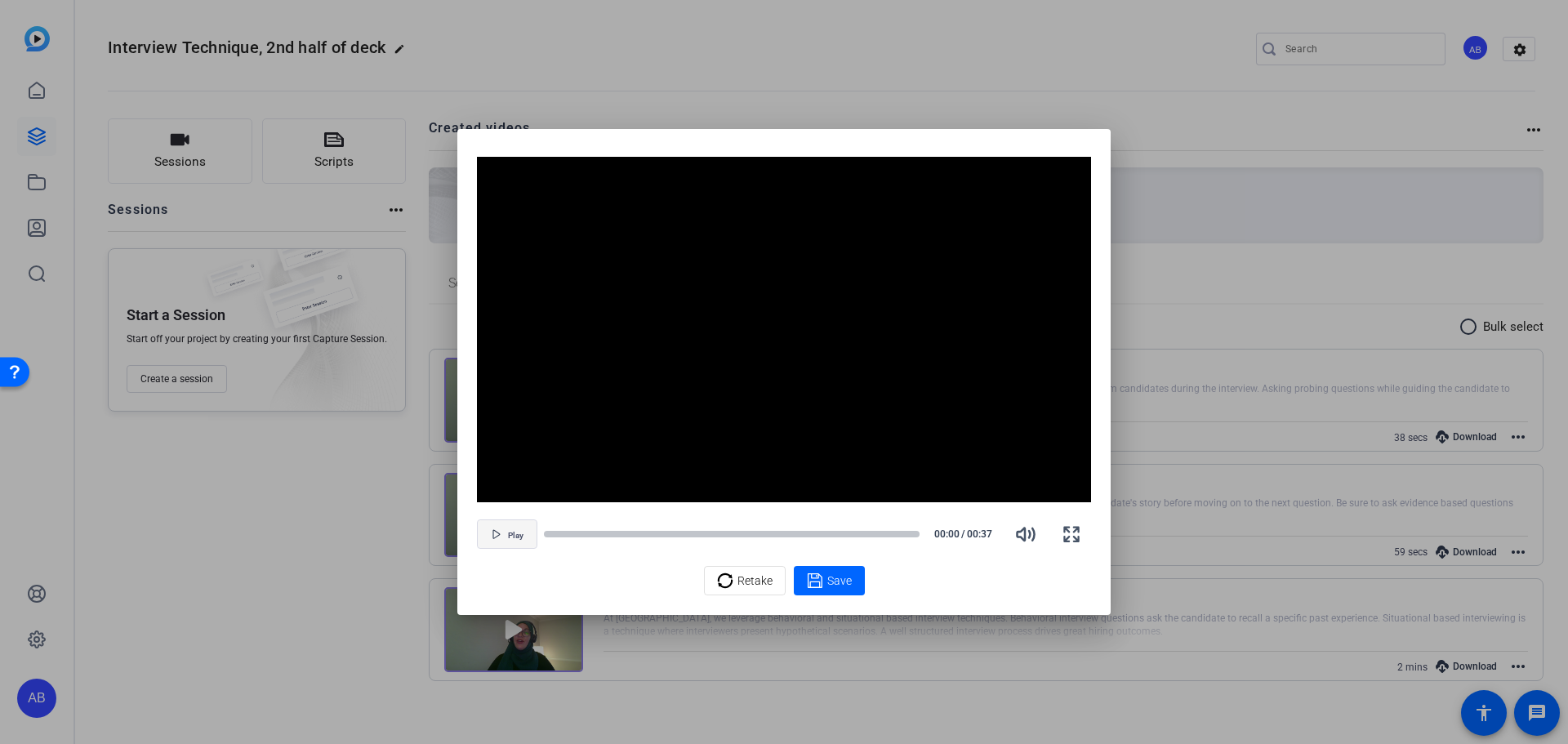 click at bounding box center [507, 534] 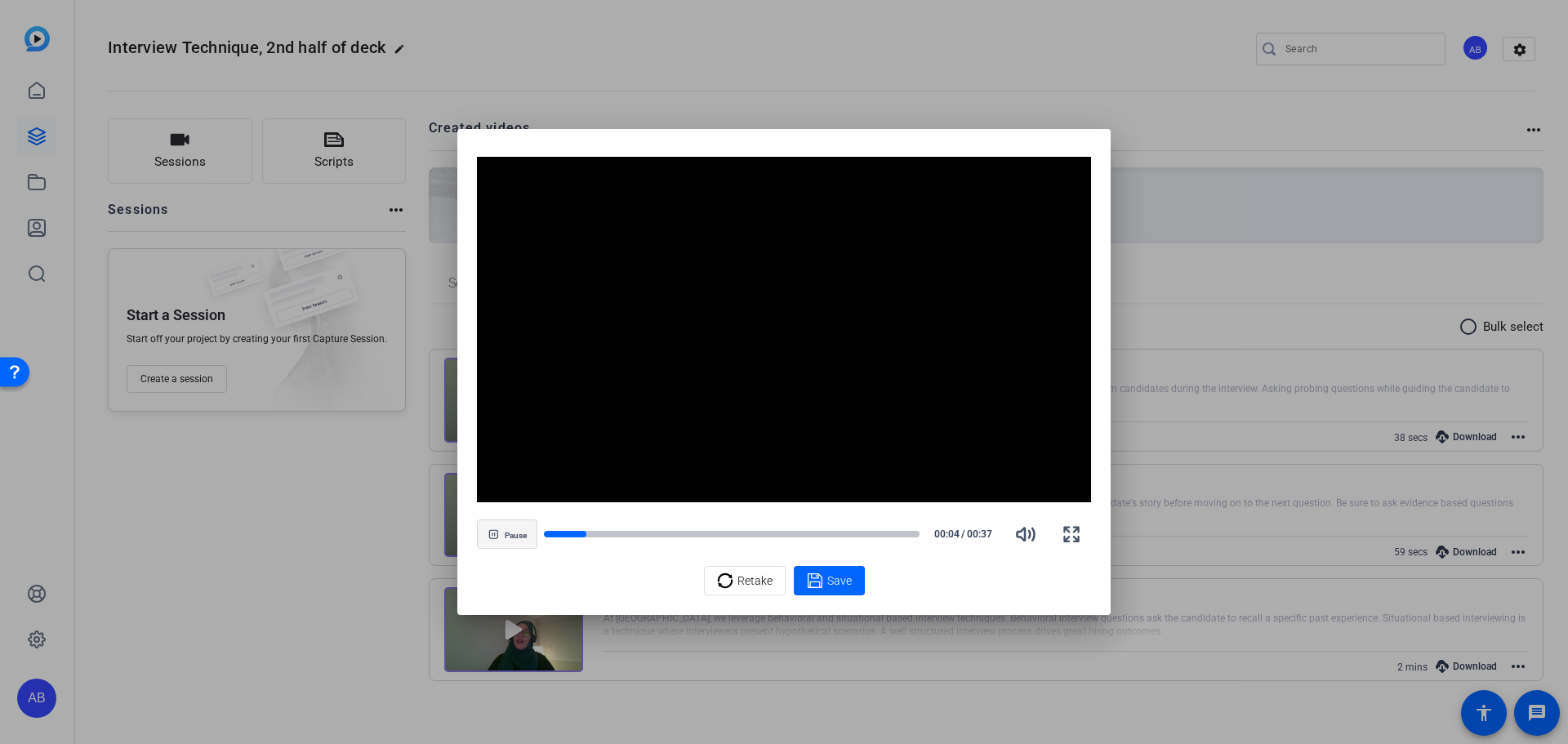 drag, startPoint x: 583, startPoint y: 535, endPoint x: 510, endPoint y: 526, distance: 73.5527 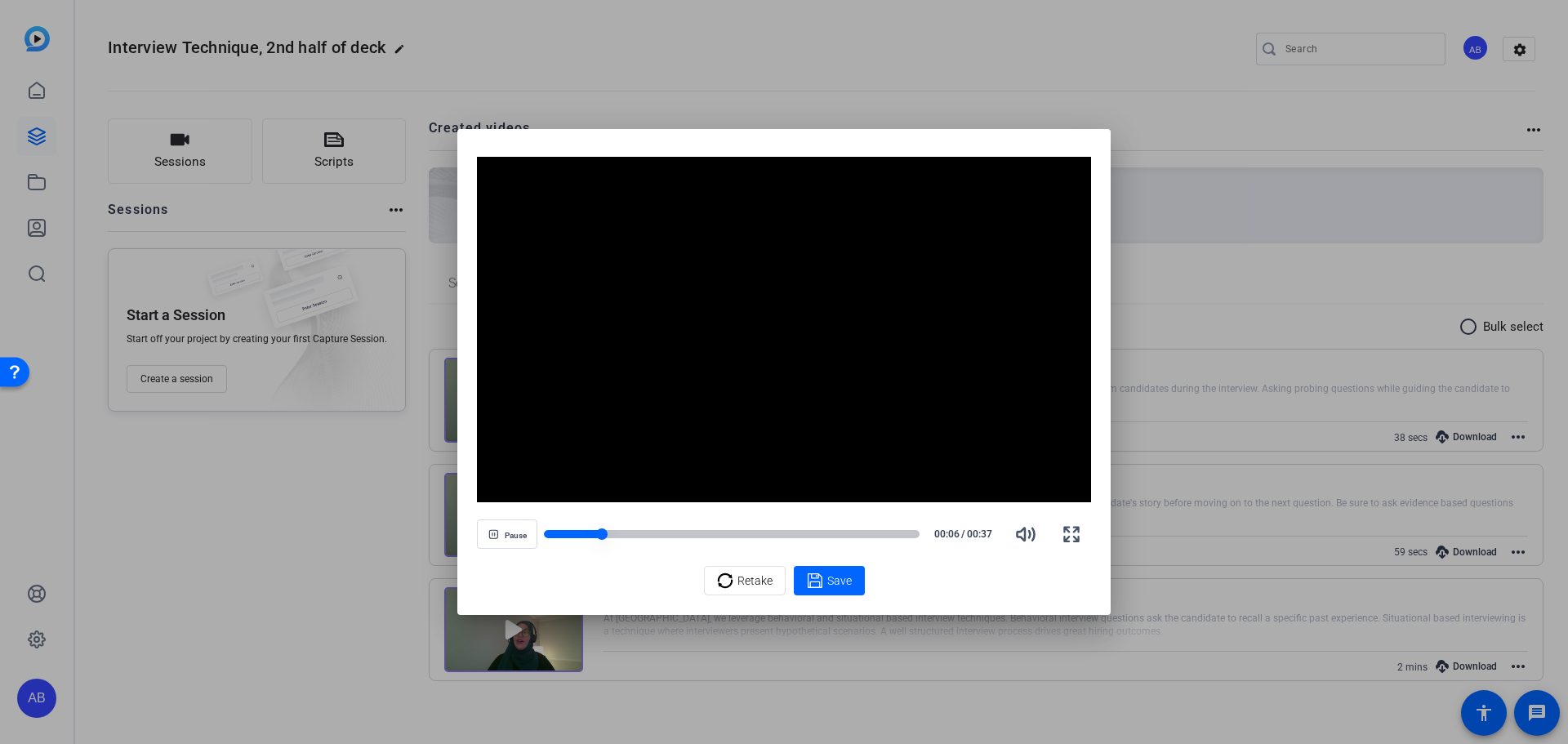 click at bounding box center (572, 534) 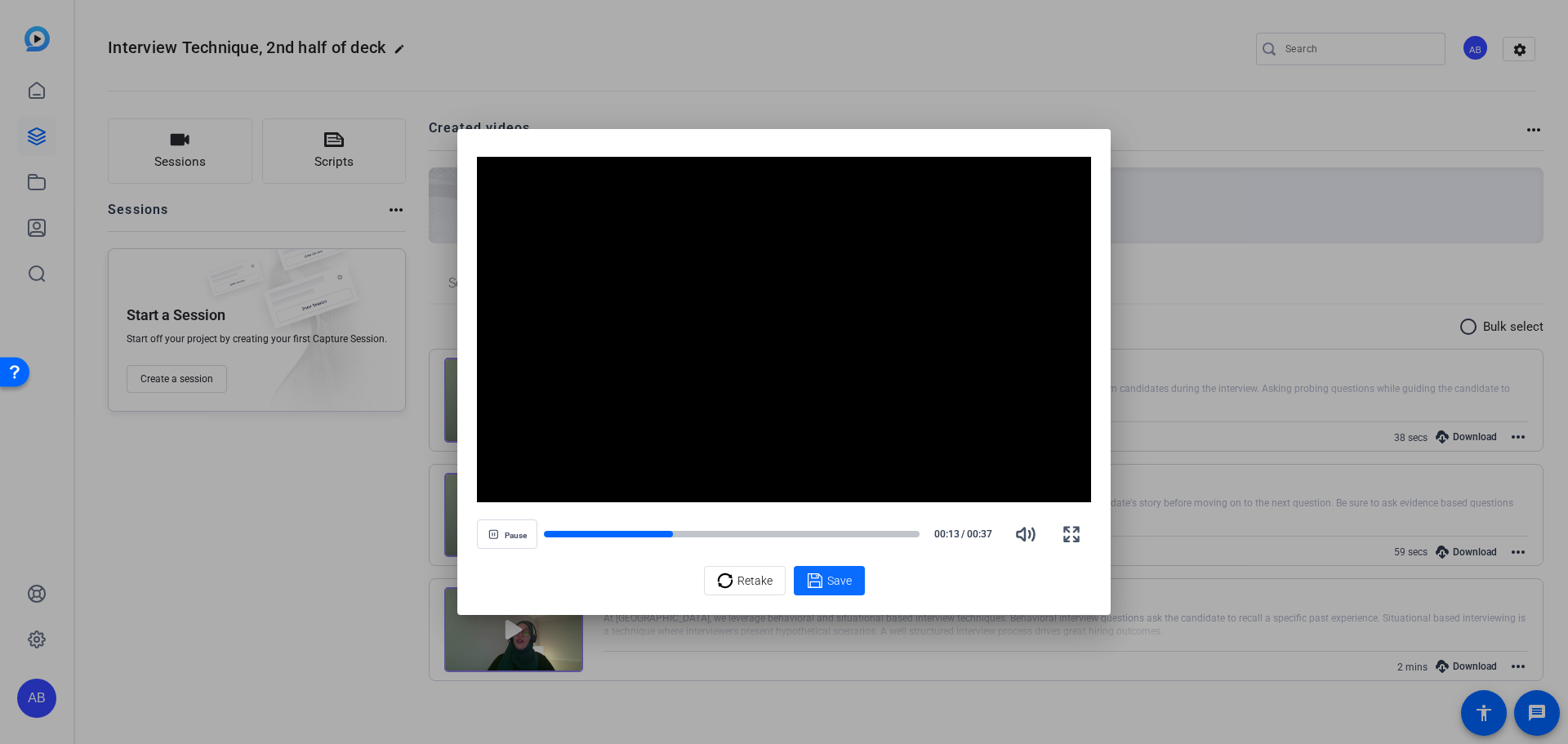 click on "Save" at bounding box center (840, 581) 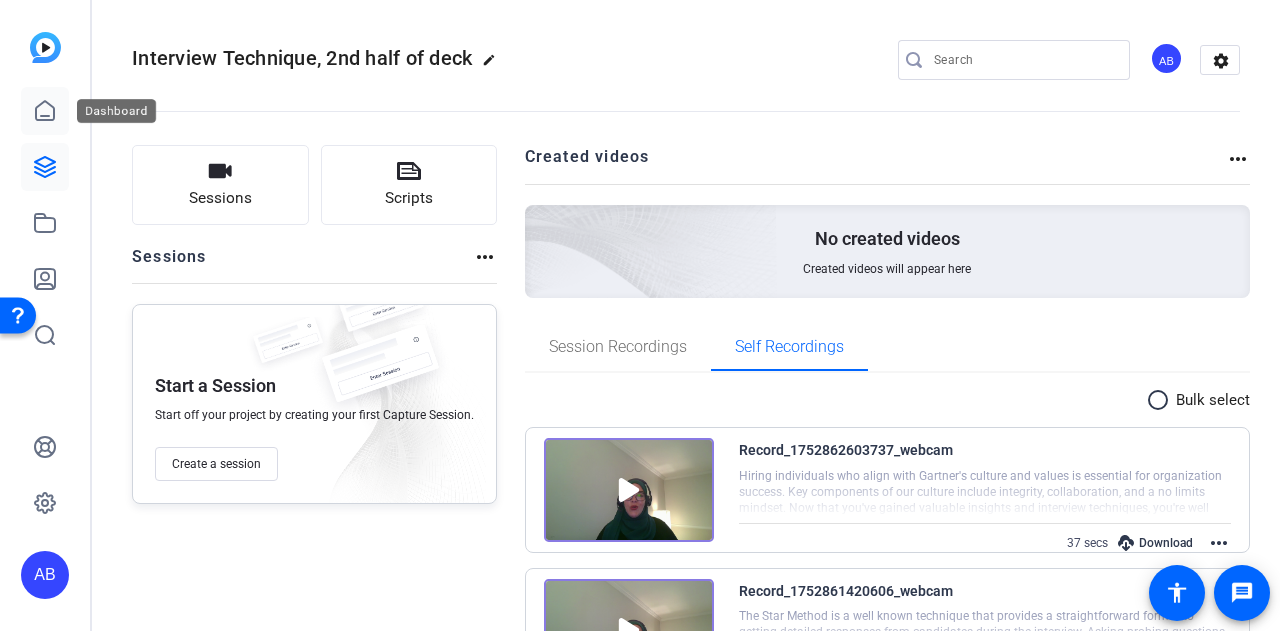 click 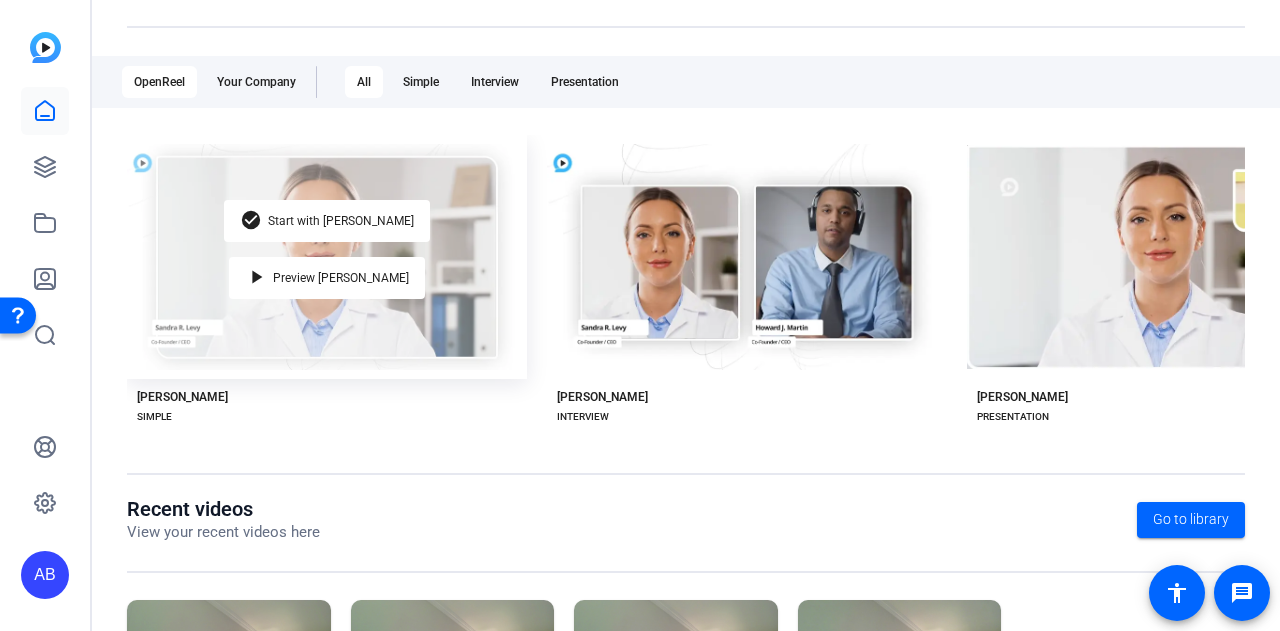 scroll, scrollTop: 501, scrollLeft: 0, axis: vertical 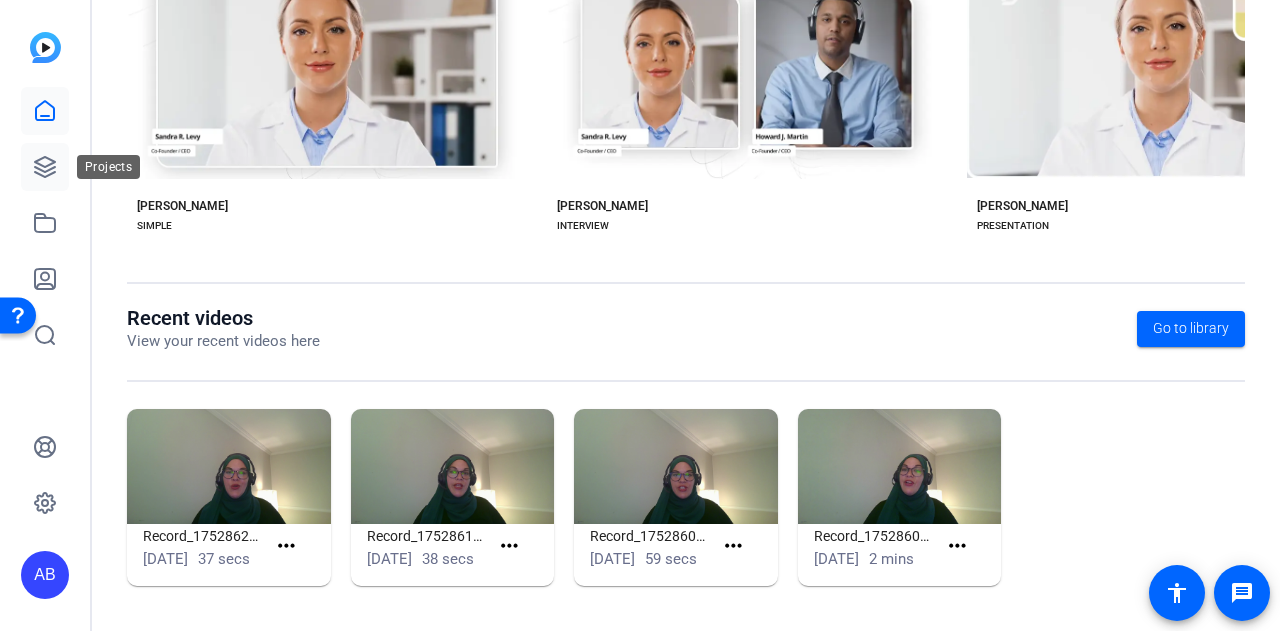 click 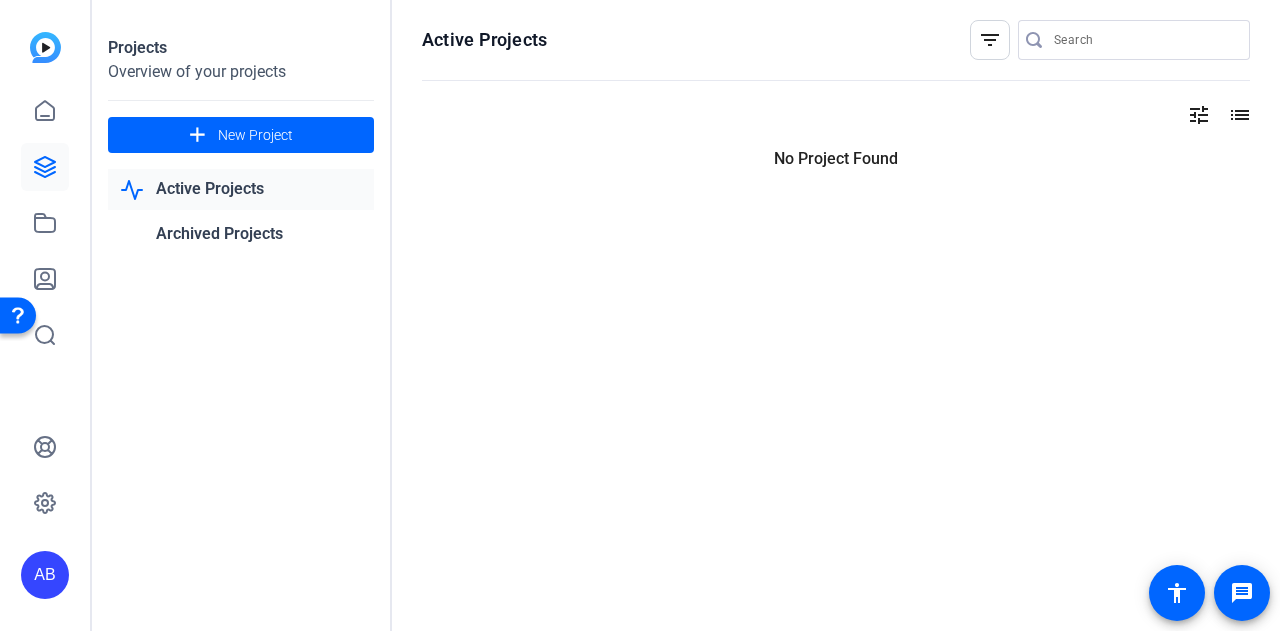 scroll, scrollTop: 0, scrollLeft: 0, axis: both 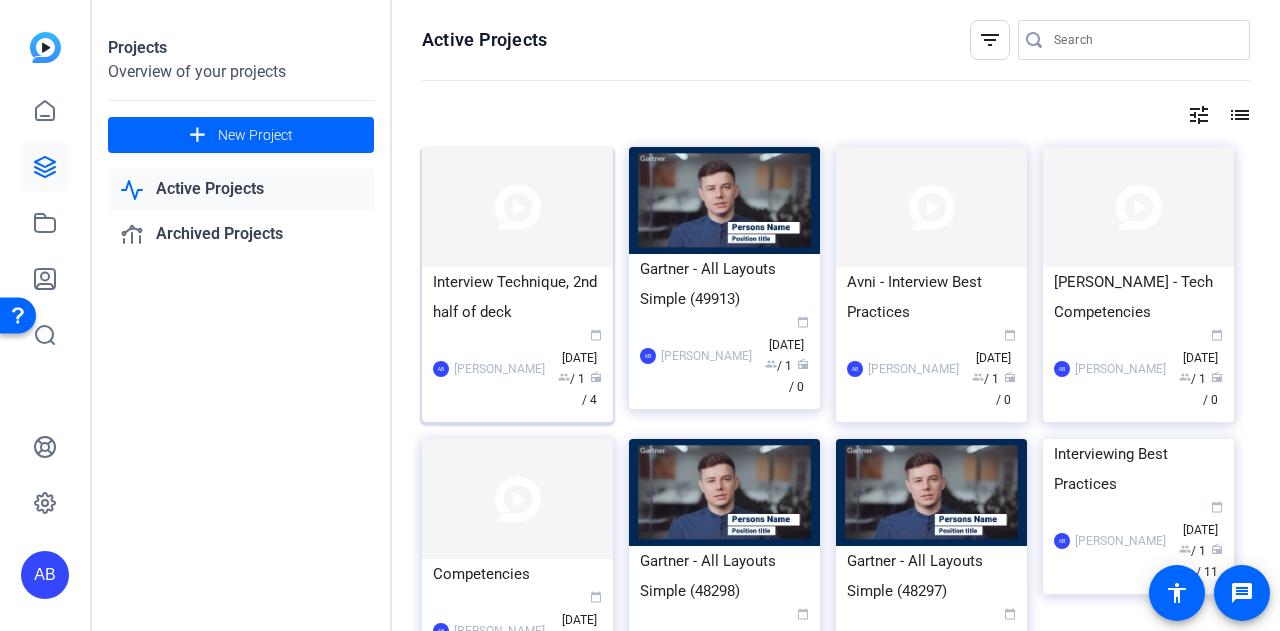 click 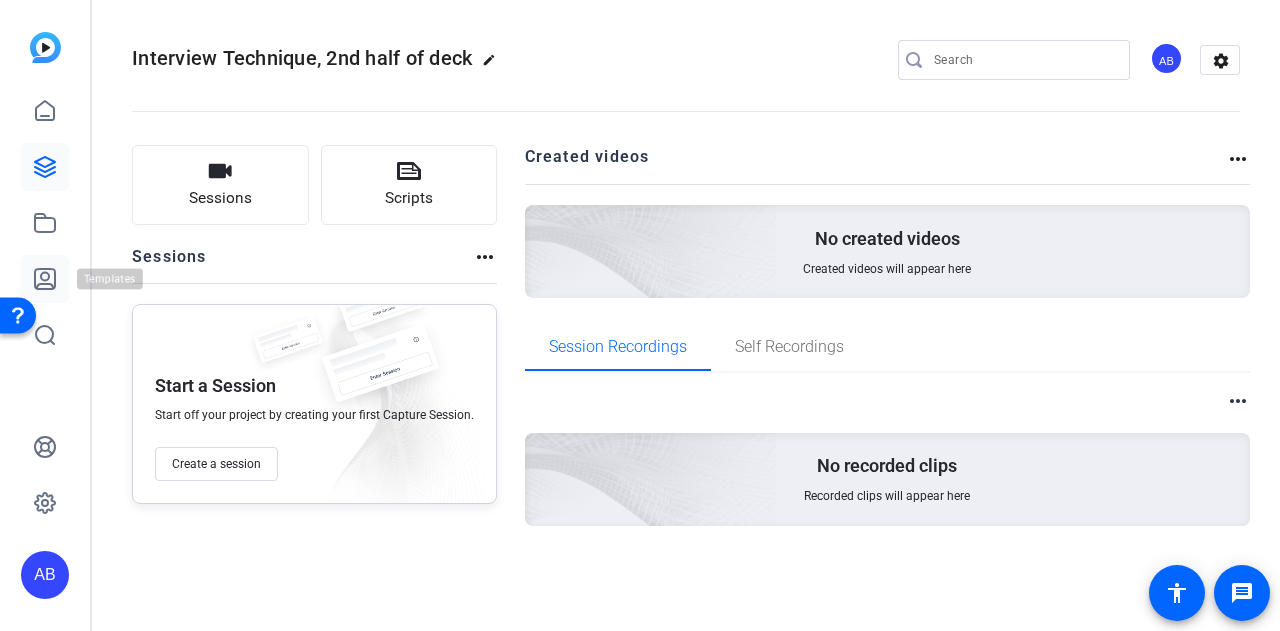 click 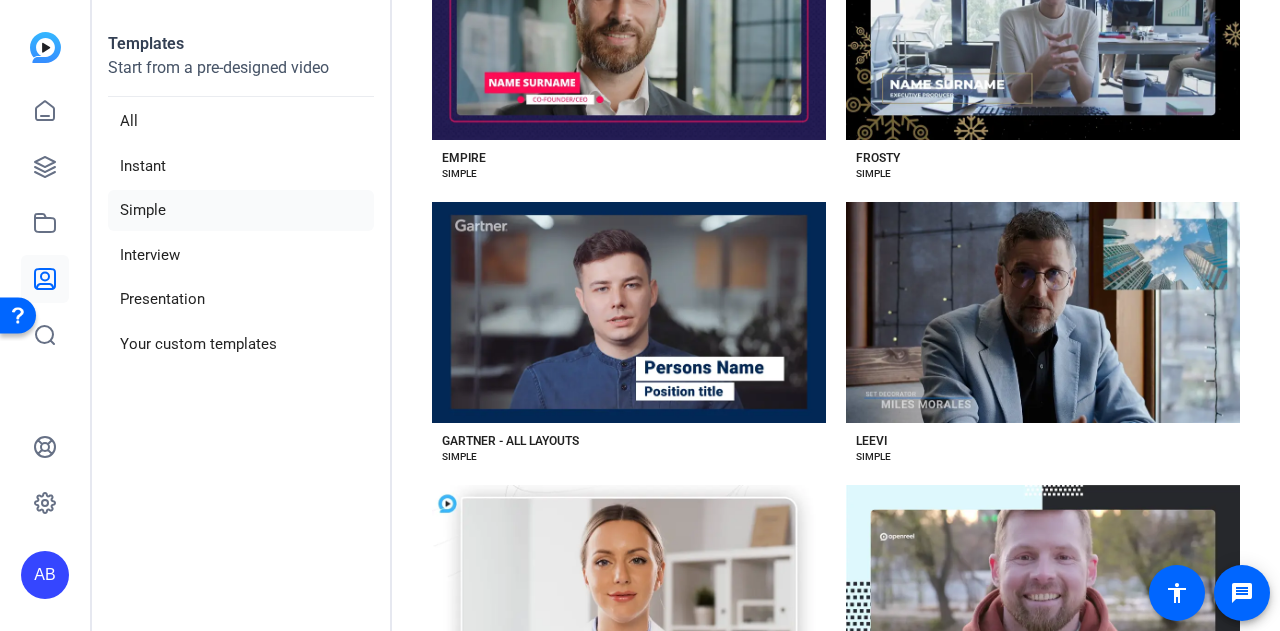 scroll, scrollTop: 1670, scrollLeft: 0, axis: vertical 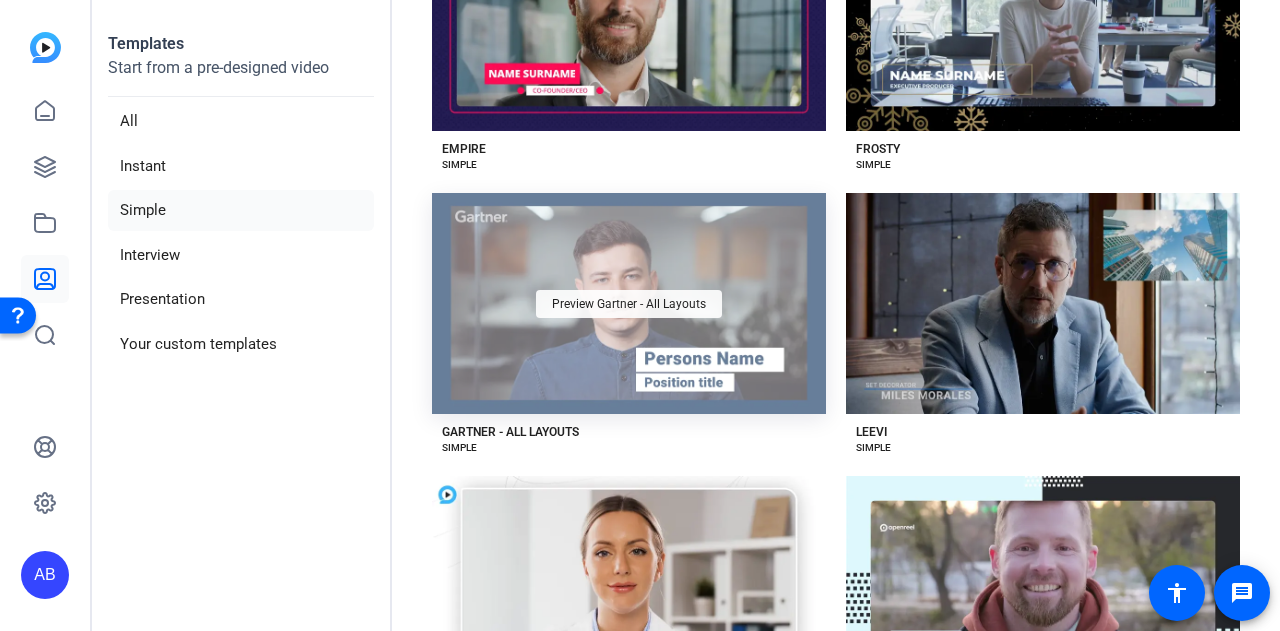 click on "Preview Gartner - All Layouts" 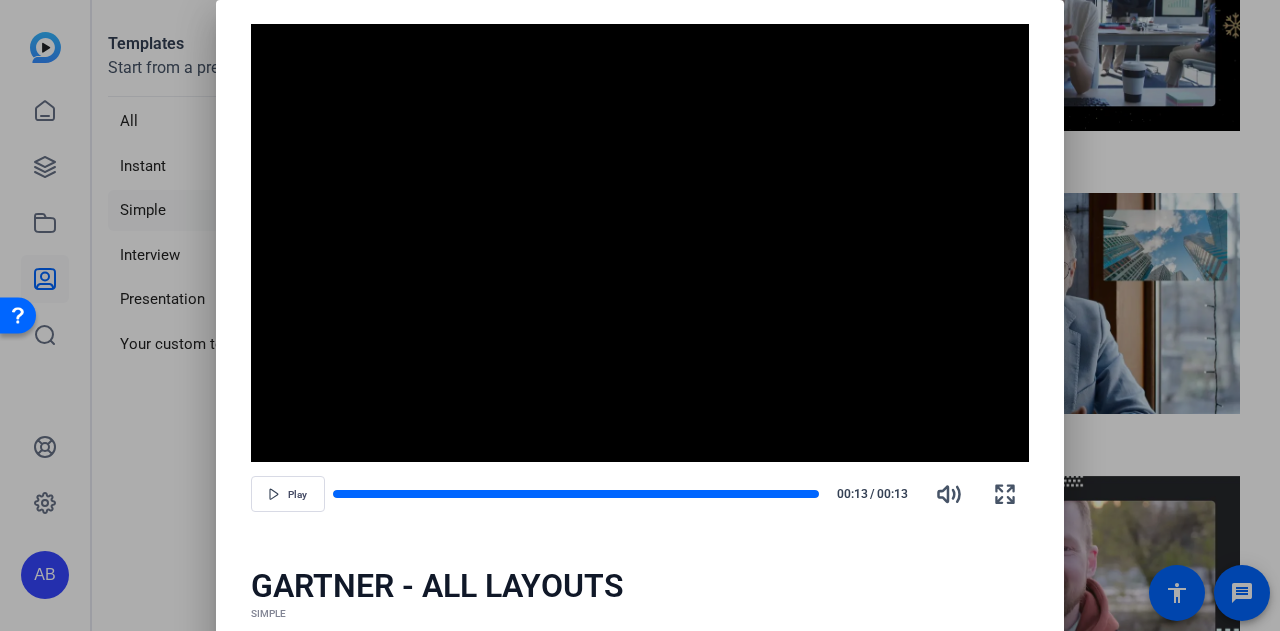 click on "GARTNER - ALL LAYOUTS" at bounding box center [640, 586] 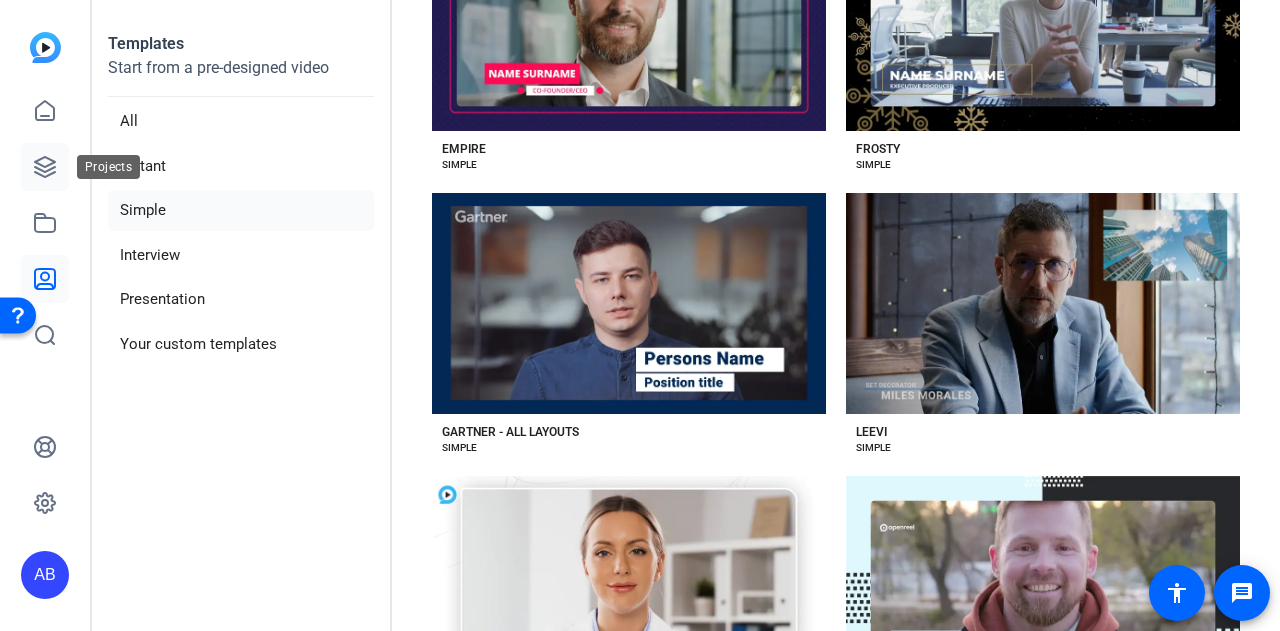 click 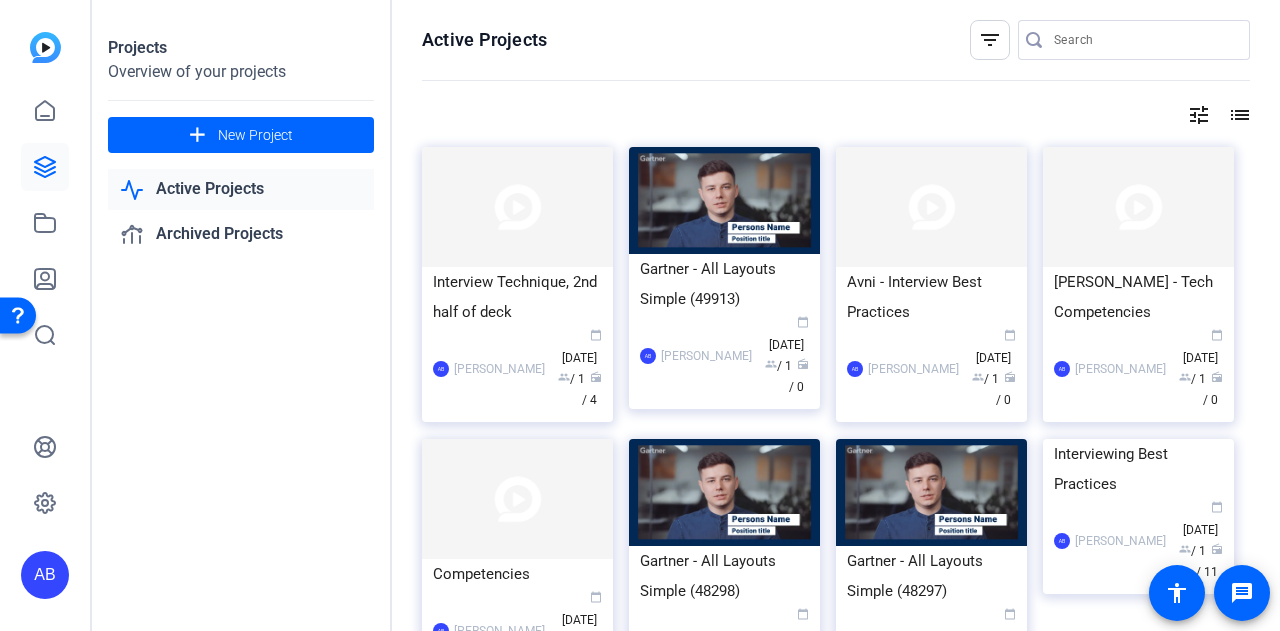 click on "Active Projects" 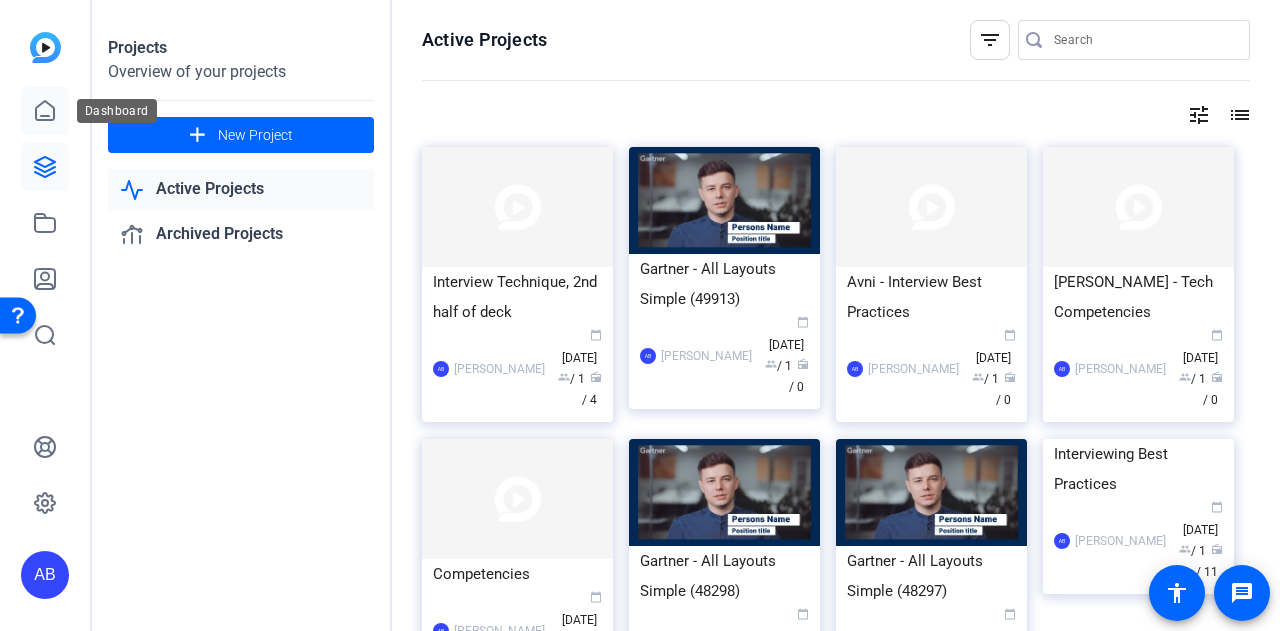 click 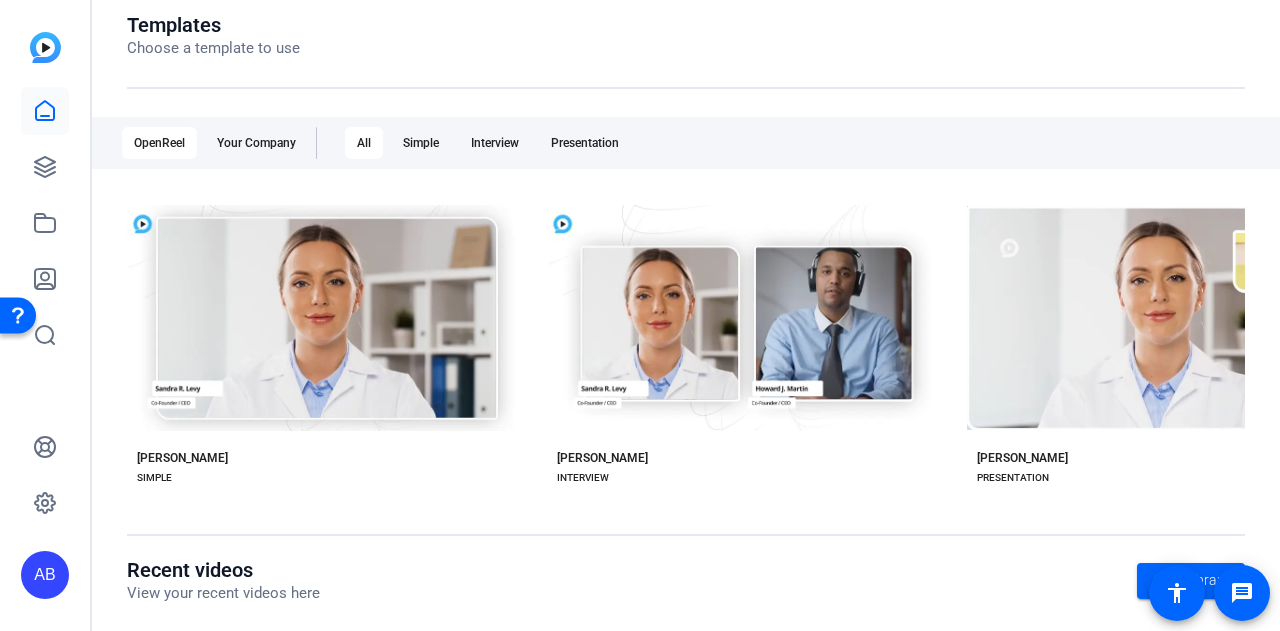 scroll, scrollTop: 226, scrollLeft: 0, axis: vertical 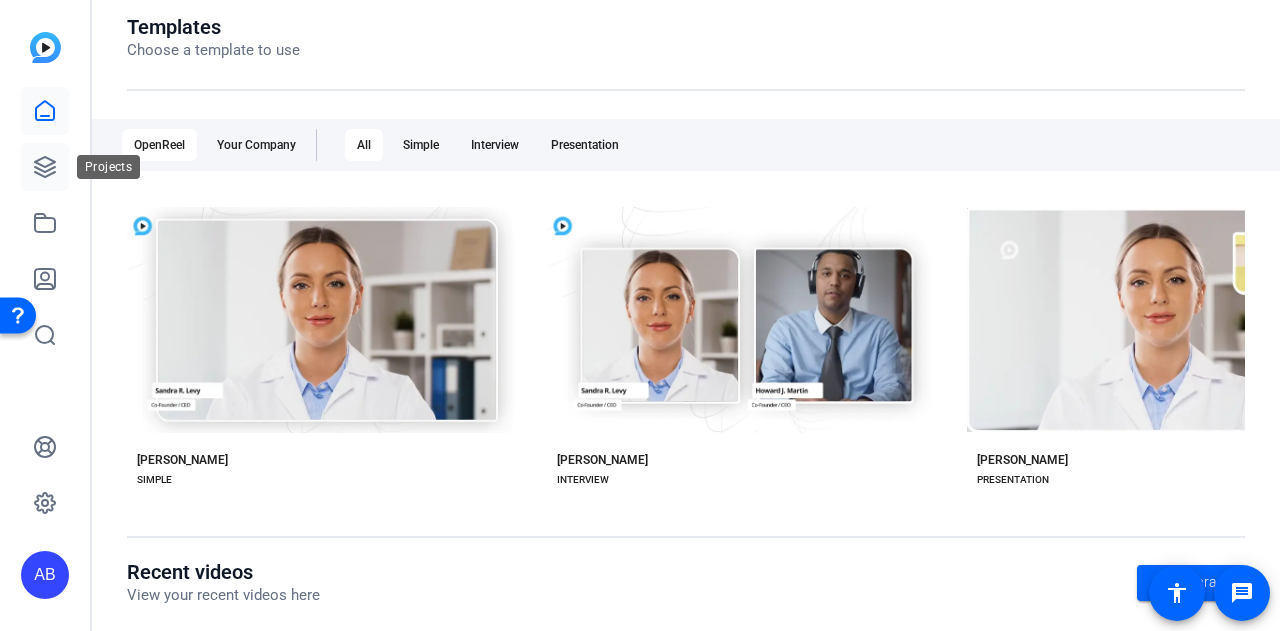 click 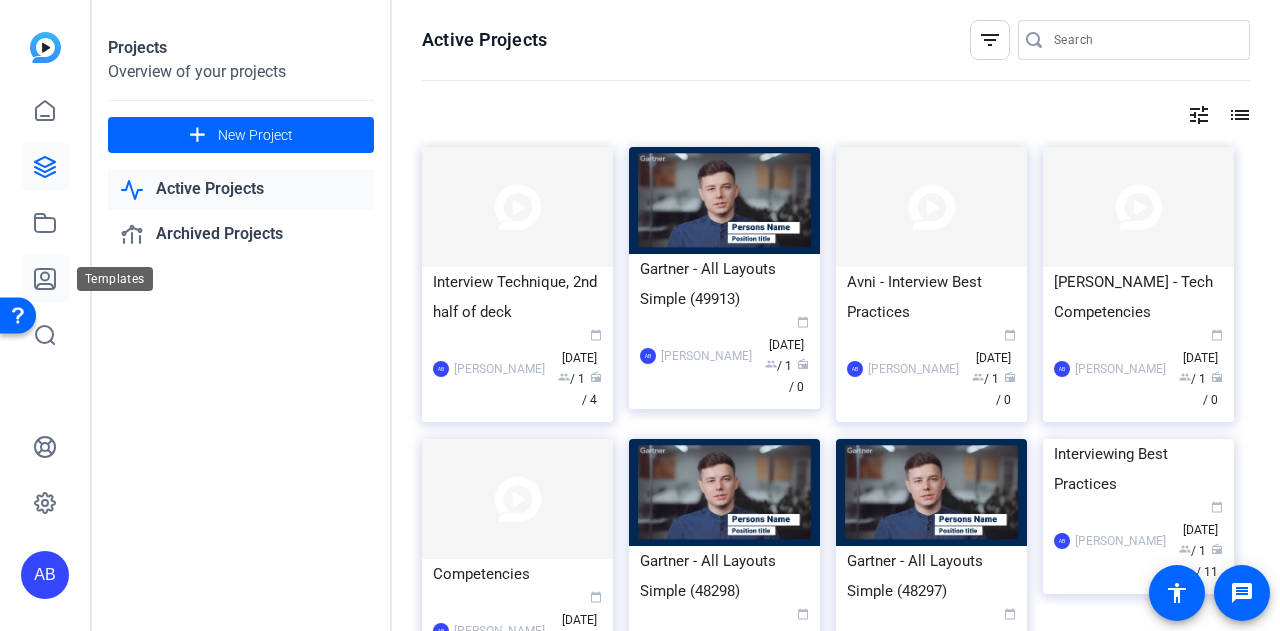 click 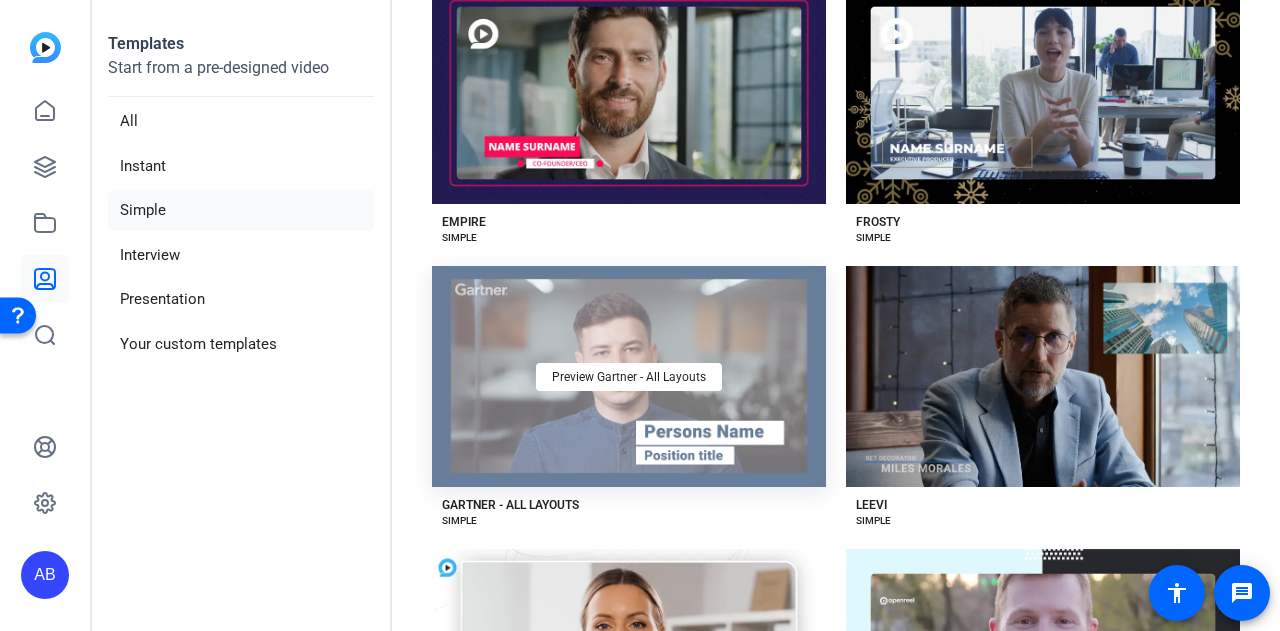 scroll, scrollTop: 1598, scrollLeft: 0, axis: vertical 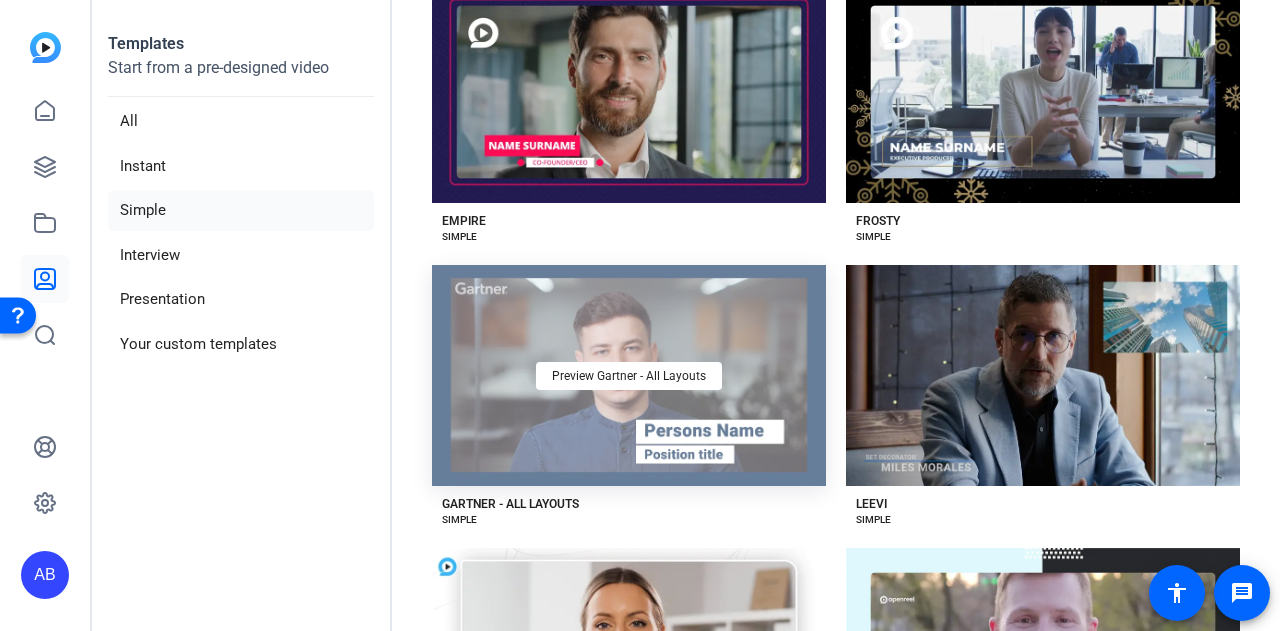 click on "Preview Gartner - All Layouts" 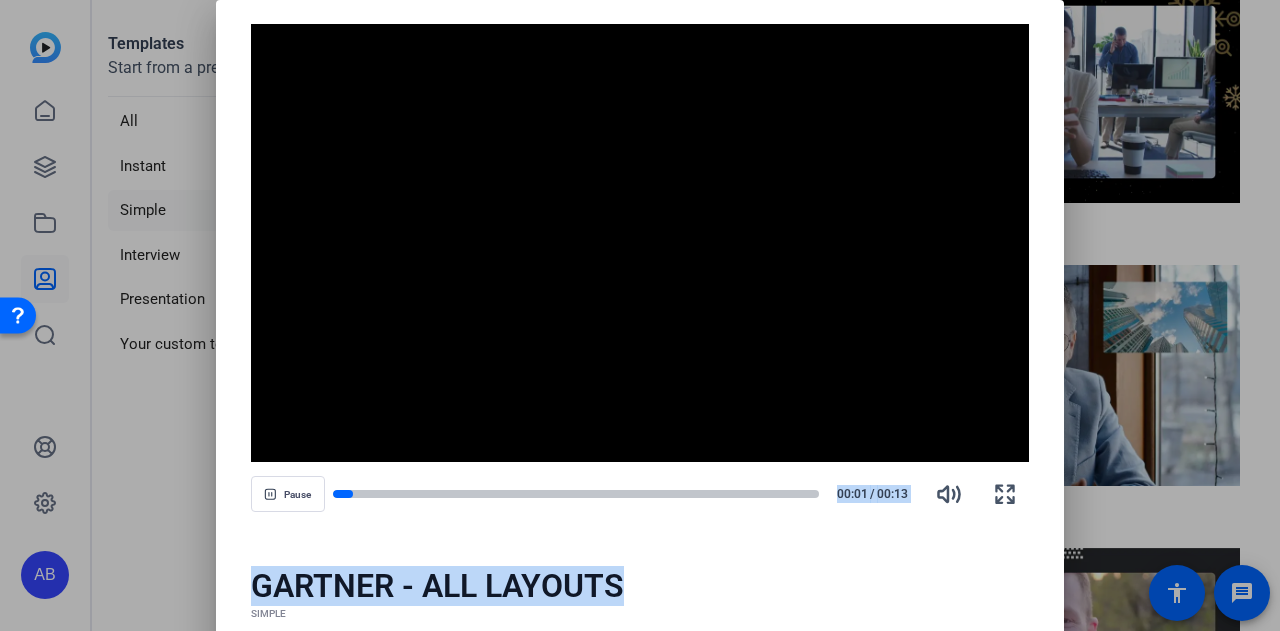 drag, startPoint x: 815, startPoint y: 565, endPoint x: 754, endPoint y: 377, distance: 197.64868 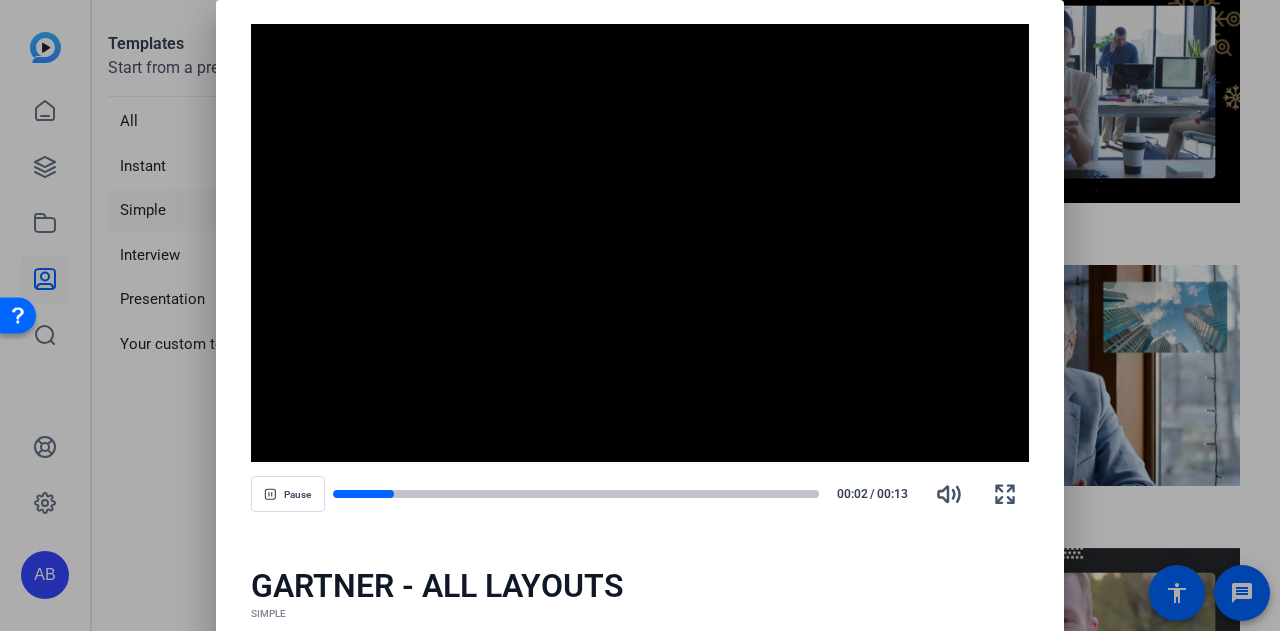 click at bounding box center [640, 315] 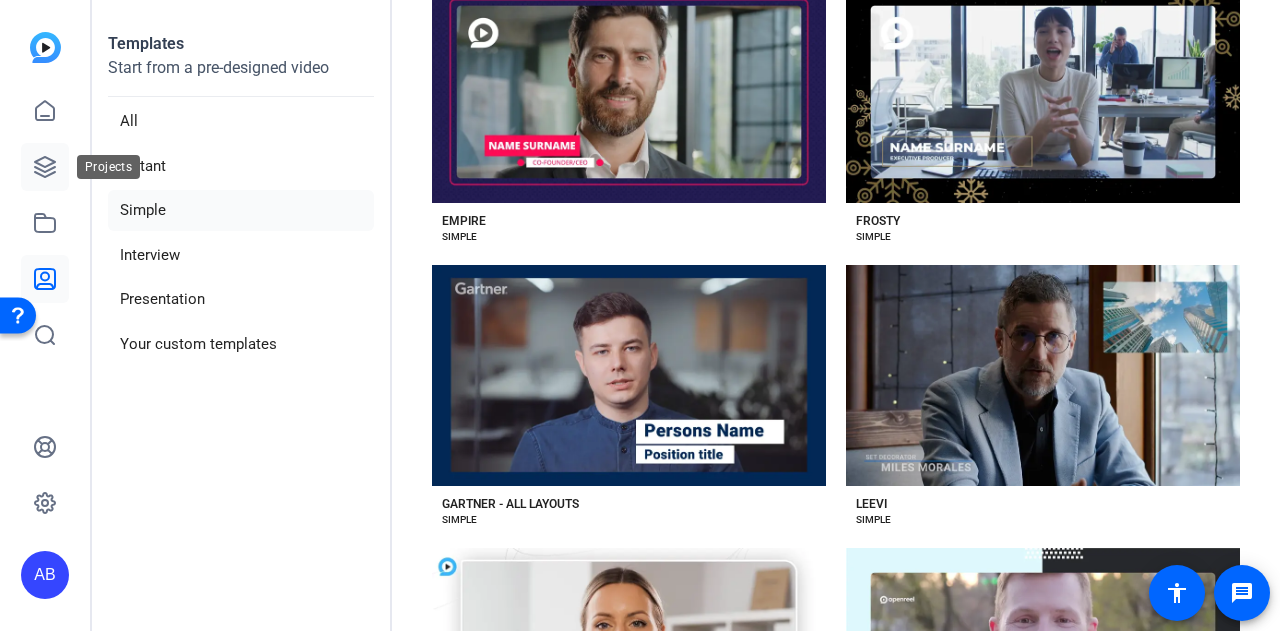 click 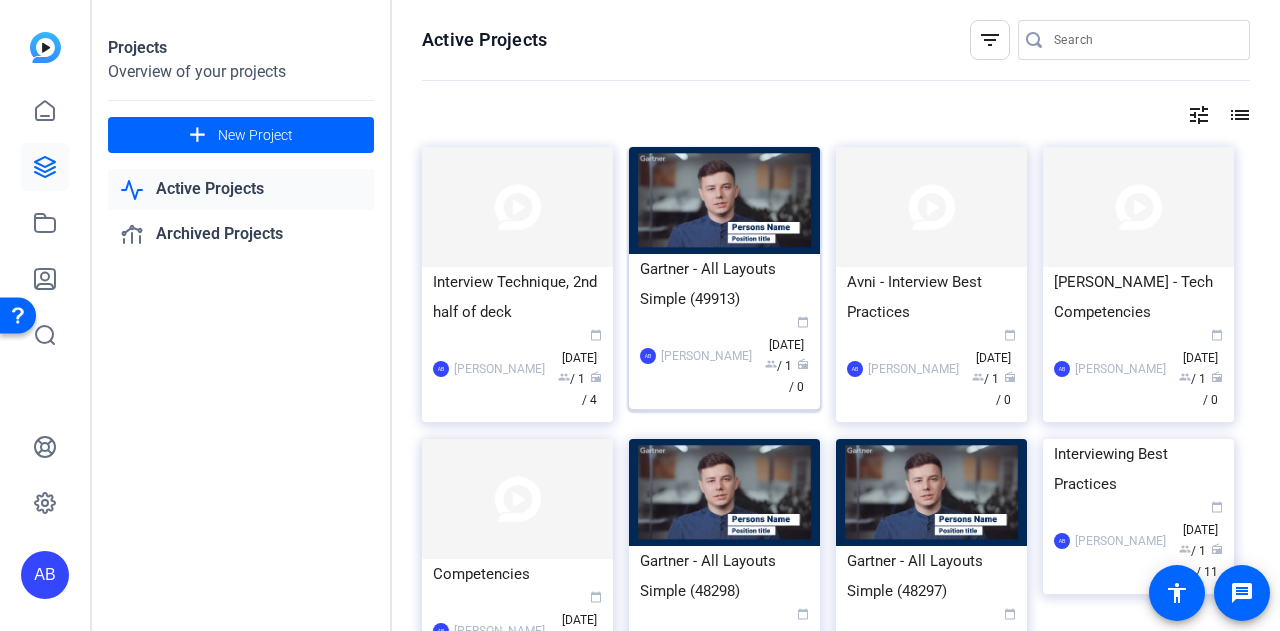 scroll, scrollTop: 118, scrollLeft: 0, axis: vertical 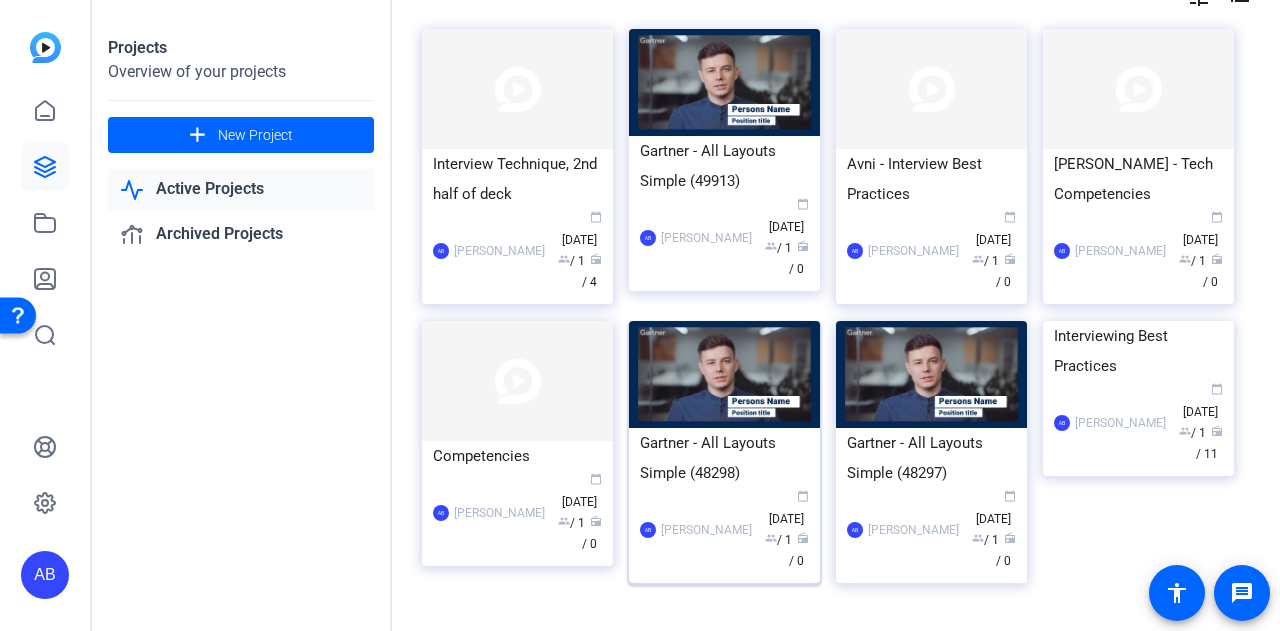 click 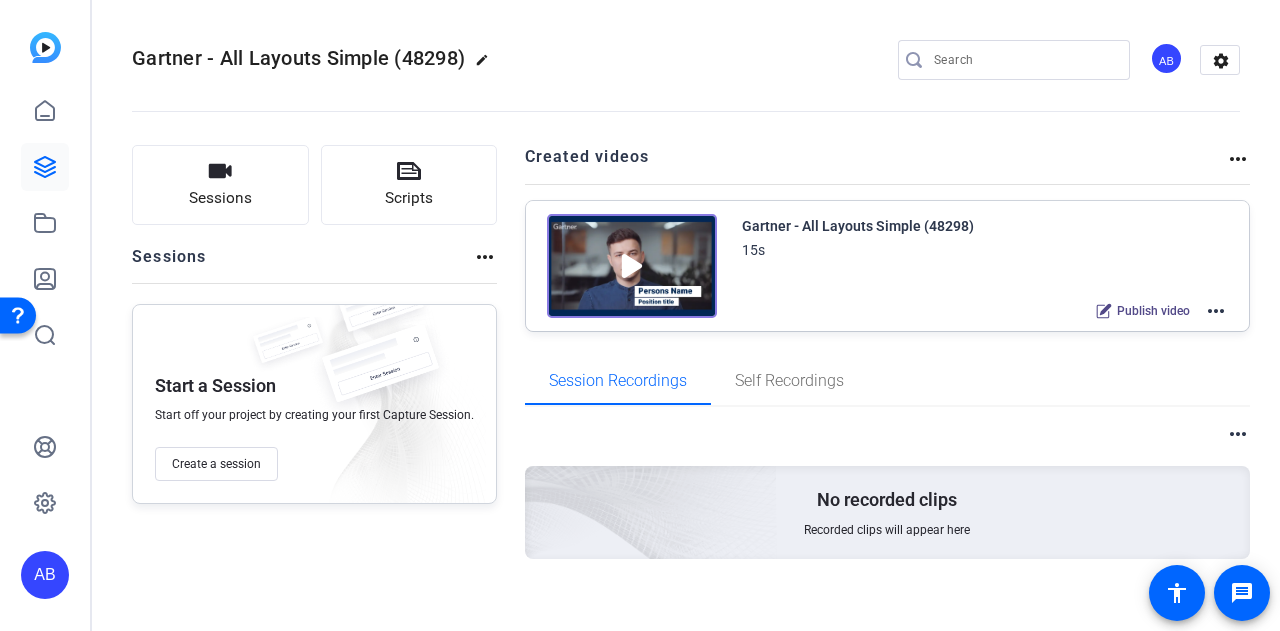 scroll, scrollTop: 16, scrollLeft: 0, axis: vertical 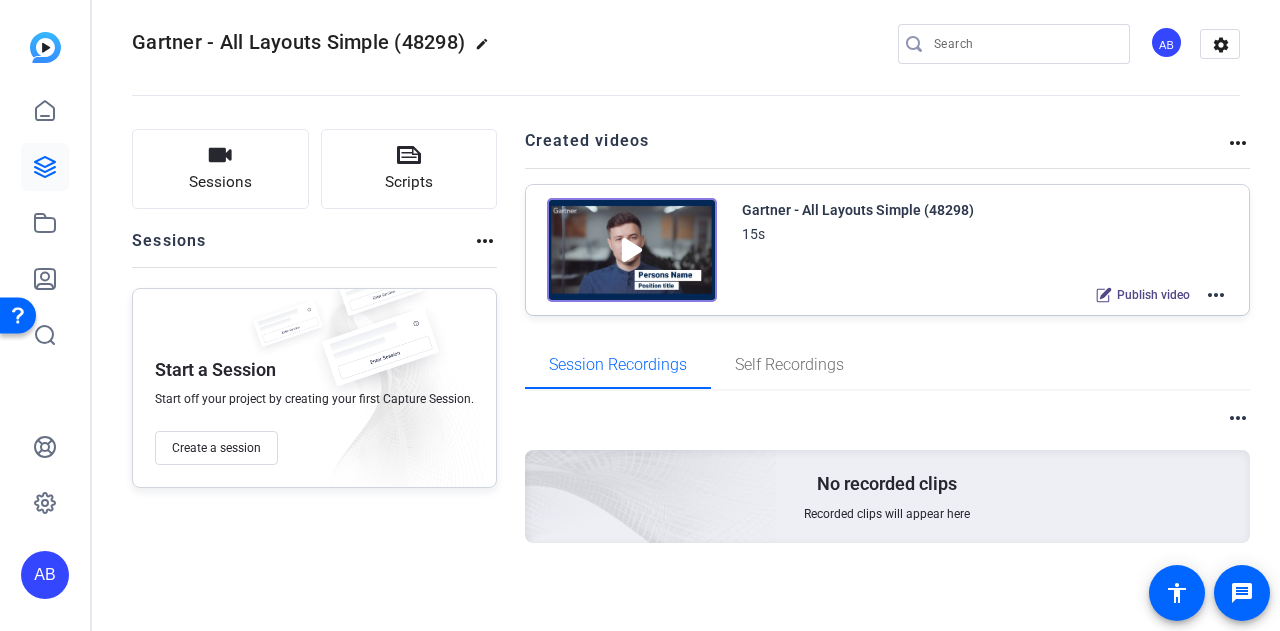 click on "Gartner - All Layouts Simple (48298) 15s
Publish video  more_horiz" 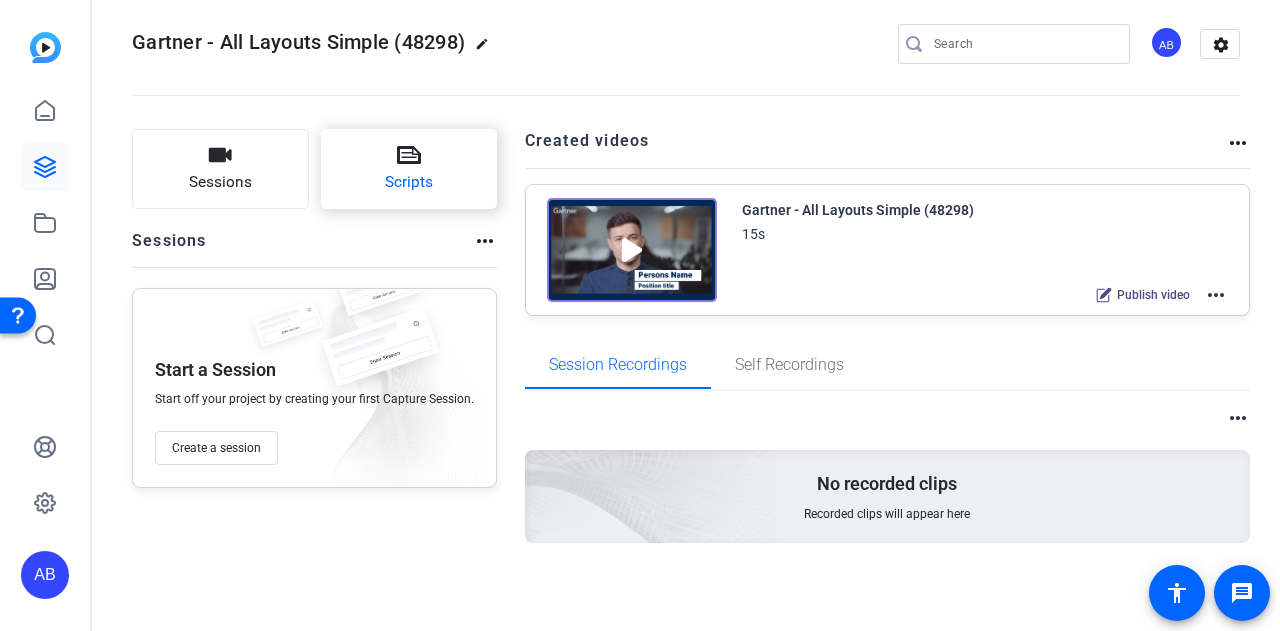 click on "Scripts" 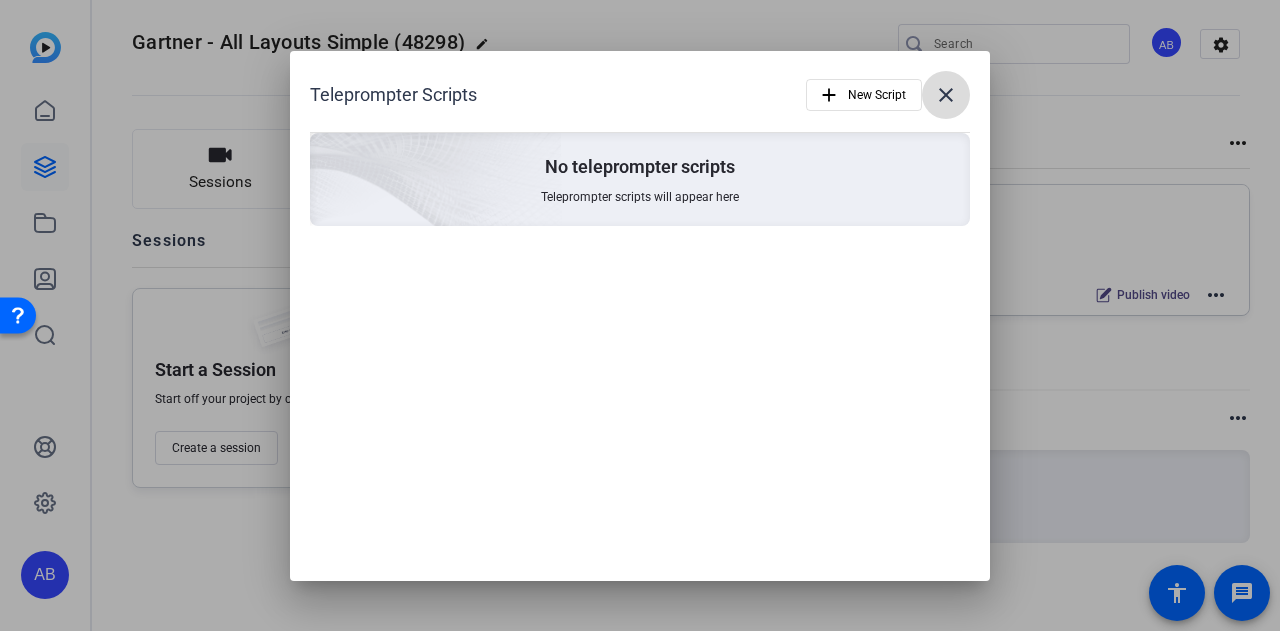 click on "close" at bounding box center (946, 95) 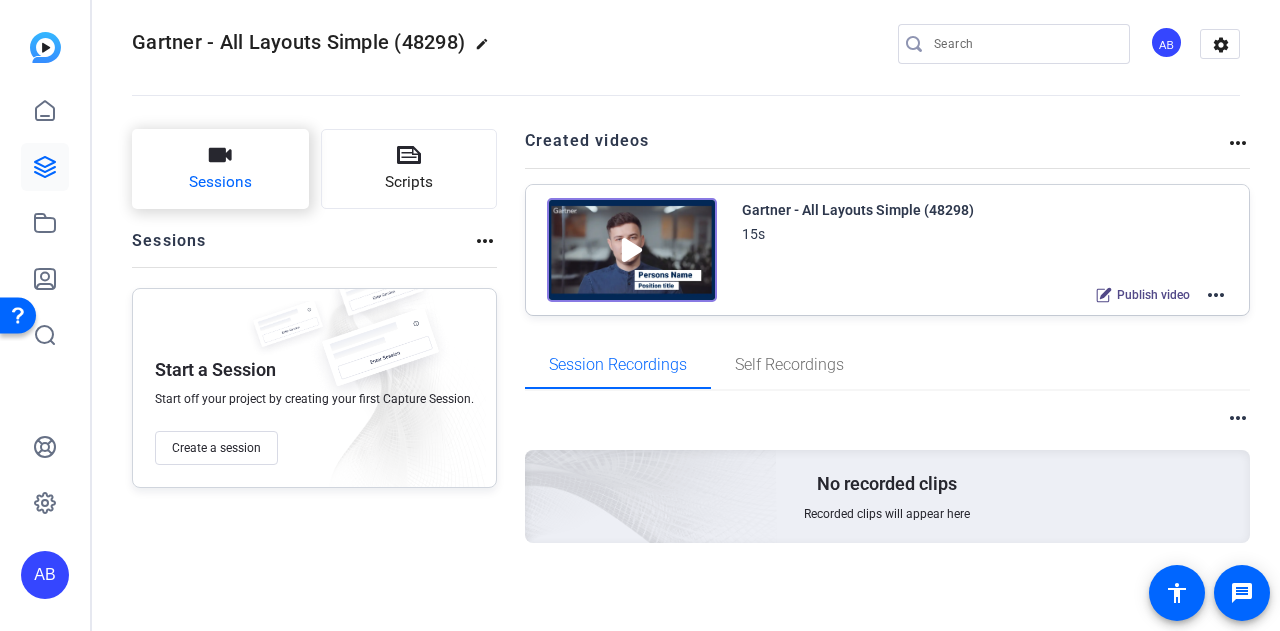 click on "Sessions" 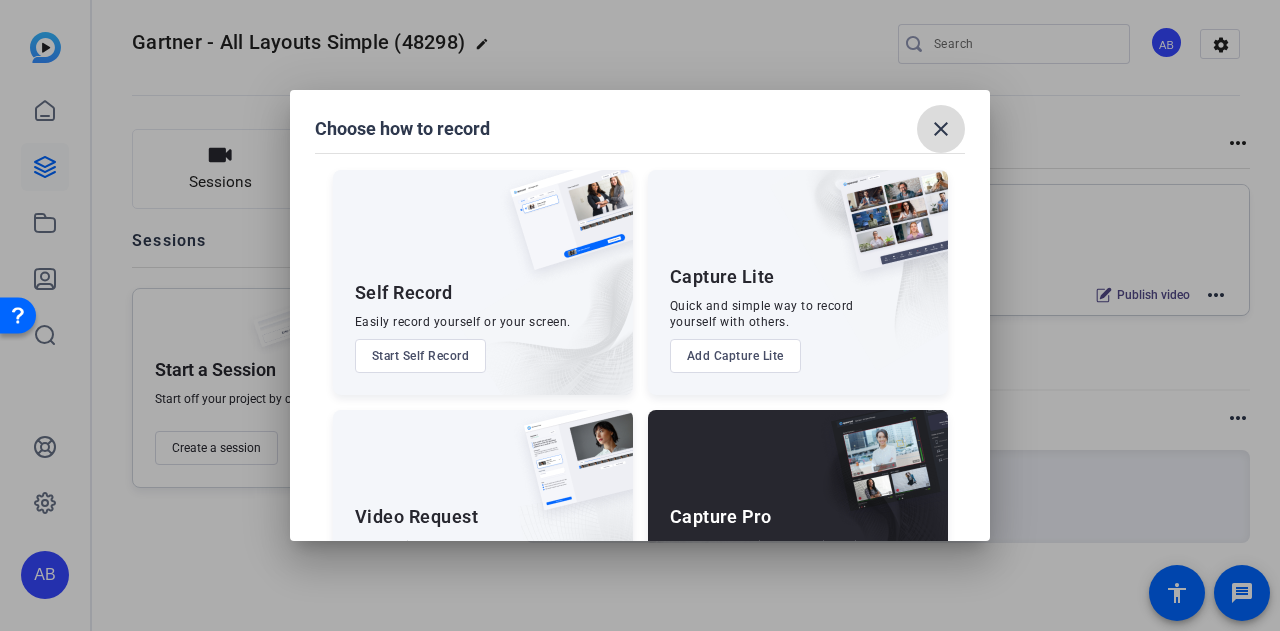 click on "close" at bounding box center (941, 129) 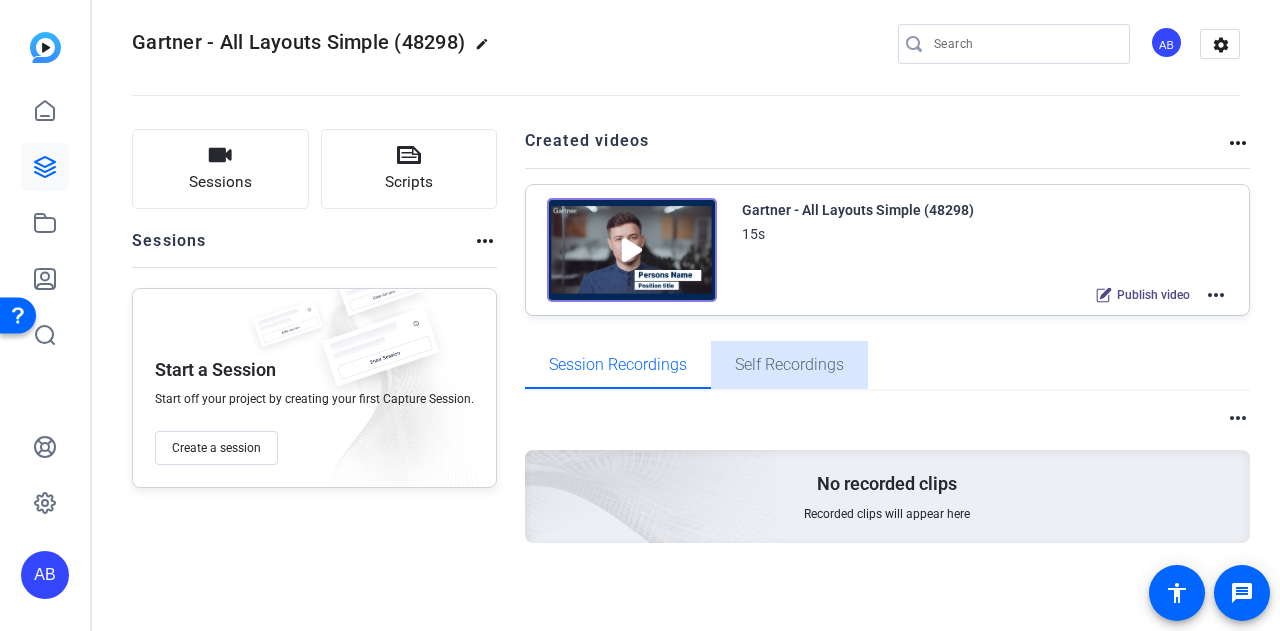 click on "Self Recordings" at bounding box center (789, 365) 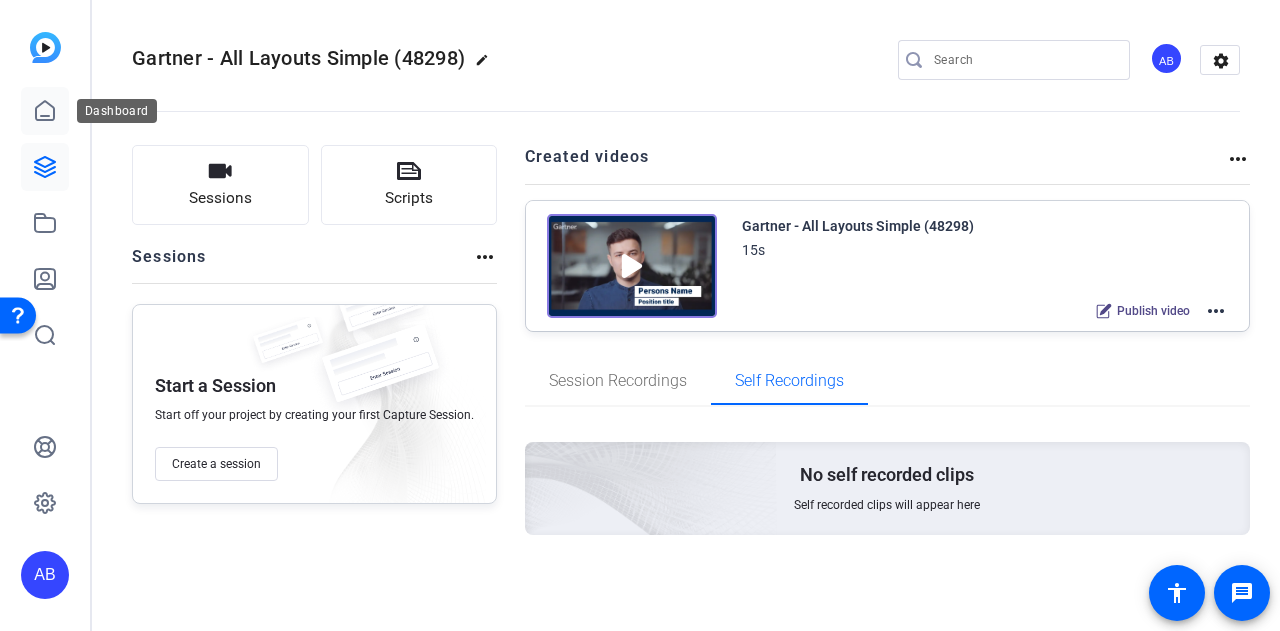 click 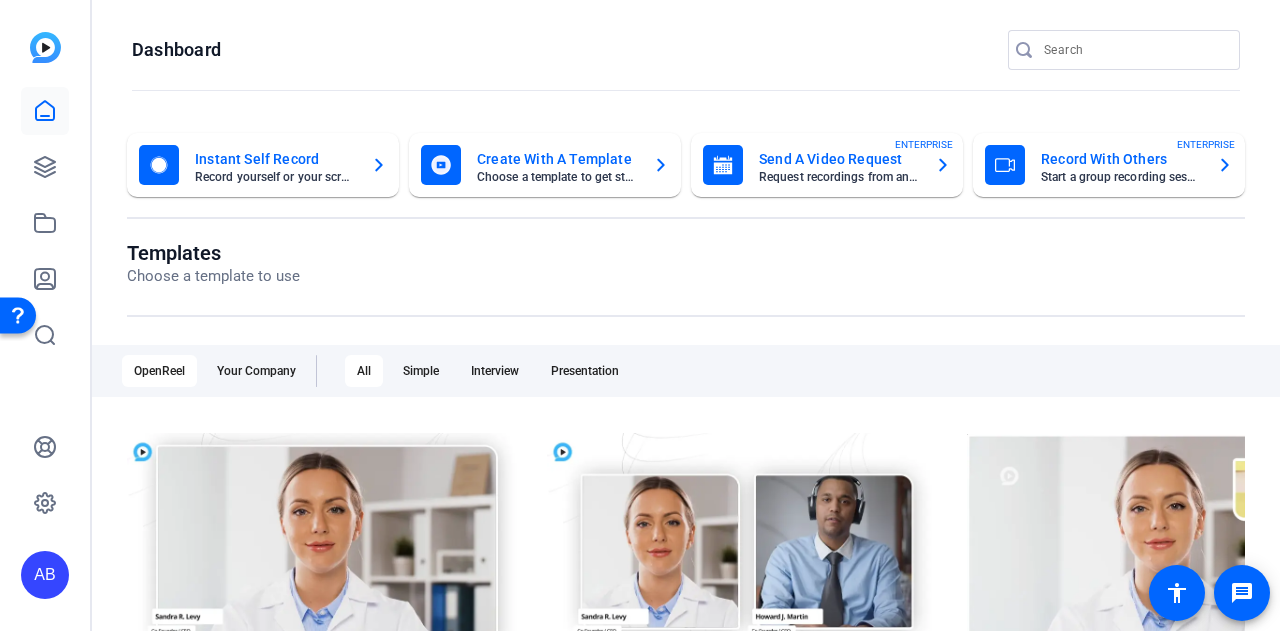 click on "Create With A Template" 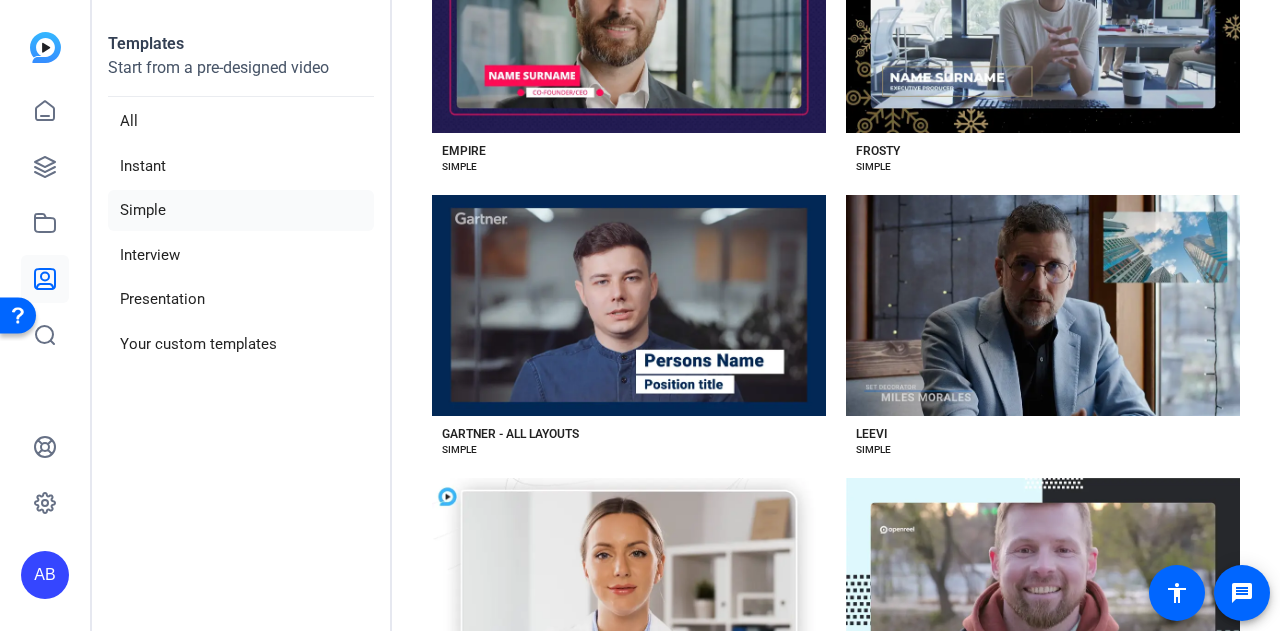 scroll, scrollTop: 1676, scrollLeft: 0, axis: vertical 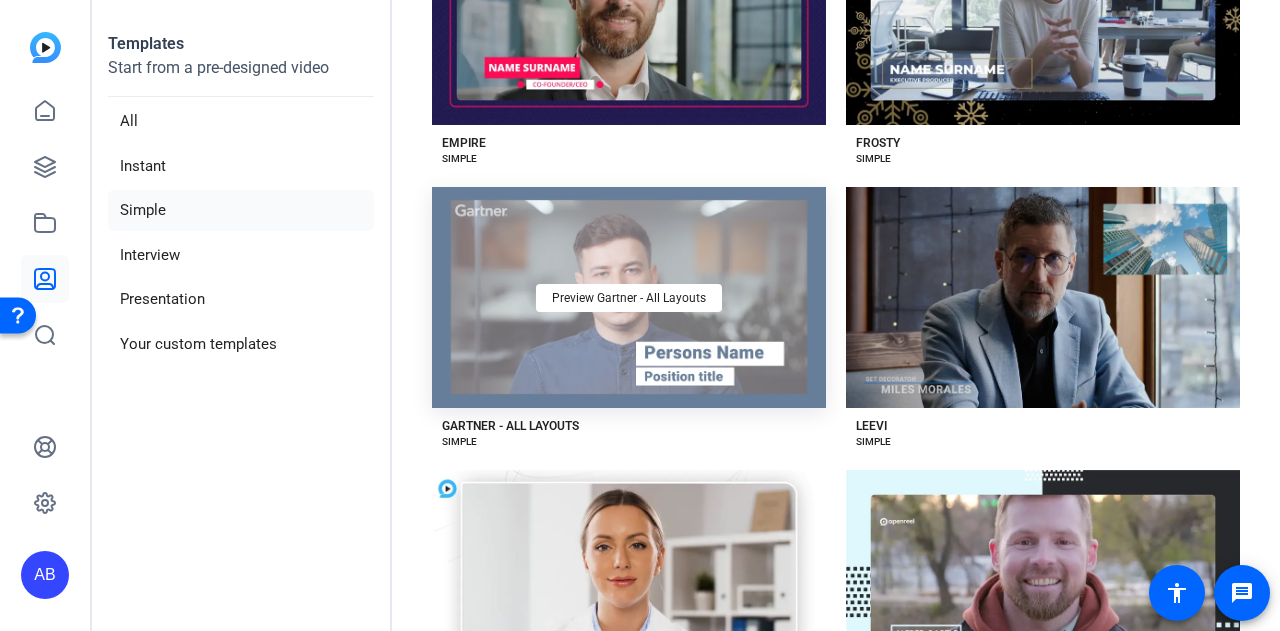 click on "Preview Gartner - All Layouts" 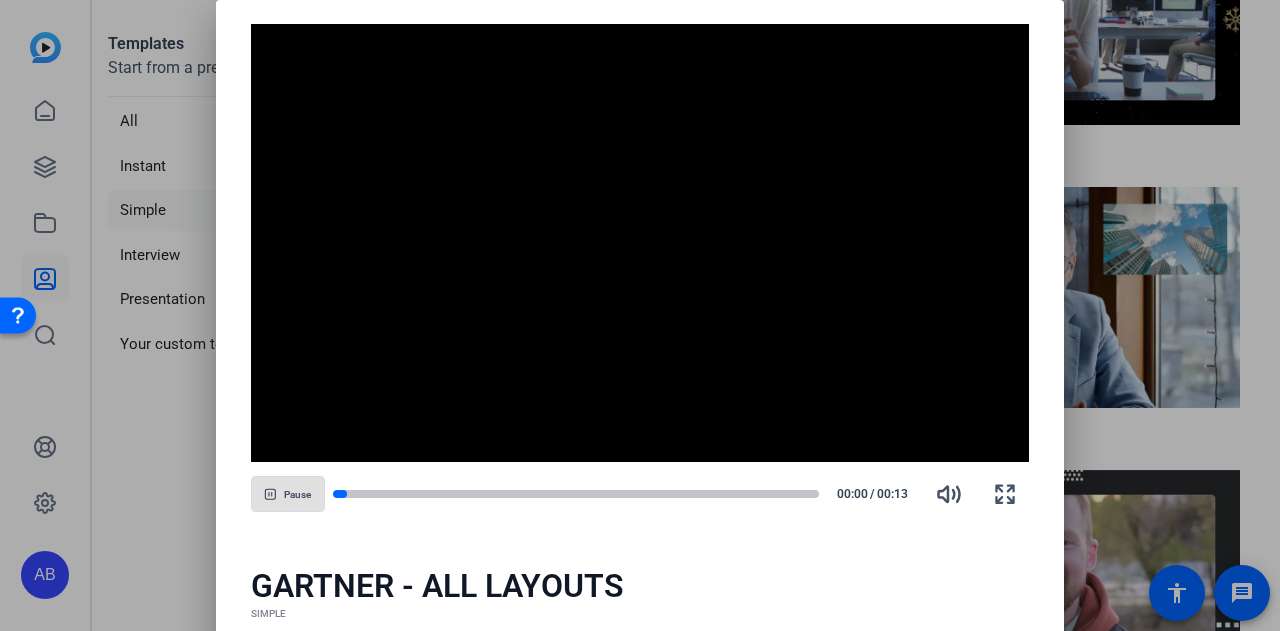 click at bounding box center [640, 315] 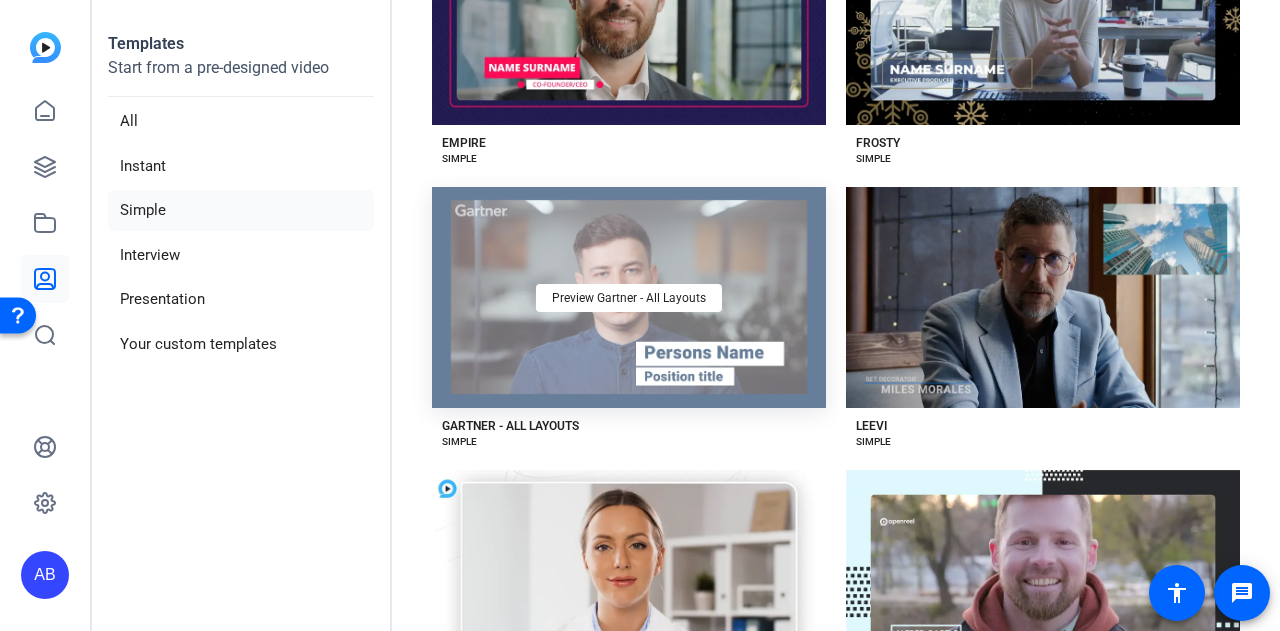 click on "Preview Gartner - All Layouts" 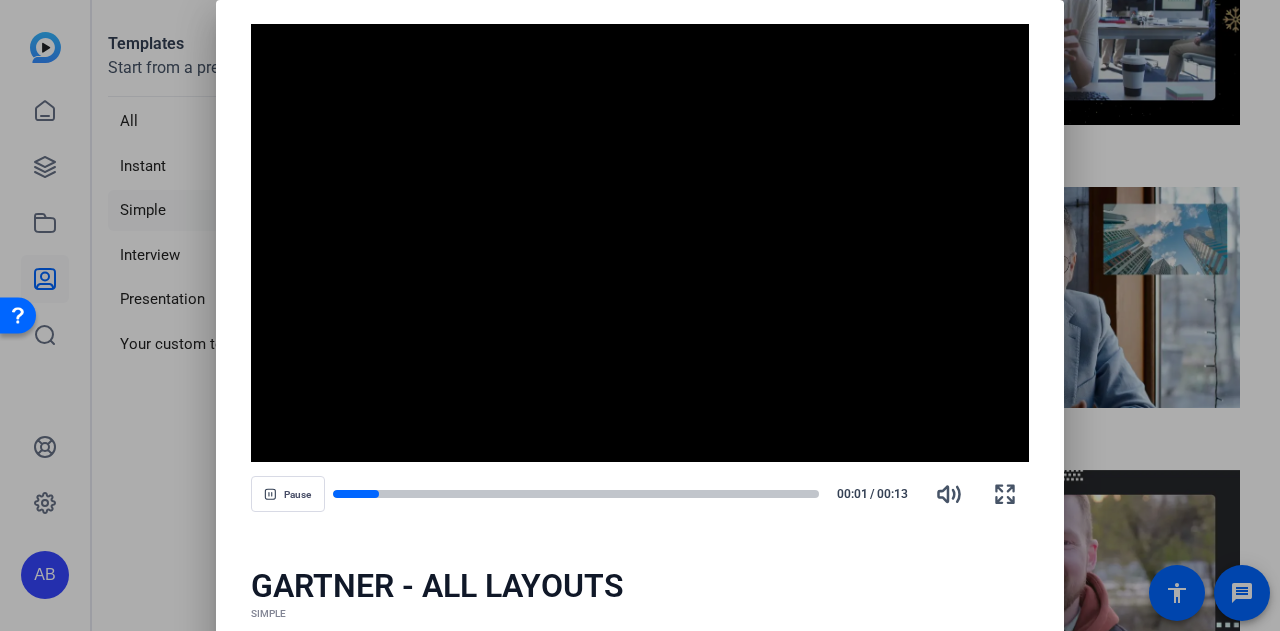click at bounding box center (640, 243) 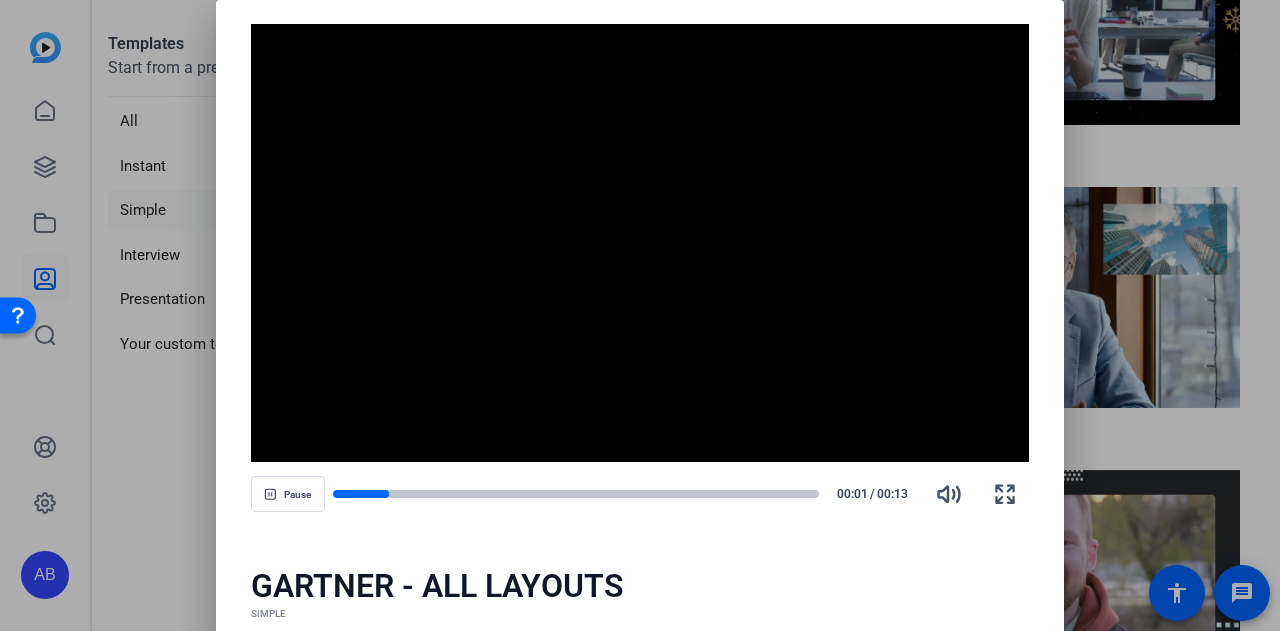 click at bounding box center (640, 243) 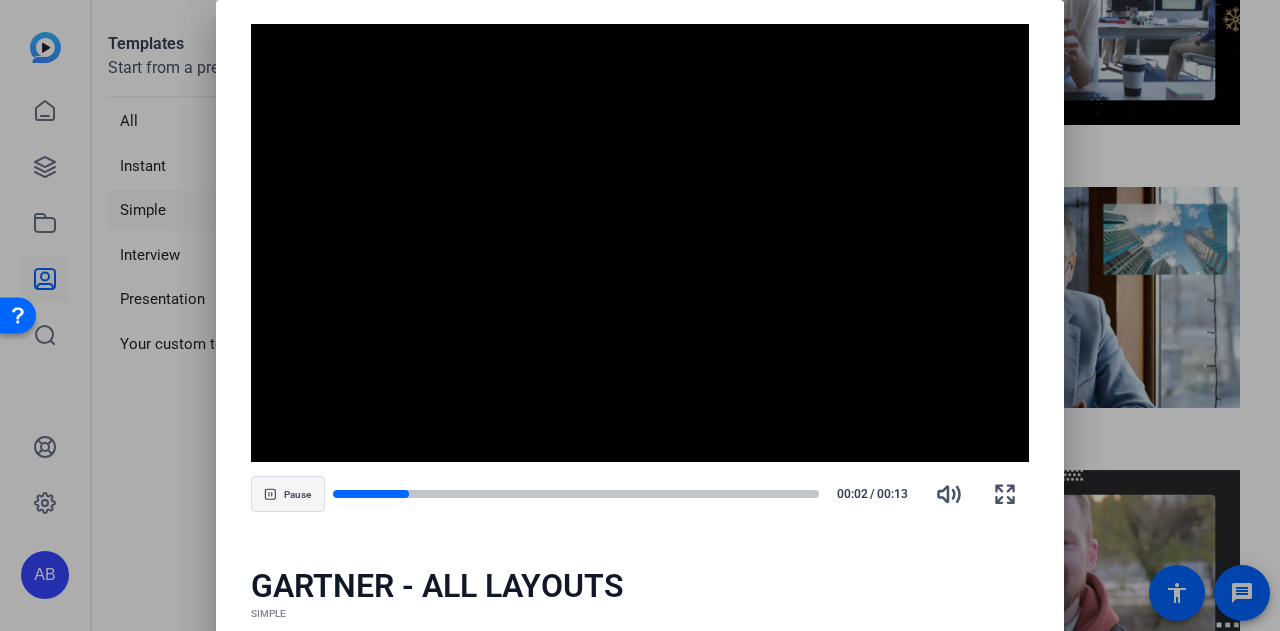 click at bounding box center [288, 494] 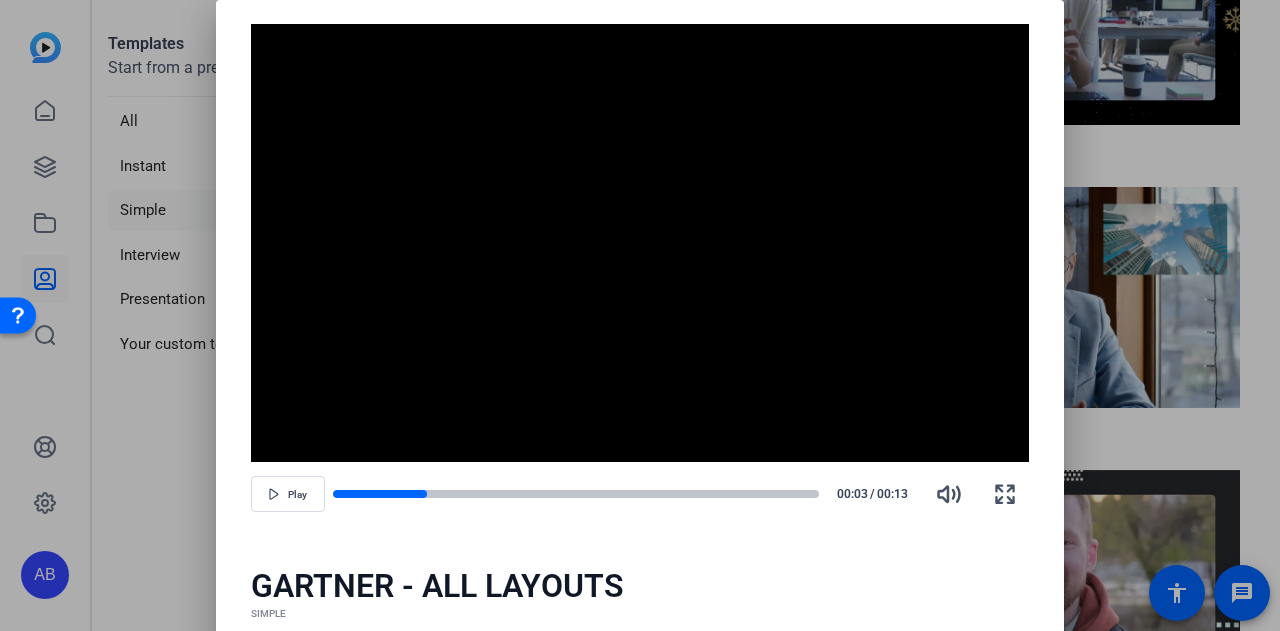 click at bounding box center [640, 315] 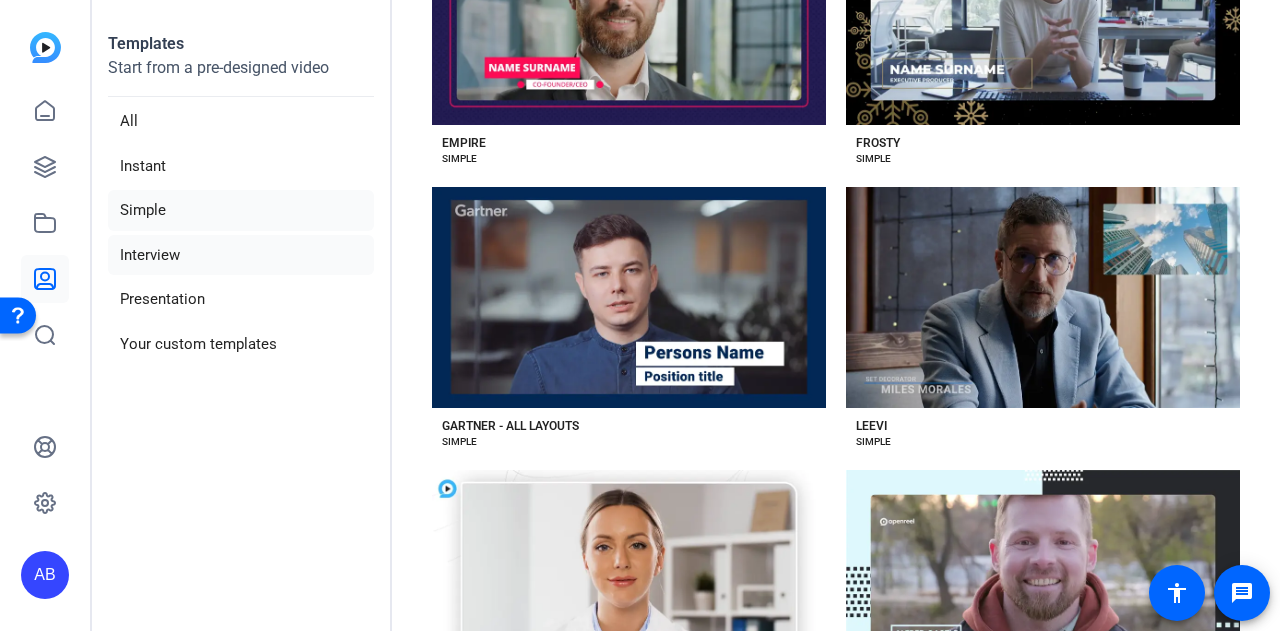 click on "Interview" 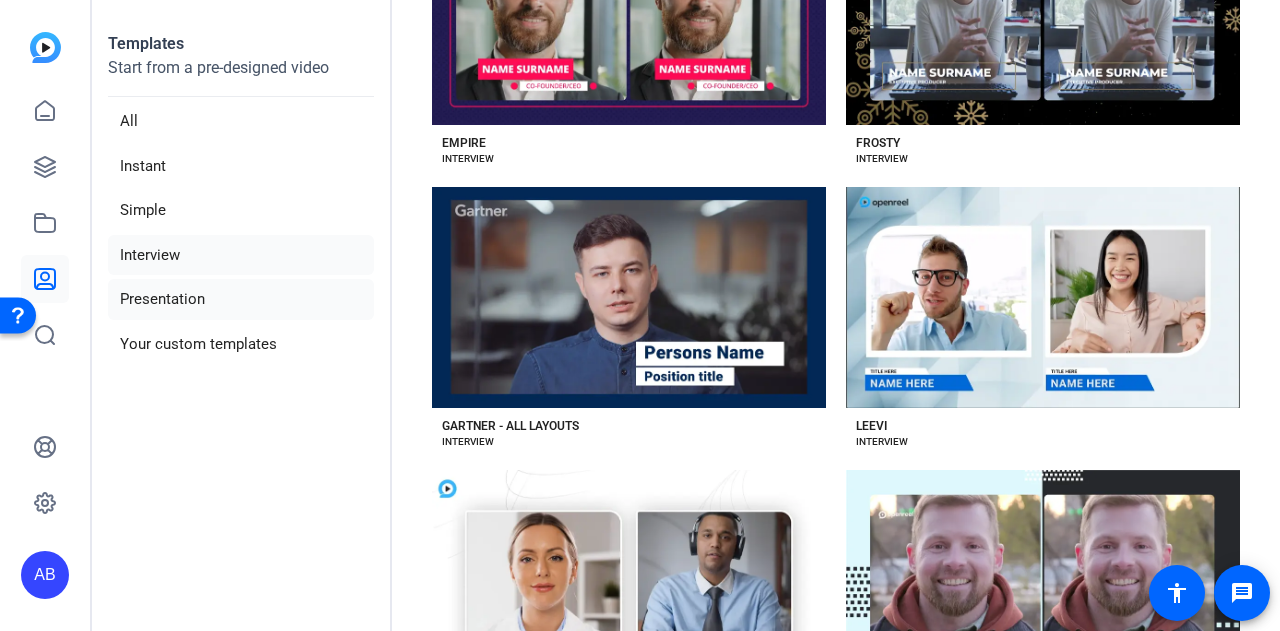 click on "Presentation" 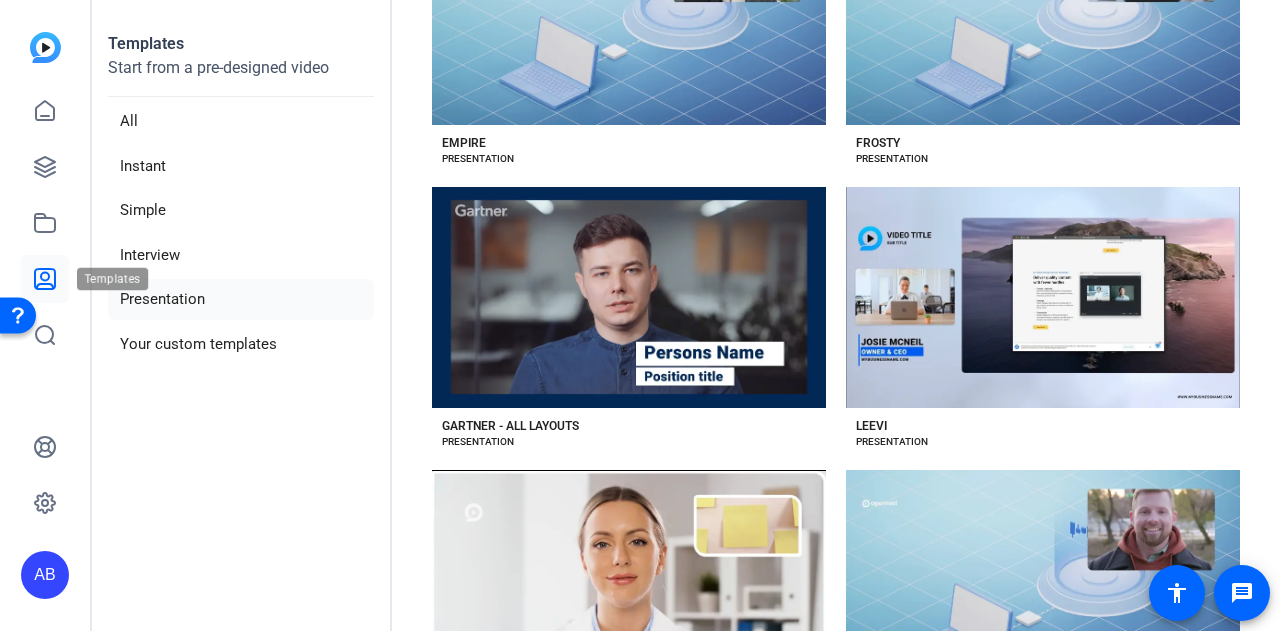 click 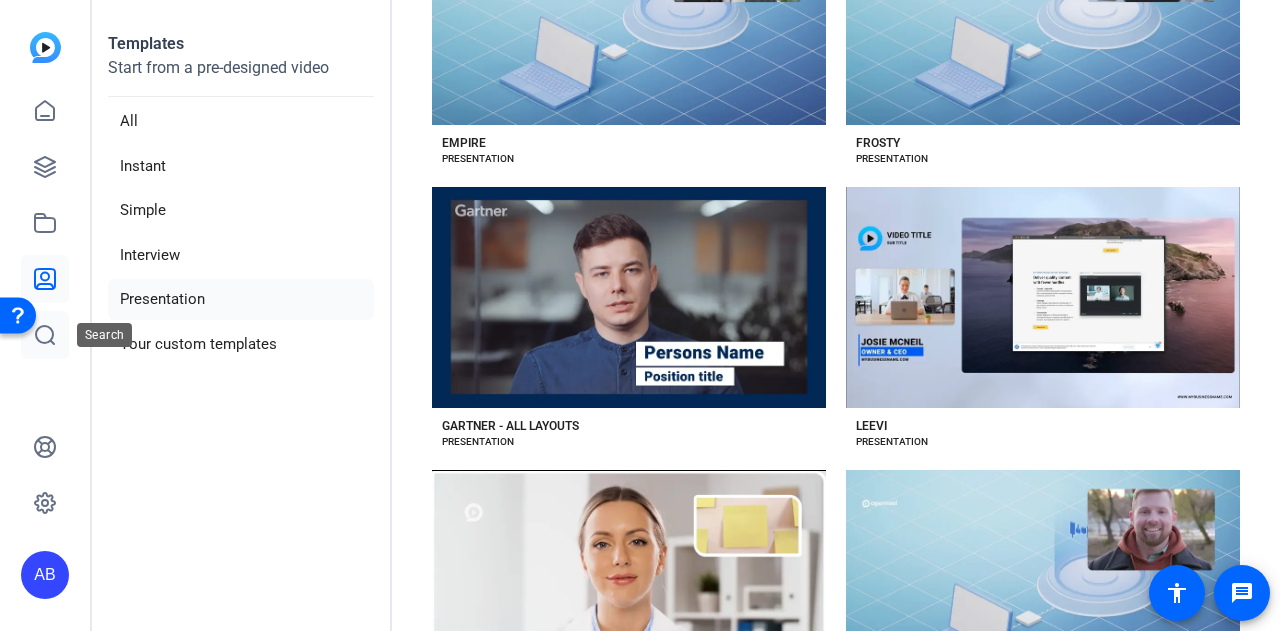 click 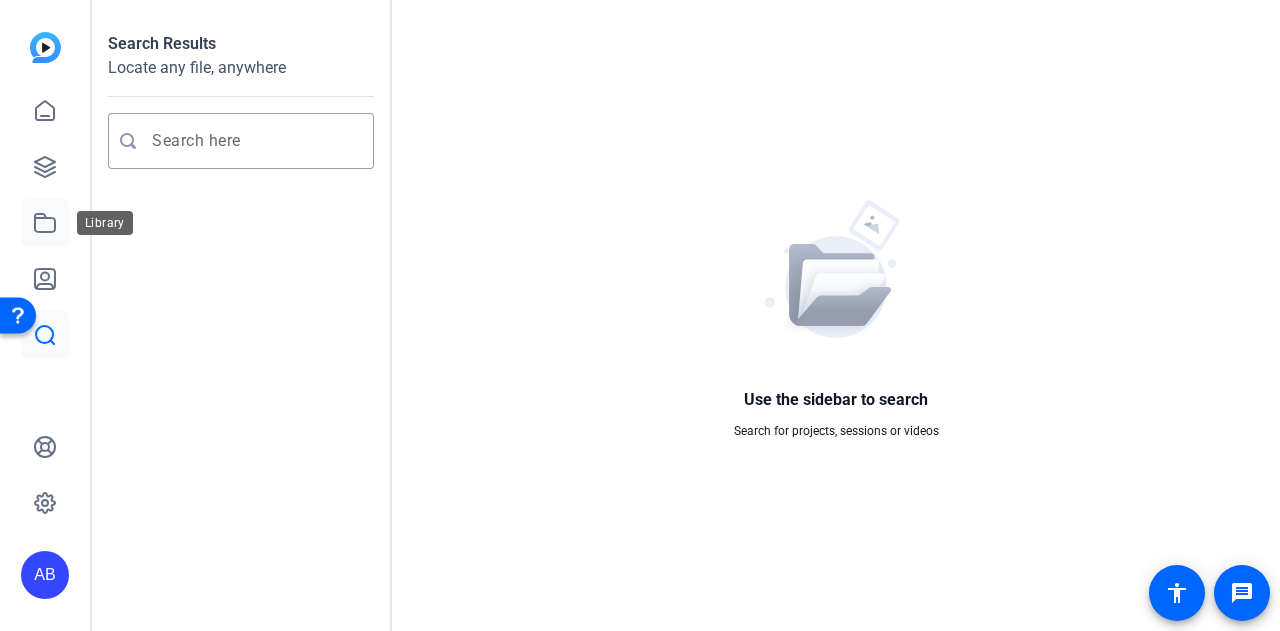click 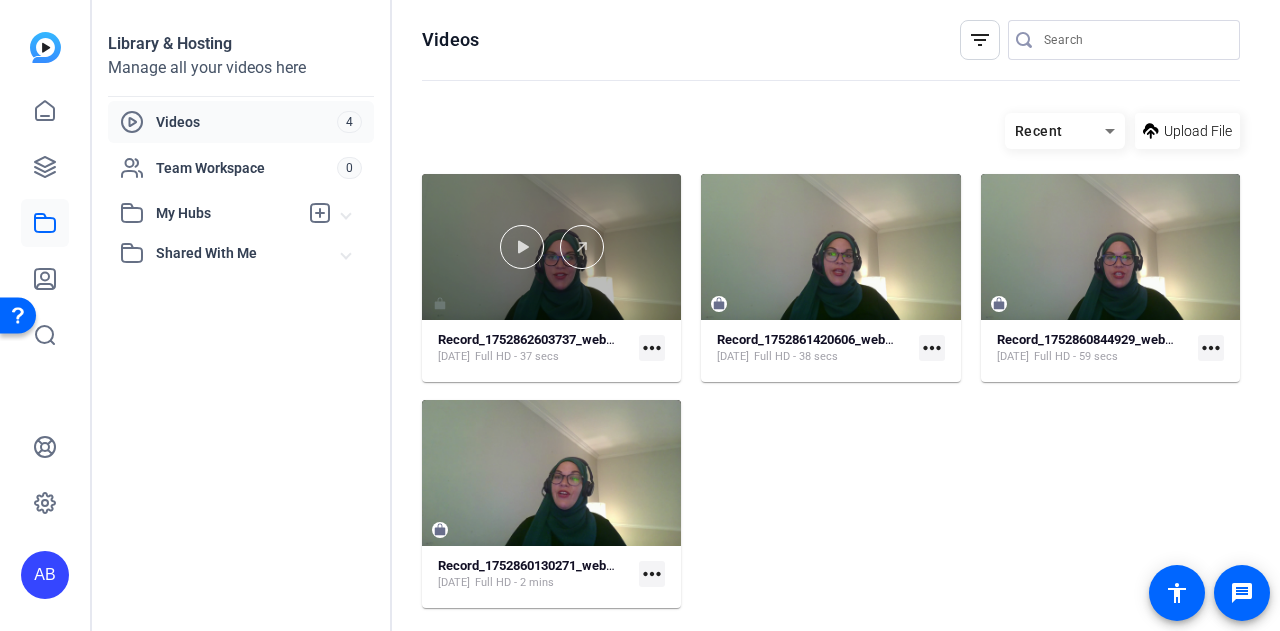 click 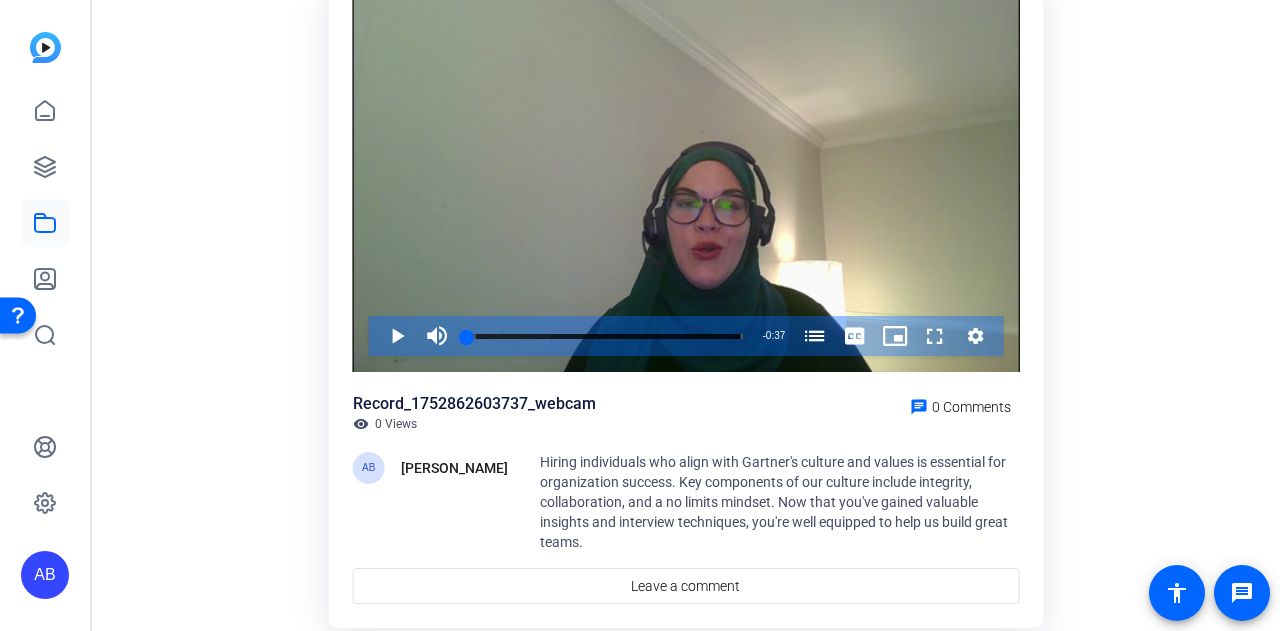 scroll, scrollTop: 170, scrollLeft: 0, axis: vertical 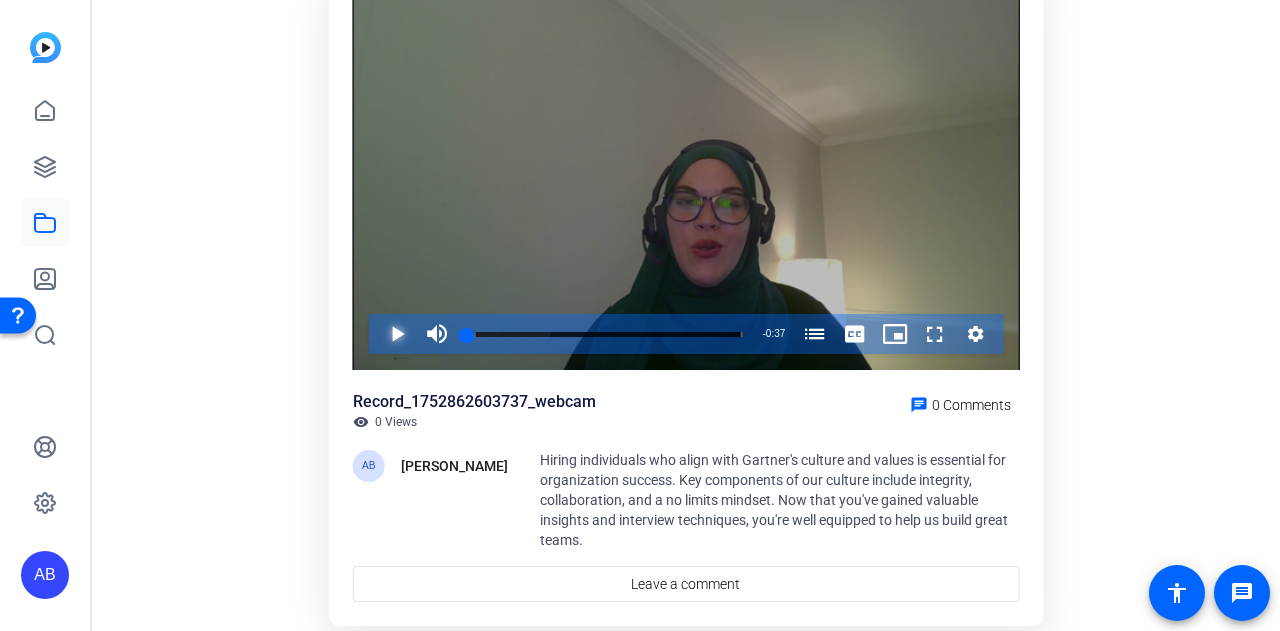 click at bounding box center [377, 334] 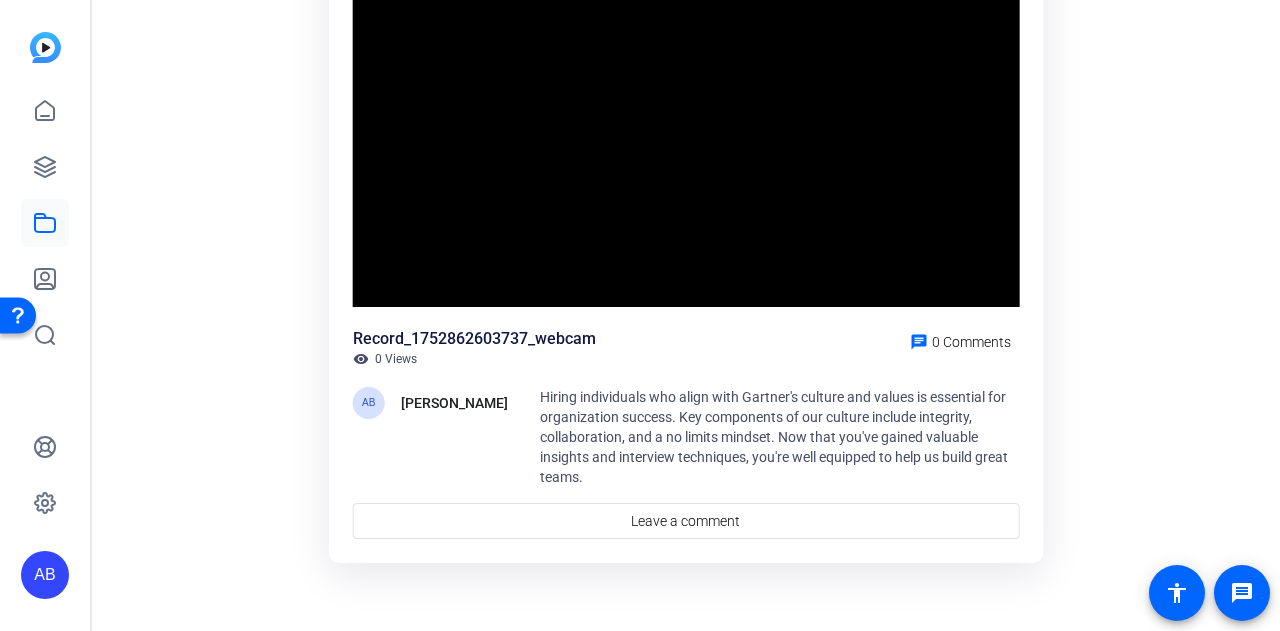 scroll, scrollTop: 0, scrollLeft: 0, axis: both 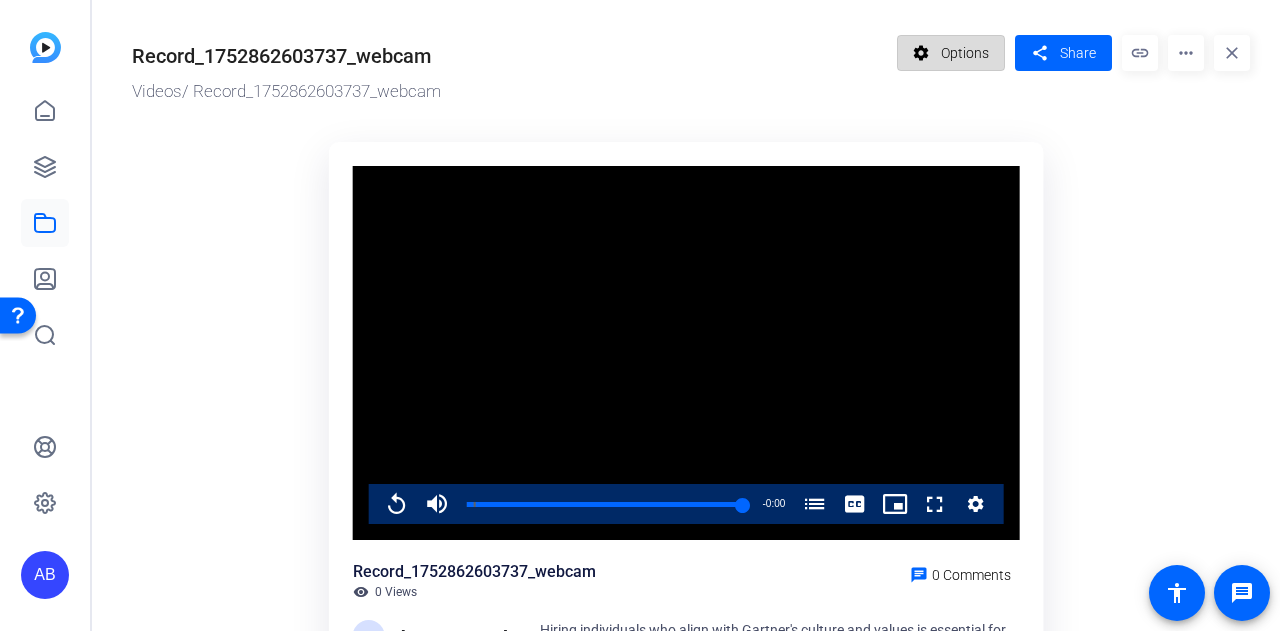 click on "settings" 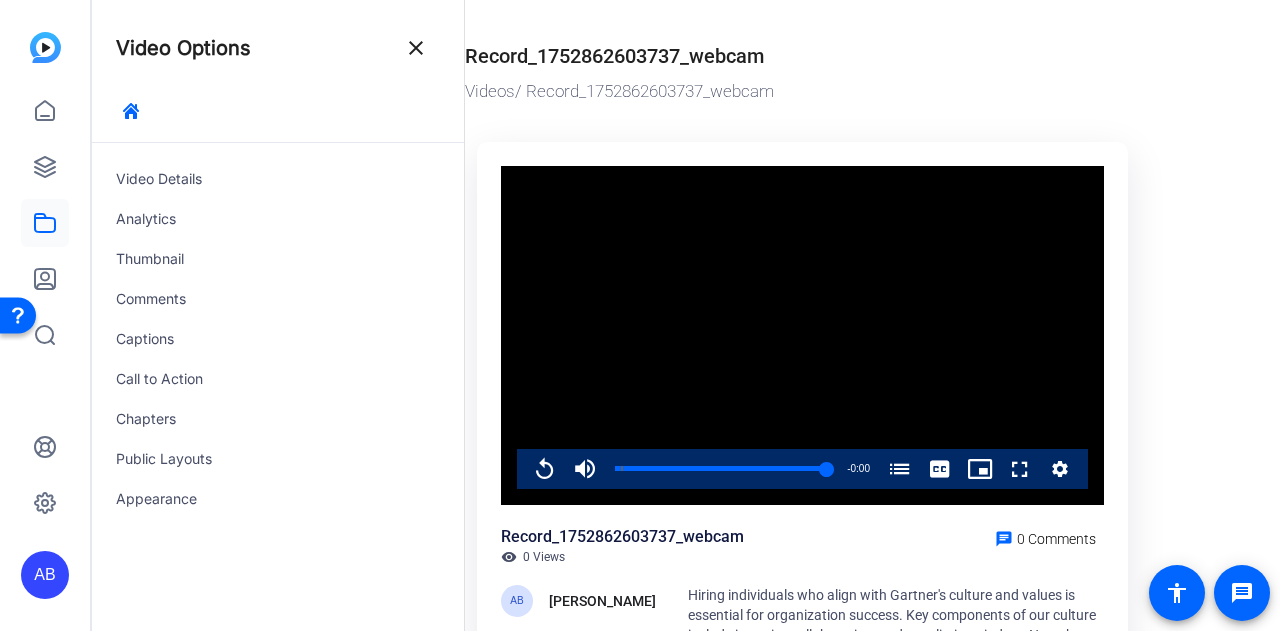 click on "Record_1752862603737_webcam  Videos  / Record_1752862603737_webcam     Video Player is loading. Play Video Replay Mute Current Time  0:37 / Duration  0:37 Loaded :  100.00% 0:26 0:37 What is Gartner's culture? (00:01) Stream Type  LIVE Seek to live, currently behind live LIVE Remaining Time  - 0:00   1x Playback Rate Chapters Chapters What is Gartner's culture? (00:01) Descriptions descriptions off , selected Captions captions settings , opens captions settings dialog captions off , selected English  Captions Audio Track default , selected Picture-in-Picture Fullscreen This is a modal window. Beginning of dialog window. Escape will cancel and close the window. Text Color White Black Red Green Blue Yellow Magenta Cyan Transparency Opaque Semi-Transparent Background Color Black White Red Green Blue Yellow Magenta Cyan Transparency Opaque Semi-Transparent Transparent Window Color Black White Red Green Blue Yellow Magenta Cyan Transparency Transparent Semi-Transparent Opaque Font Size 50% 75% 100% 125% 150%" 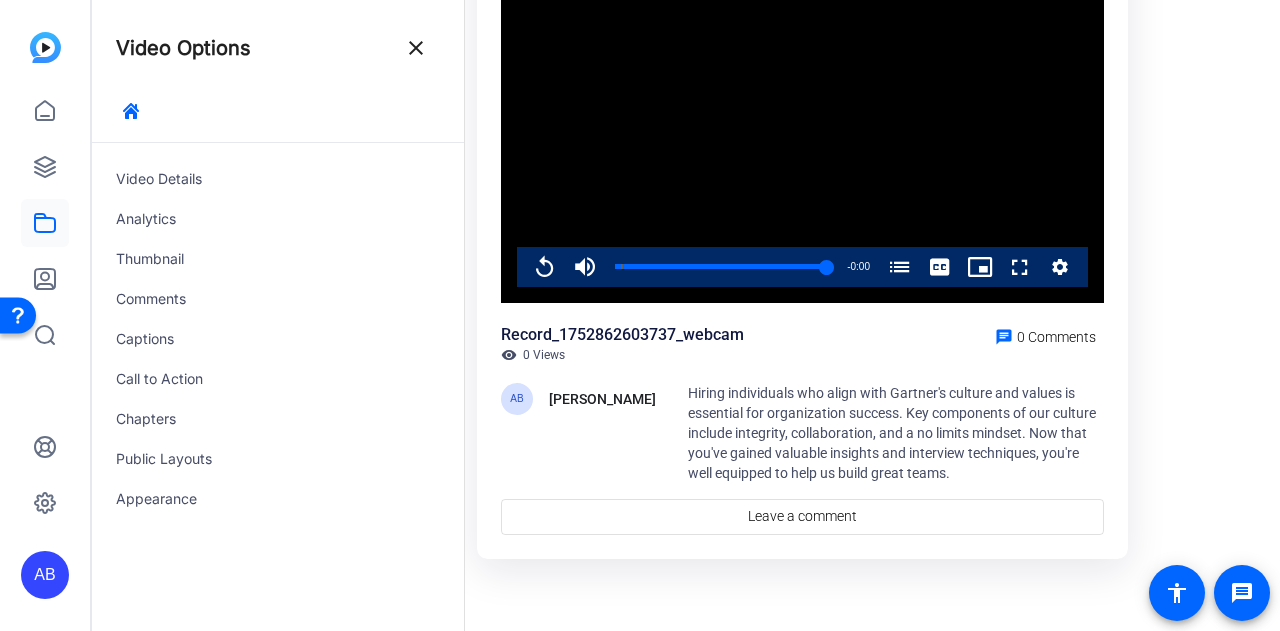 scroll, scrollTop: 203, scrollLeft: 0, axis: vertical 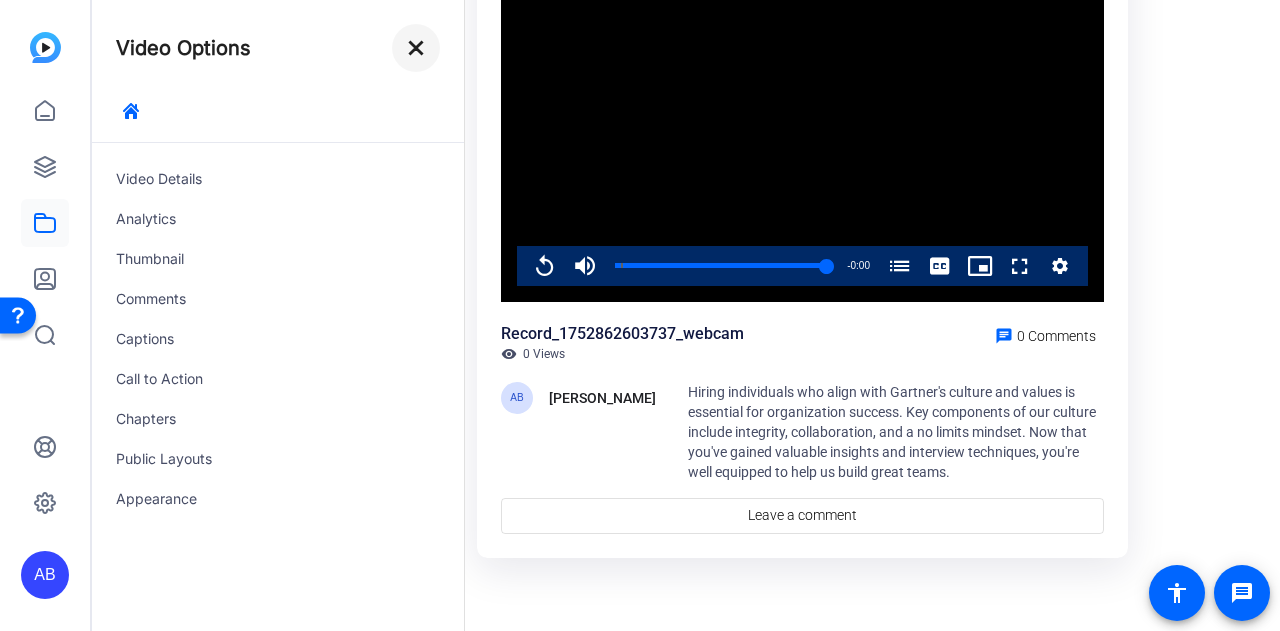 click on "close" 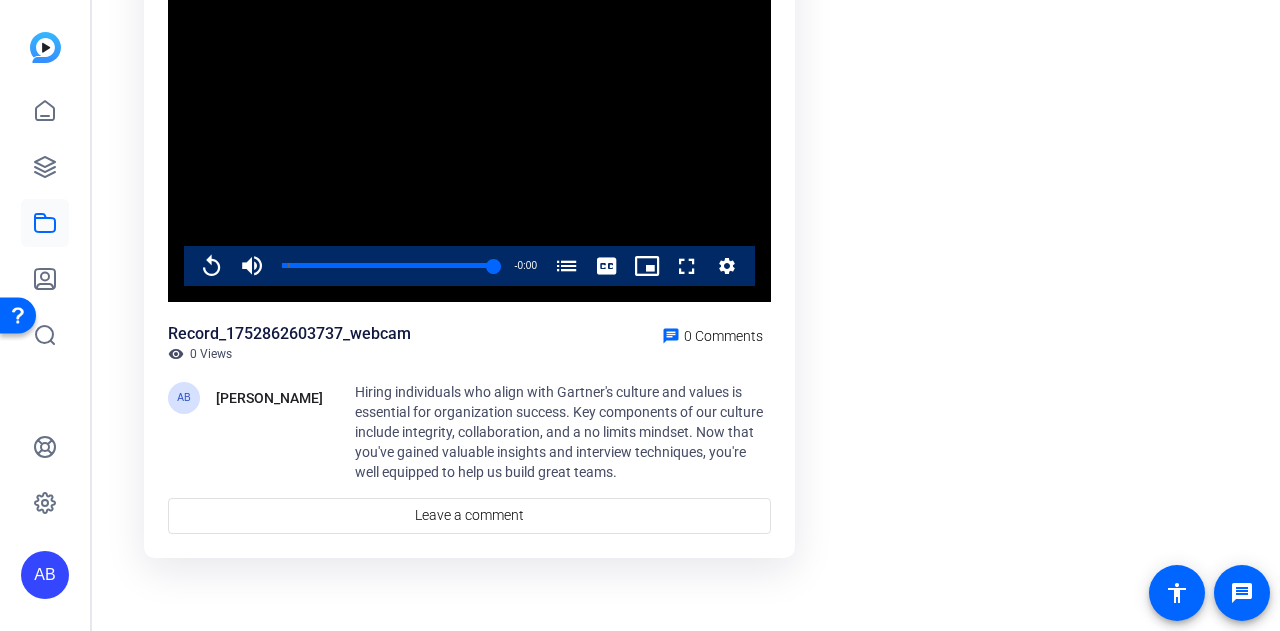 scroll, scrollTop: 0, scrollLeft: 0, axis: both 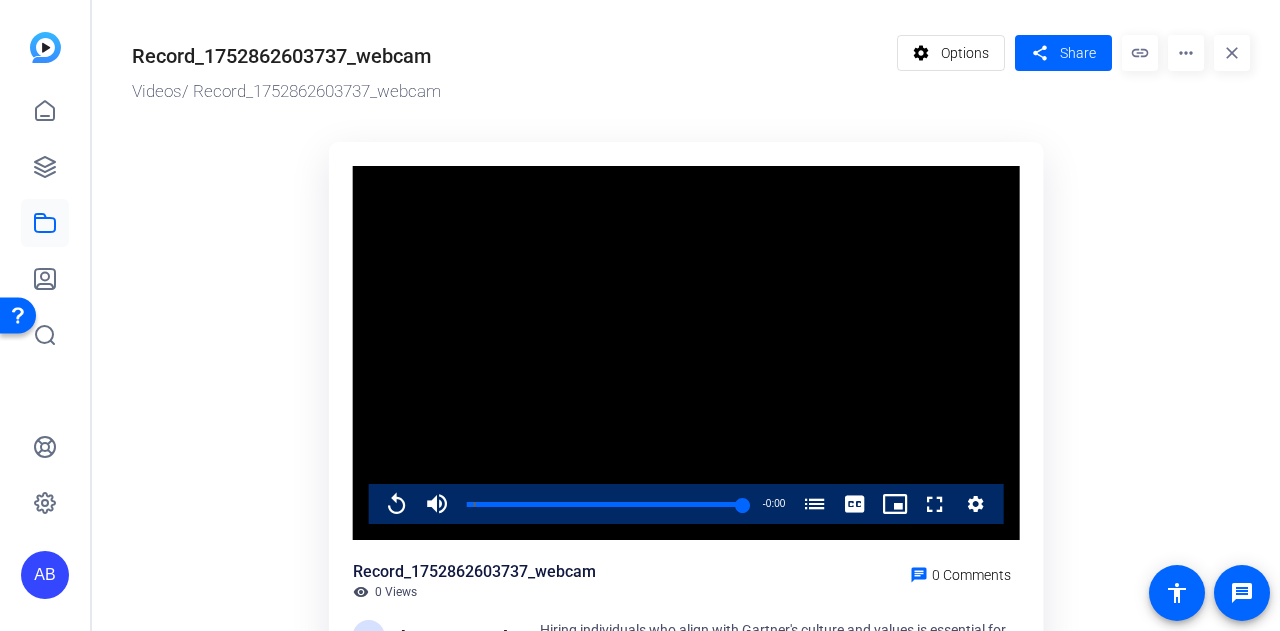 click on "more_horiz" 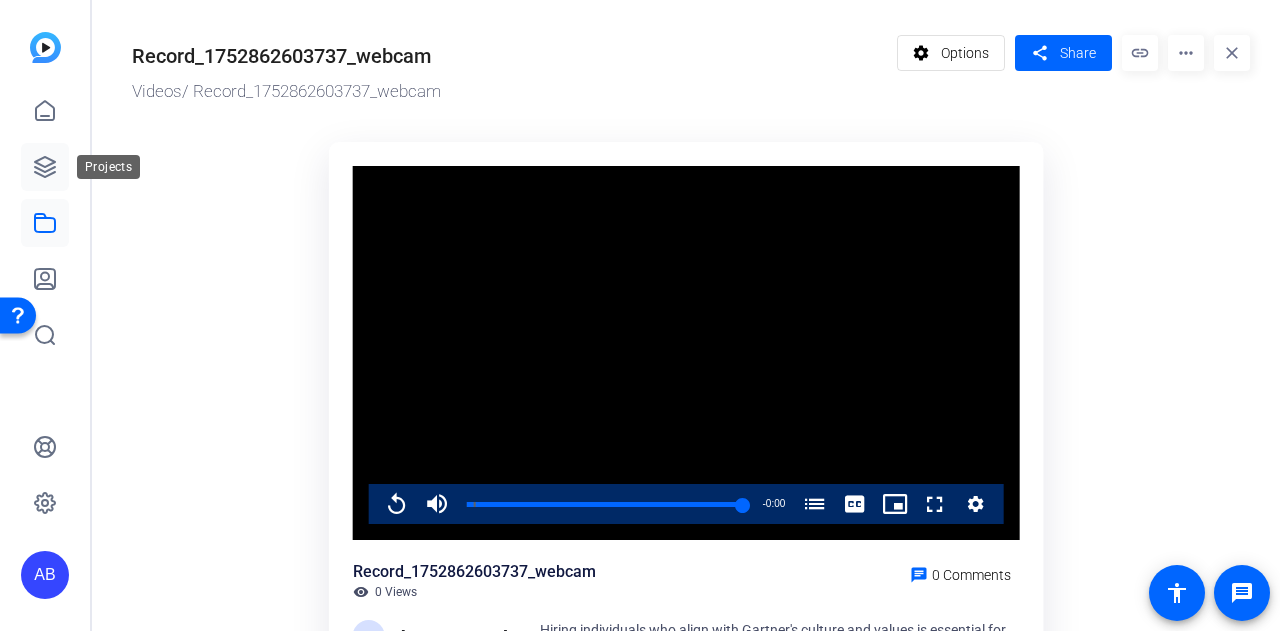 click 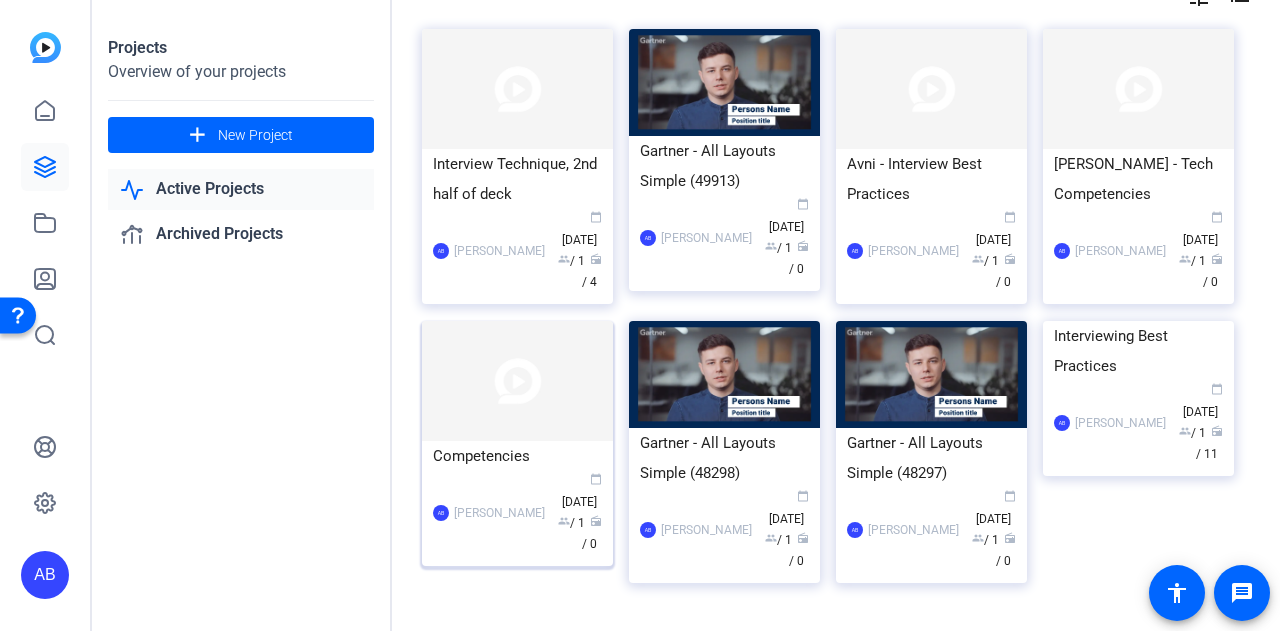 scroll, scrollTop: 0, scrollLeft: 0, axis: both 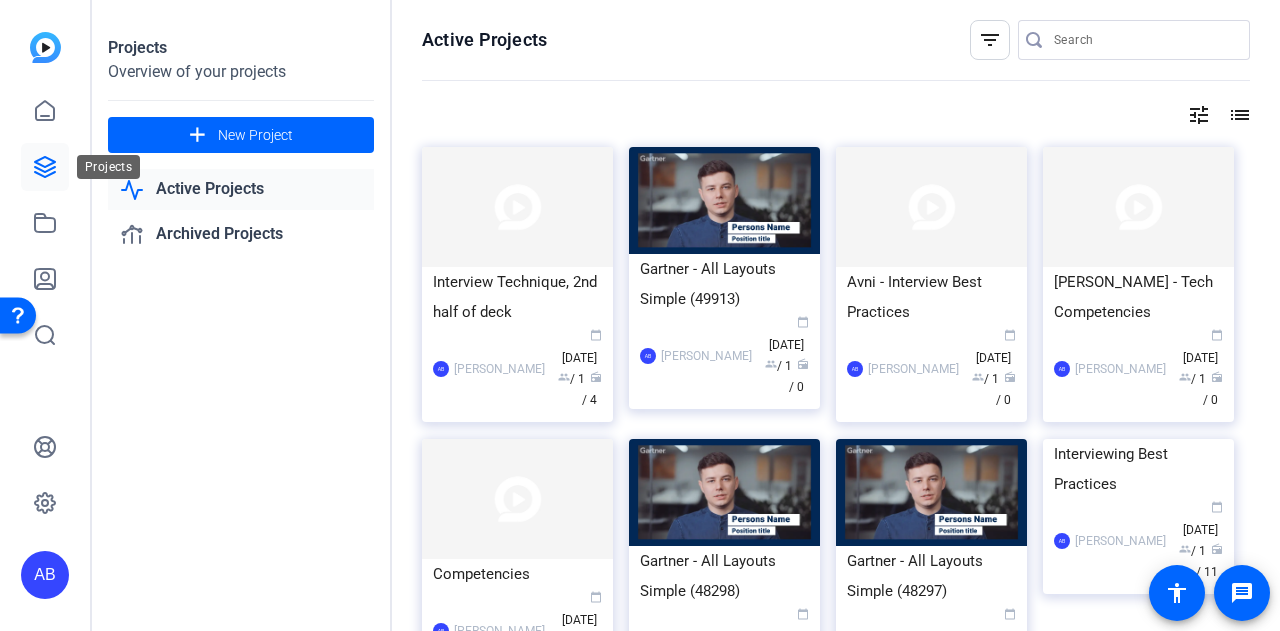 click 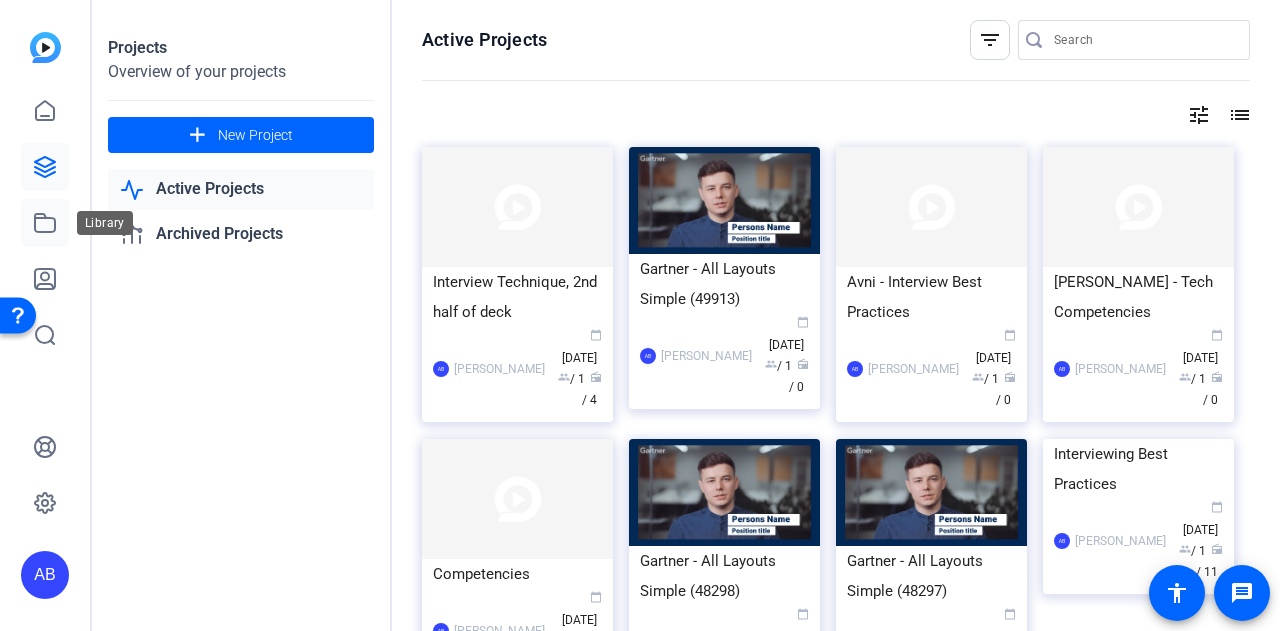 click 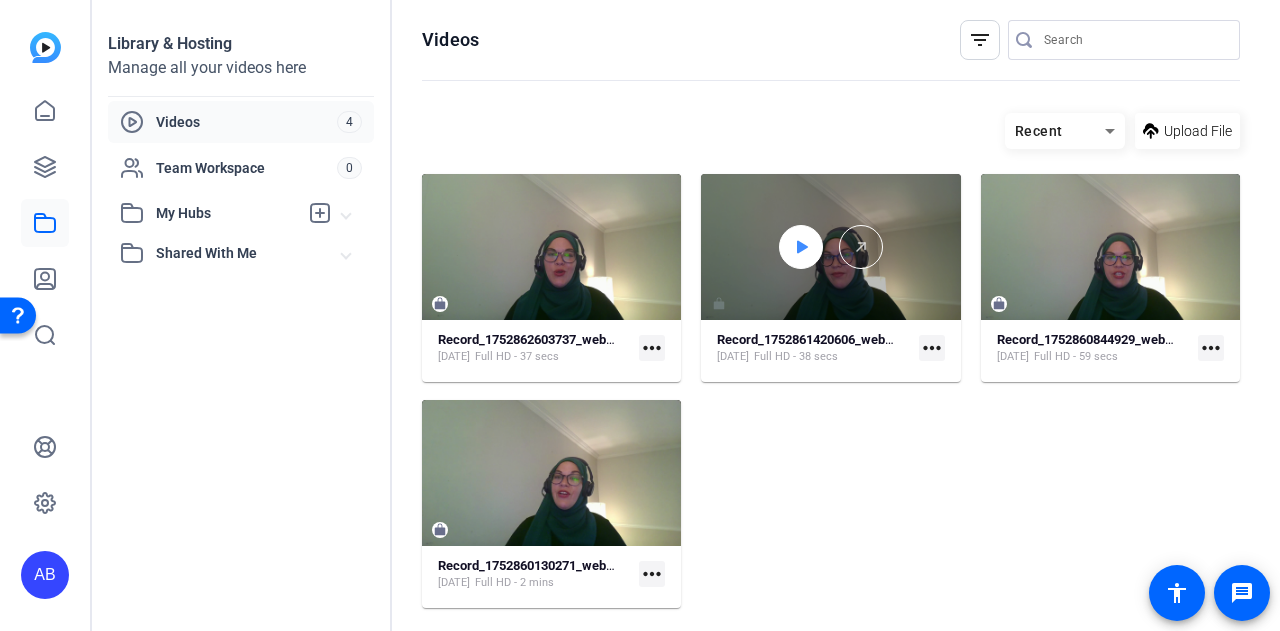 click 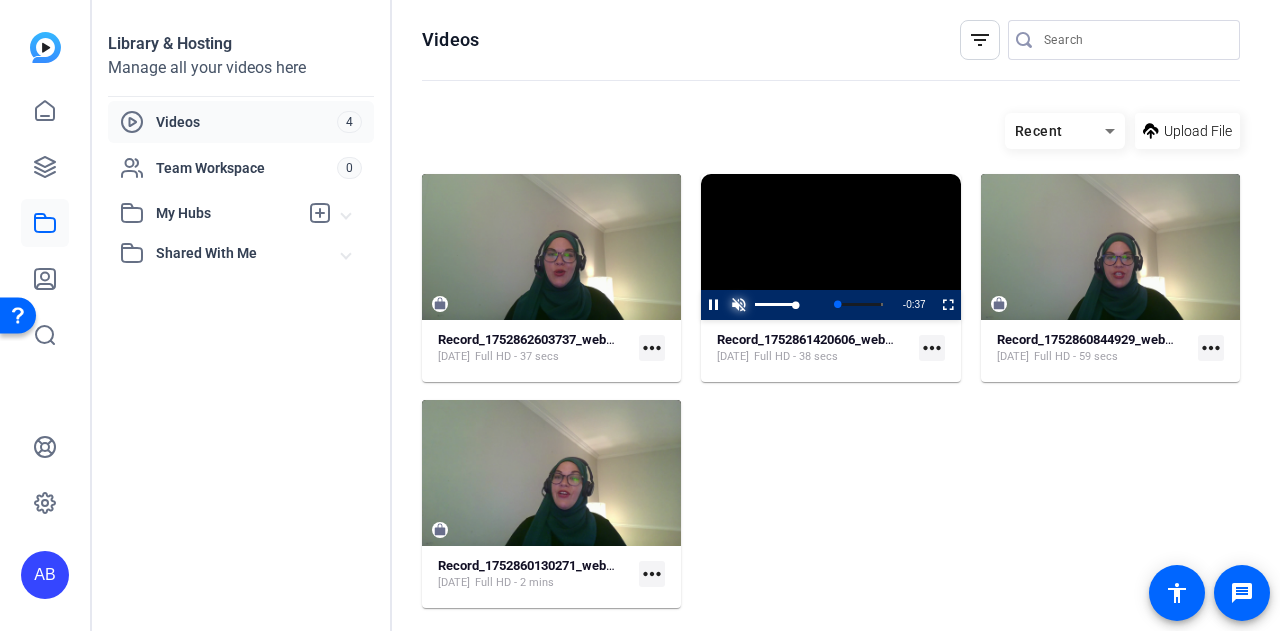 click at bounding box center [738, 305] 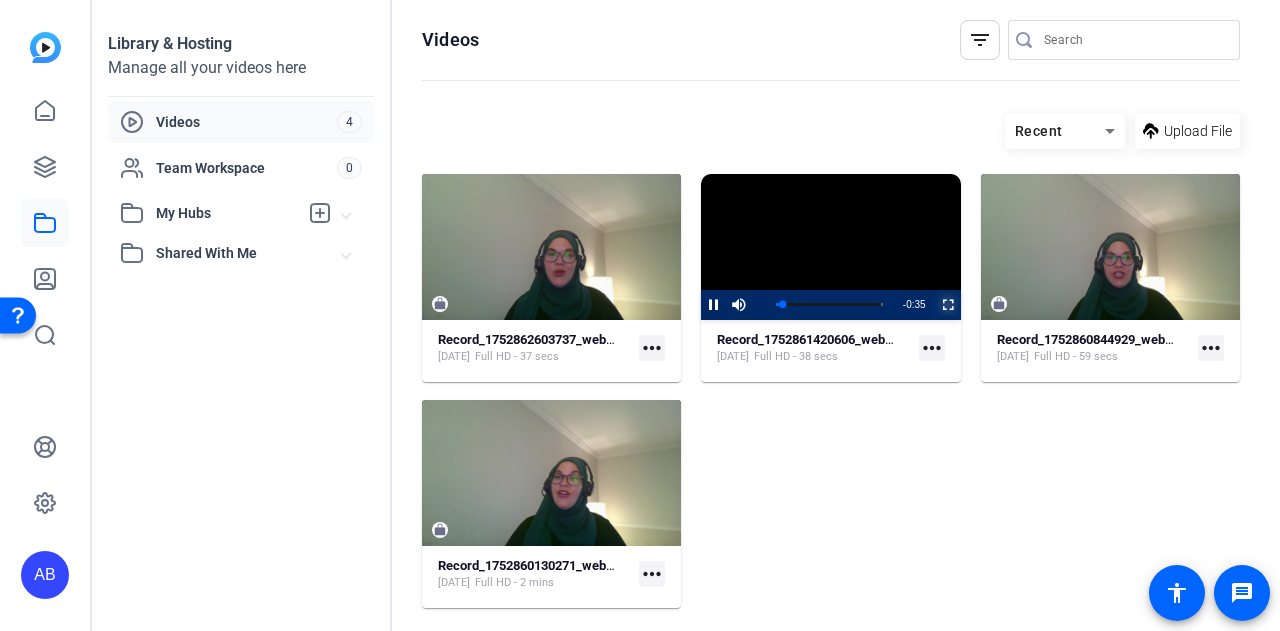 click at bounding box center (936, 305) 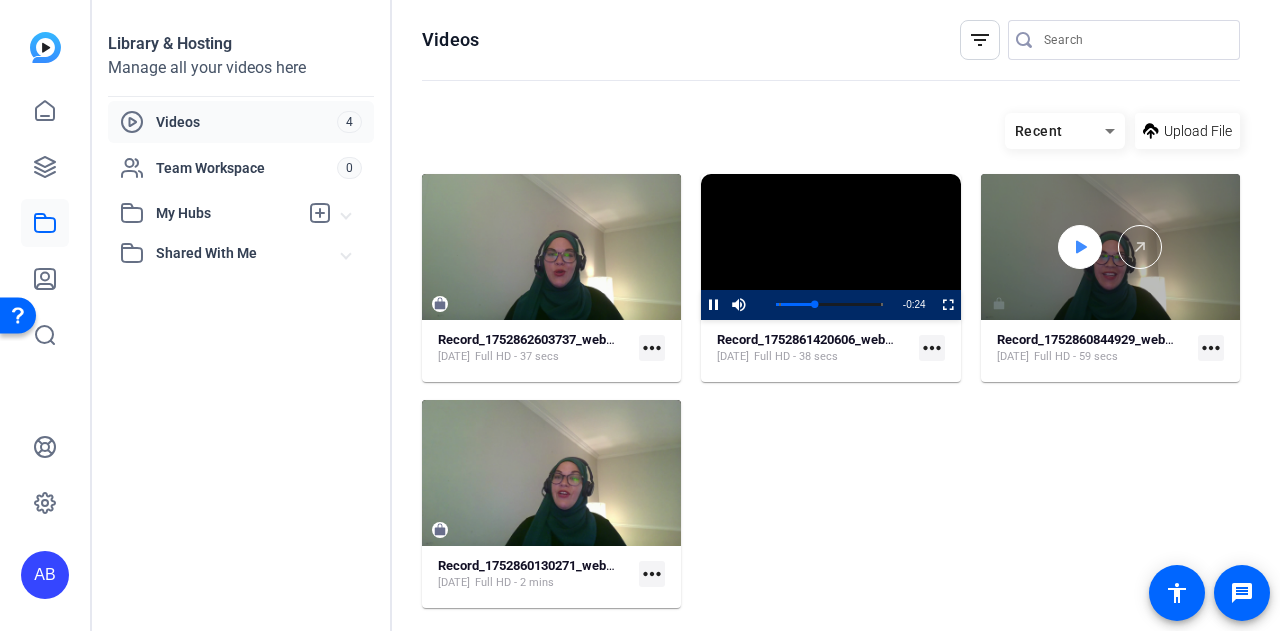 click 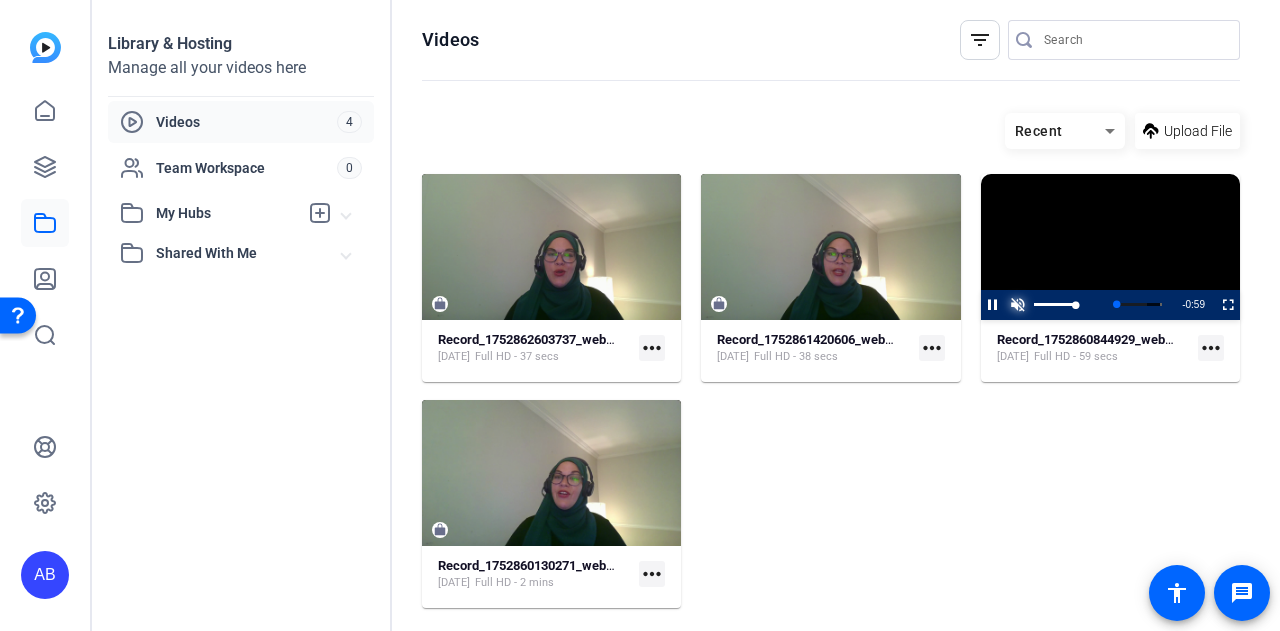 click at bounding box center (1018, 305) 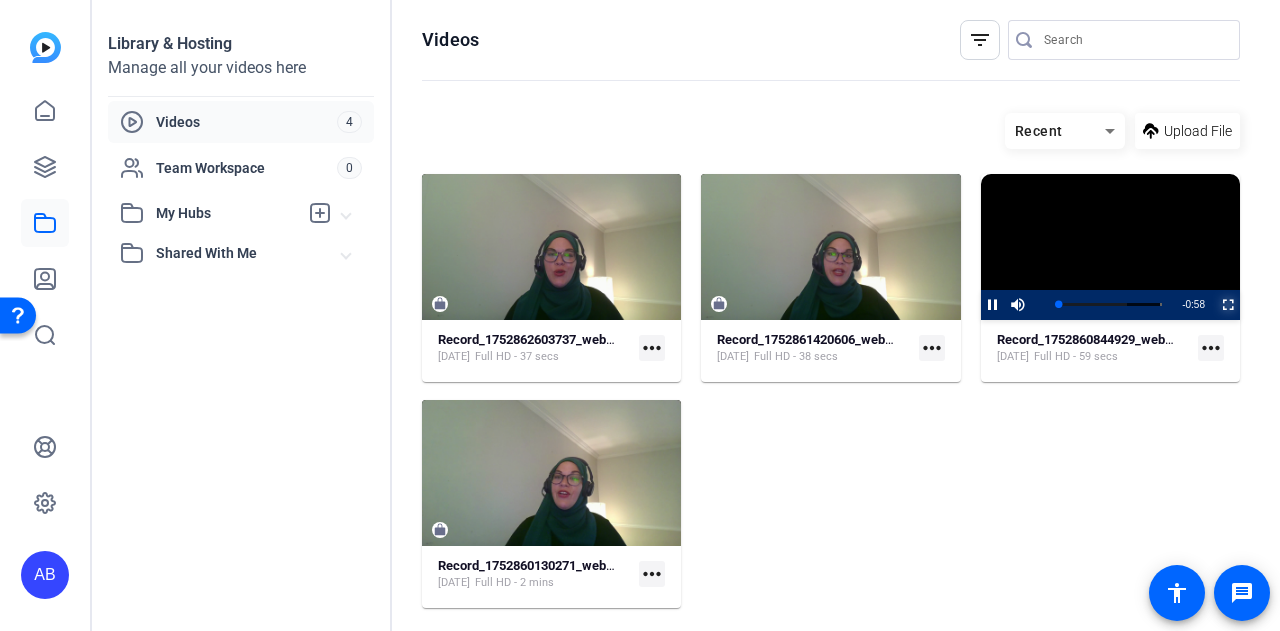 click at bounding box center (1215, 305) 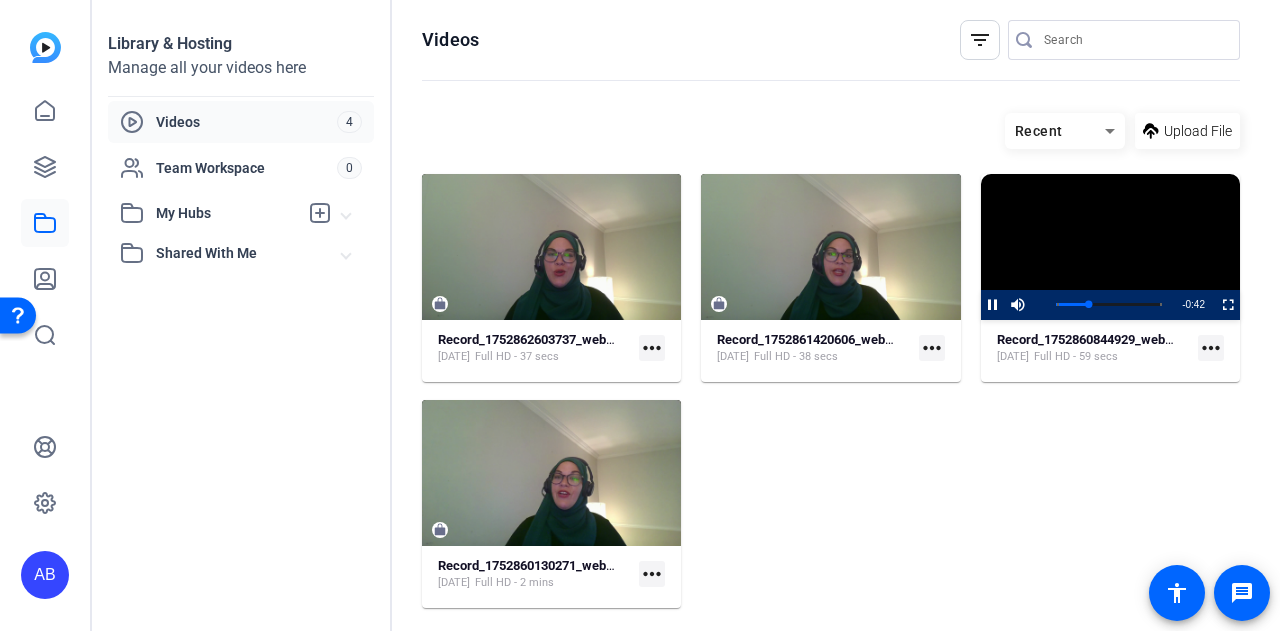 click on "more_horiz" 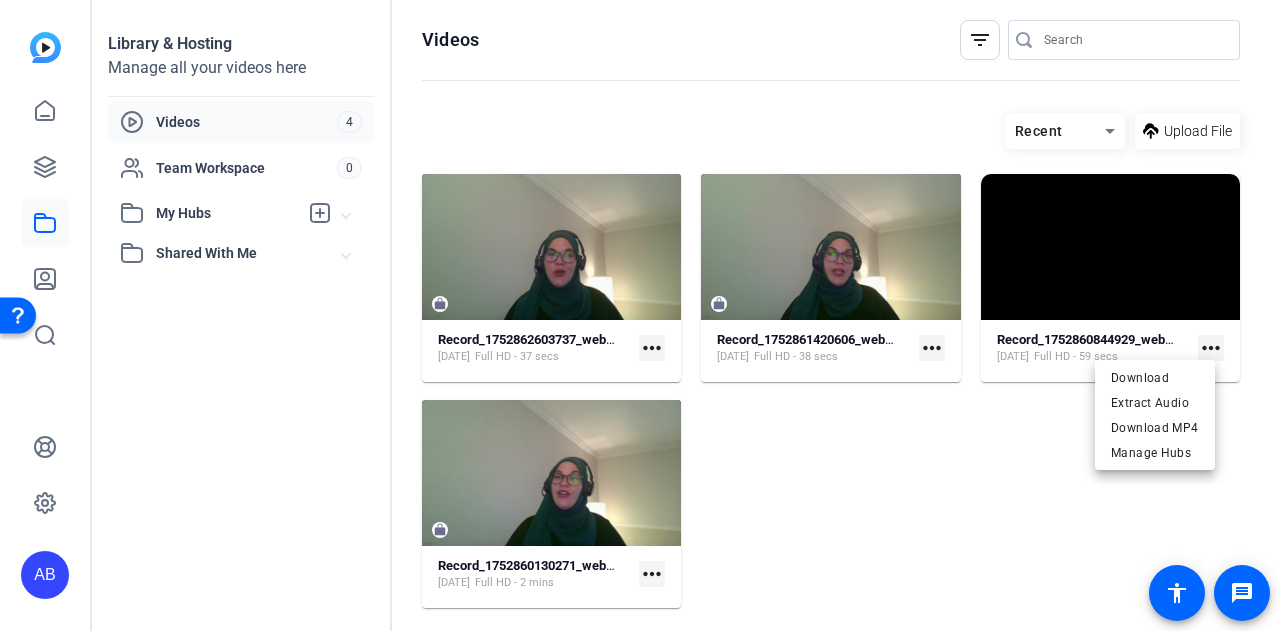 click at bounding box center (640, 315) 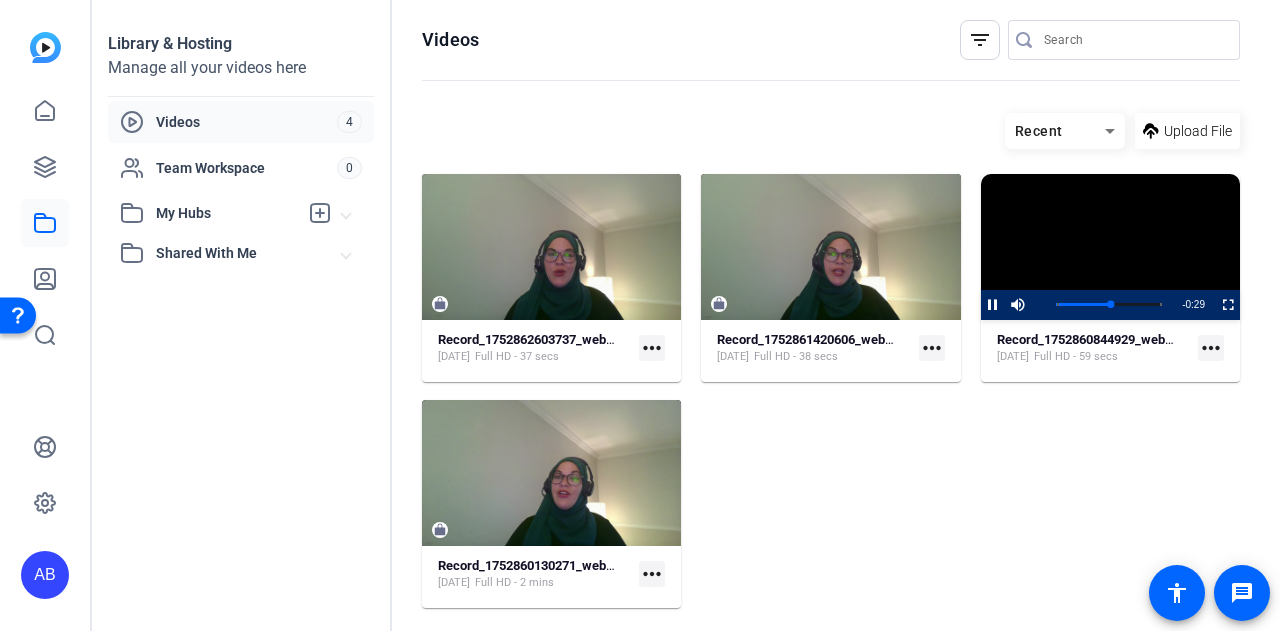 click at bounding box center (1110, 247) 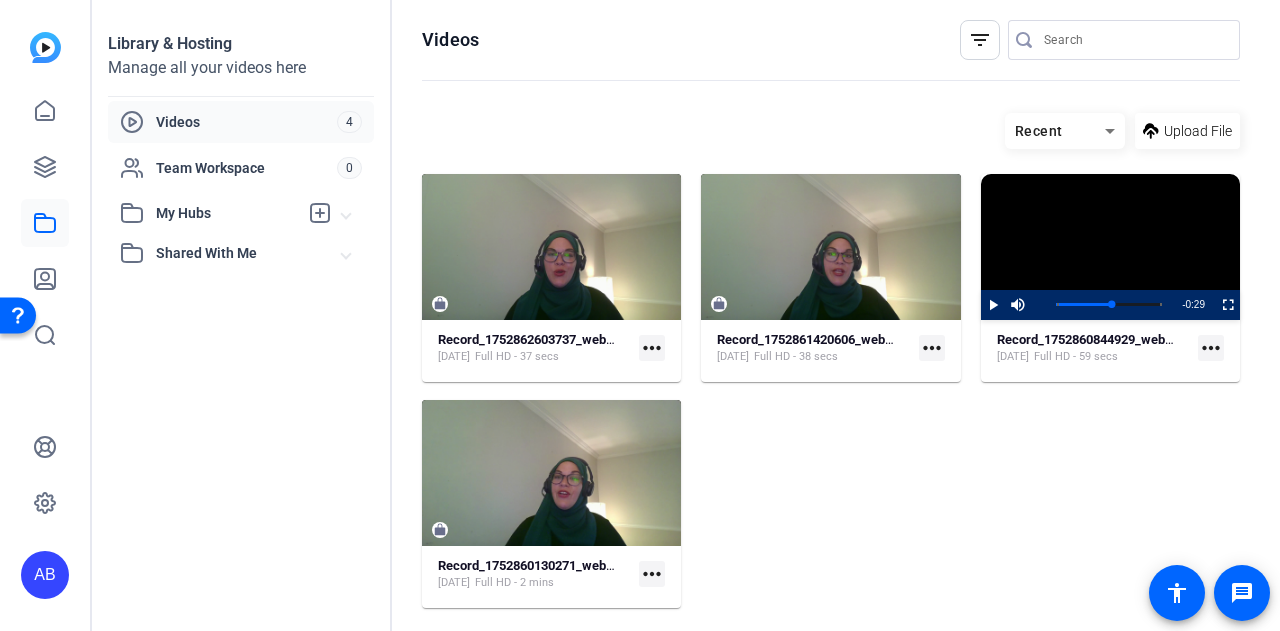 click at bounding box center (1110, 247) 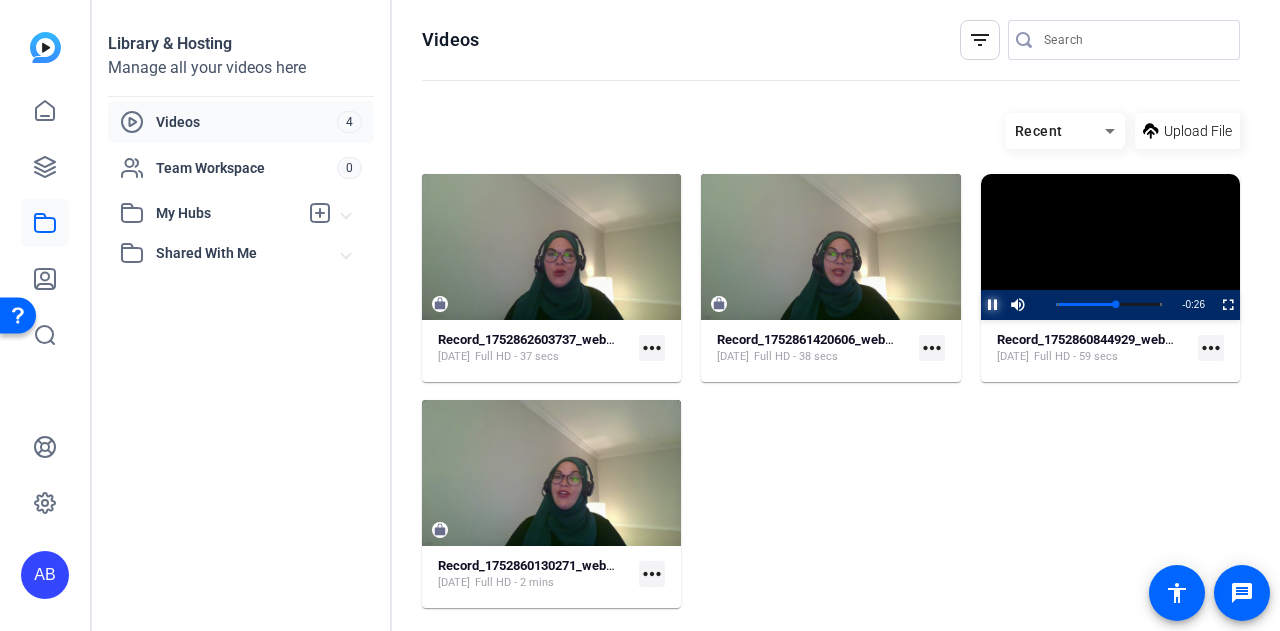 click at bounding box center [981, 305] 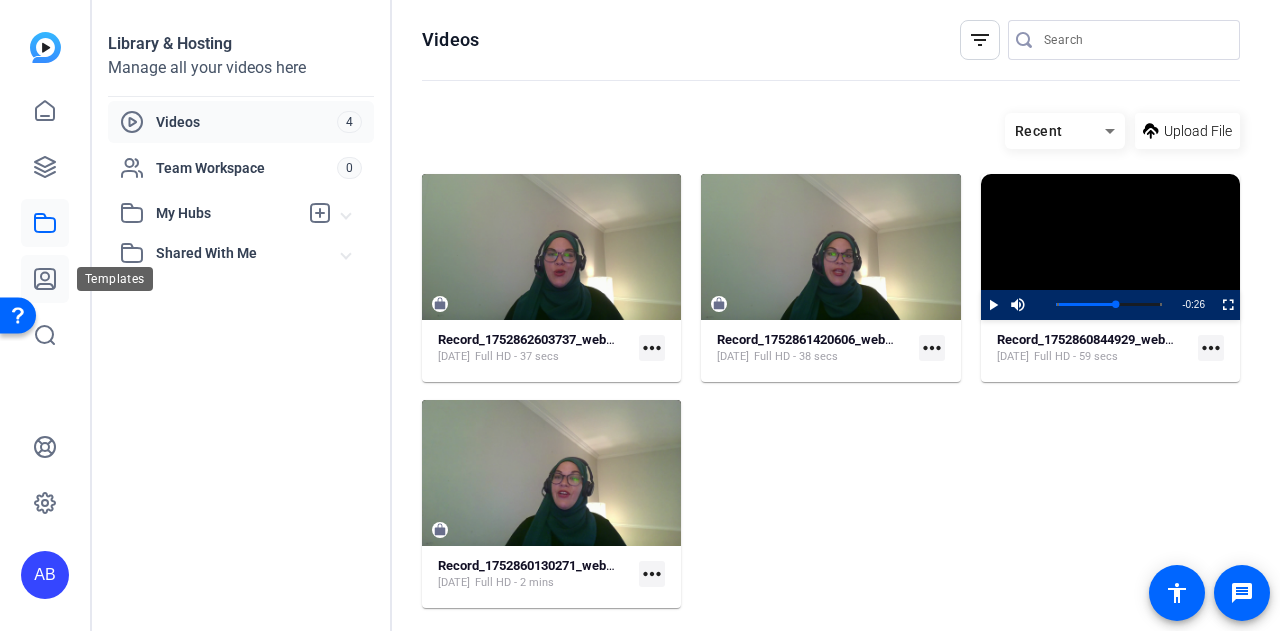 click 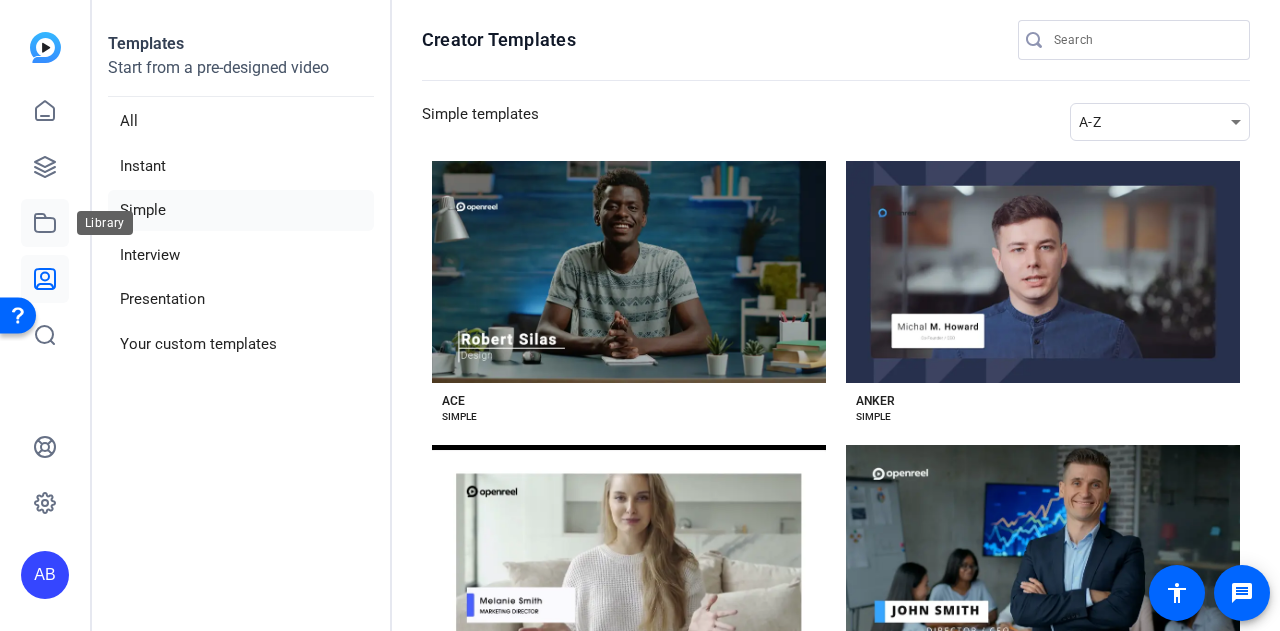 click 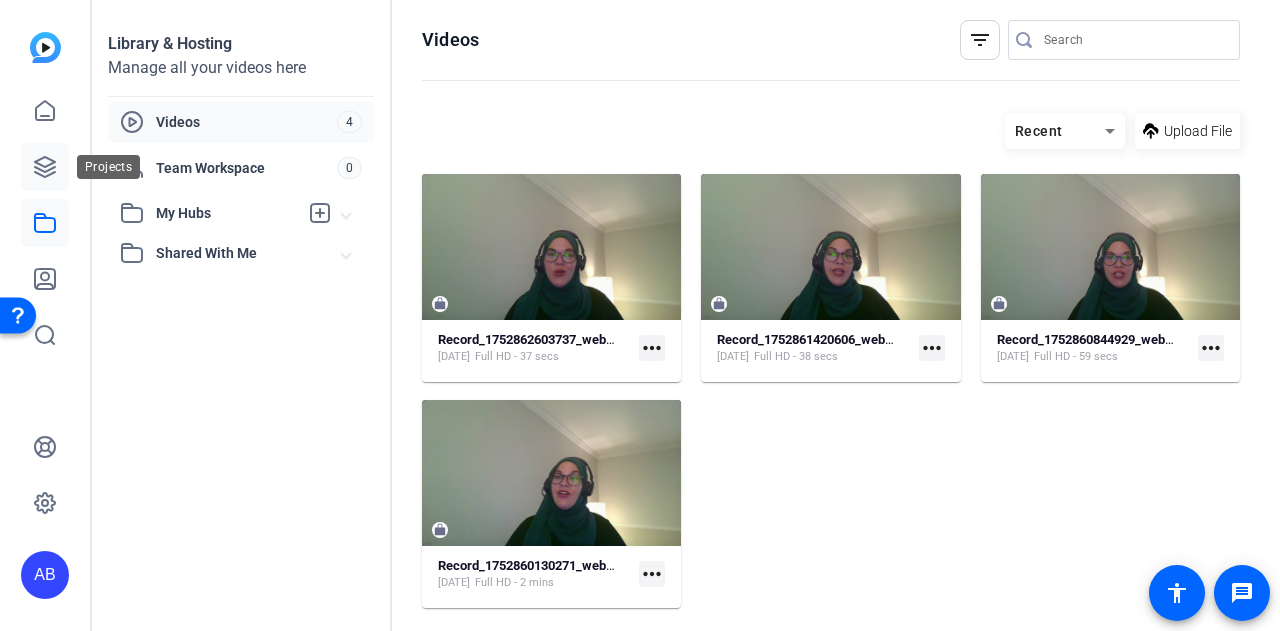 click 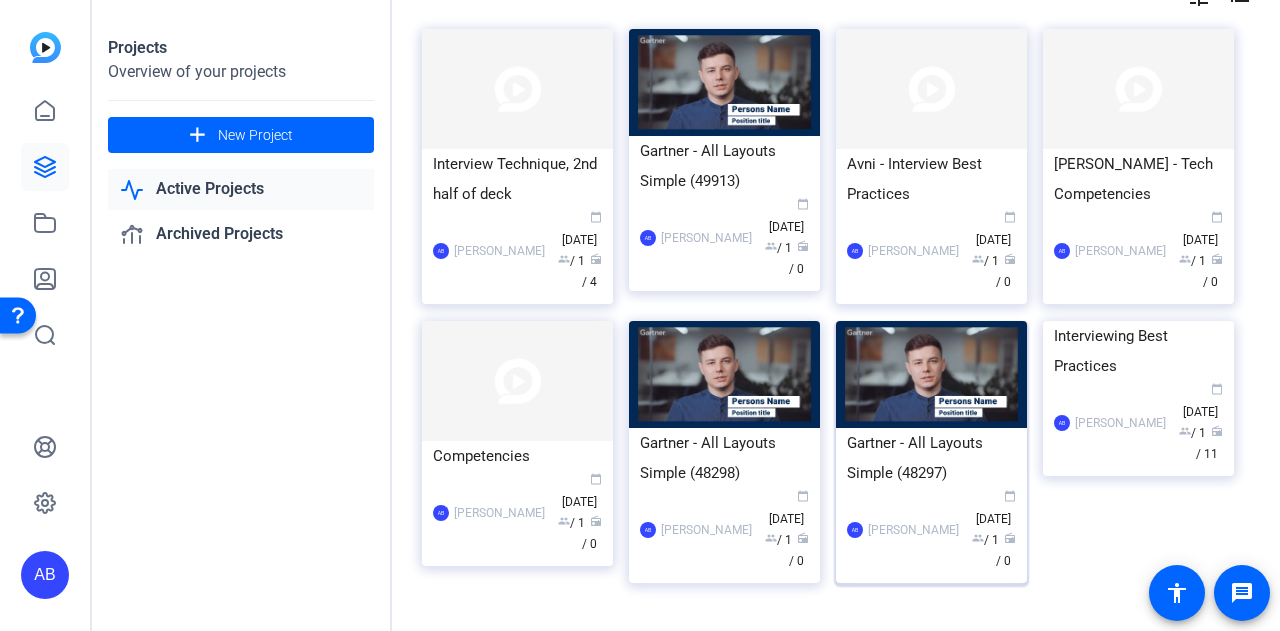 scroll, scrollTop: 0, scrollLeft: 0, axis: both 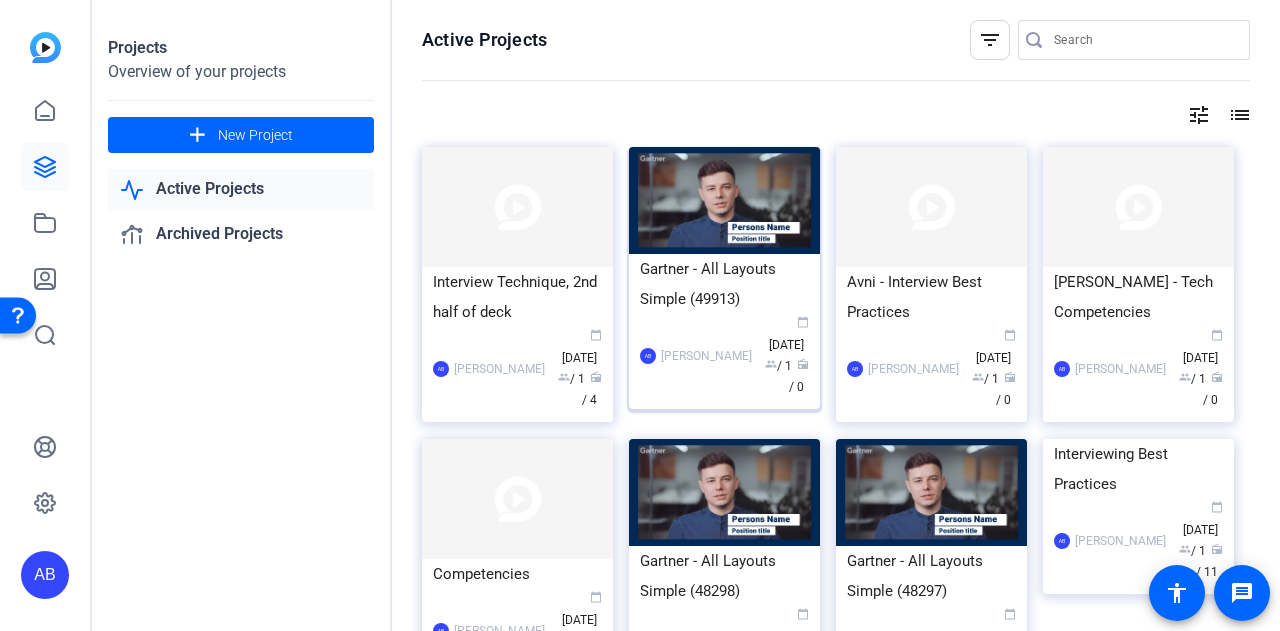 click on "Gartner - All Layouts Simple (49913)" 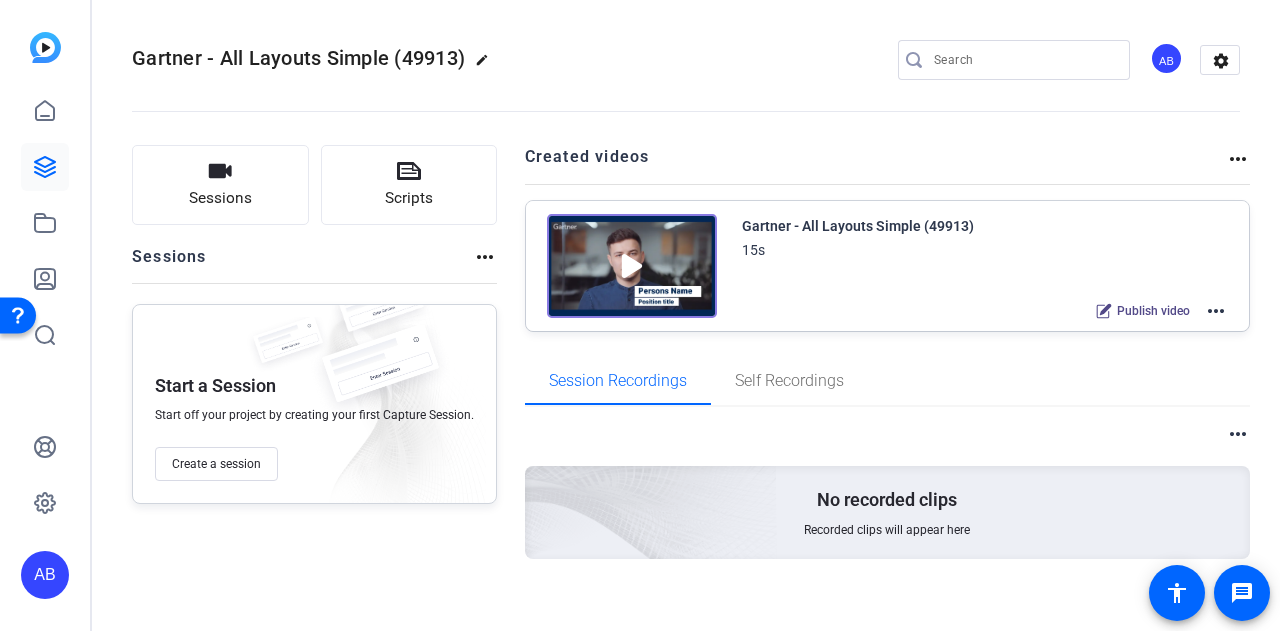 click on "Gartner - All Layouts Simple (49913) 15s
Publish video  more_horiz" 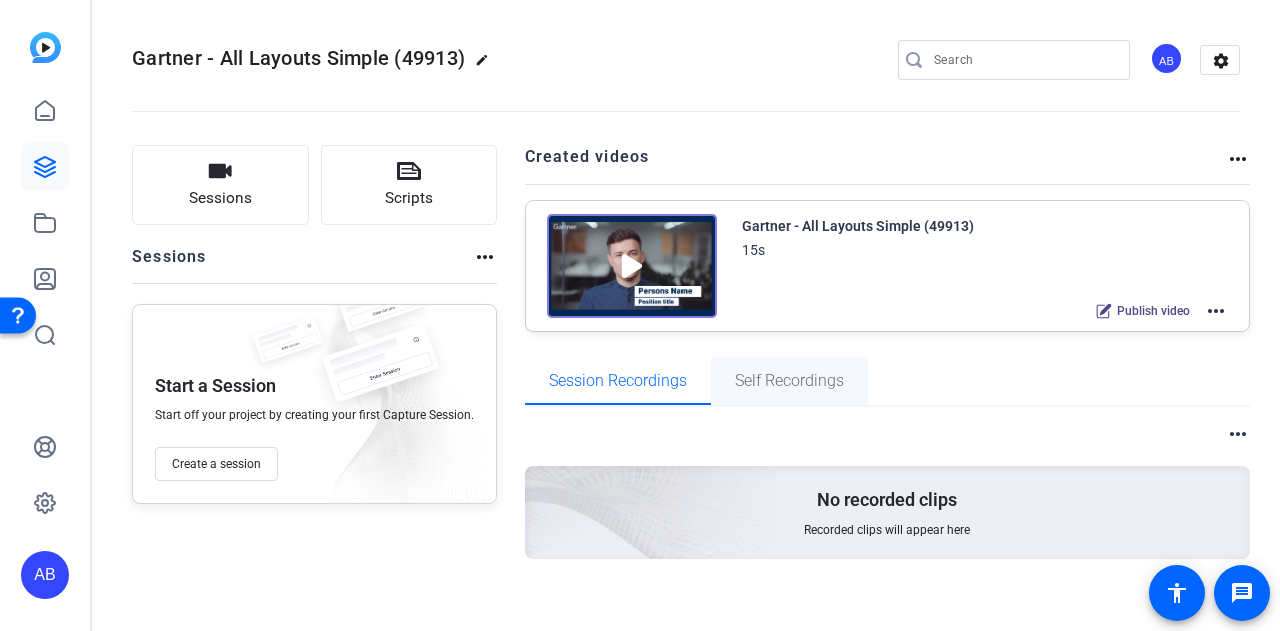 scroll, scrollTop: 16, scrollLeft: 0, axis: vertical 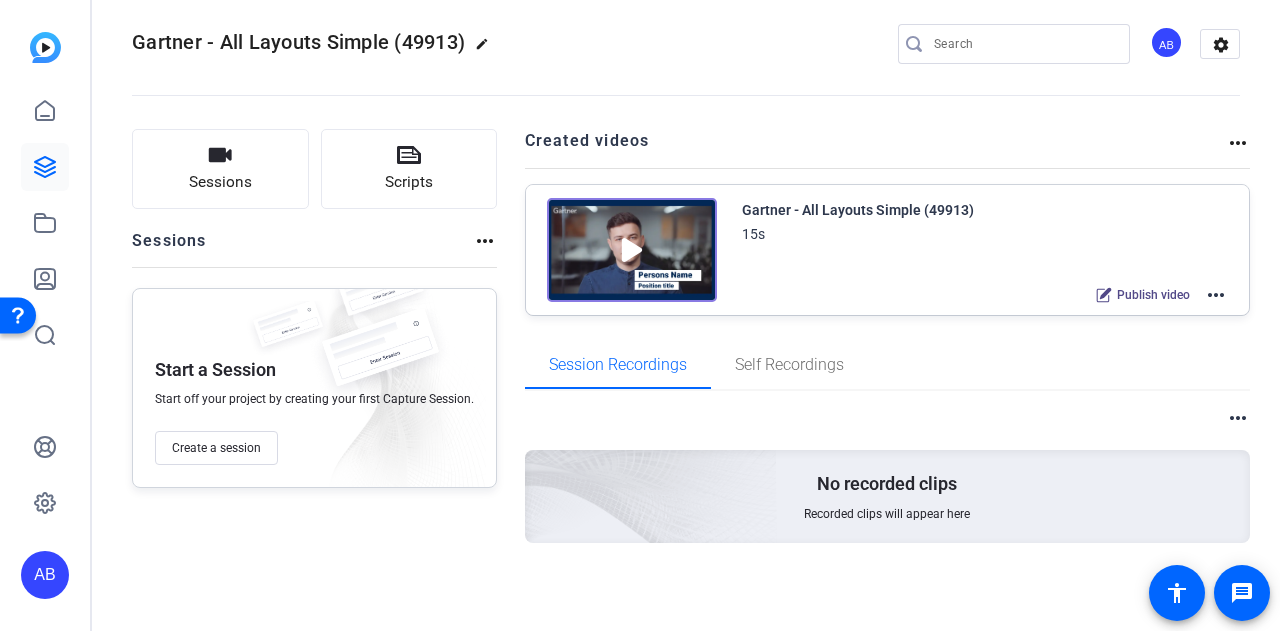 click on "No recorded clips" at bounding box center [887, 484] 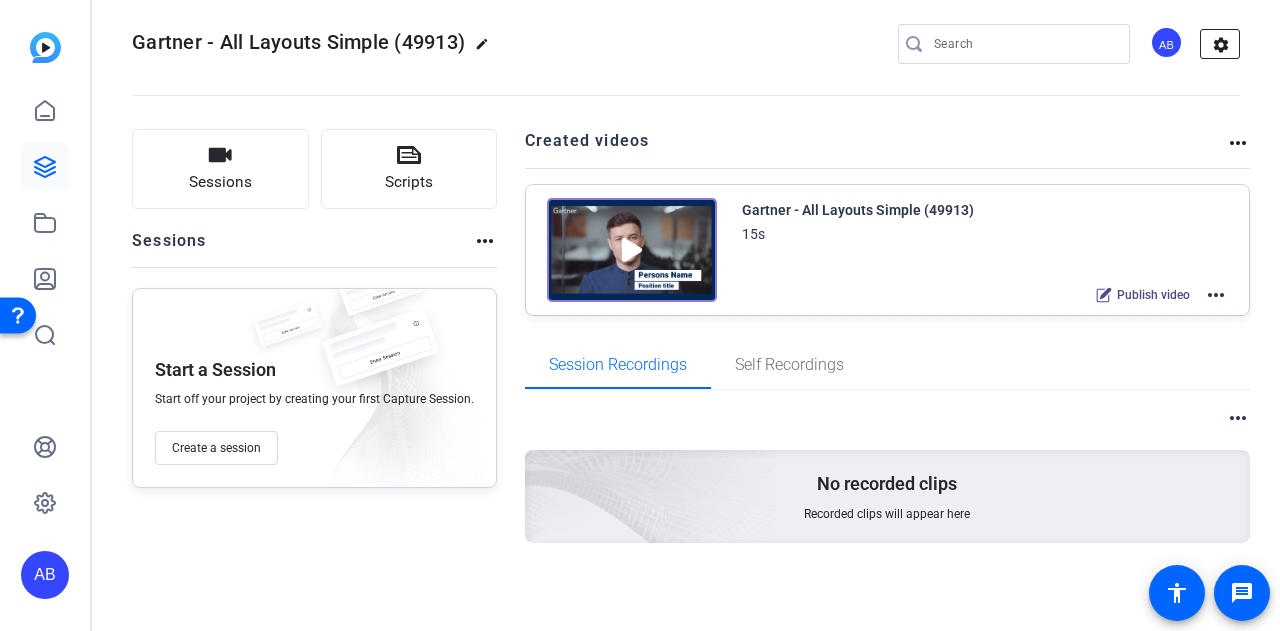 click on "settings" 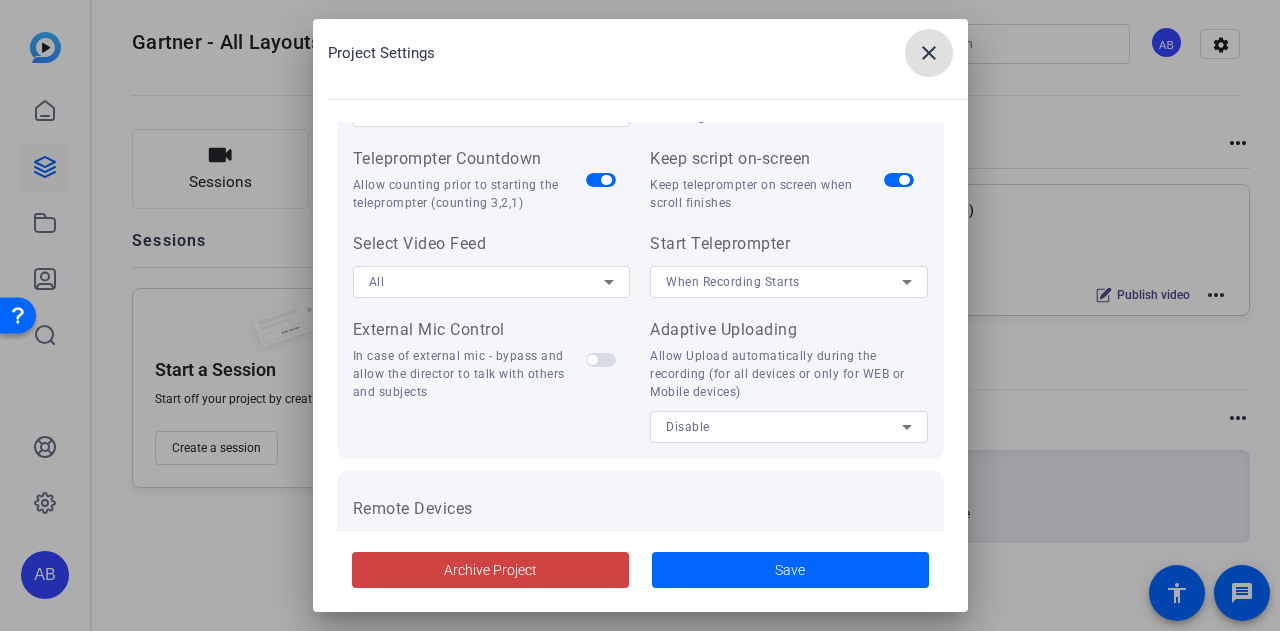 scroll, scrollTop: 502, scrollLeft: 0, axis: vertical 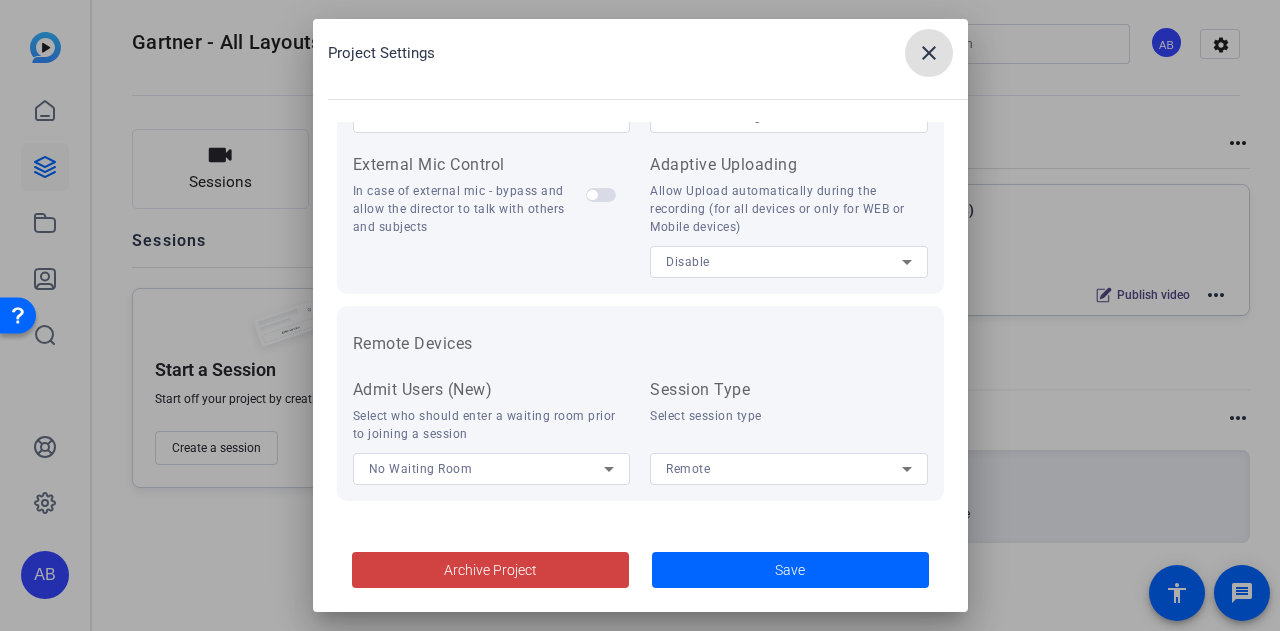 click on "close" at bounding box center (929, 53) 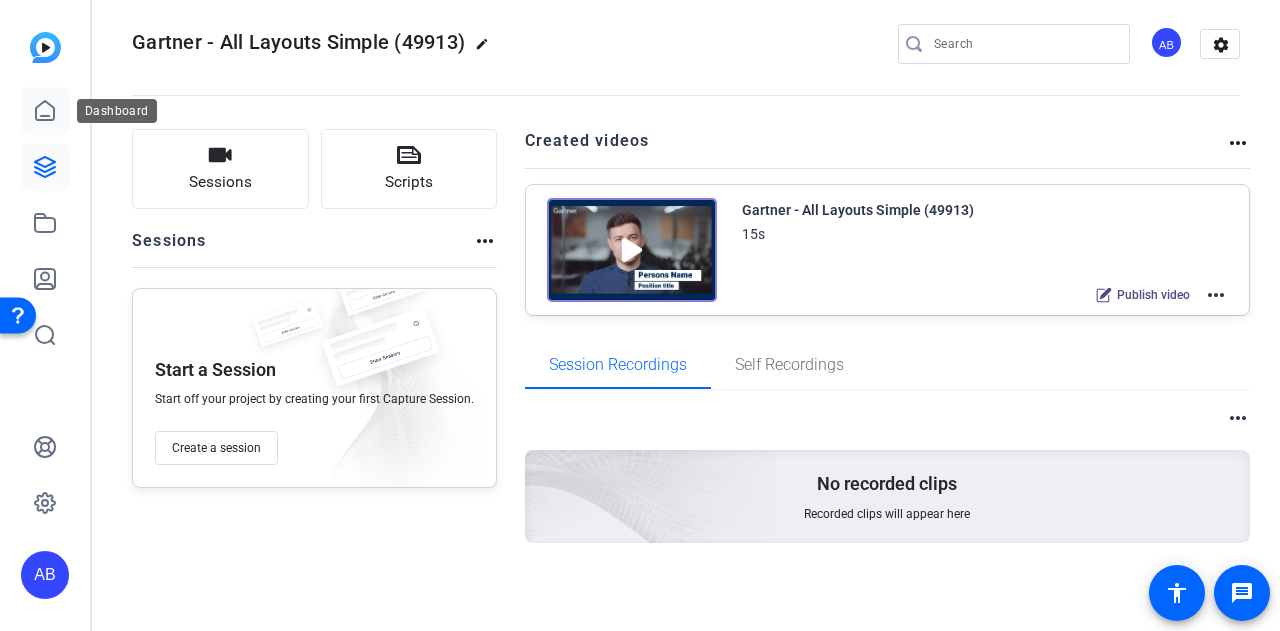 click 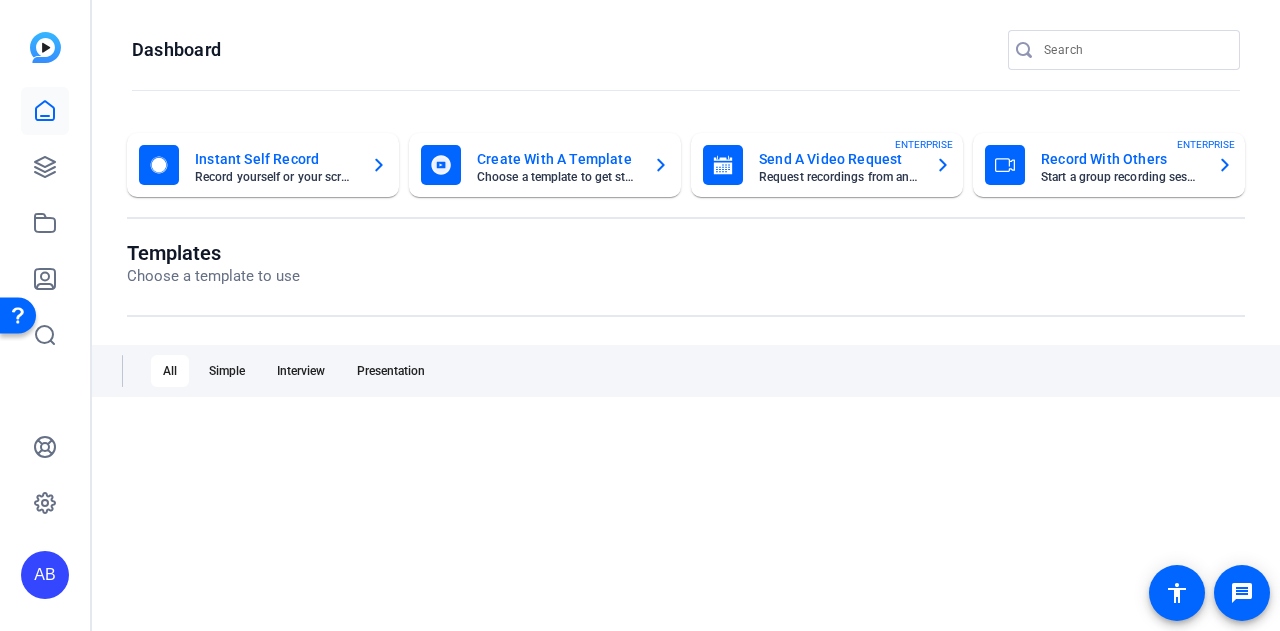 scroll, scrollTop: 0, scrollLeft: 0, axis: both 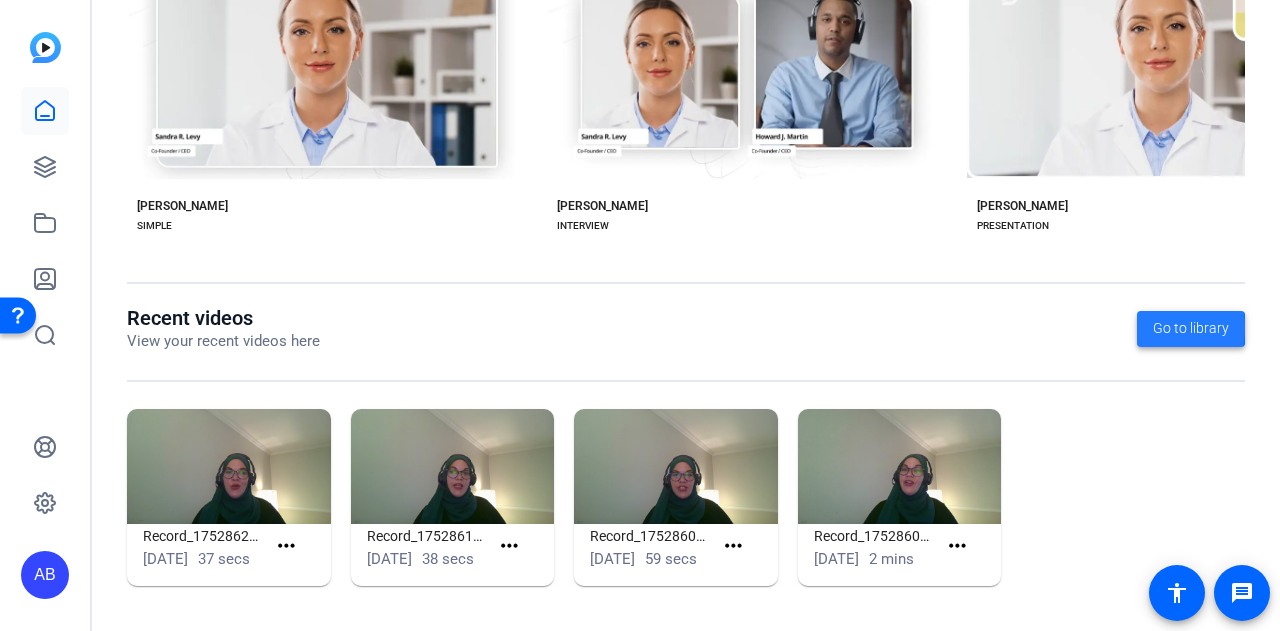 click on "Go to library" 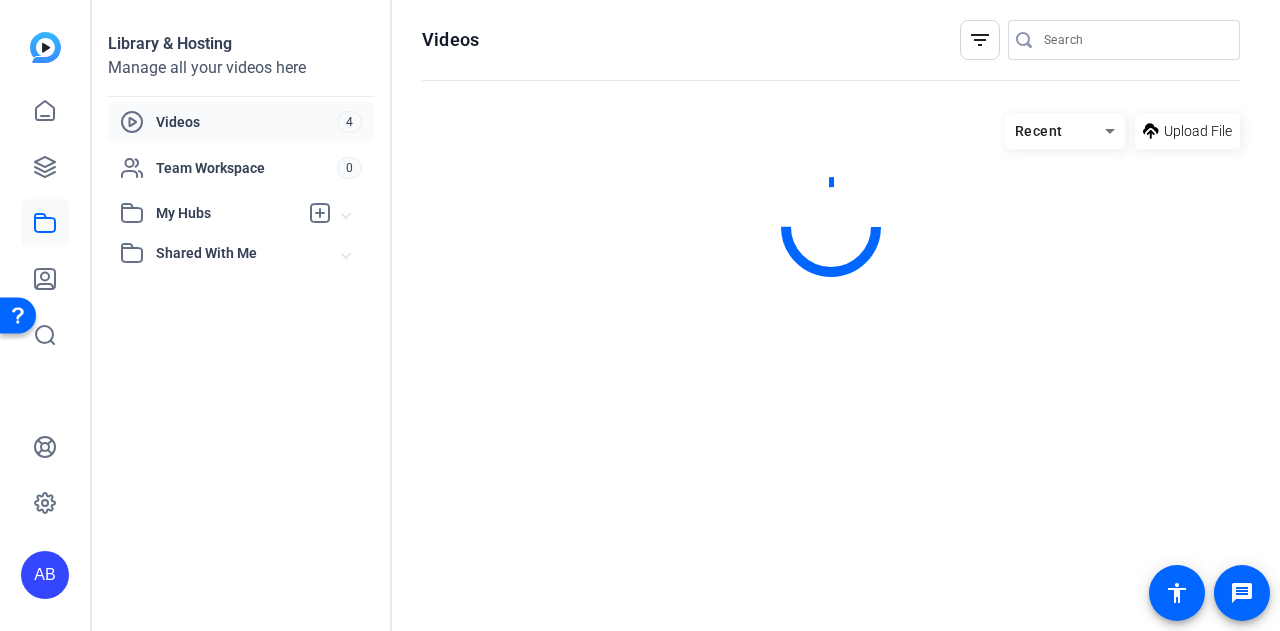 scroll, scrollTop: 0, scrollLeft: 0, axis: both 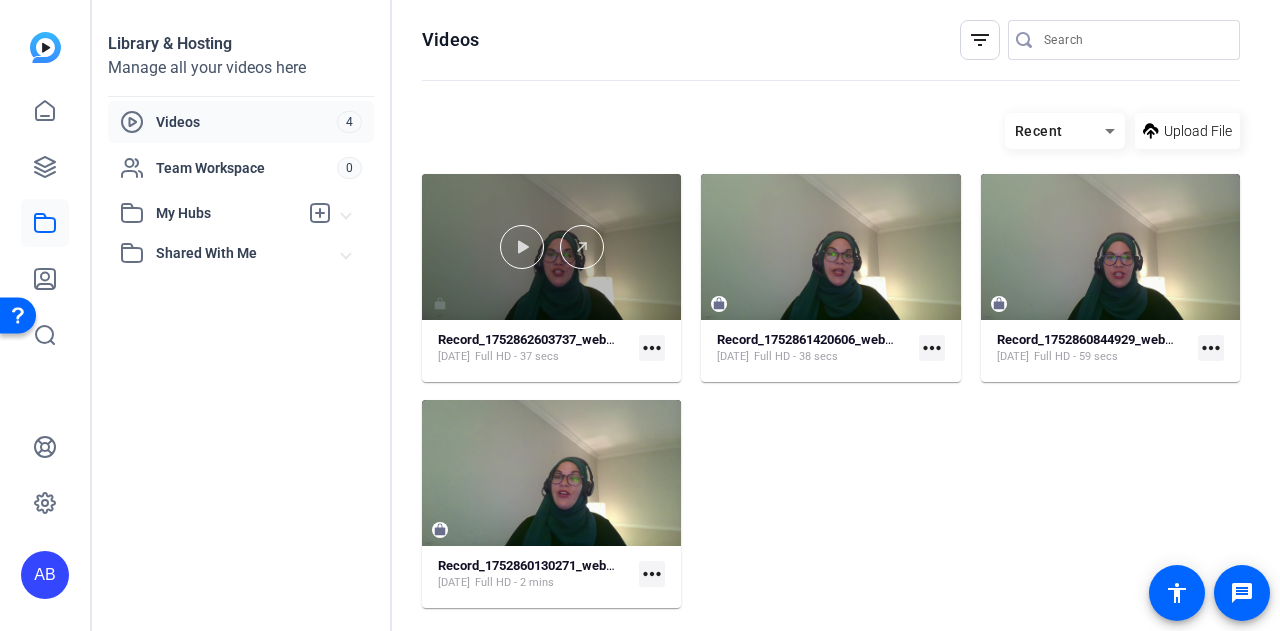 click 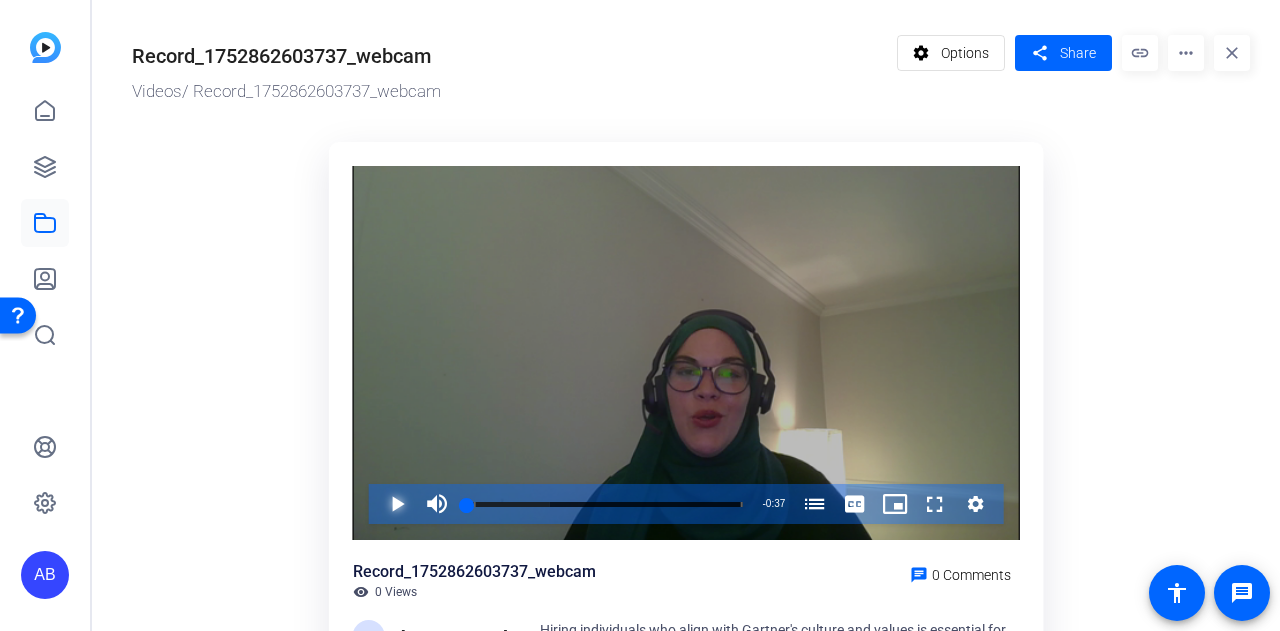 click at bounding box center [377, 504] 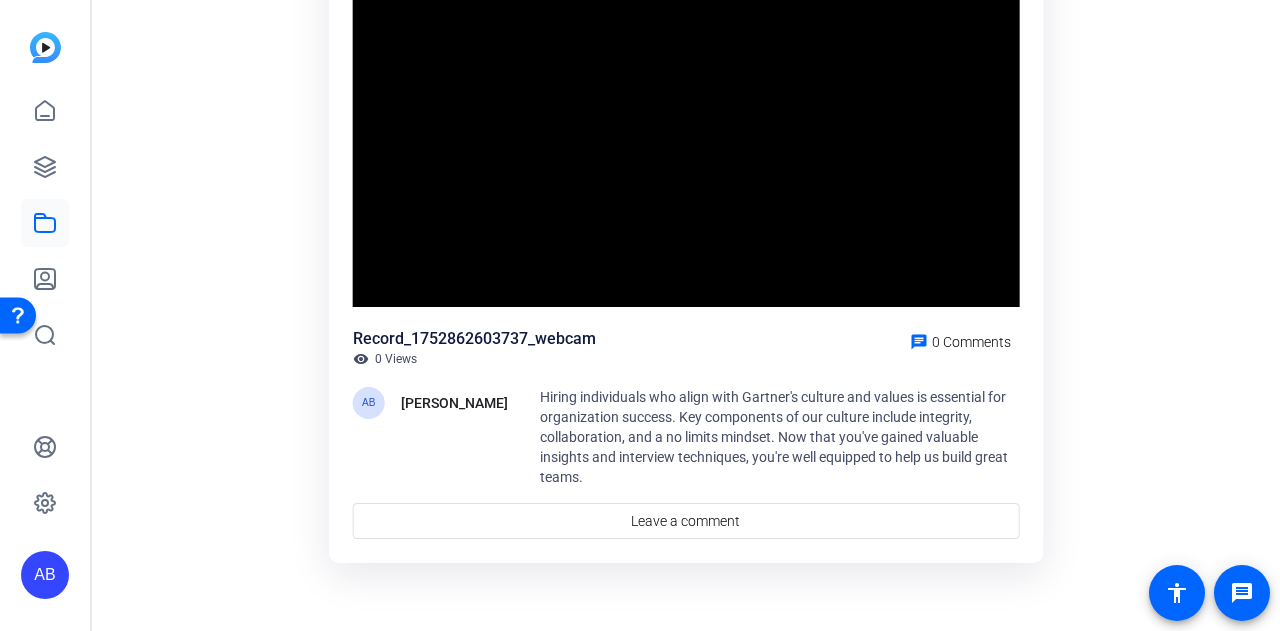 scroll, scrollTop: 0, scrollLeft: 0, axis: both 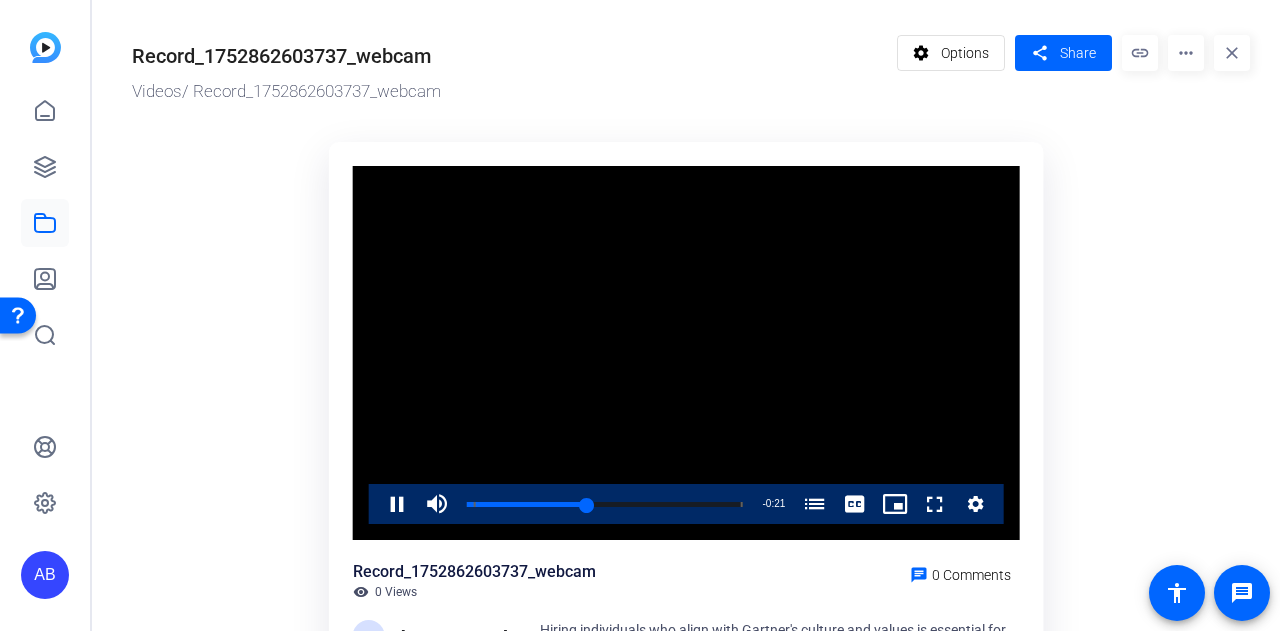 click on "link" 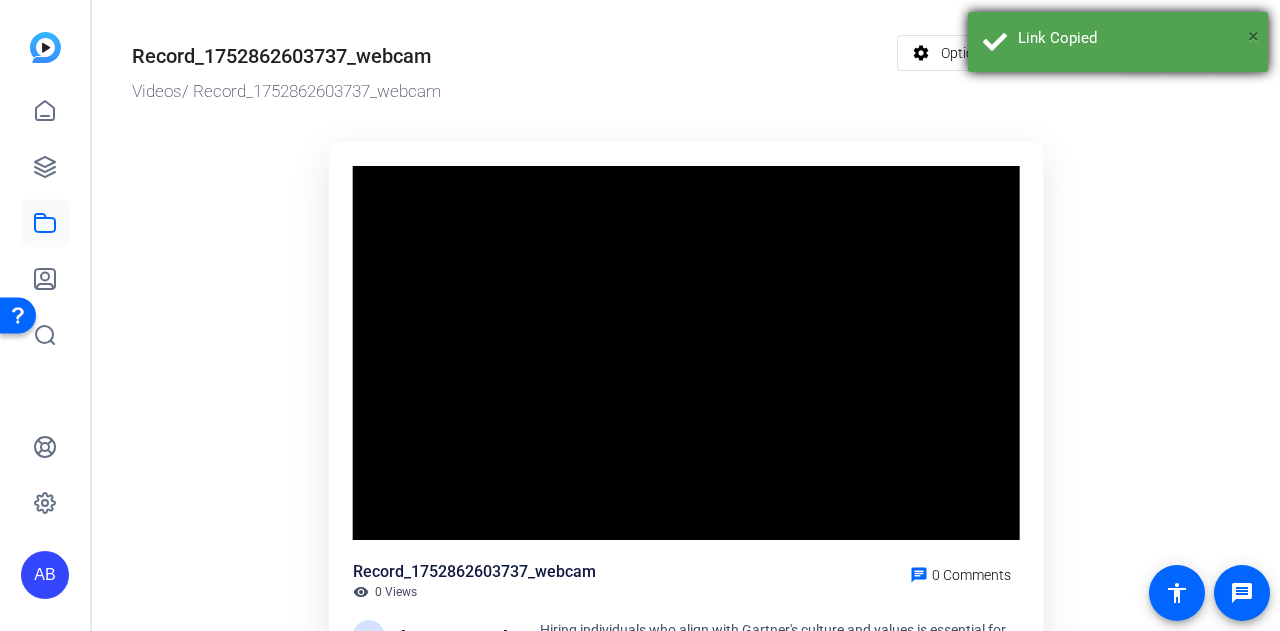 click on "×" at bounding box center [1253, 36] 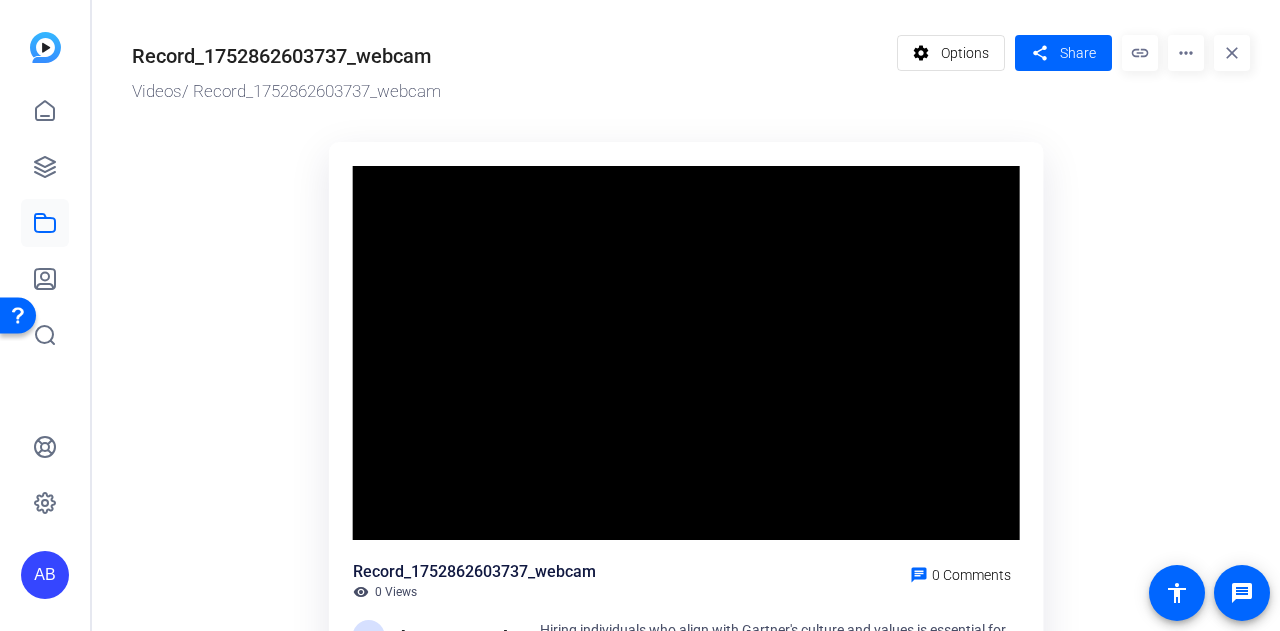 click on "more_horiz" 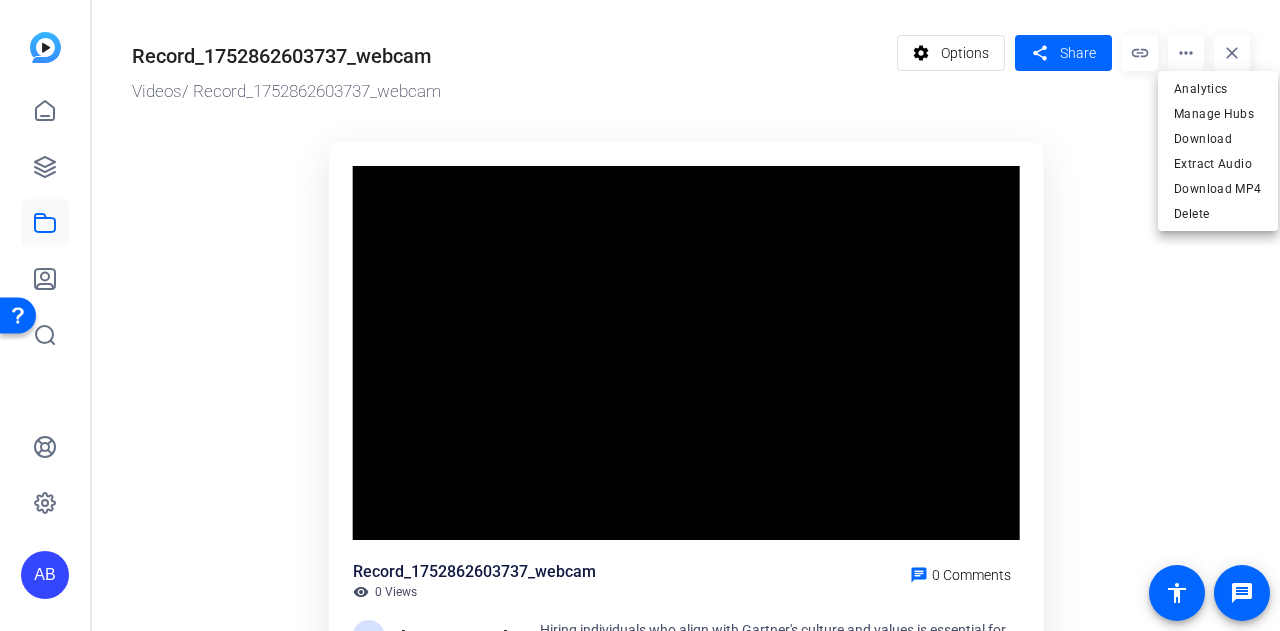 click at bounding box center (640, 315) 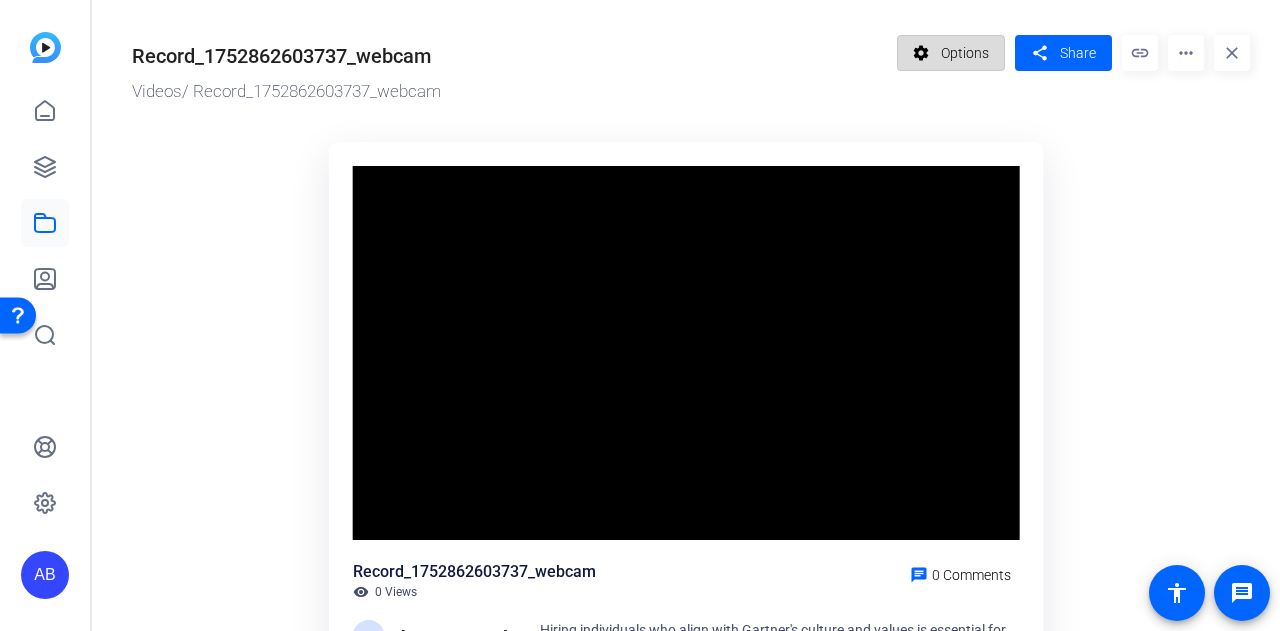 click on "Options" 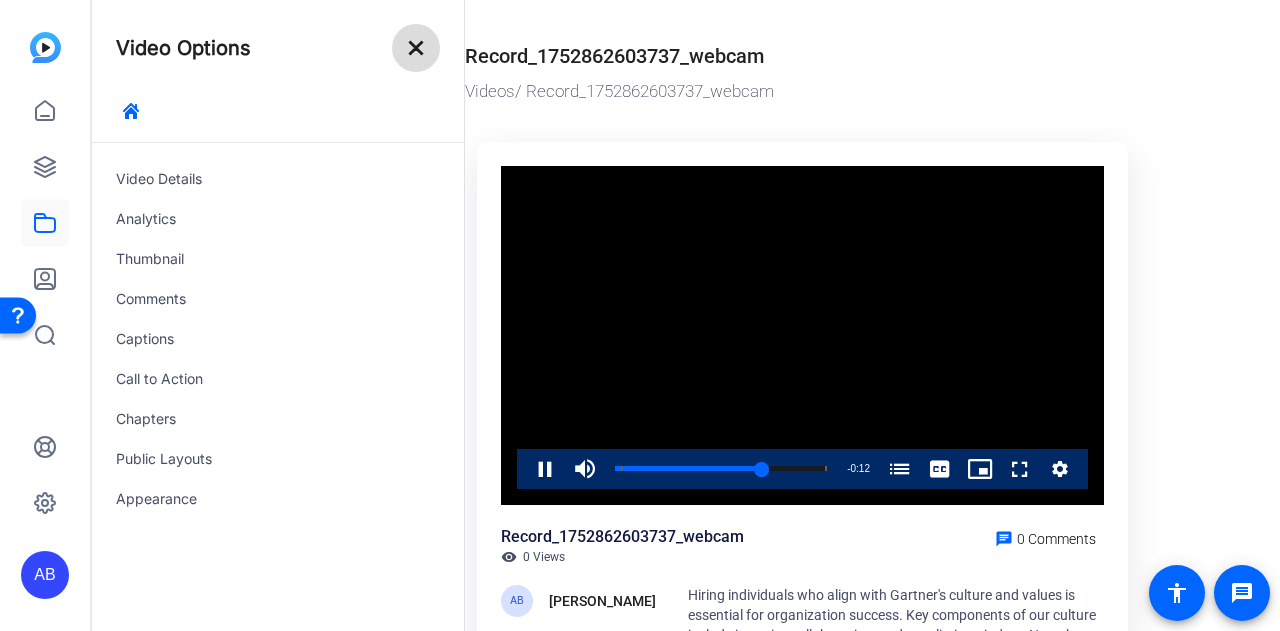 click on "close" 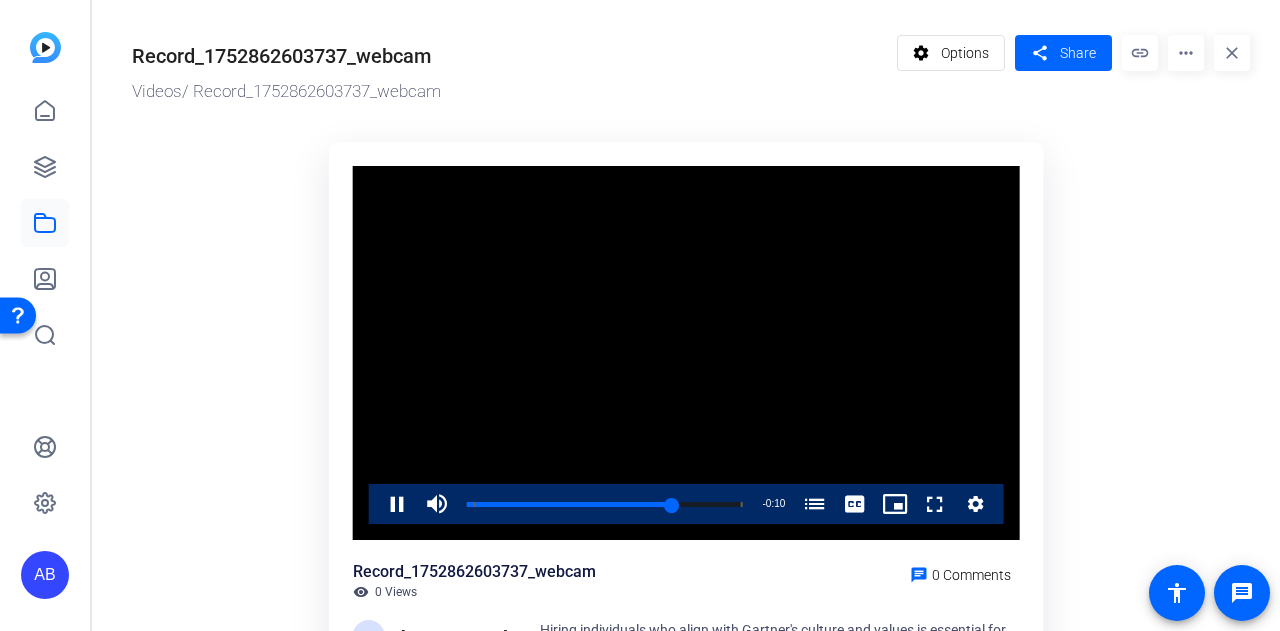 click on "AB" 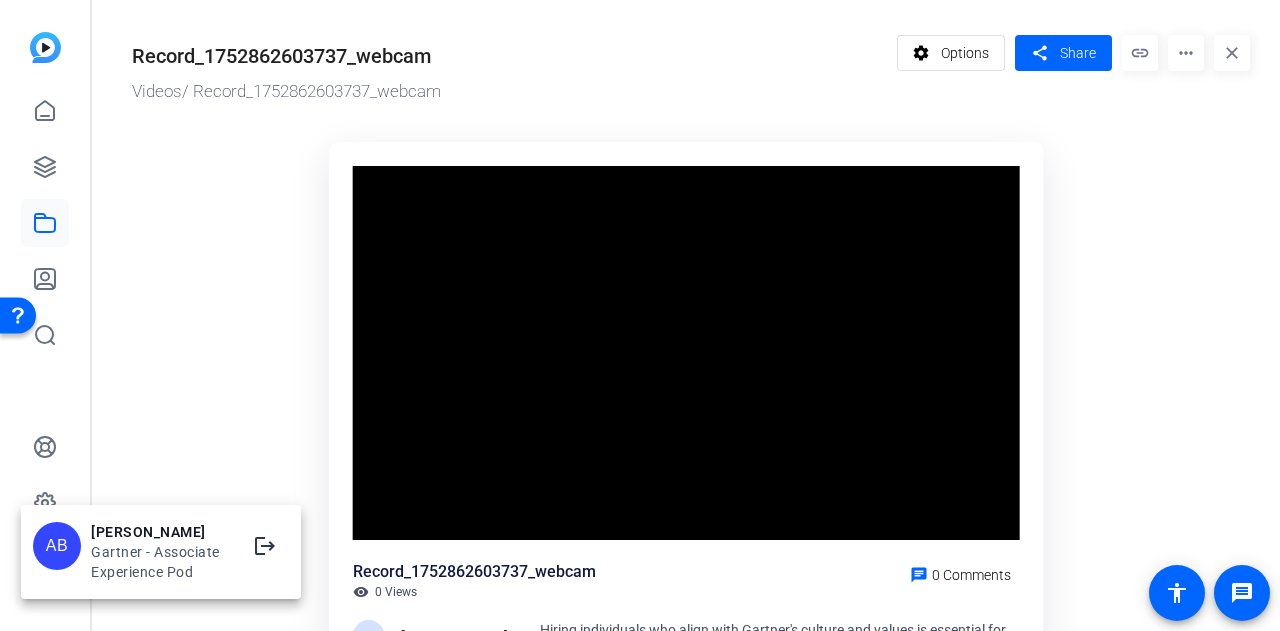 click at bounding box center [640, 315] 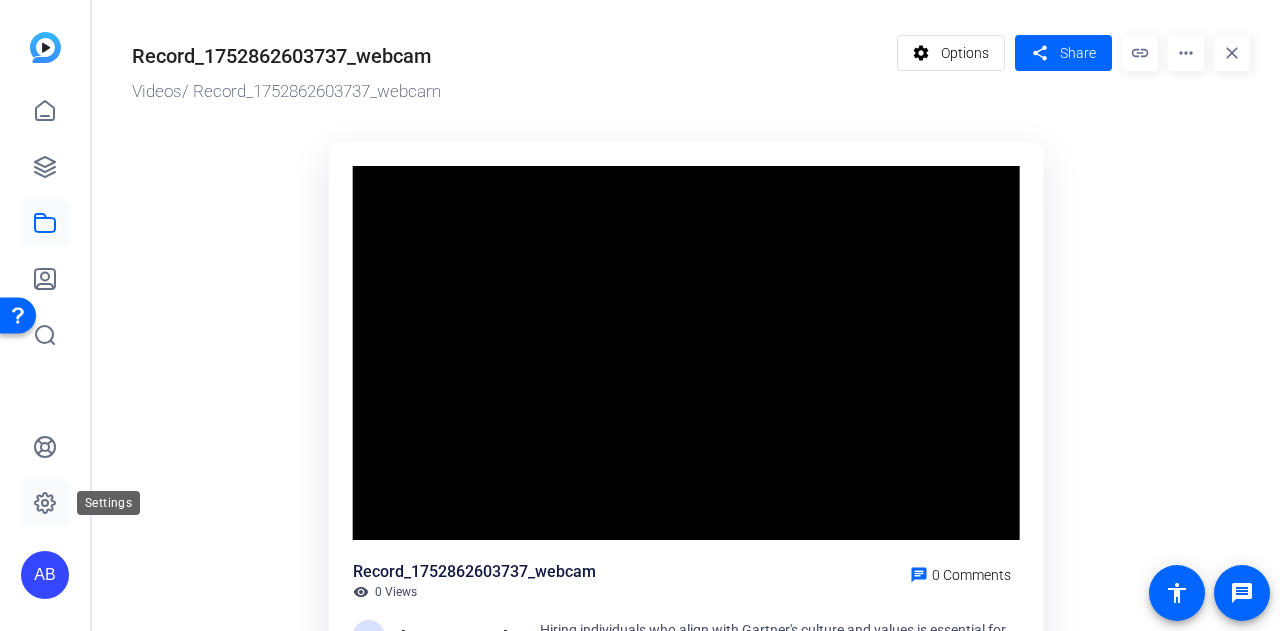click 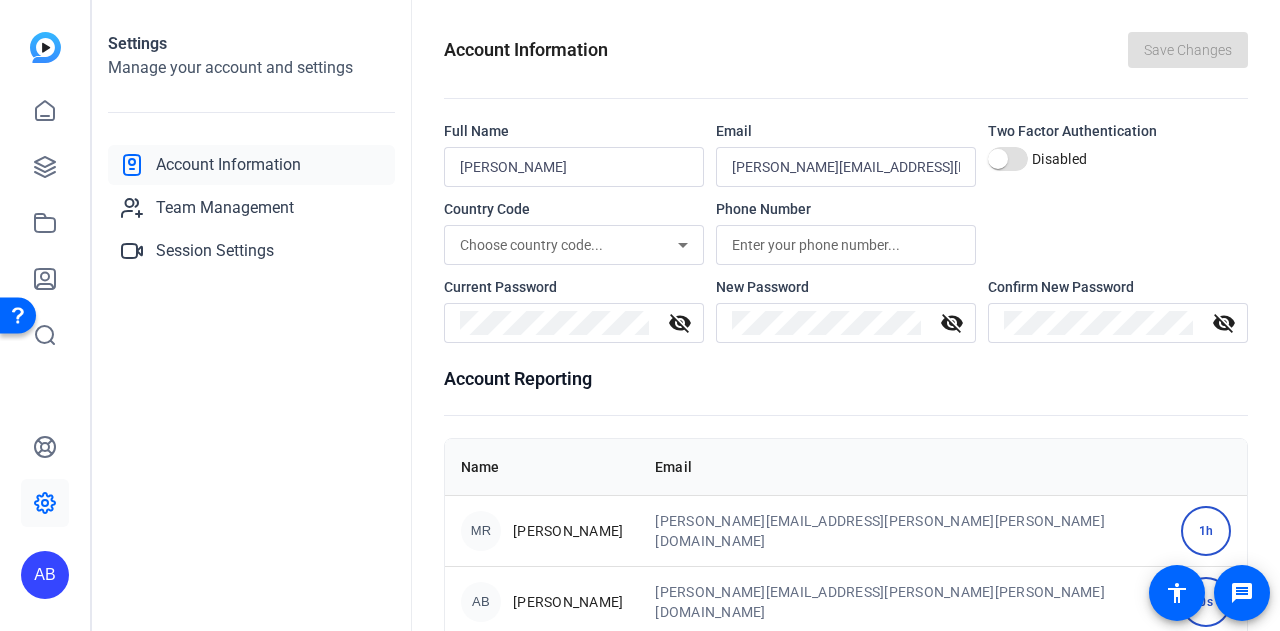 click 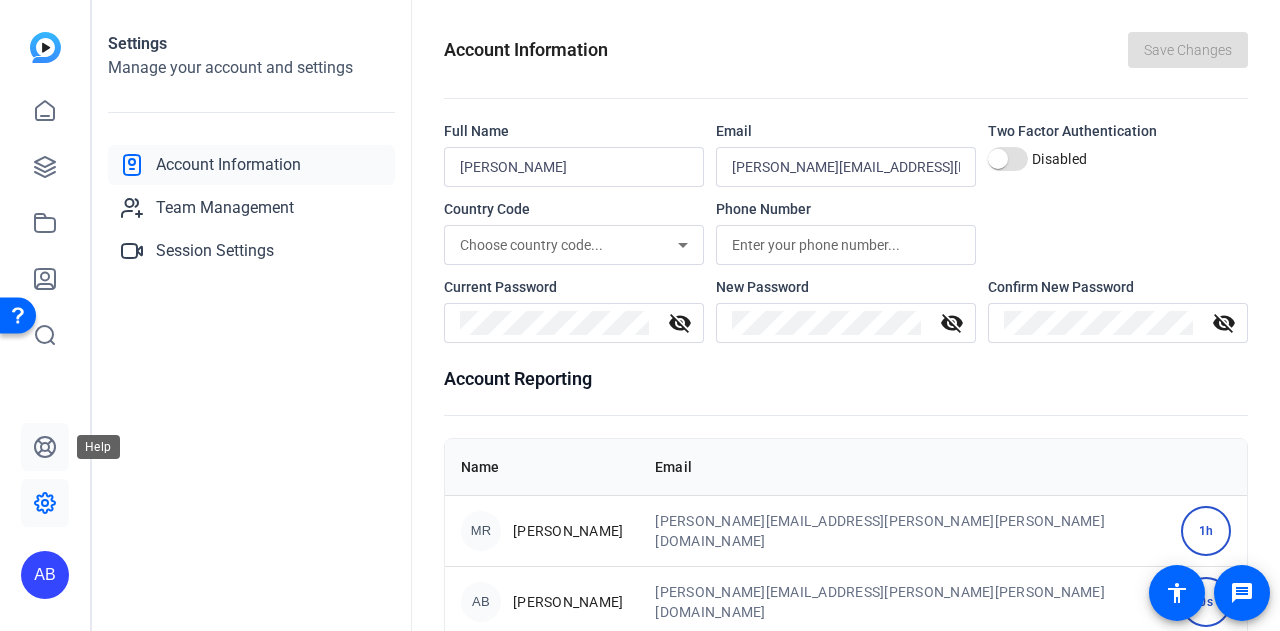 click 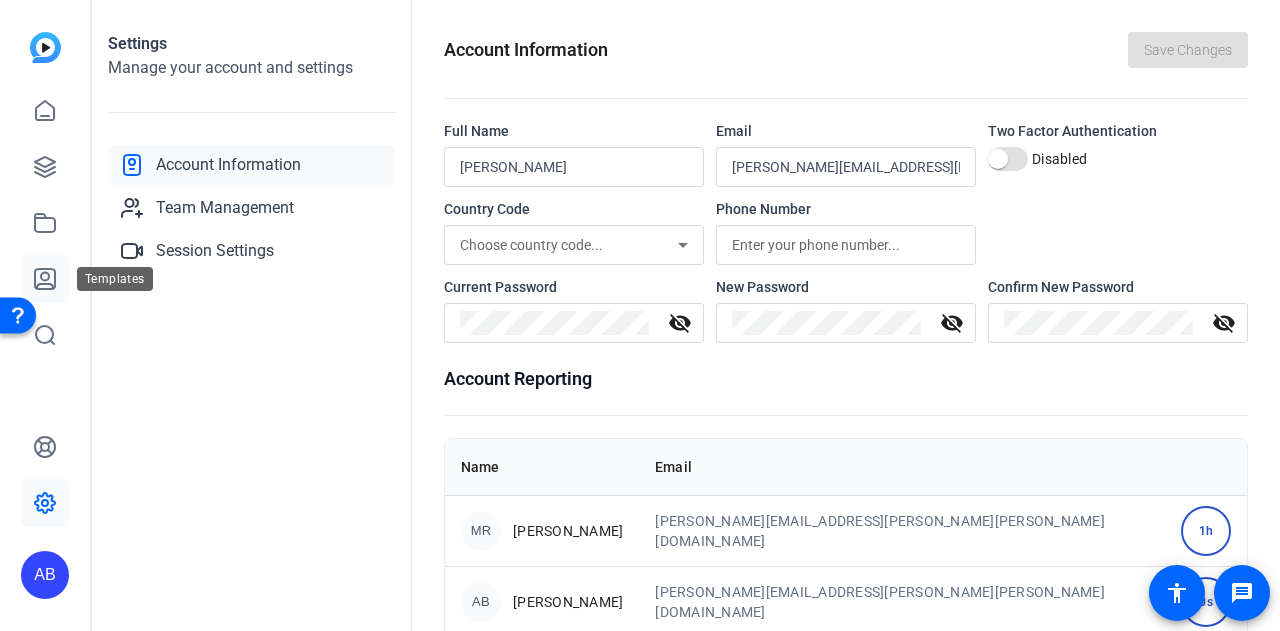 click 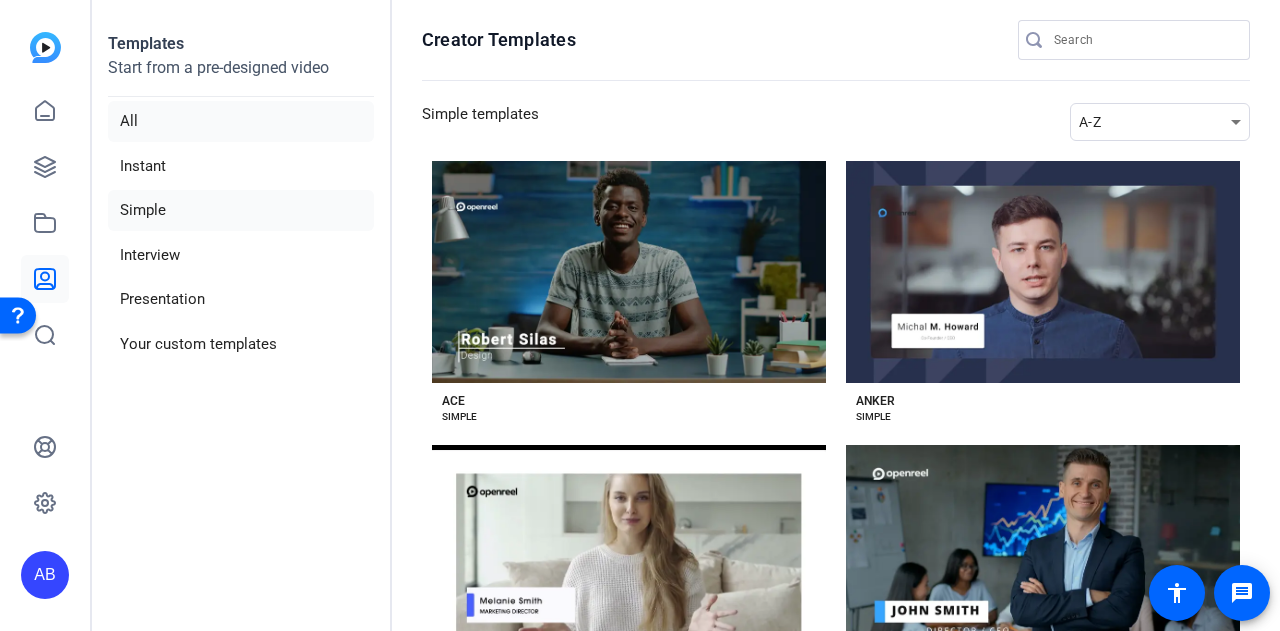 click on "All" 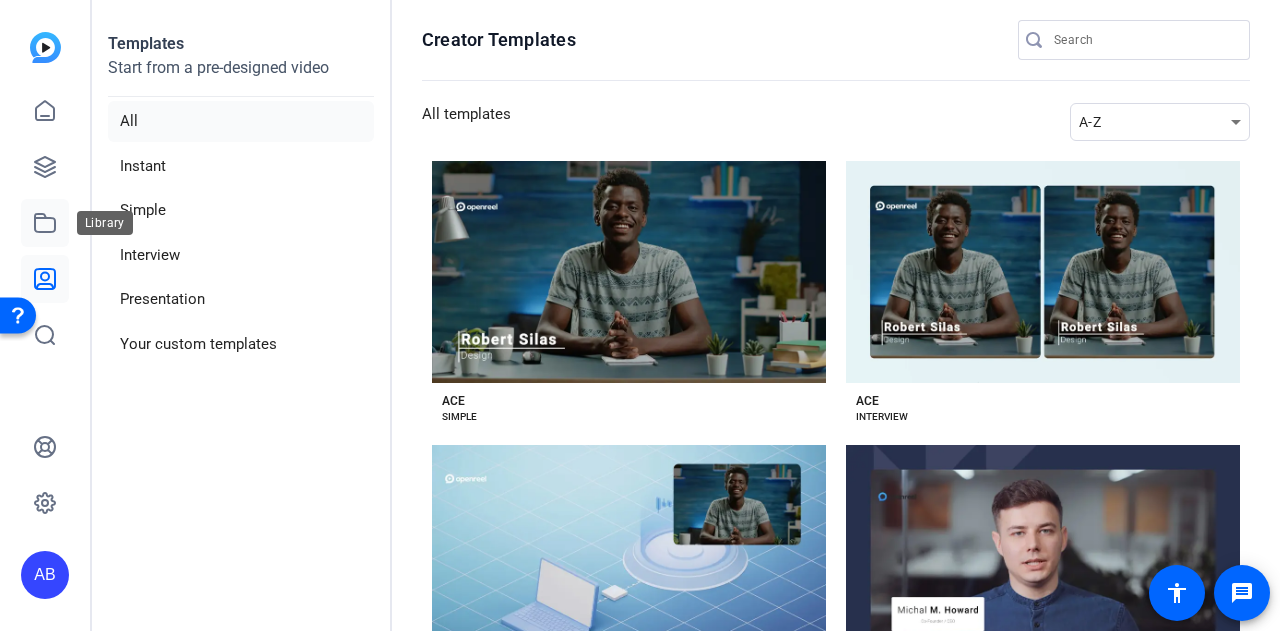 click 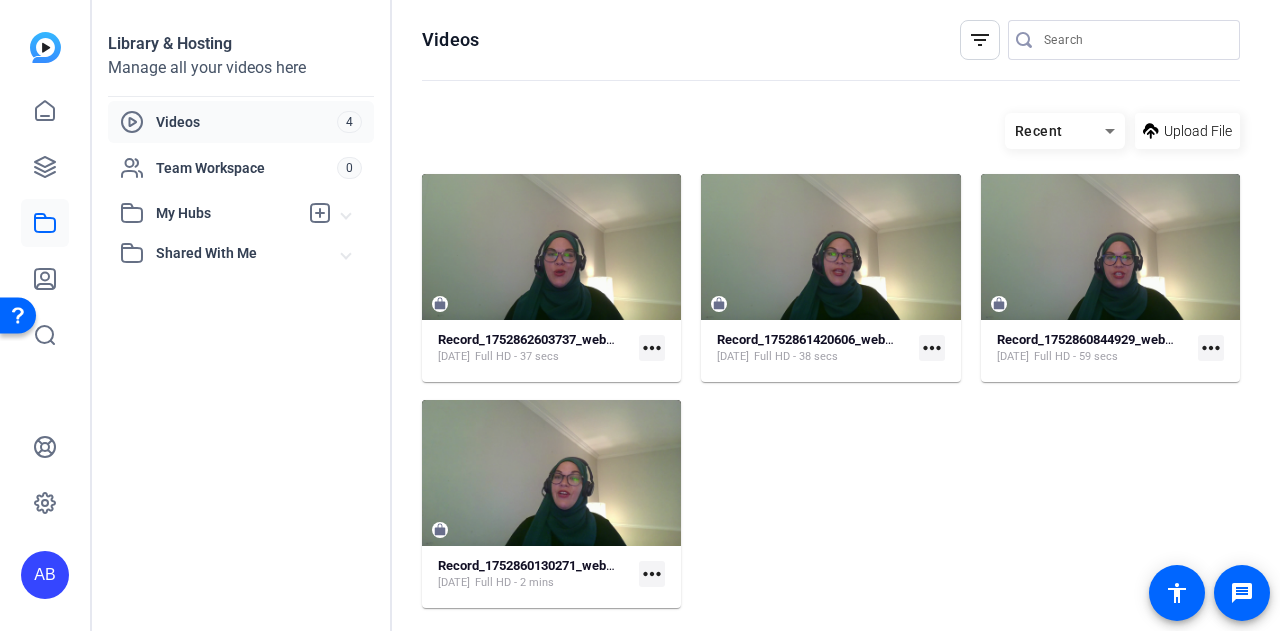 scroll, scrollTop: 8, scrollLeft: 0, axis: vertical 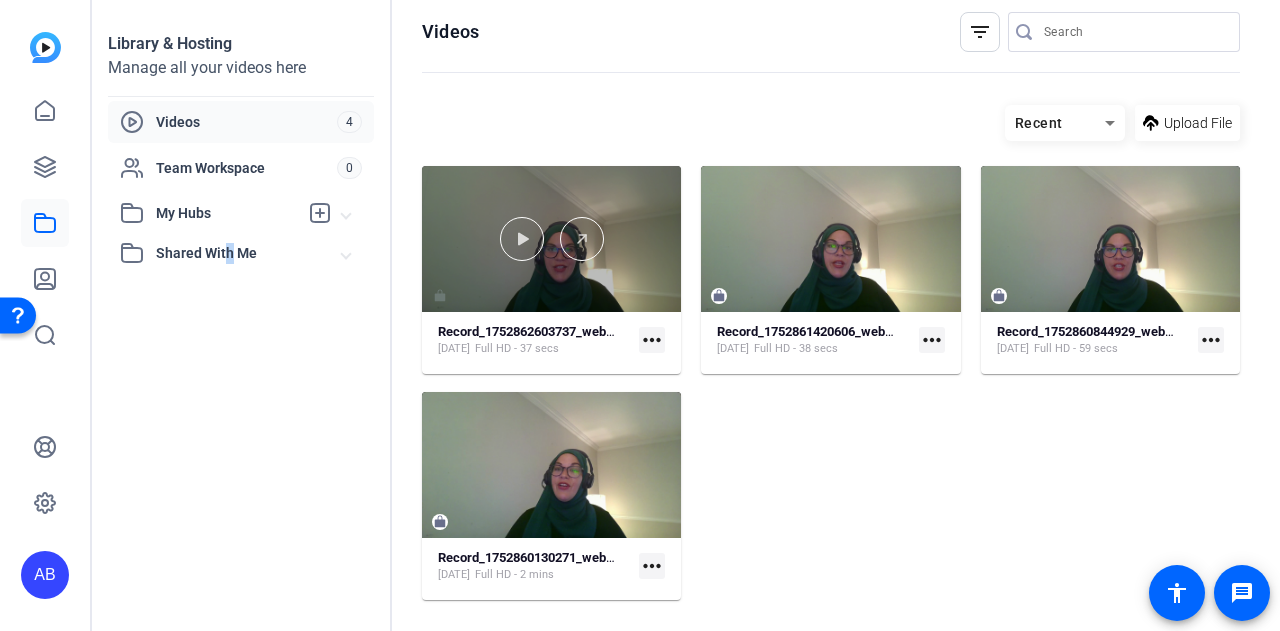 drag, startPoint x: 555, startPoint y: 227, endPoint x: 228, endPoint y: 341, distance: 346.30188 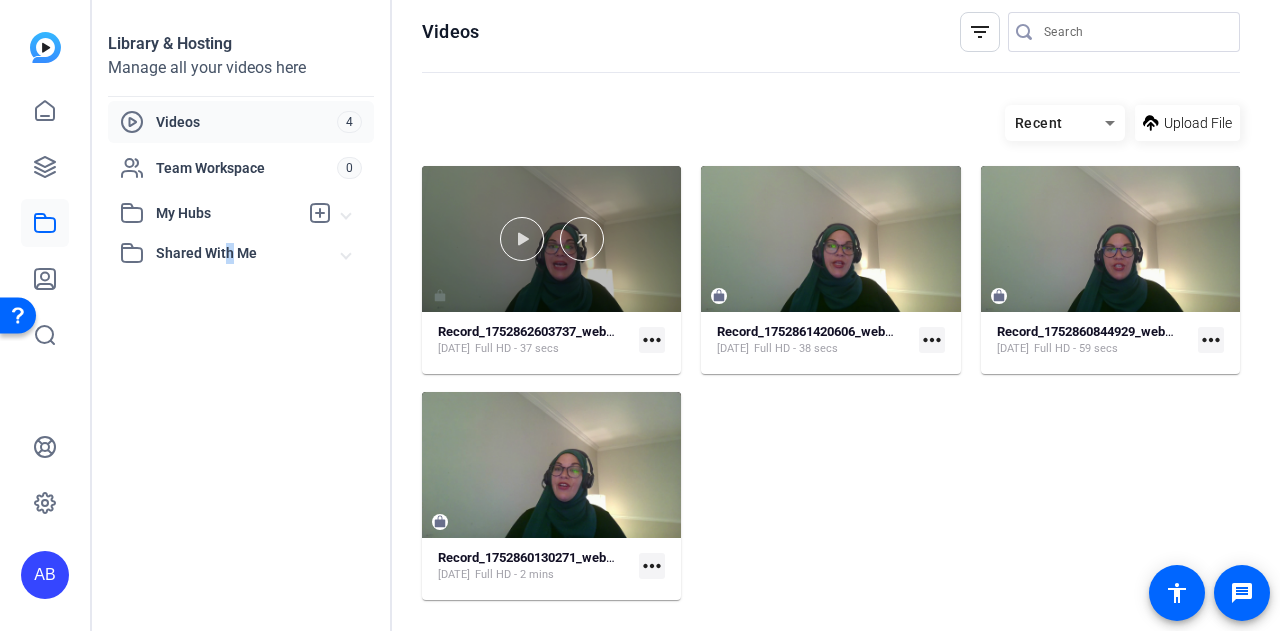 click on "Library & Hosting Manage all your videos here
Videos 4
Team Workspace 0
My Hubs
No hubs available
Shared With Me No hubs available" 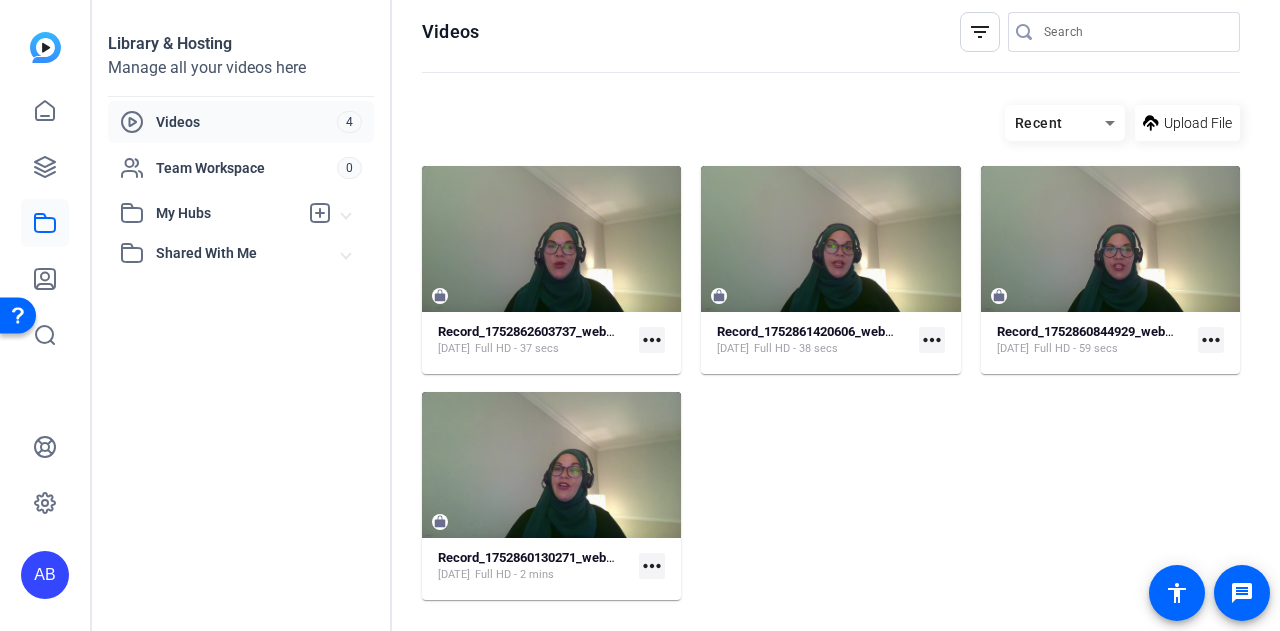 click on "My Hubs" at bounding box center [227, 213] 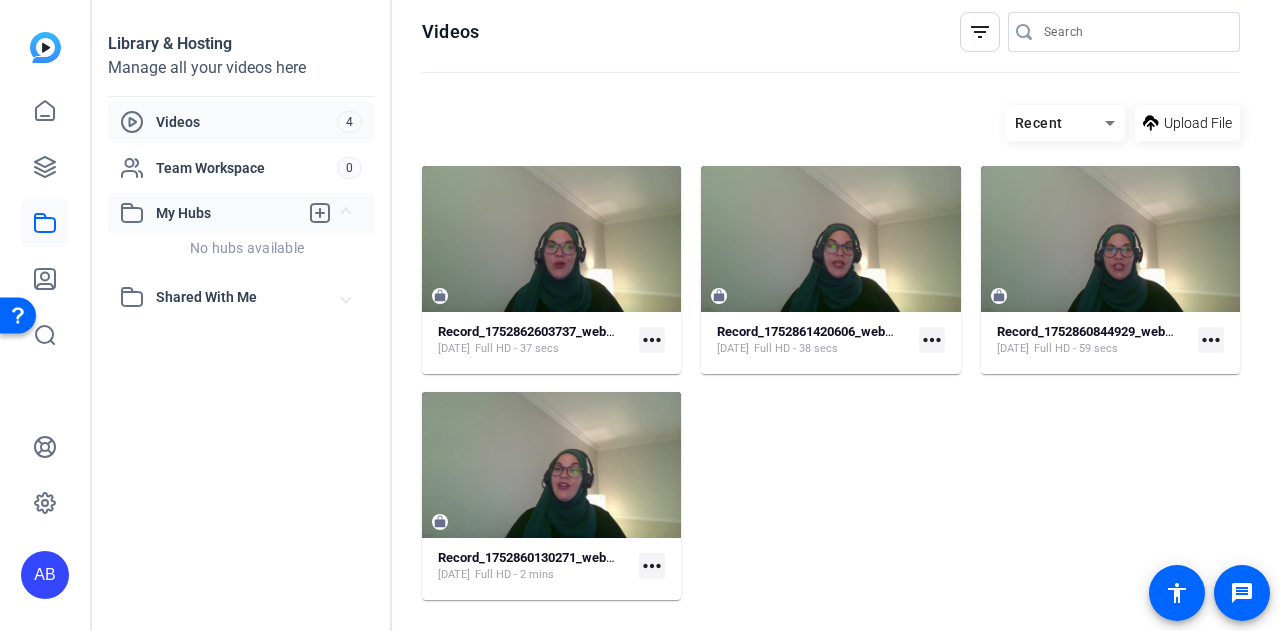 click on "My Hubs" at bounding box center (227, 213) 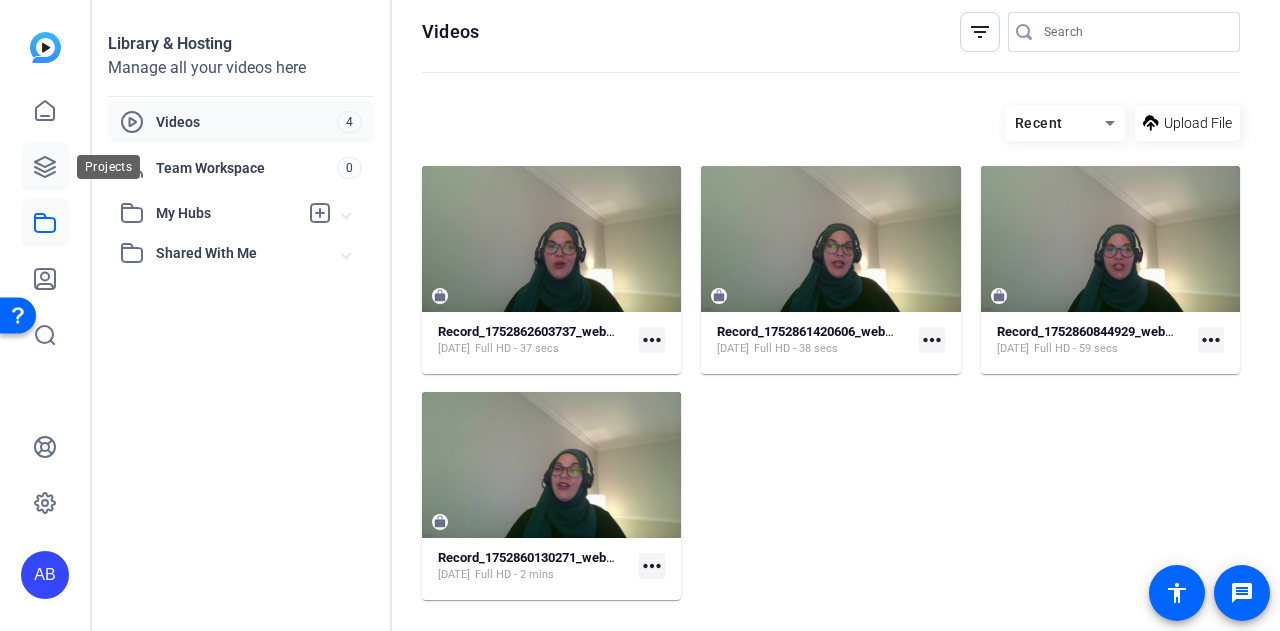click 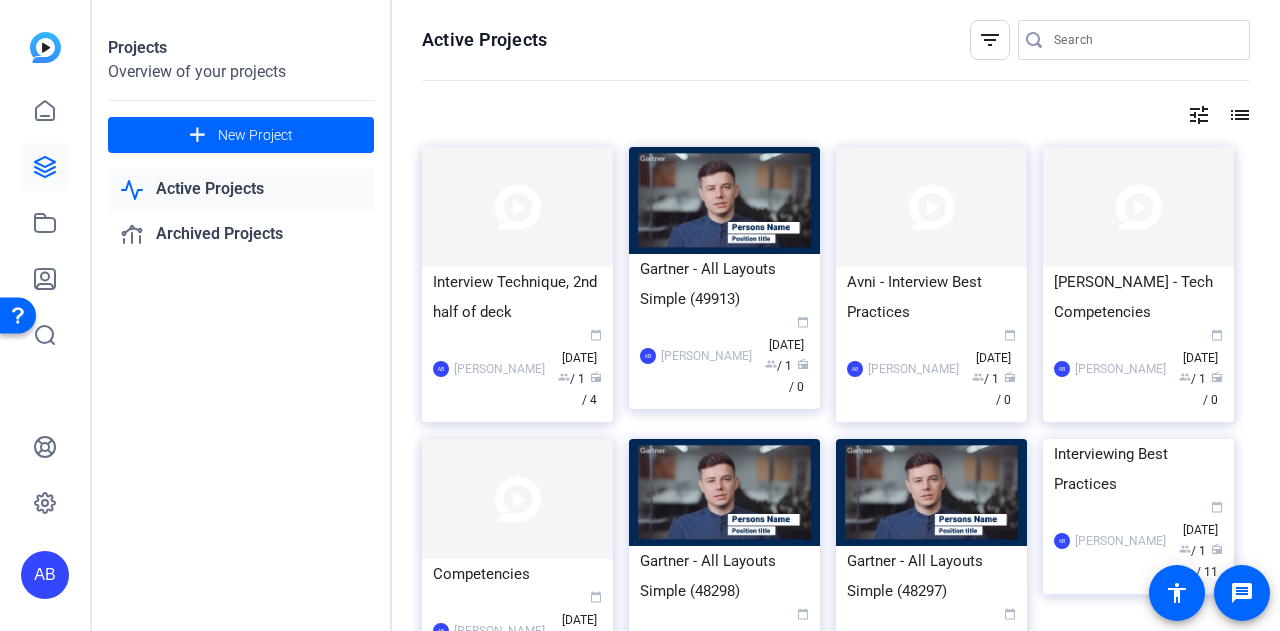 click on "Active Projects" 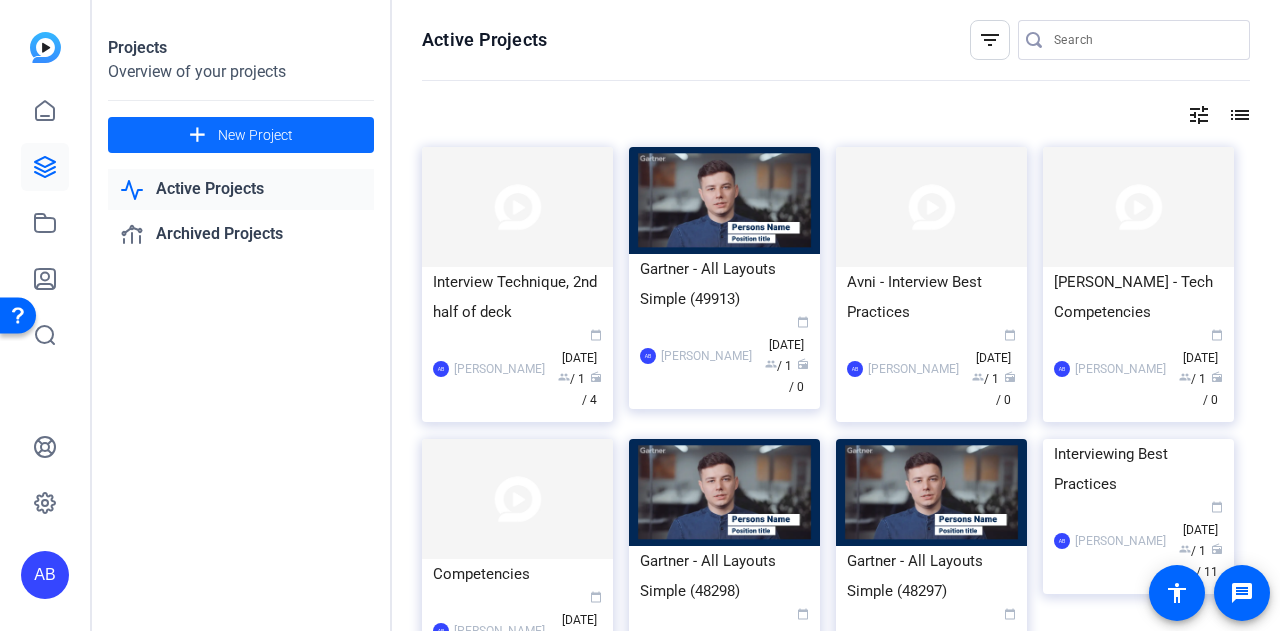 click 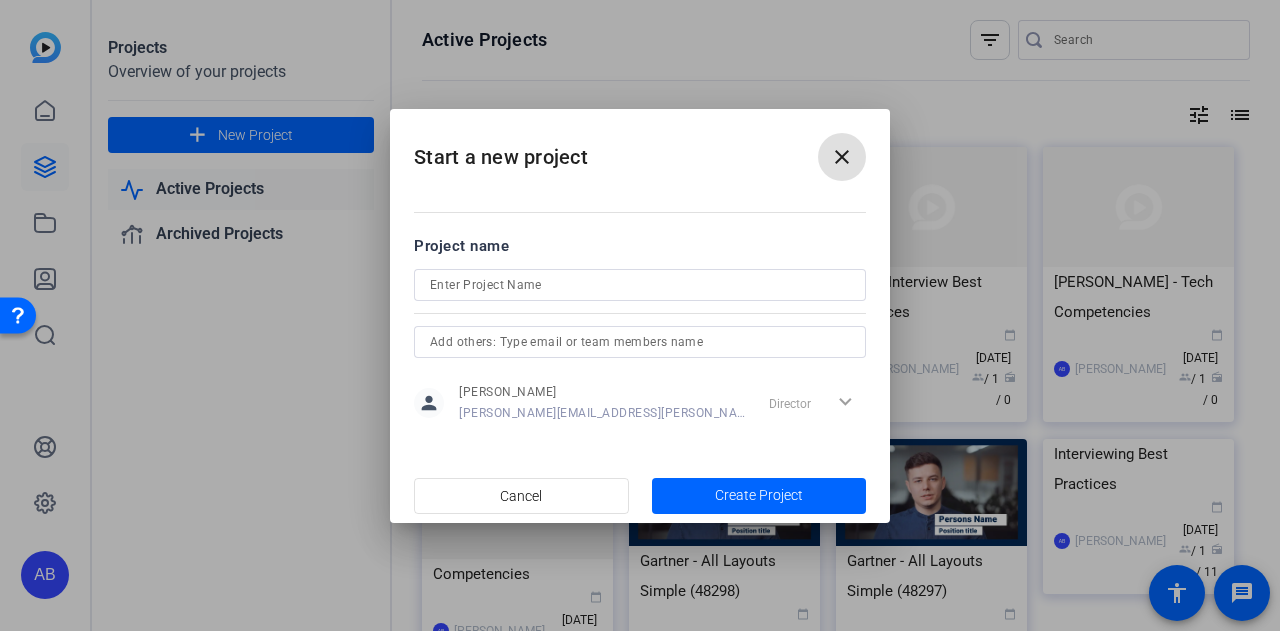 click at bounding box center [842, 157] 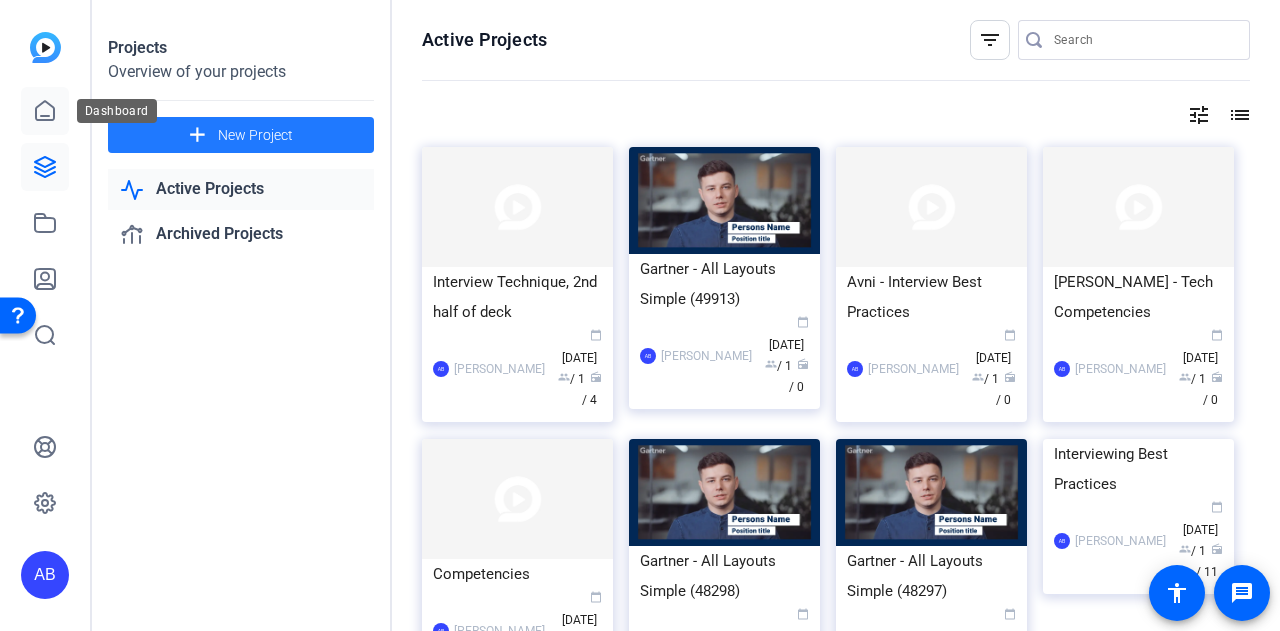 click 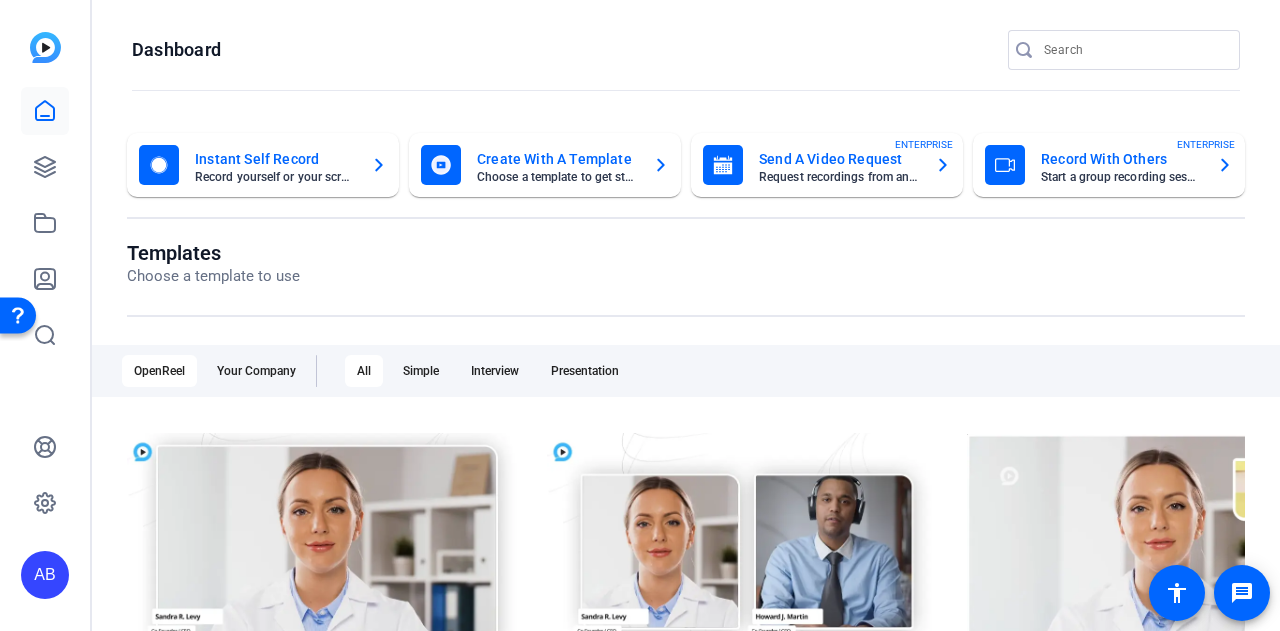 click 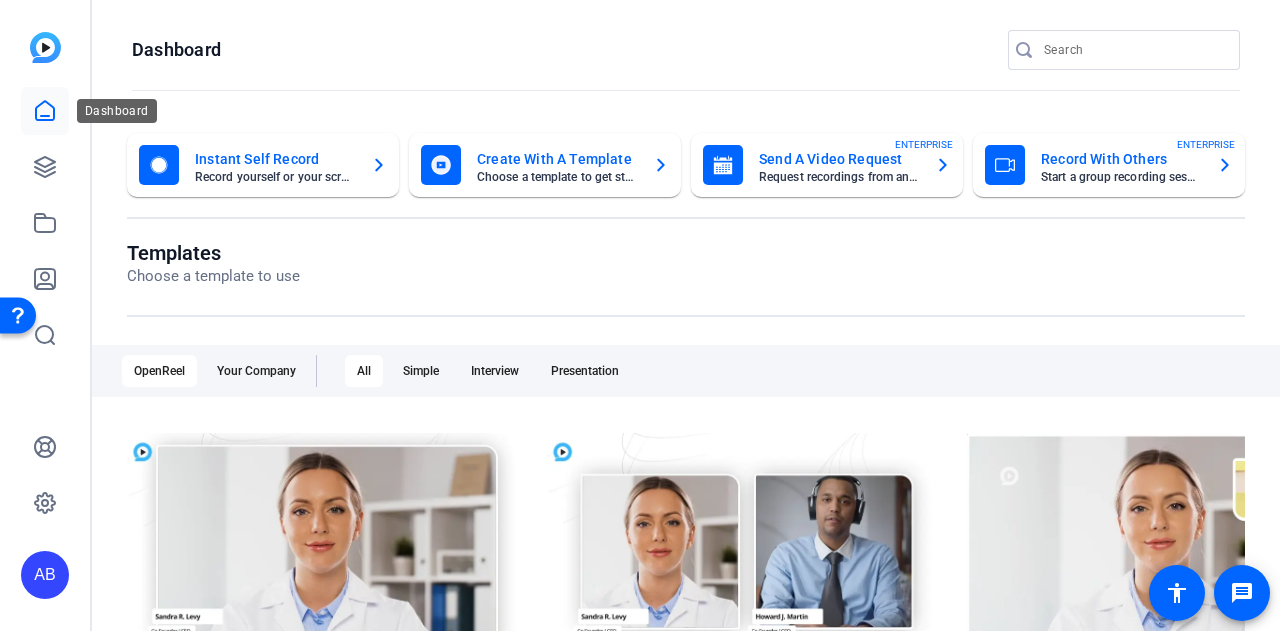 click 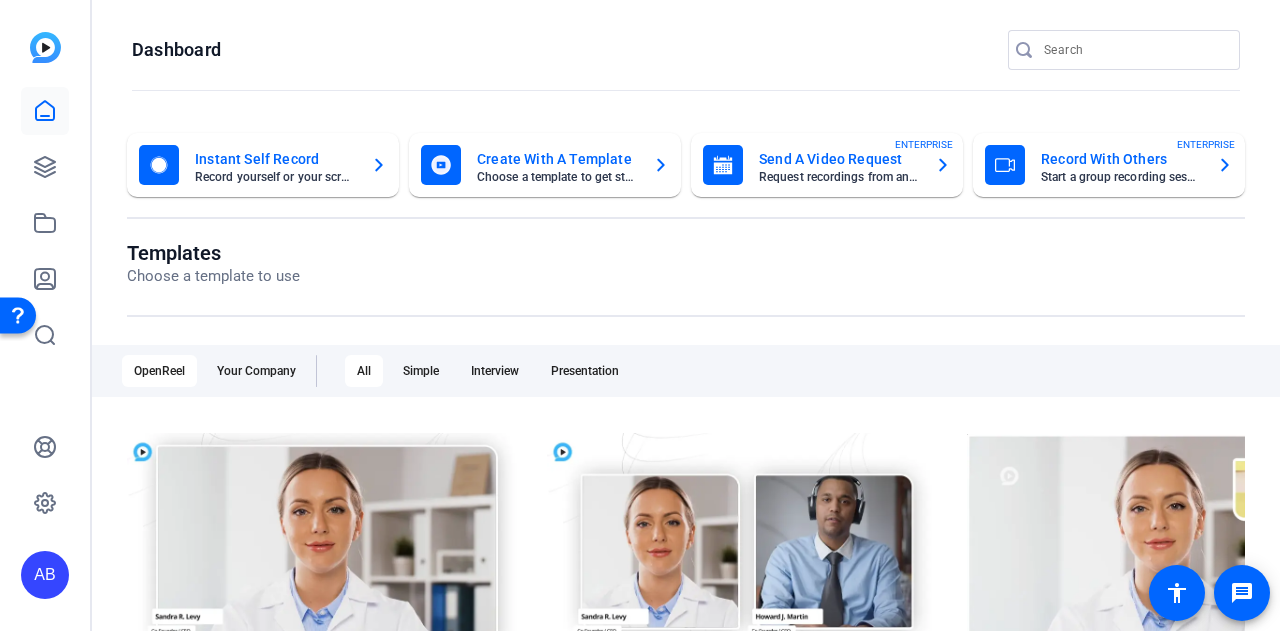 click 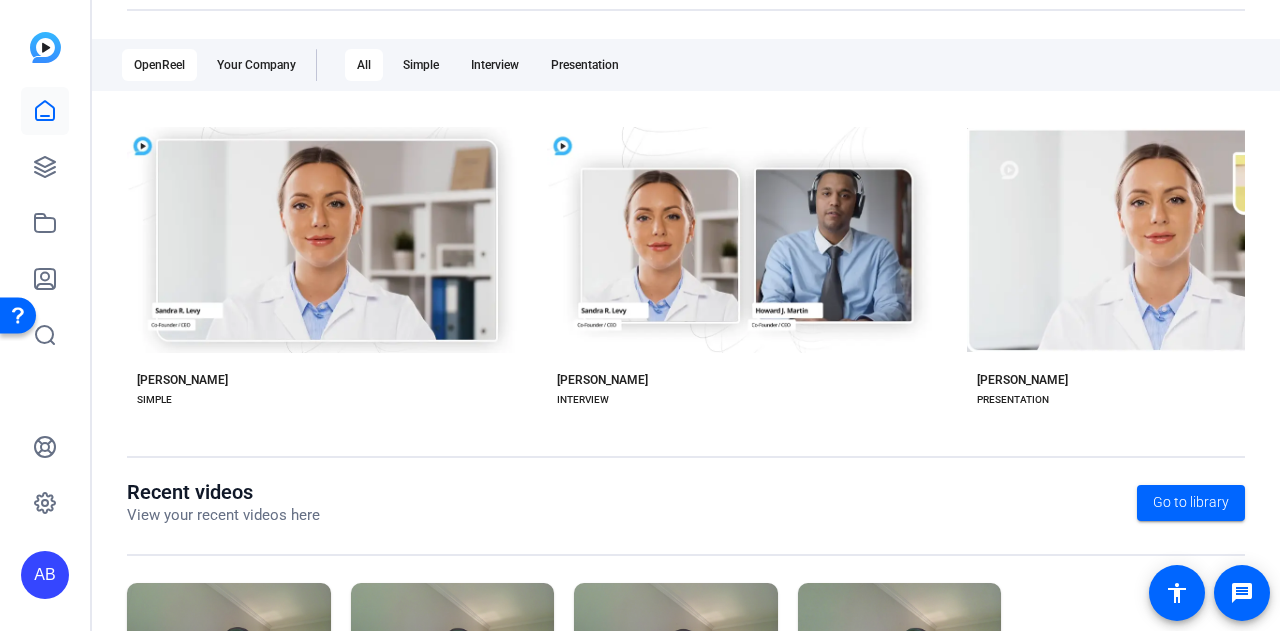 scroll, scrollTop: 501, scrollLeft: 0, axis: vertical 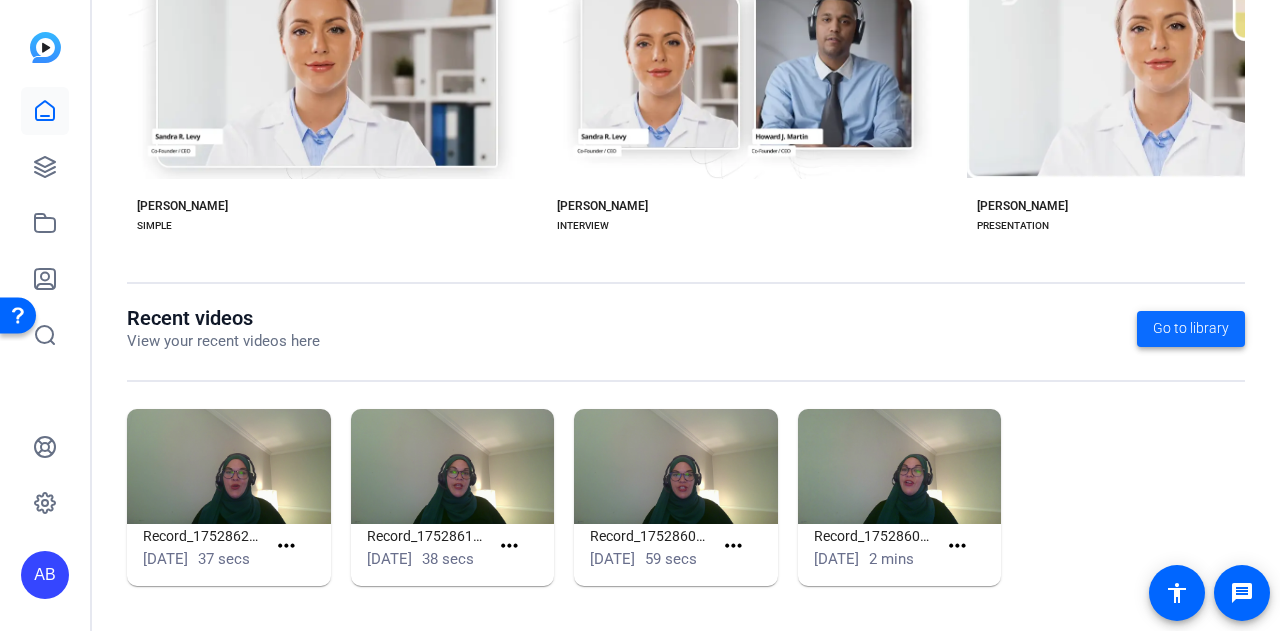 click on "Go to library" 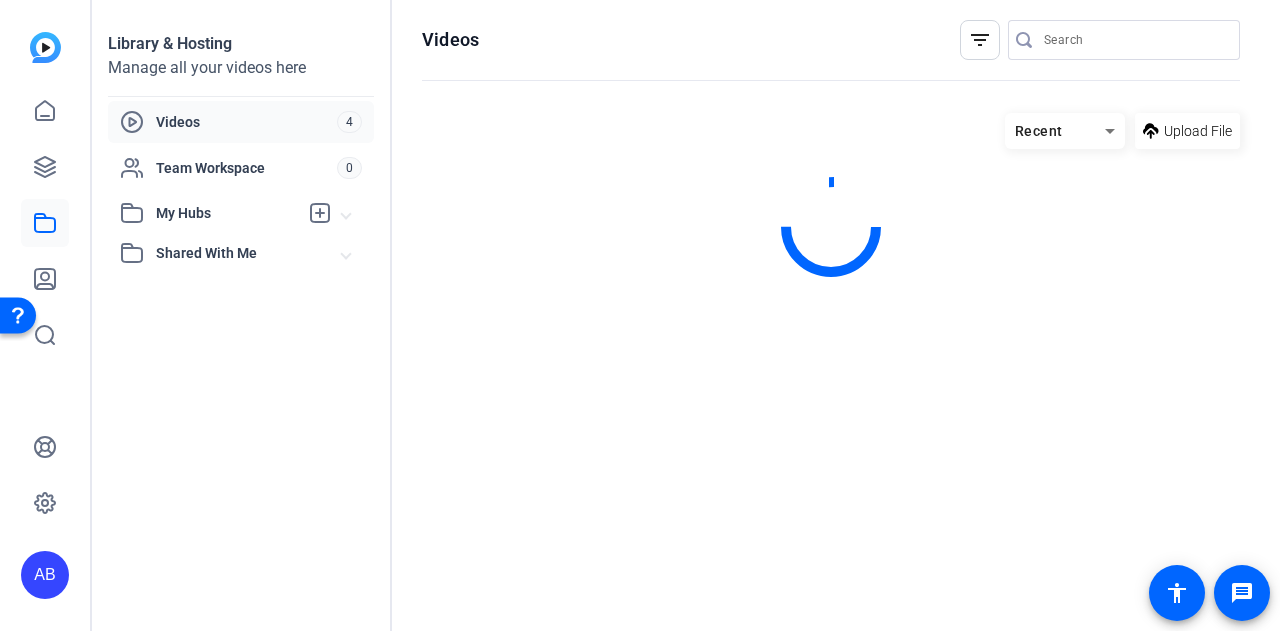 scroll, scrollTop: 0, scrollLeft: 0, axis: both 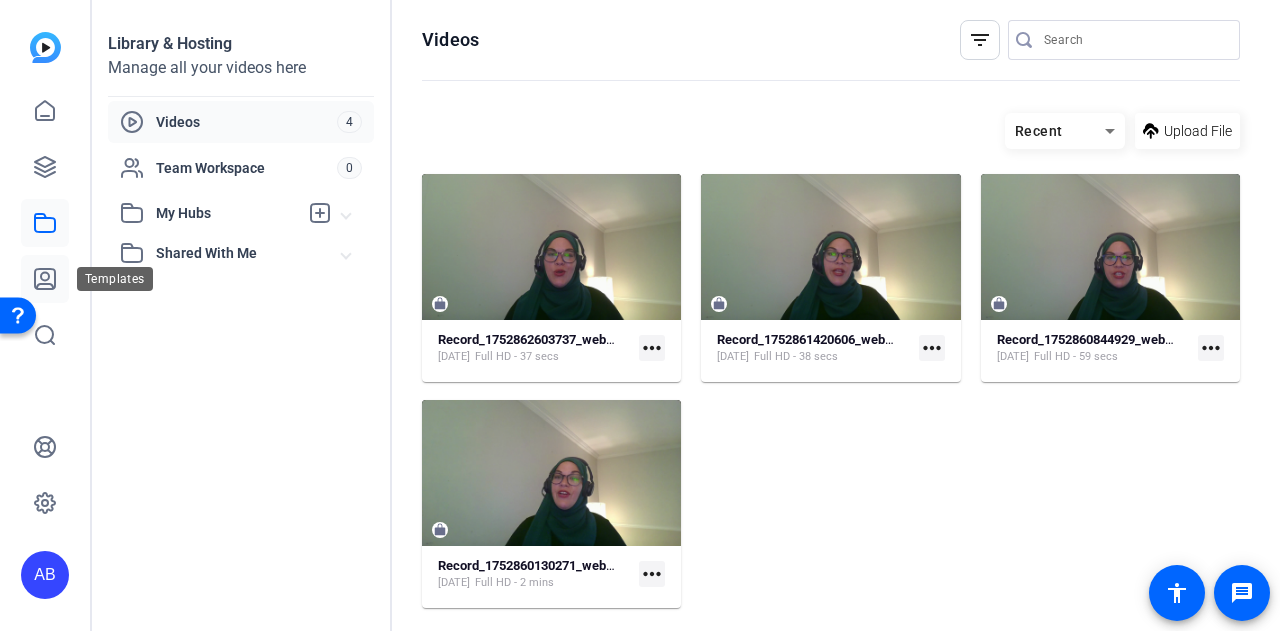 click 